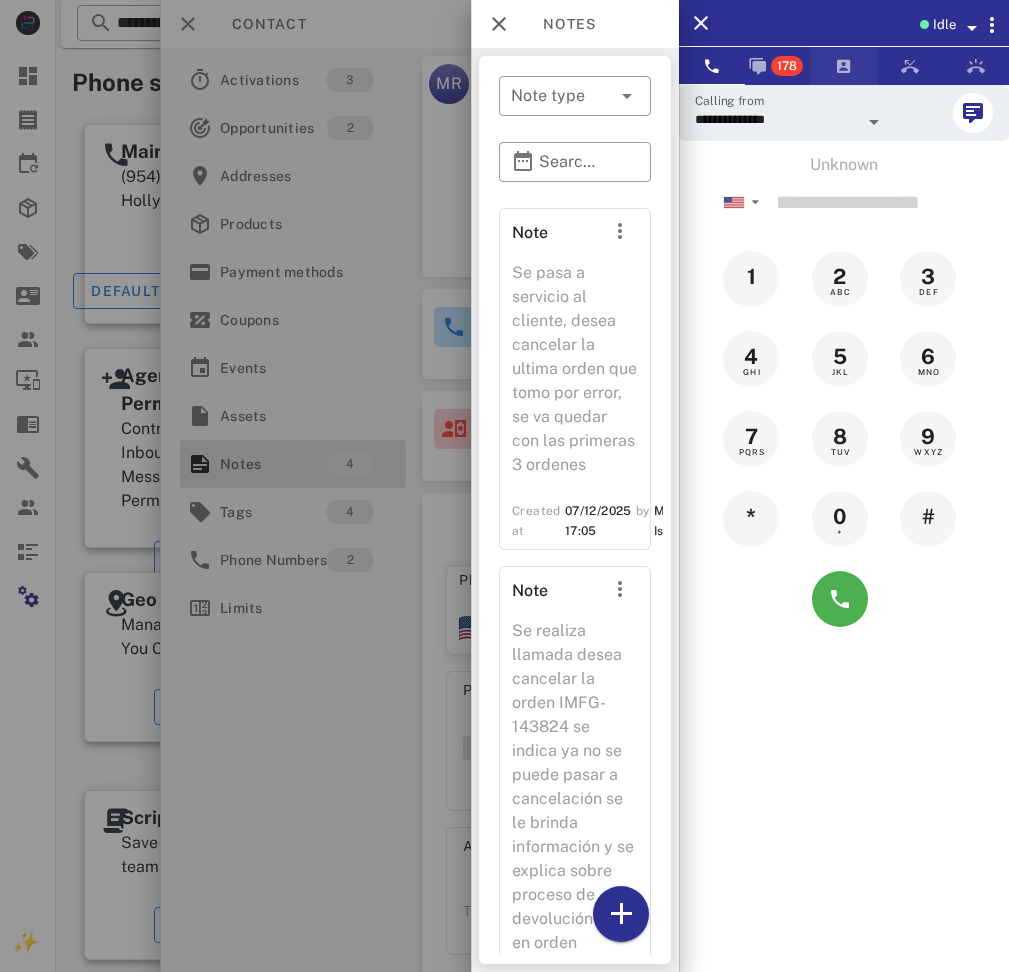 scroll, scrollTop: 0, scrollLeft: 0, axis: both 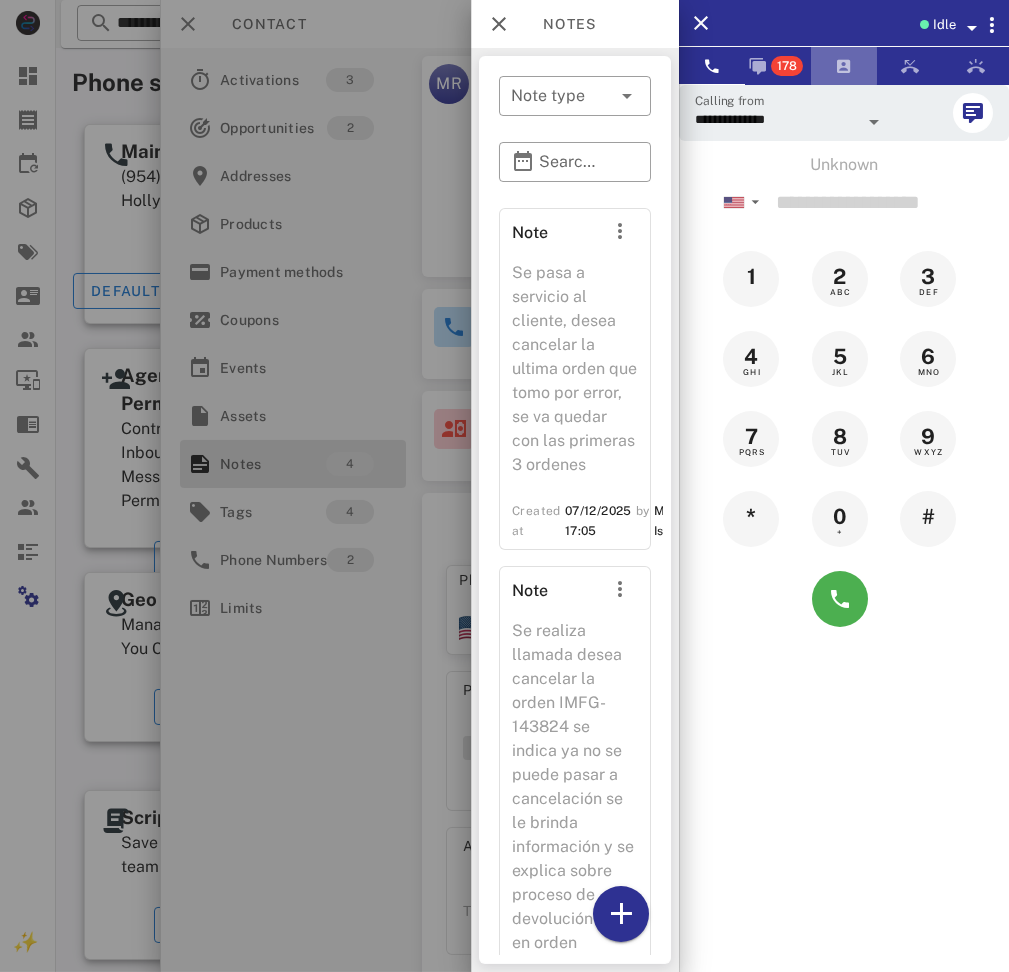 click at bounding box center [844, 66] 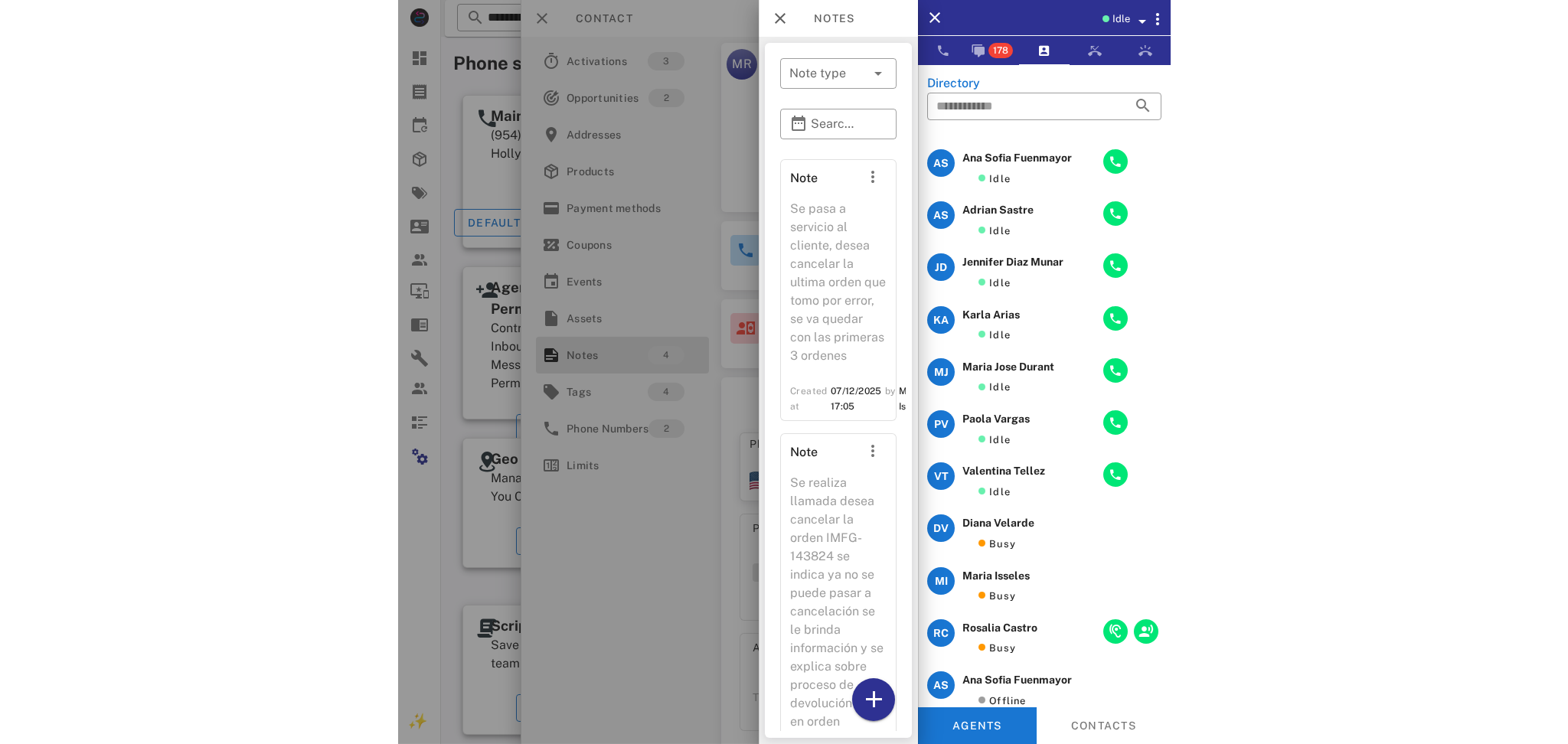 scroll, scrollTop: 102, scrollLeft: 0, axis: vertical 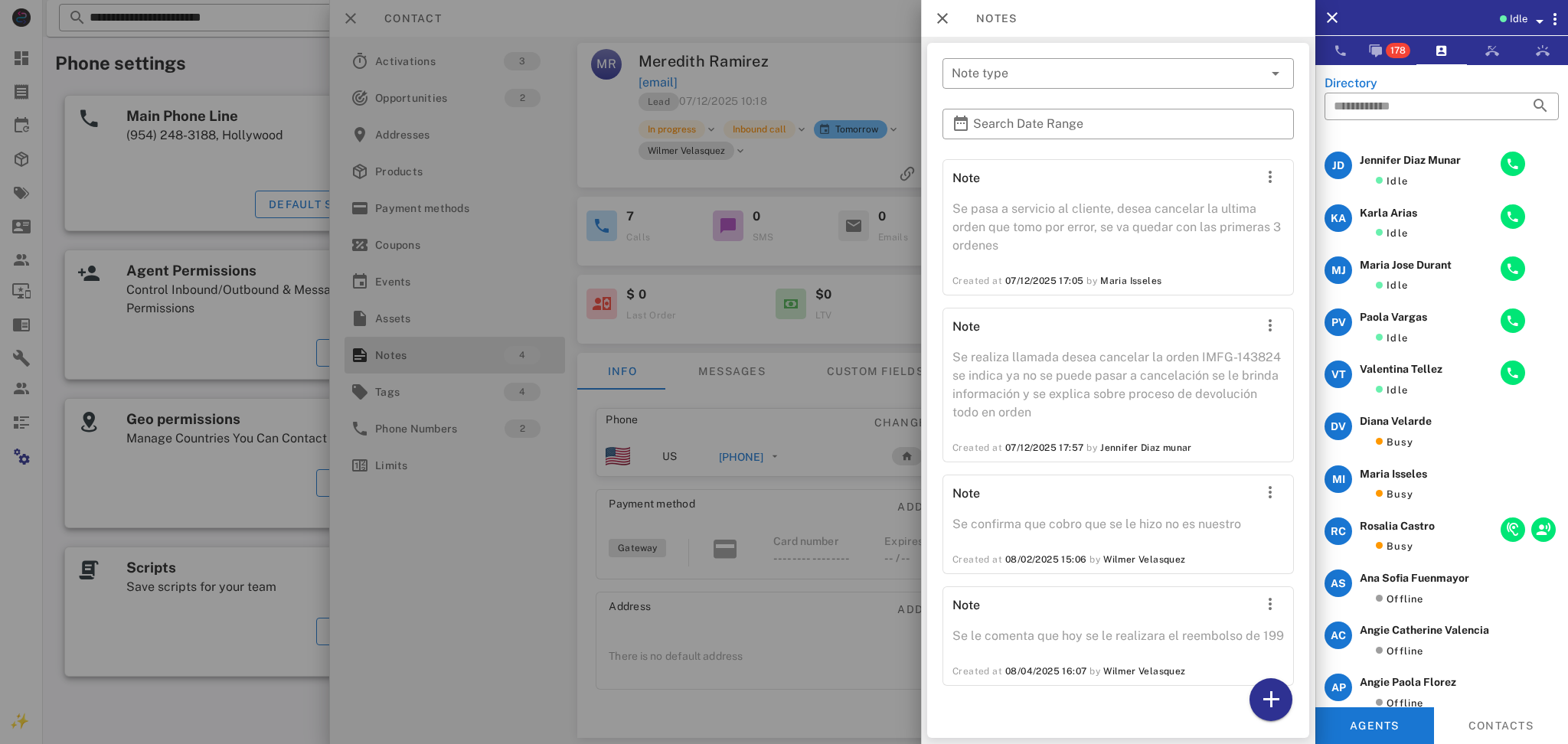 click at bounding box center (784, 372) 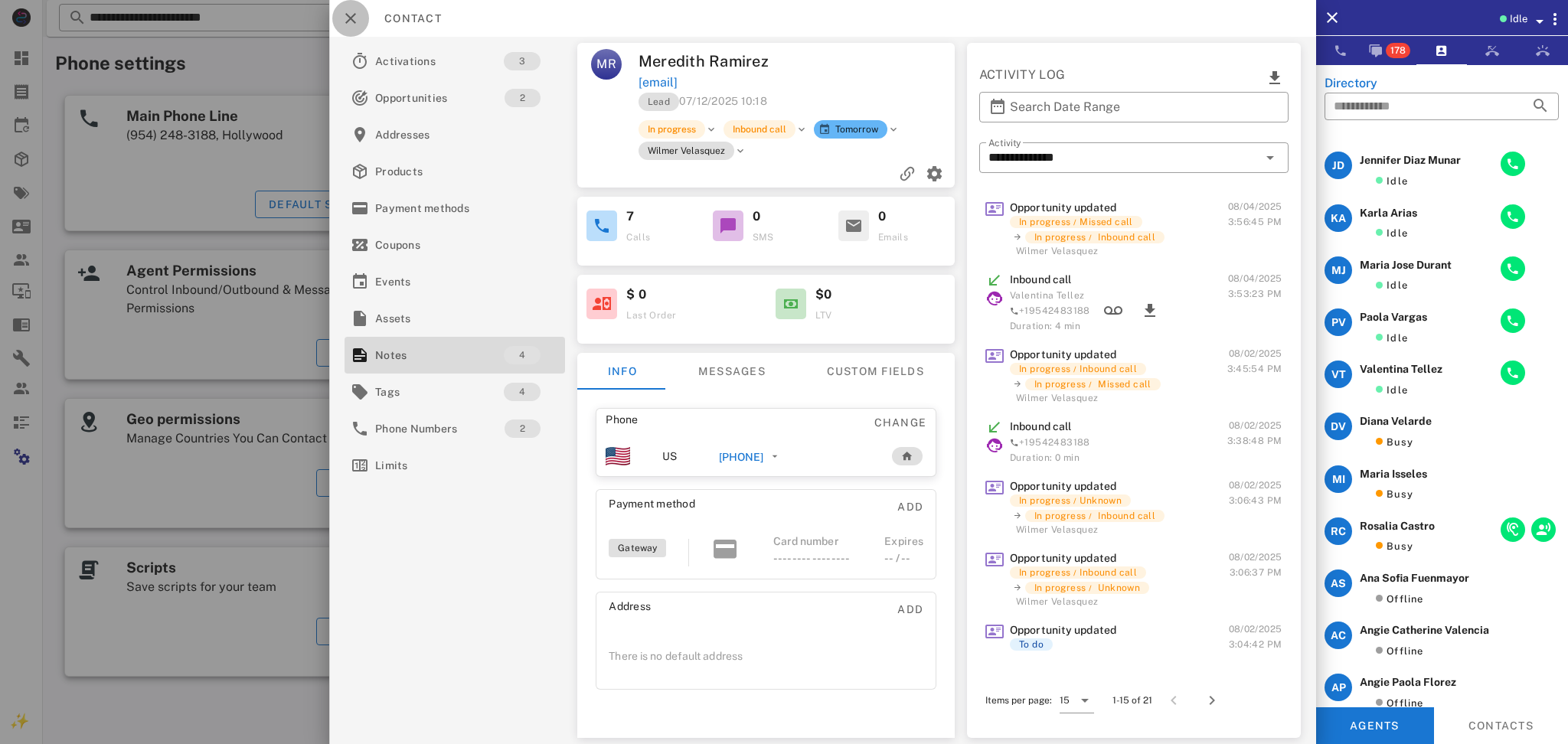 click at bounding box center (351, 18) 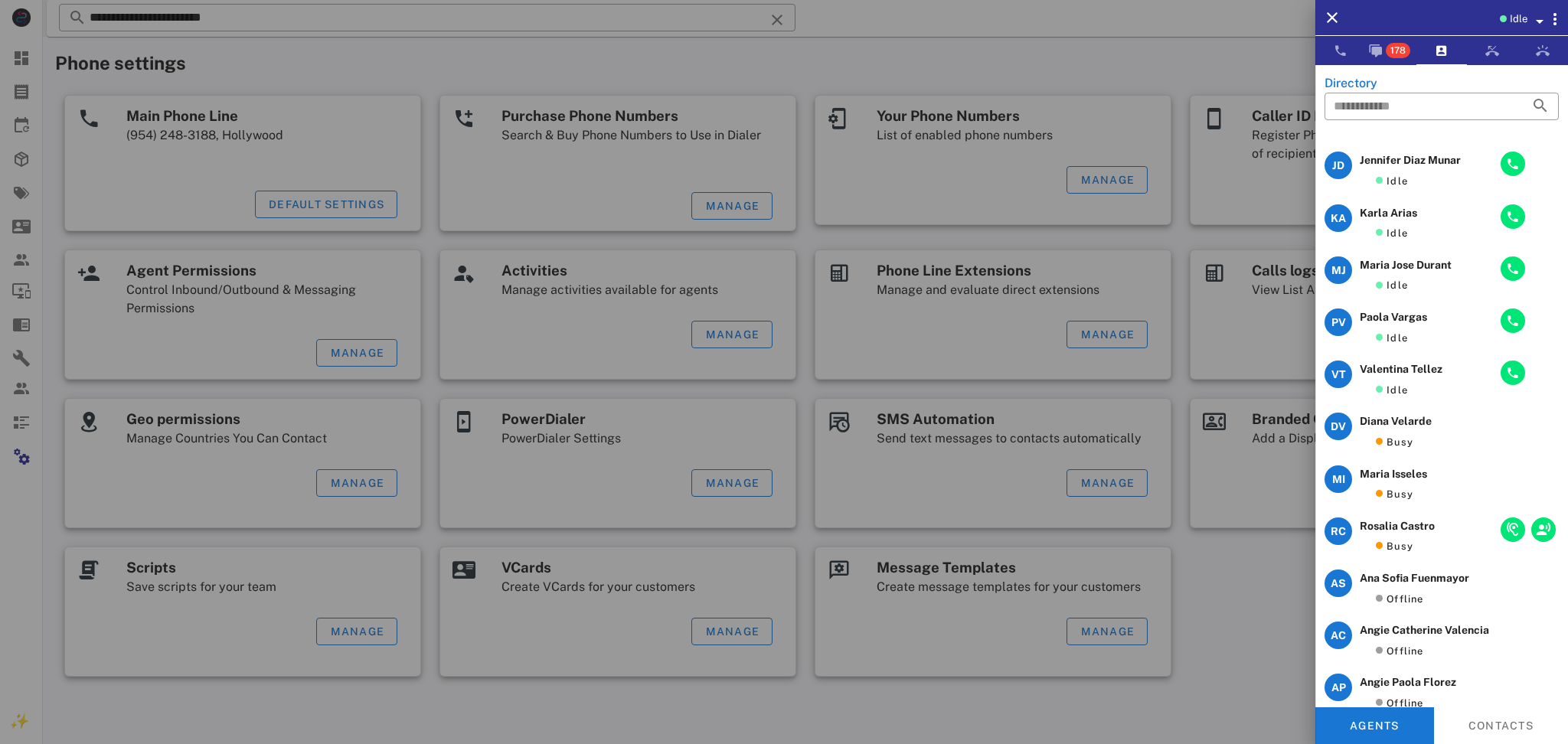 click at bounding box center [784, 372] 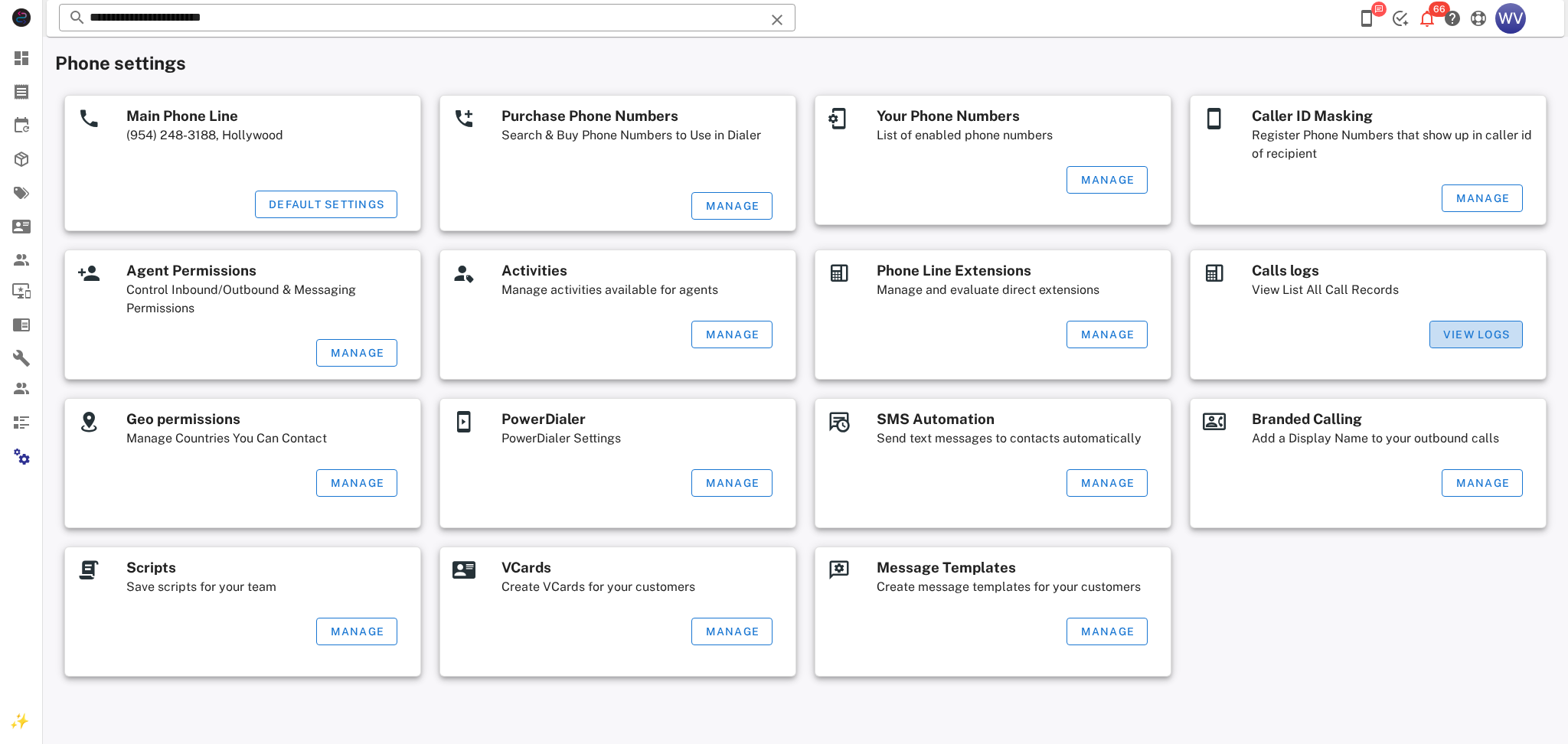 click on "View Logs" at bounding box center [1476, 334] 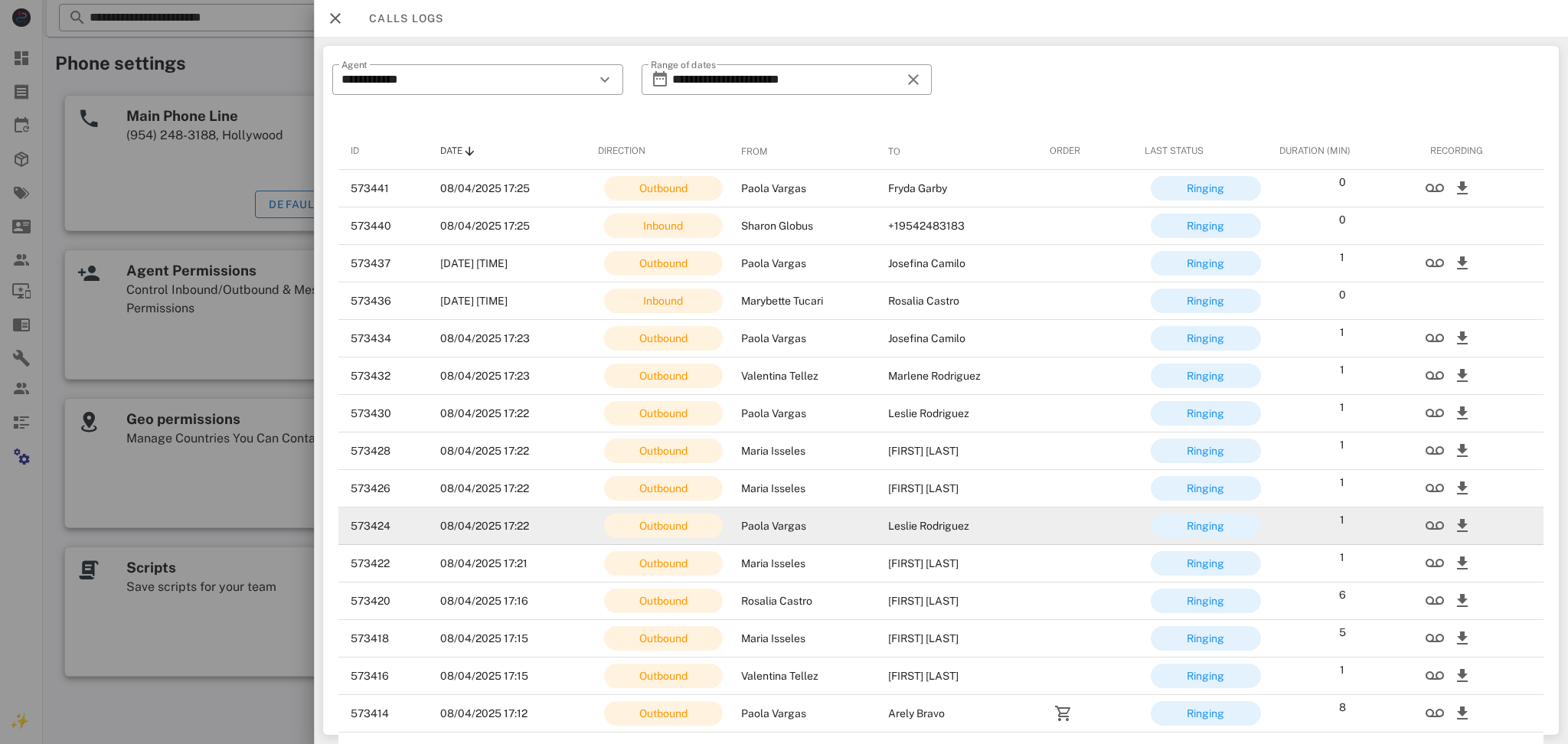 click at bounding box center [1481, 526] 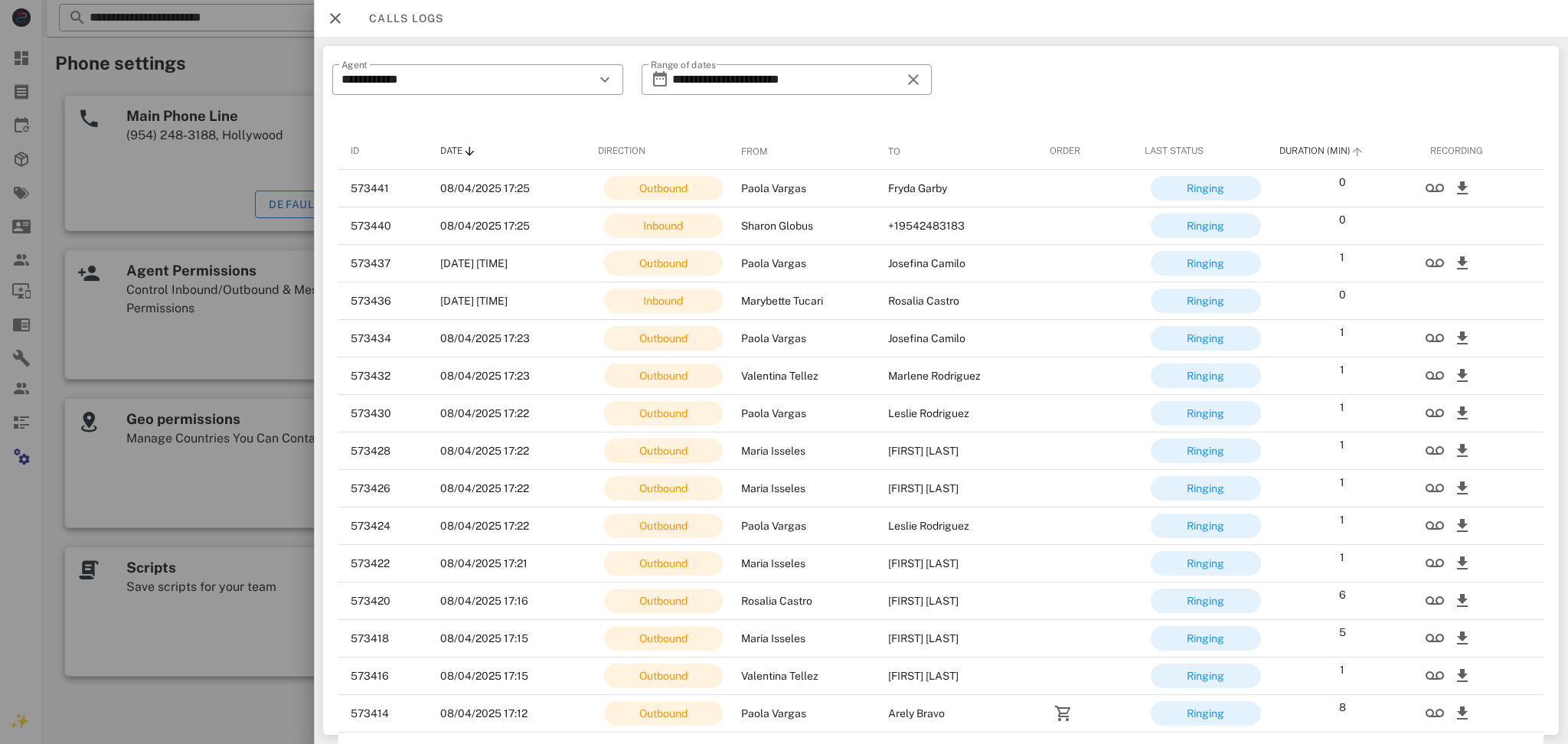 click on "Duration (Min)" at bounding box center [1341, 152] 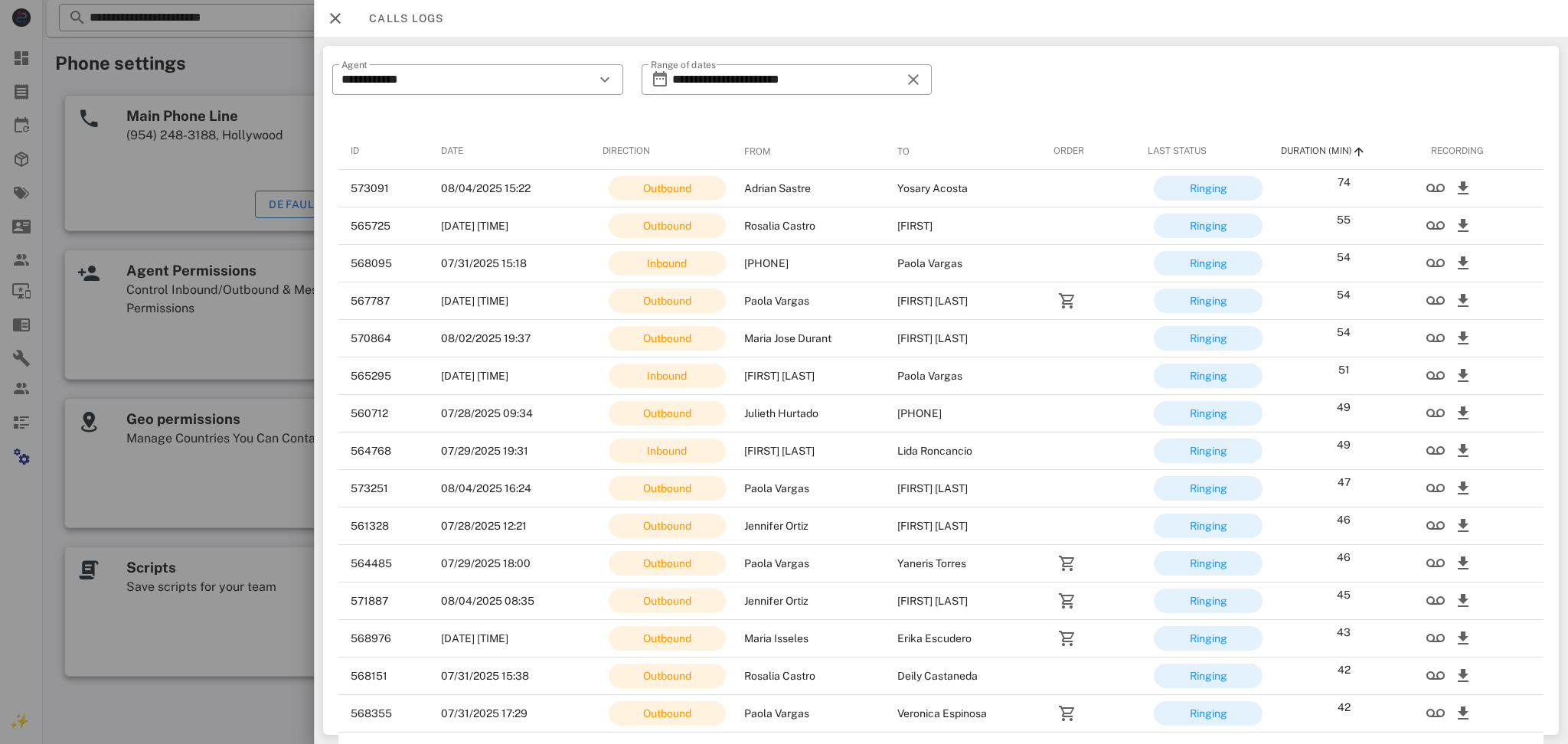 scroll, scrollTop: 50, scrollLeft: 0, axis: vertical 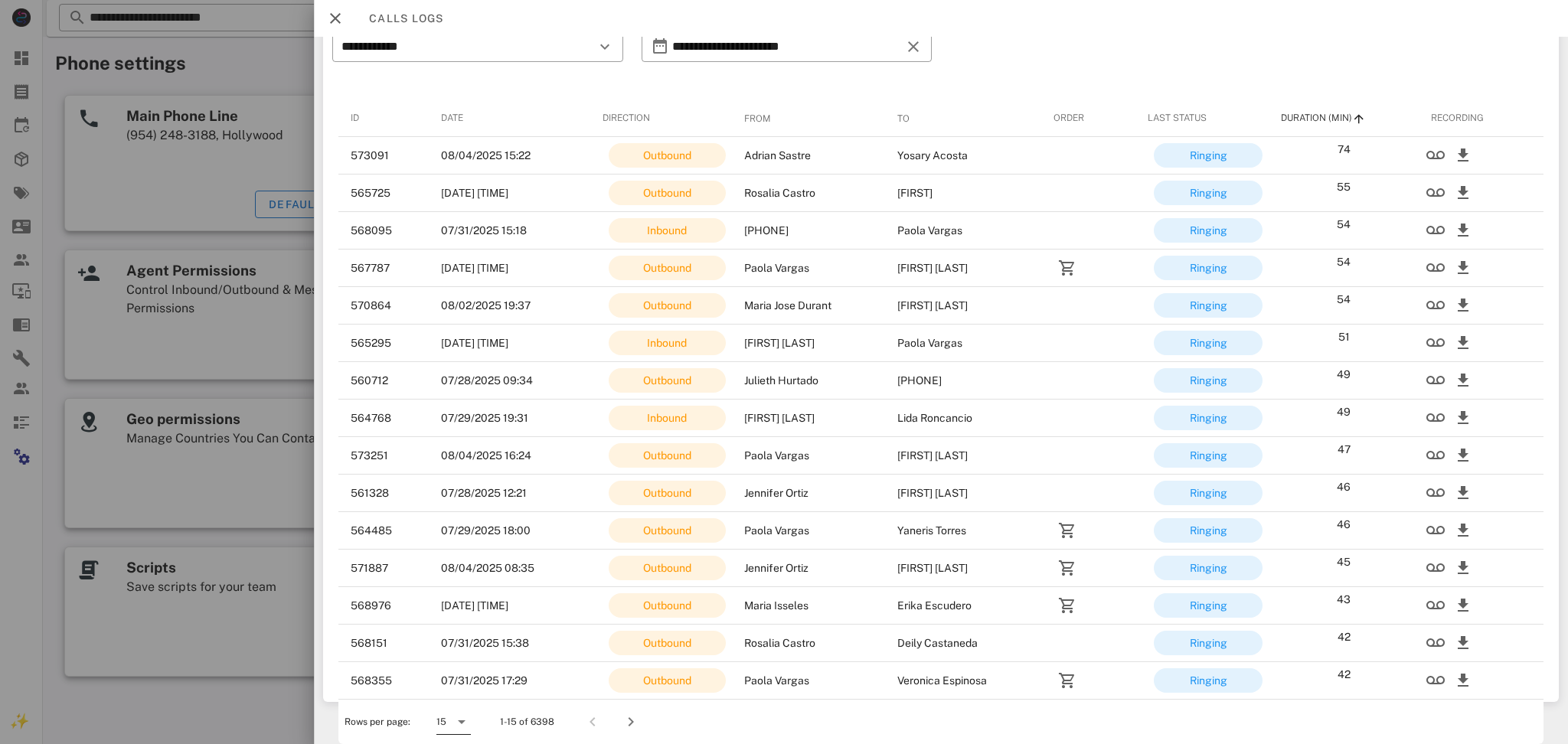 drag, startPoint x: 479, startPoint y: 726, endPoint x: 459, endPoint y: 718, distance: 21.540659 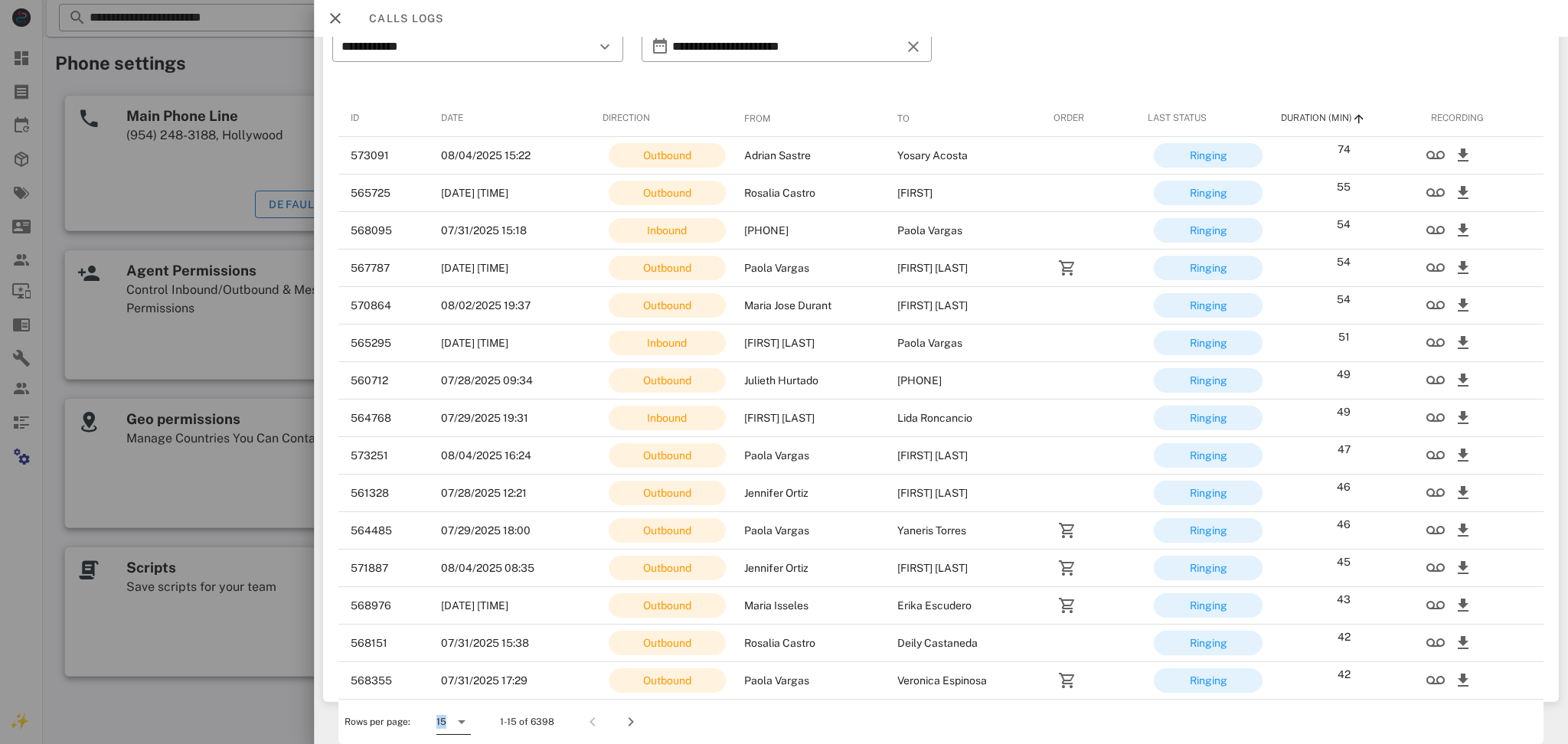 click at bounding box center [462, 722] 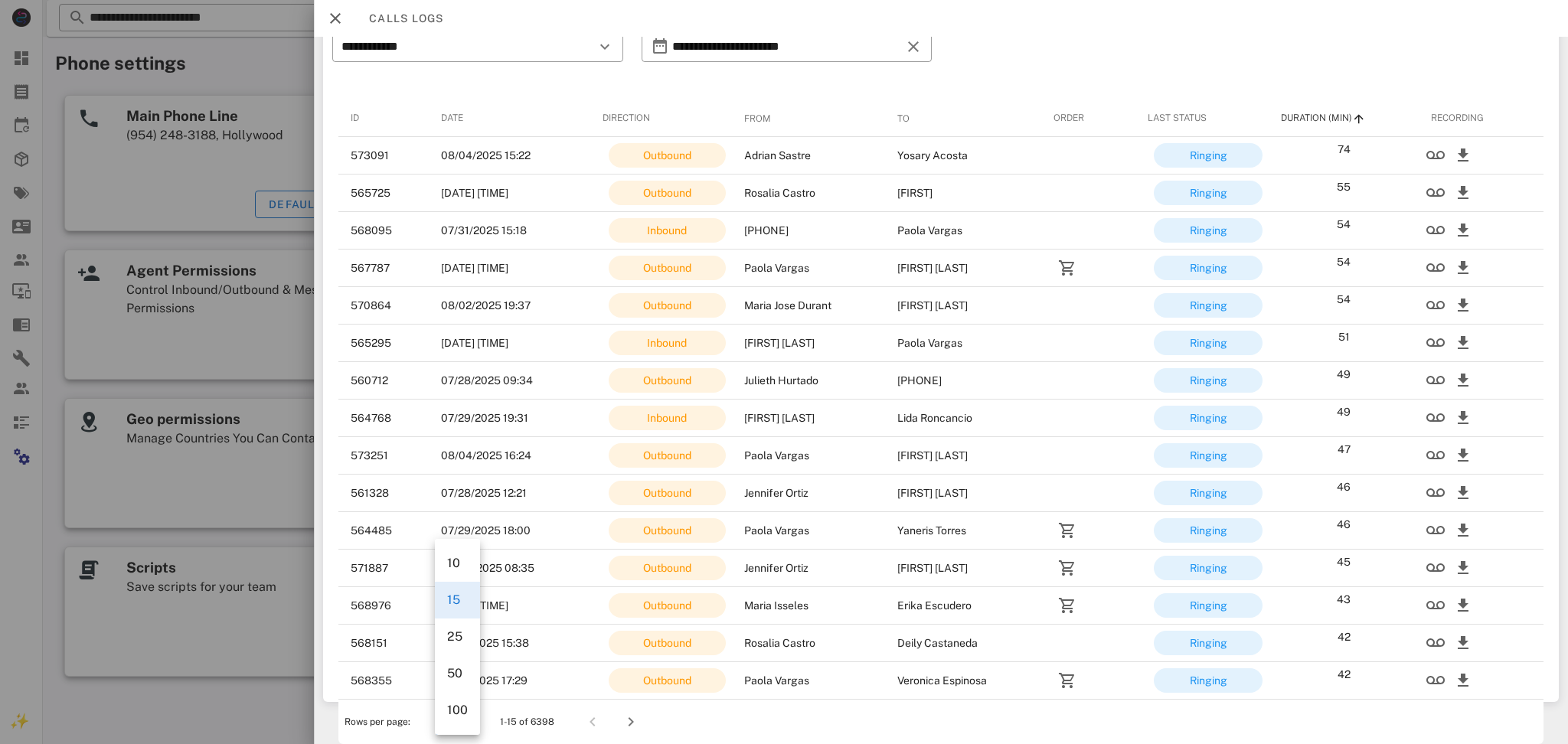 click on "100" at bounding box center [457, 710] 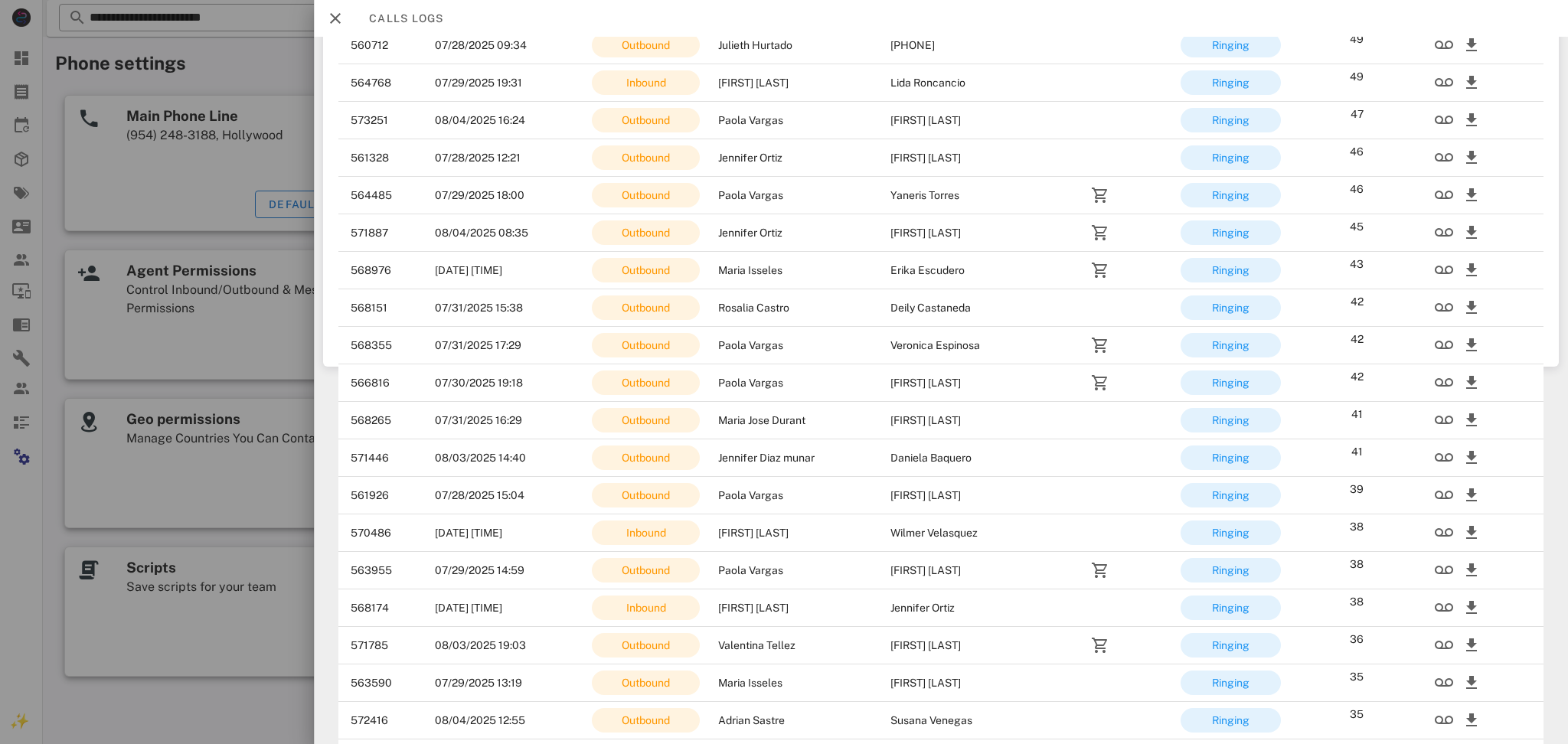 scroll, scrollTop: 0, scrollLeft: 0, axis: both 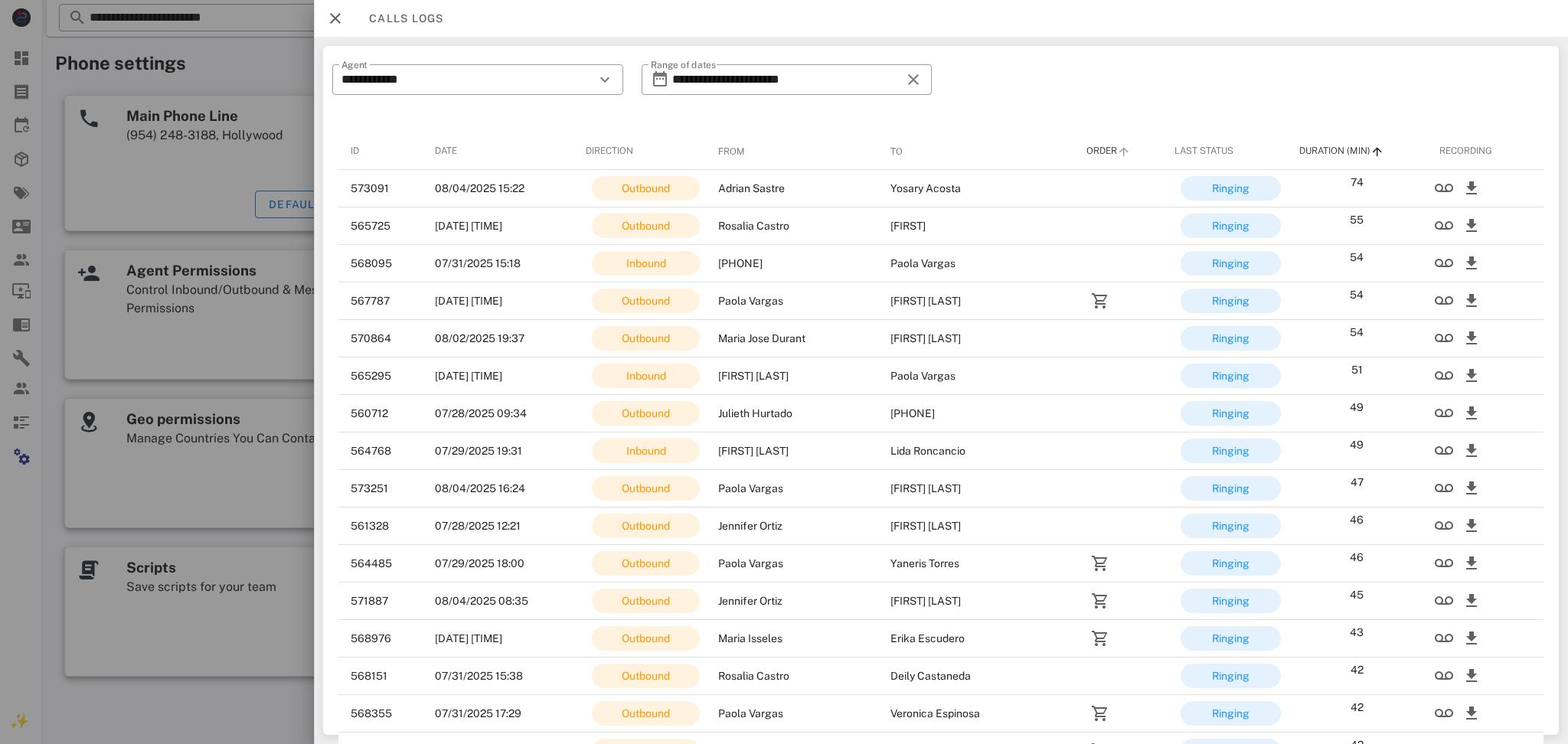 click on "Order" at bounding box center (1118, 152) 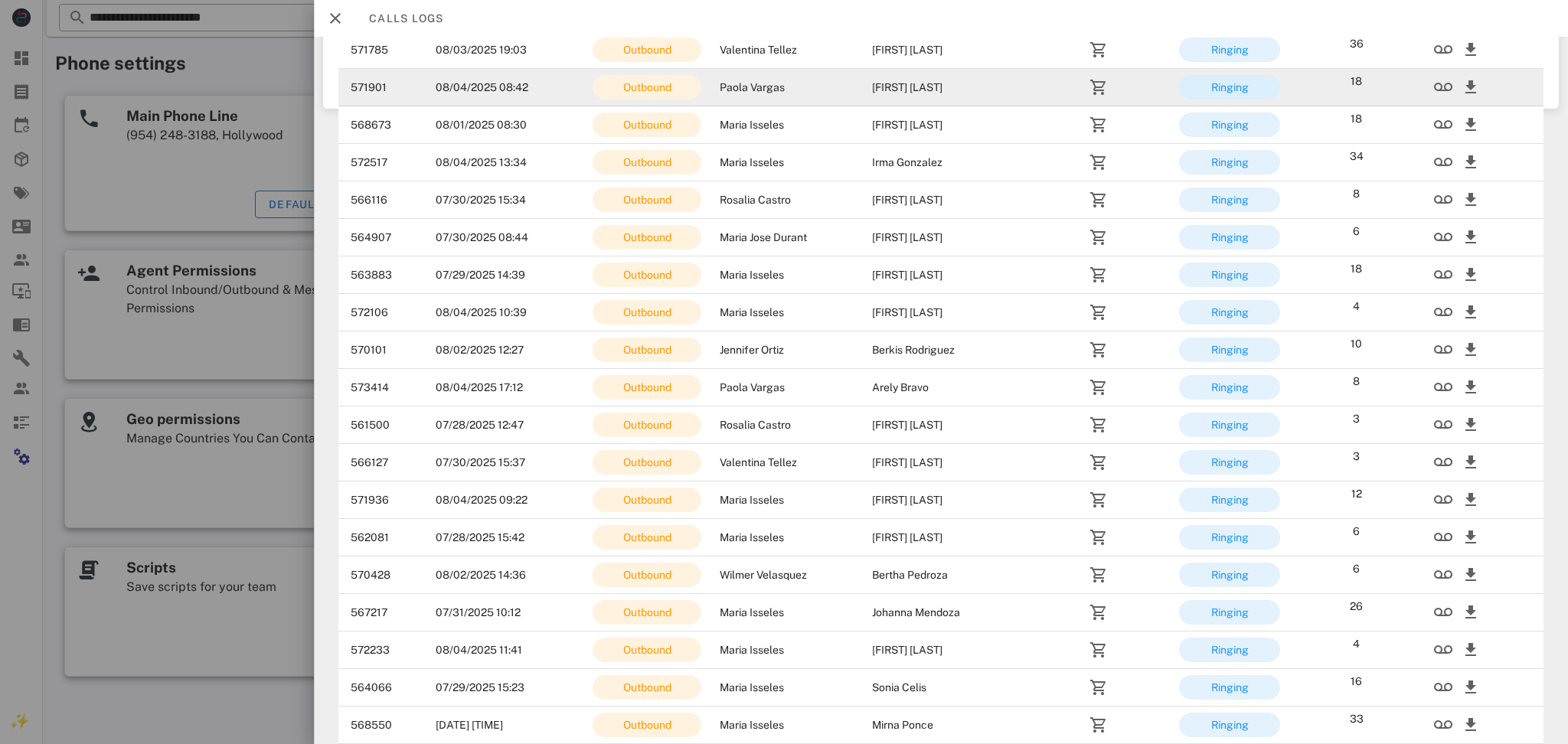 scroll, scrollTop: 816, scrollLeft: 0, axis: vertical 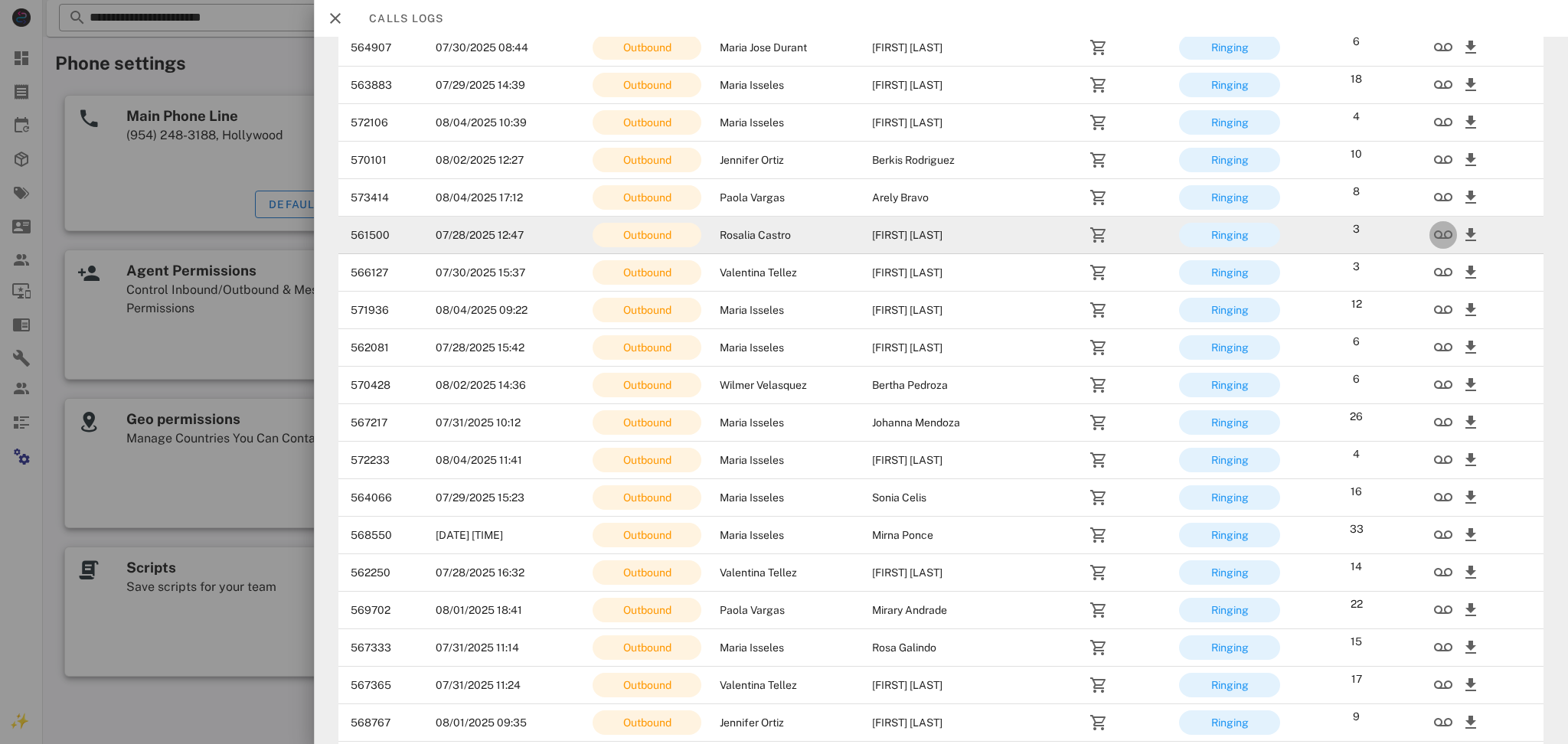 click at bounding box center (1443, 235) 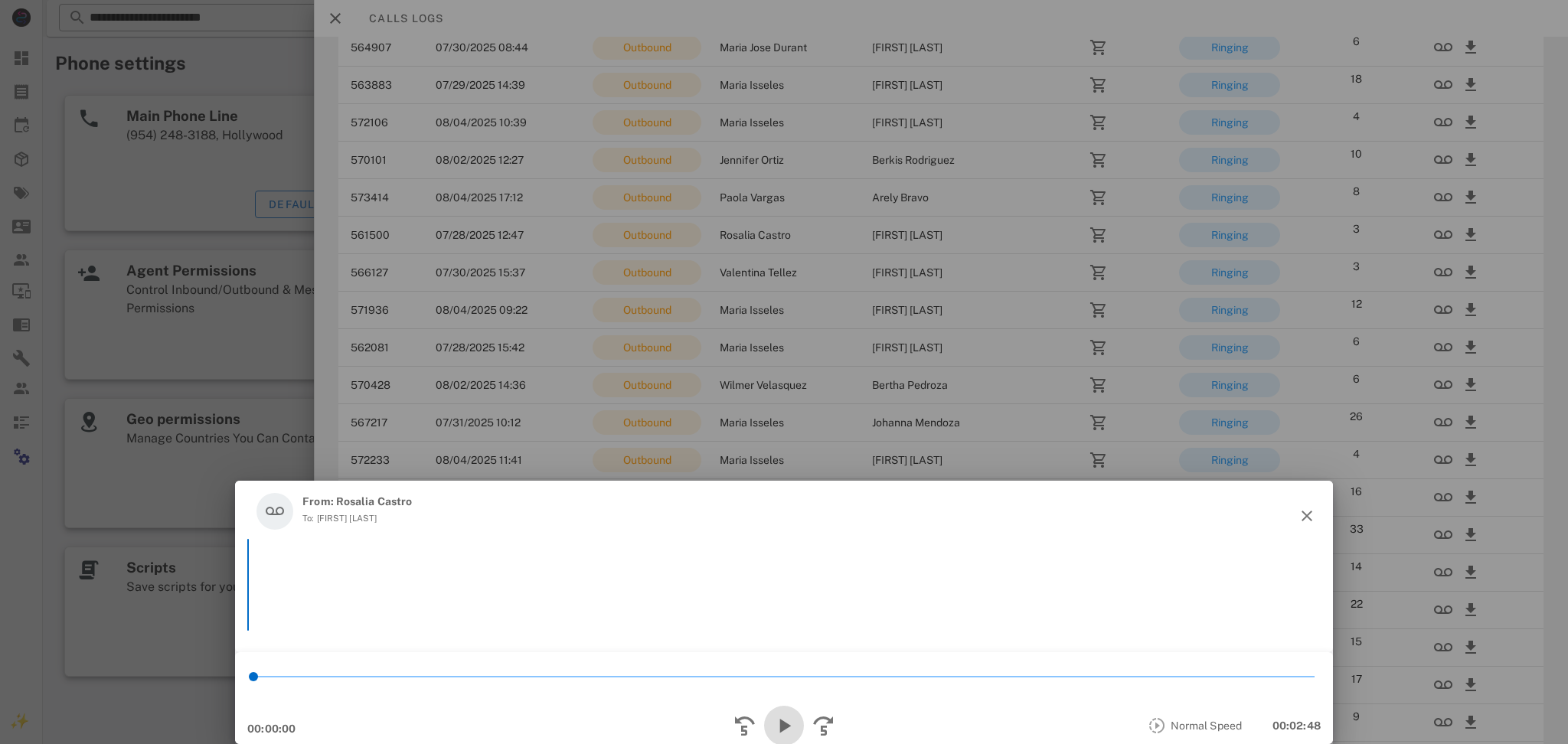 click at bounding box center [784, 726] 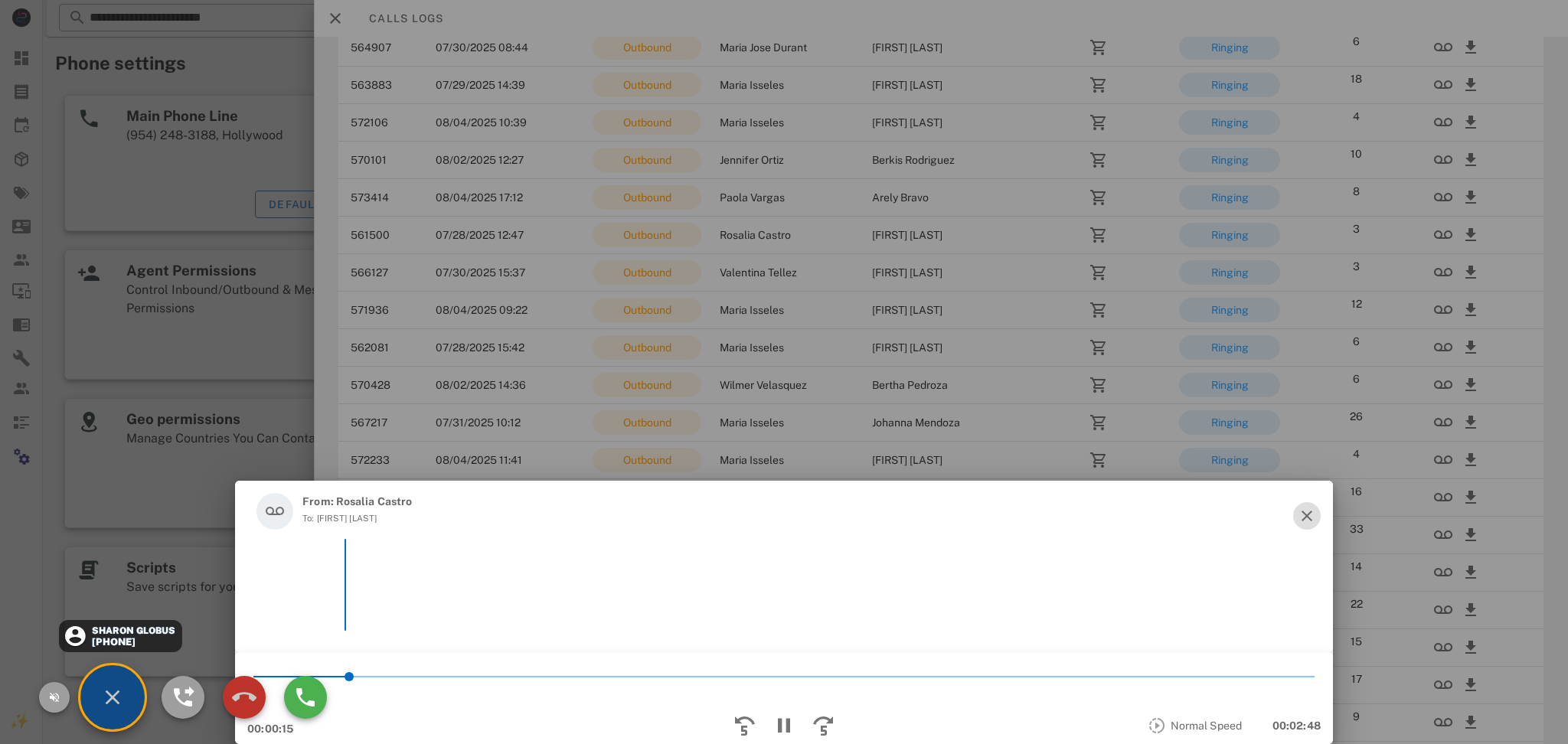 click at bounding box center [244, 697] 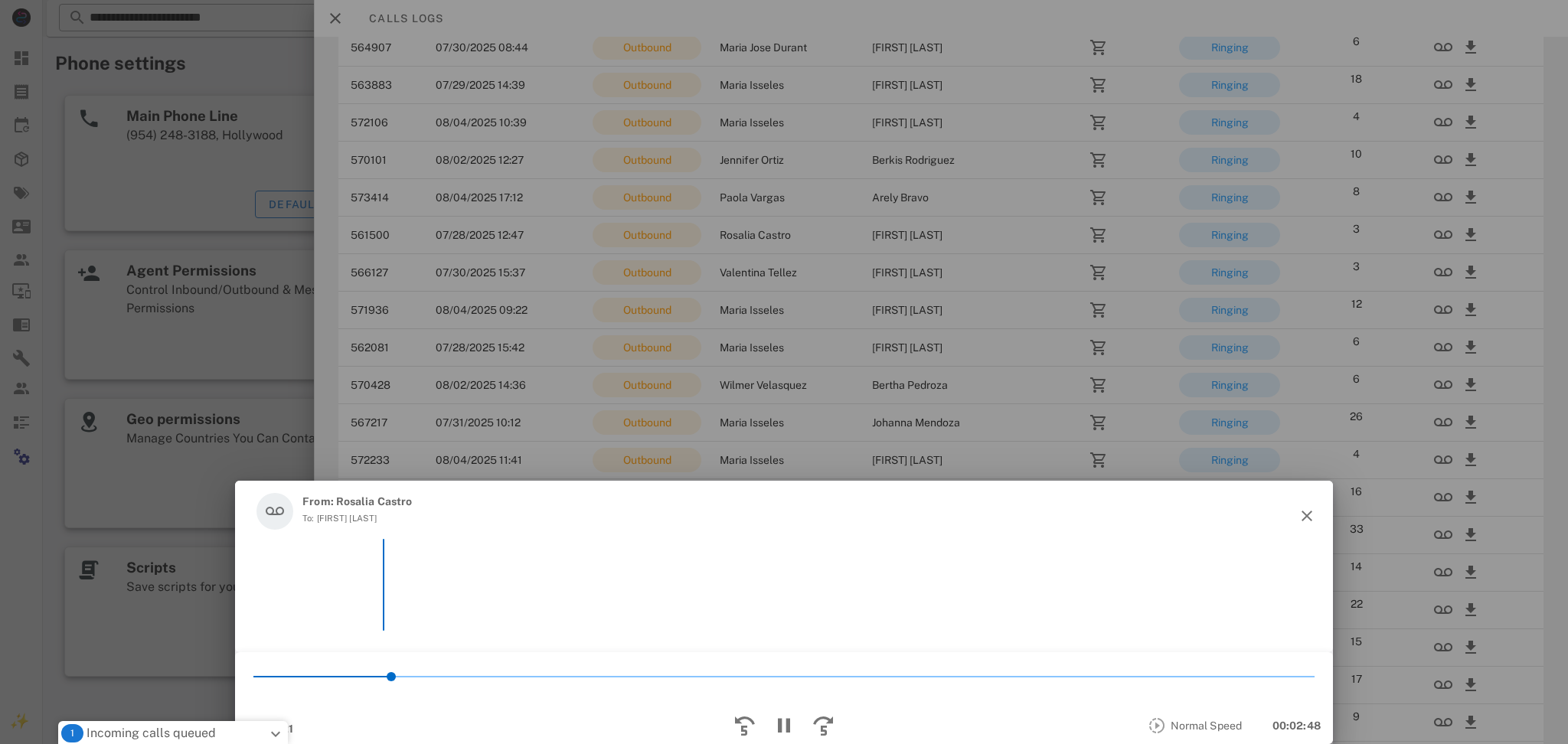click on "To: luz roman" at bounding box center (357, 518) 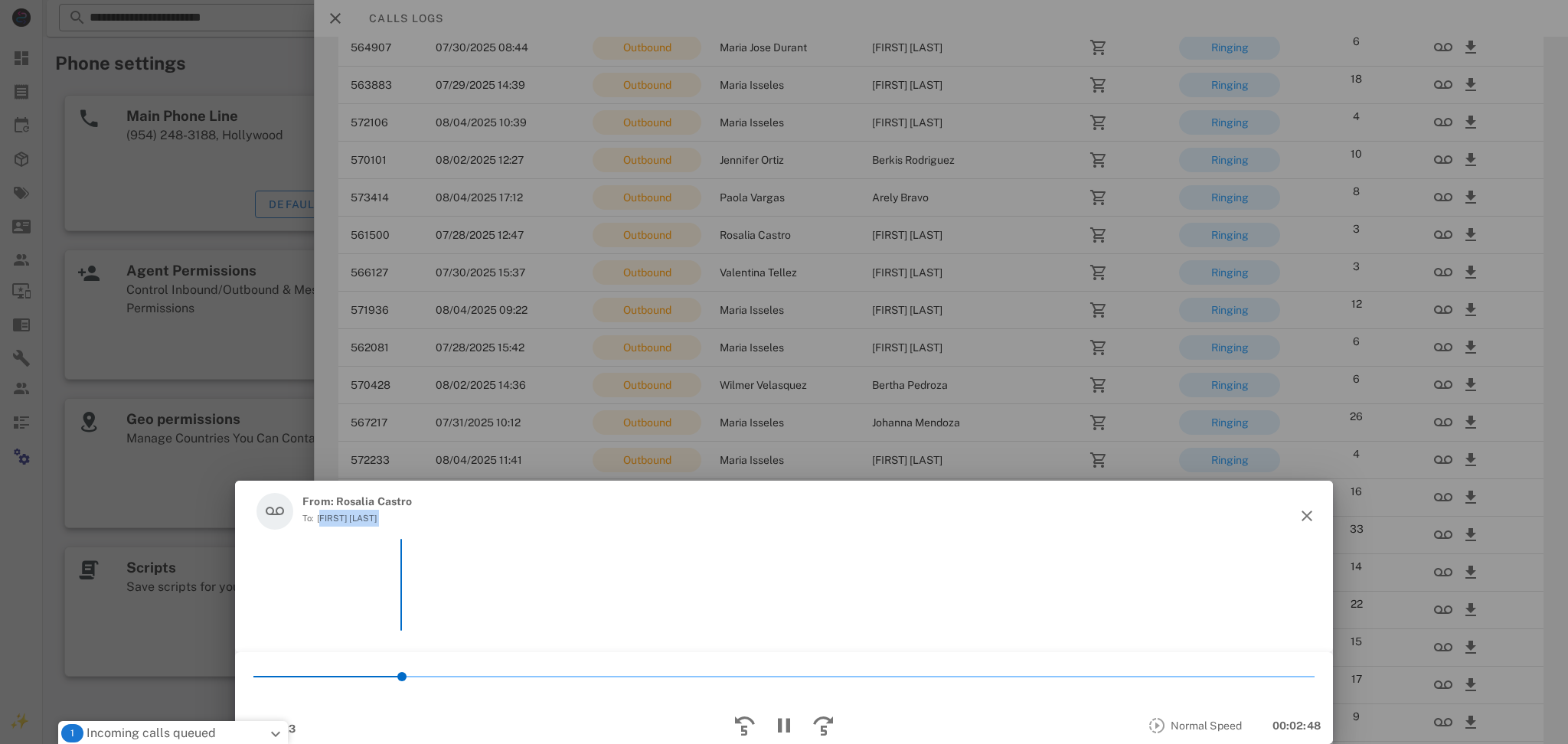 drag, startPoint x: 326, startPoint y: 516, endPoint x: 377, endPoint y: 516, distance: 51 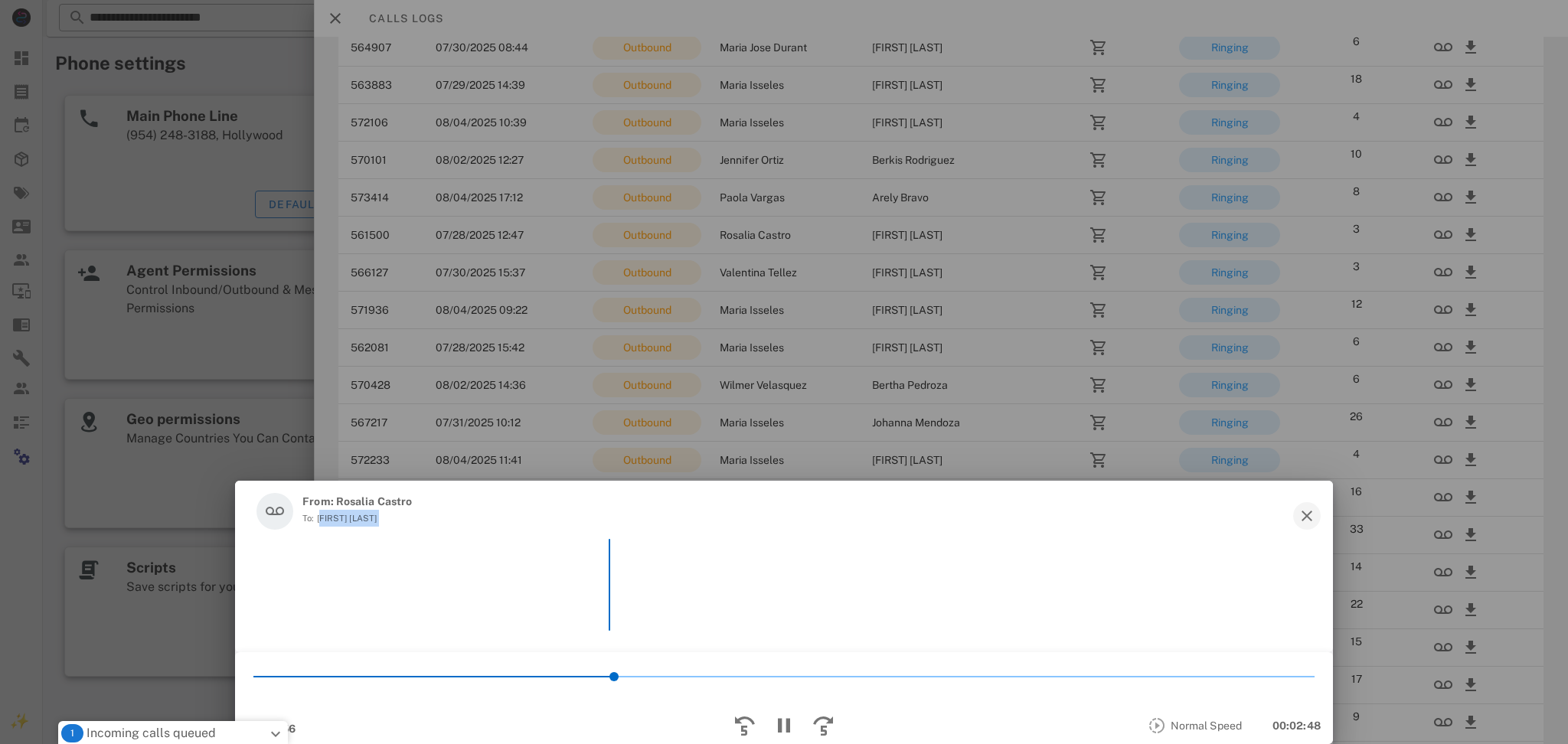 click at bounding box center (1307, 516) 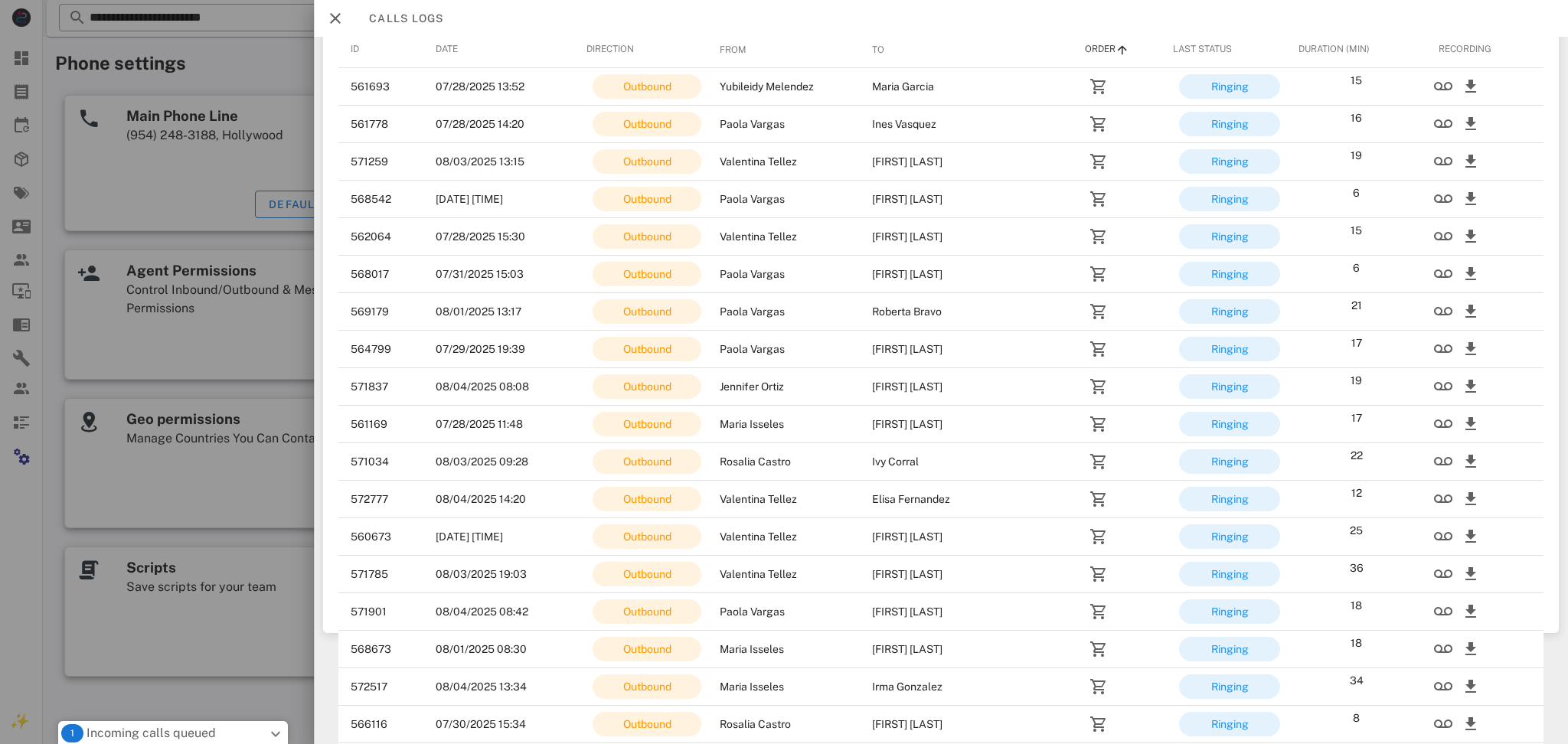 scroll, scrollTop: 0, scrollLeft: 0, axis: both 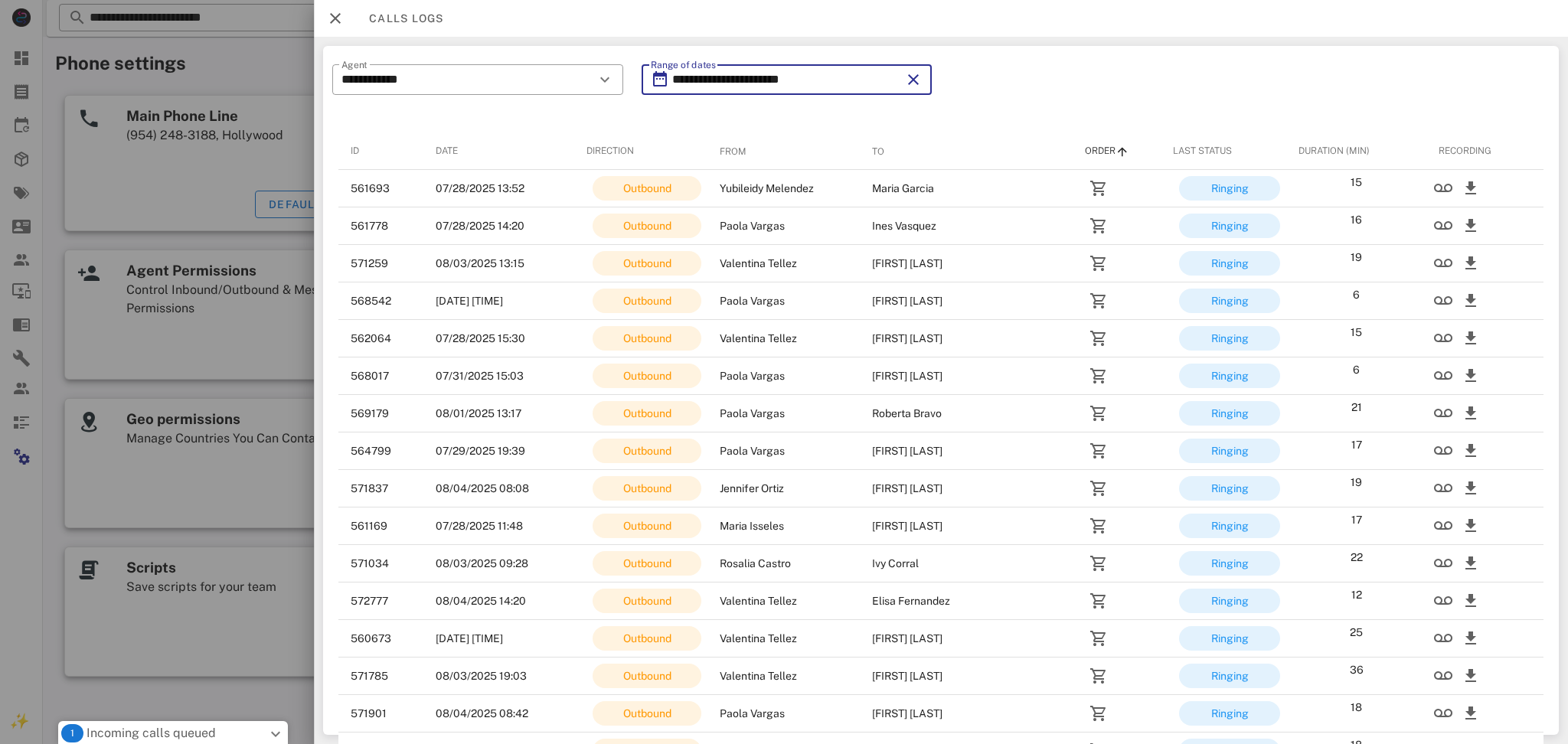 click on "**********" at bounding box center [786, 80] 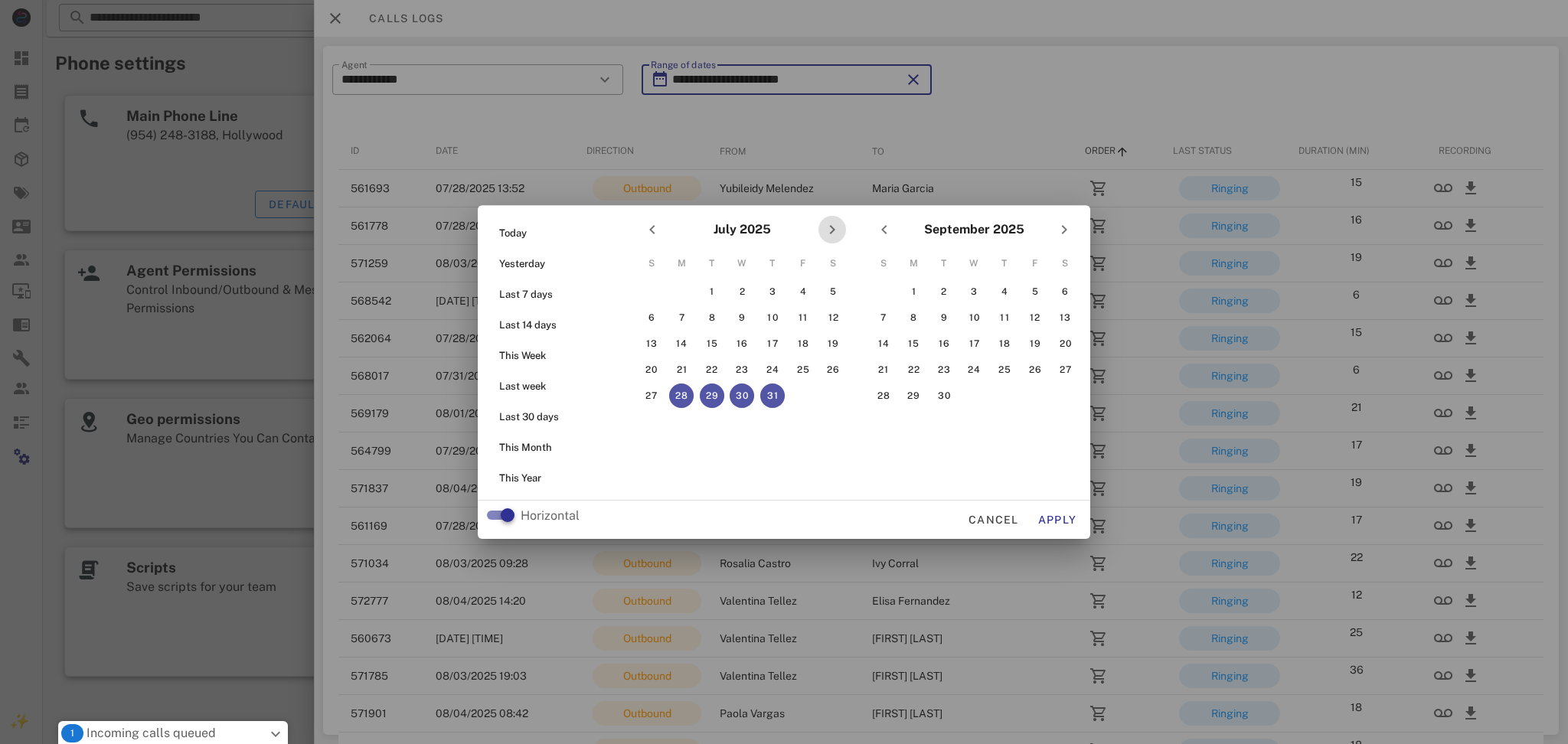 click at bounding box center (832, 230) 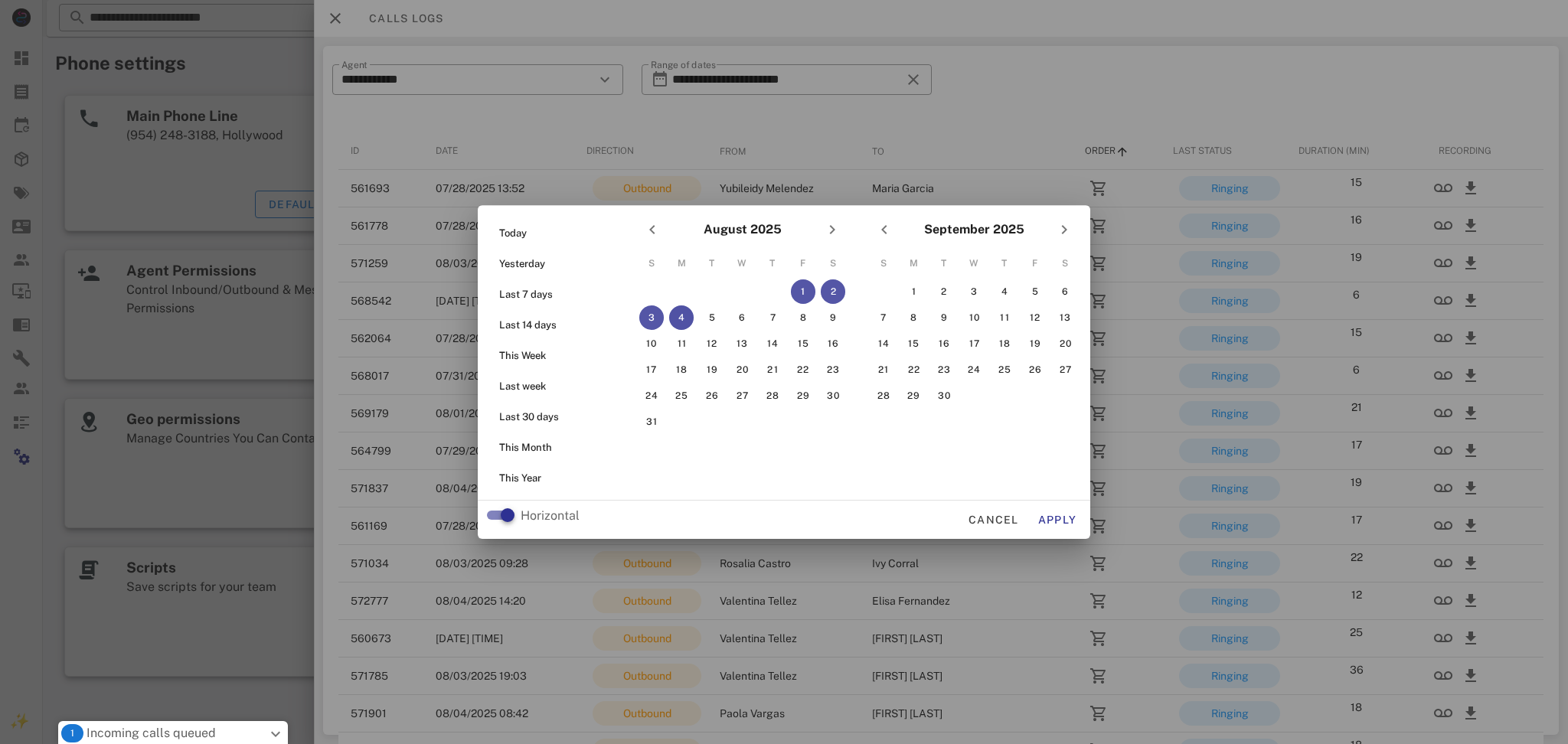 click on "4" at bounding box center (681, 318) 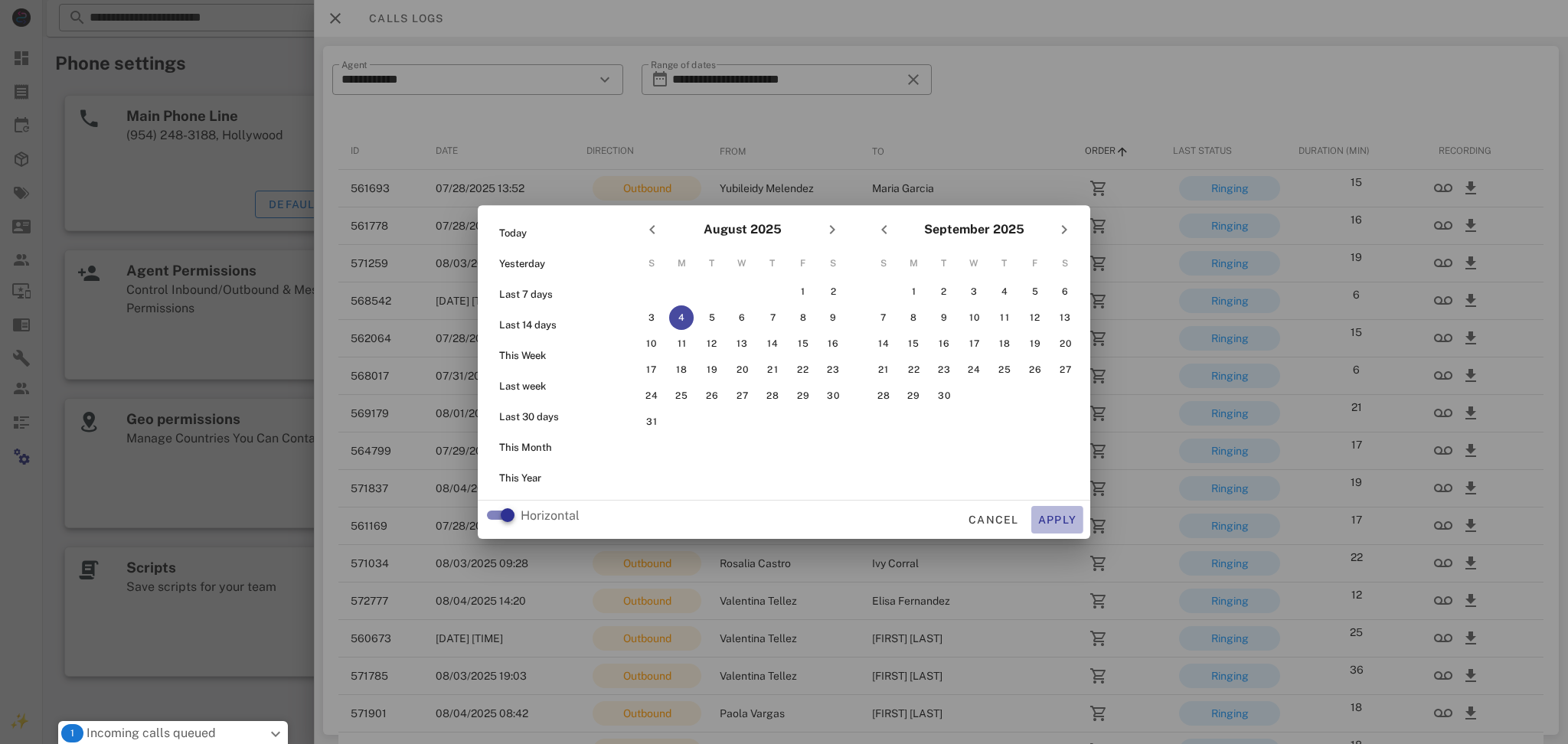 click on "Apply" at bounding box center [1057, 520] 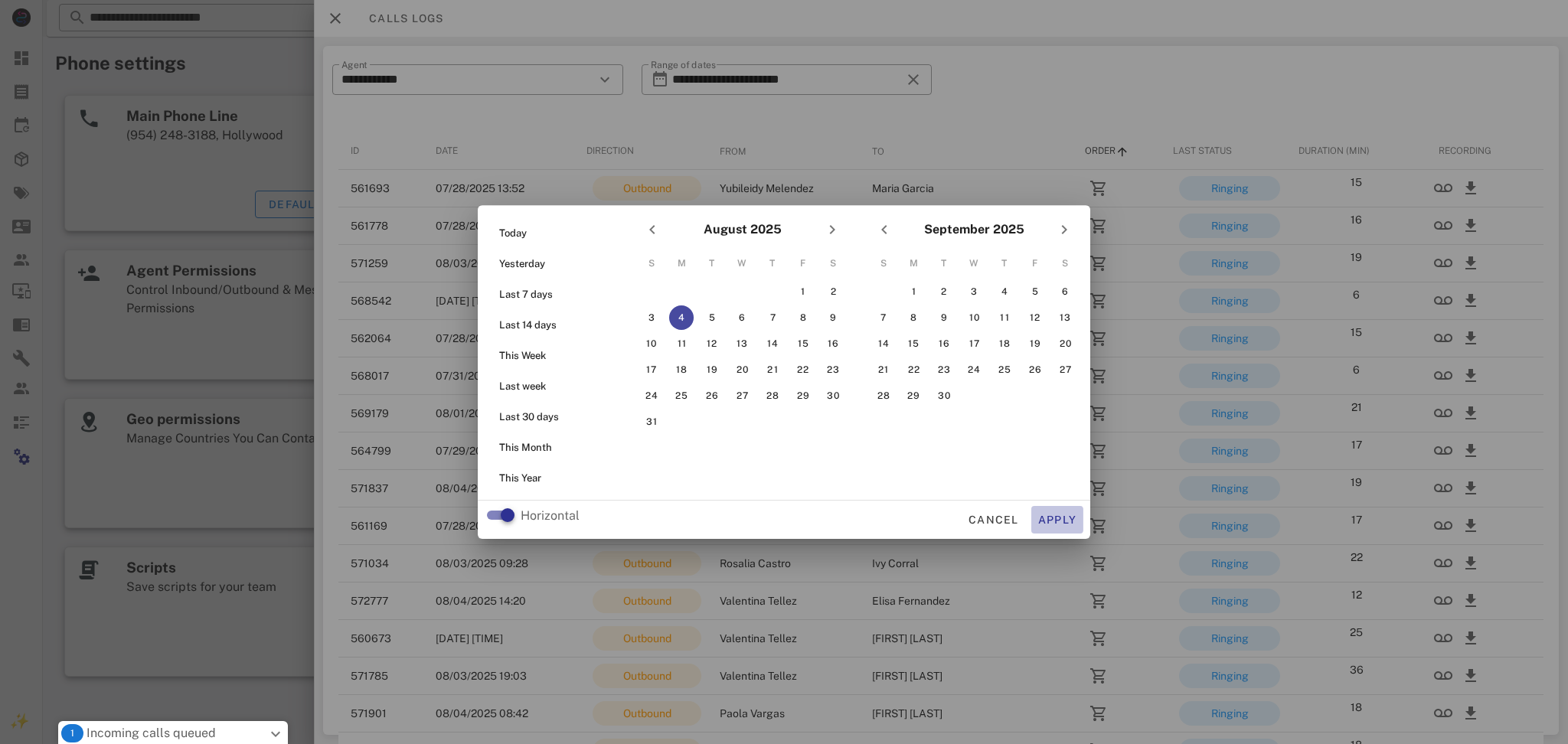 type on "**********" 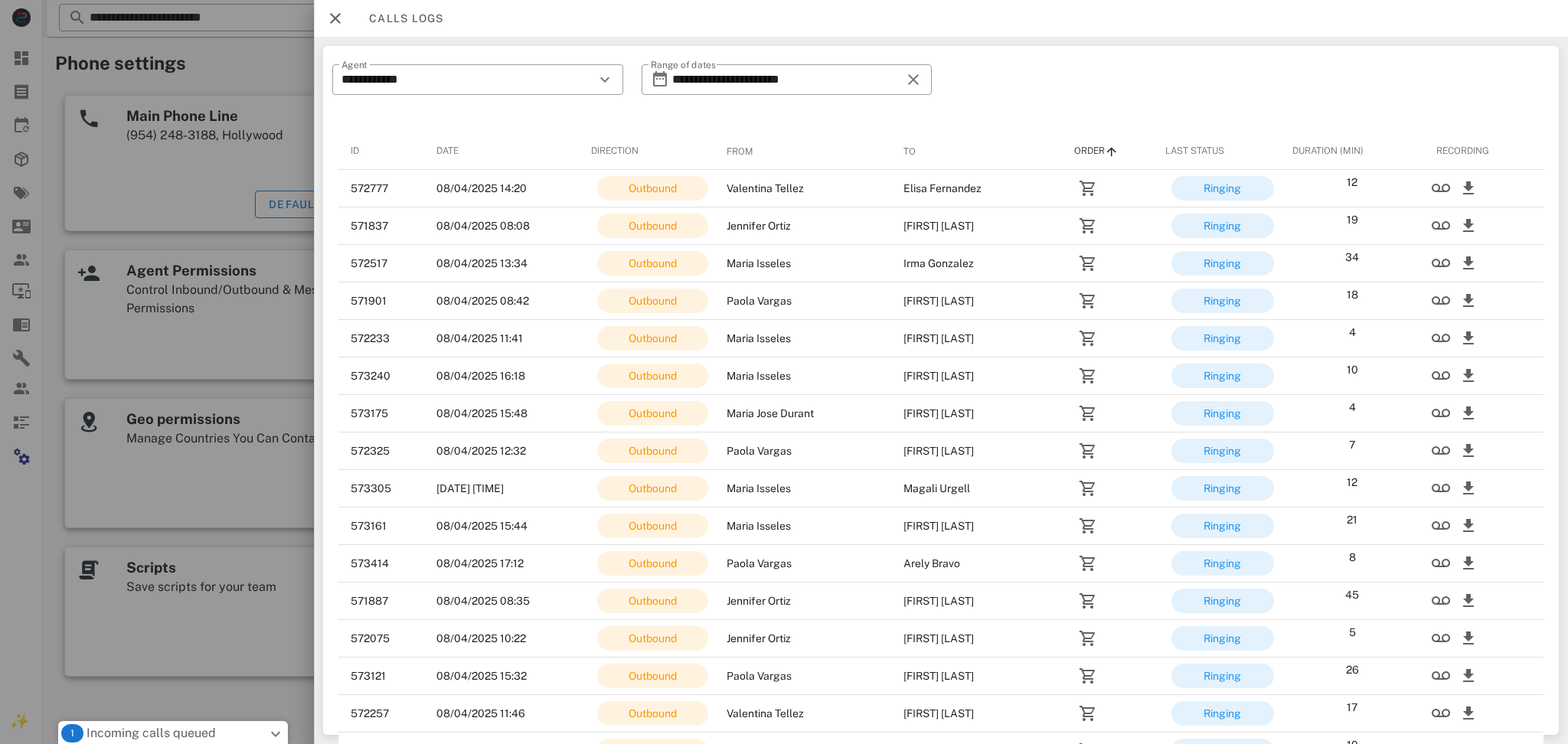 click on "**********" at bounding box center (786, 90) 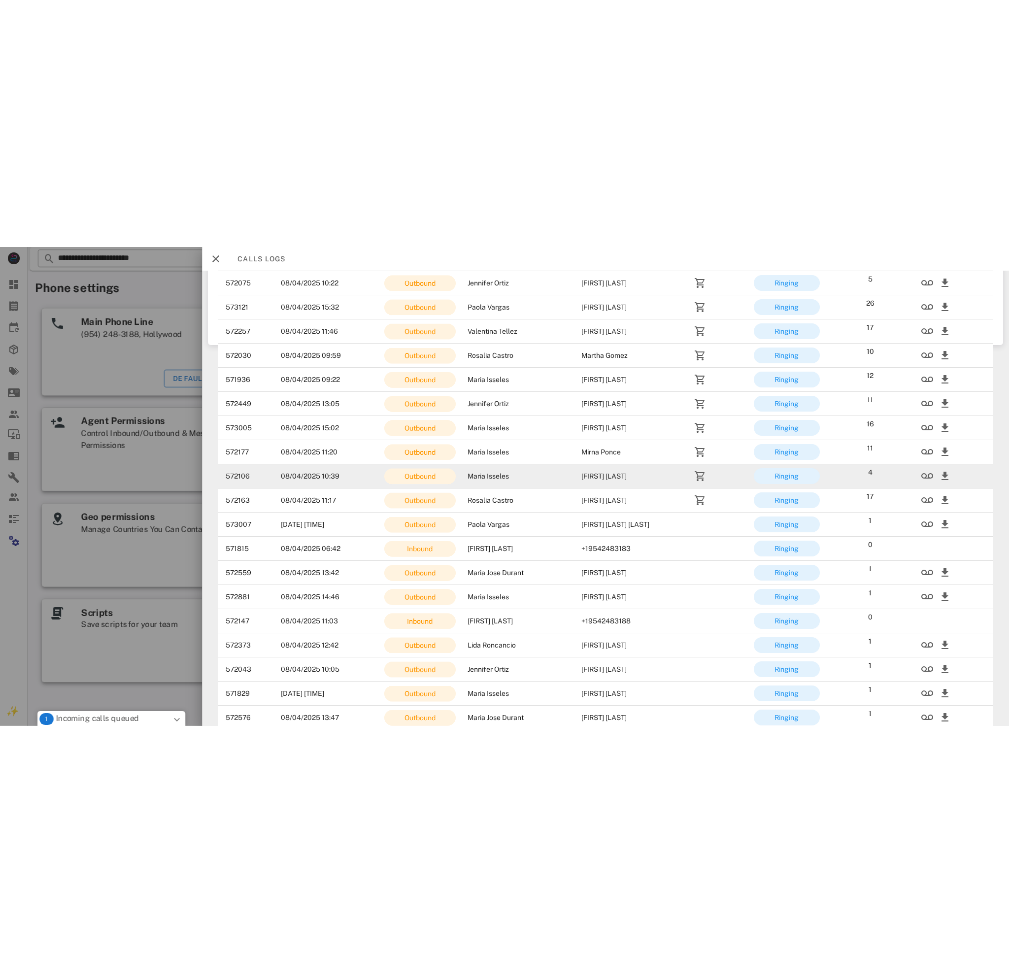 scroll, scrollTop: 400, scrollLeft: 0, axis: vertical 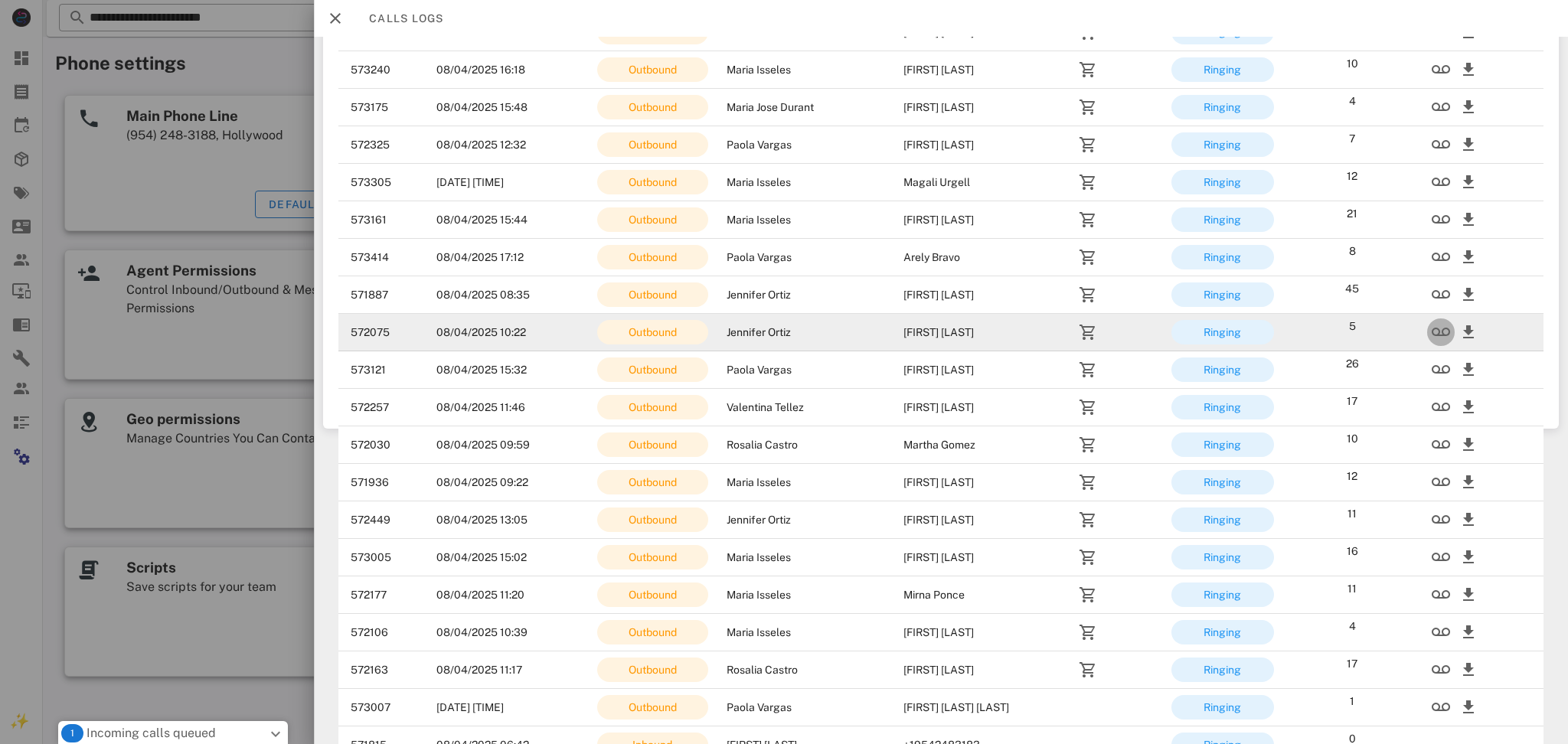 click at bounding box center (1441, 332) 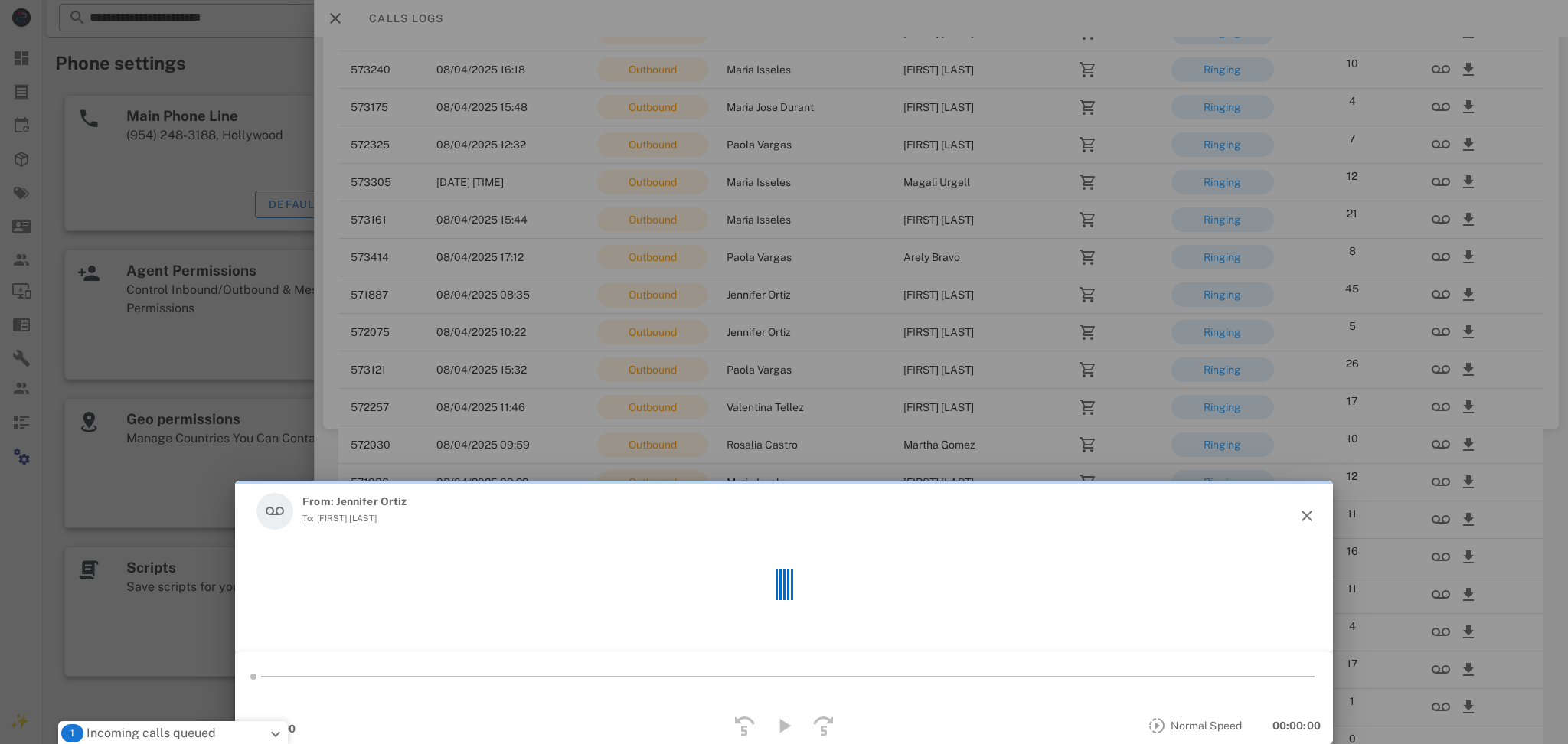 click on "From: Jennifer Ortiz   To: Avelina Castillo" at bounding box center (784, 566) 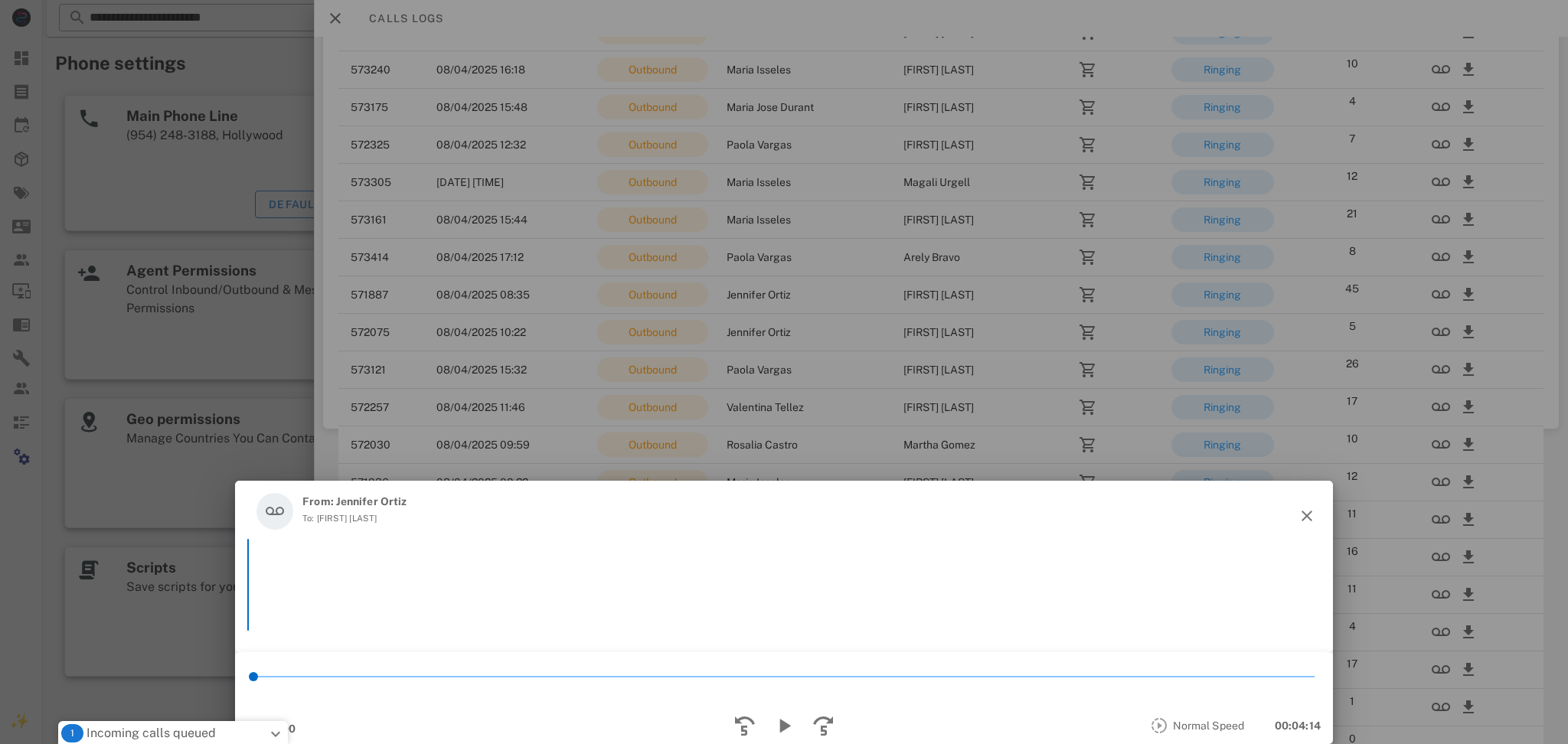 click on "From: Jennifer Ortiz   To: Avelina Castillo" at bounding box center (784, 511) 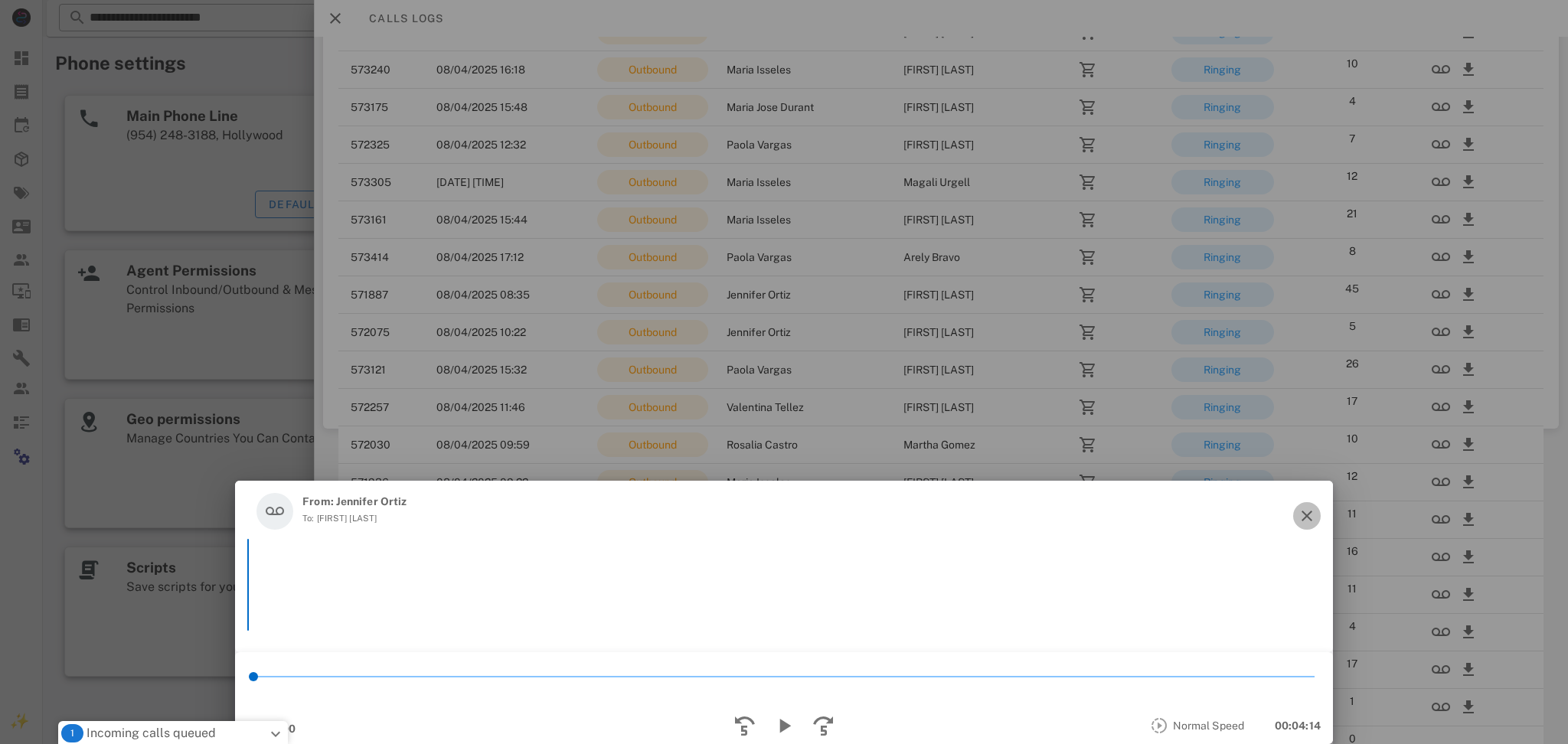 click at bounding box center (1307, 516) 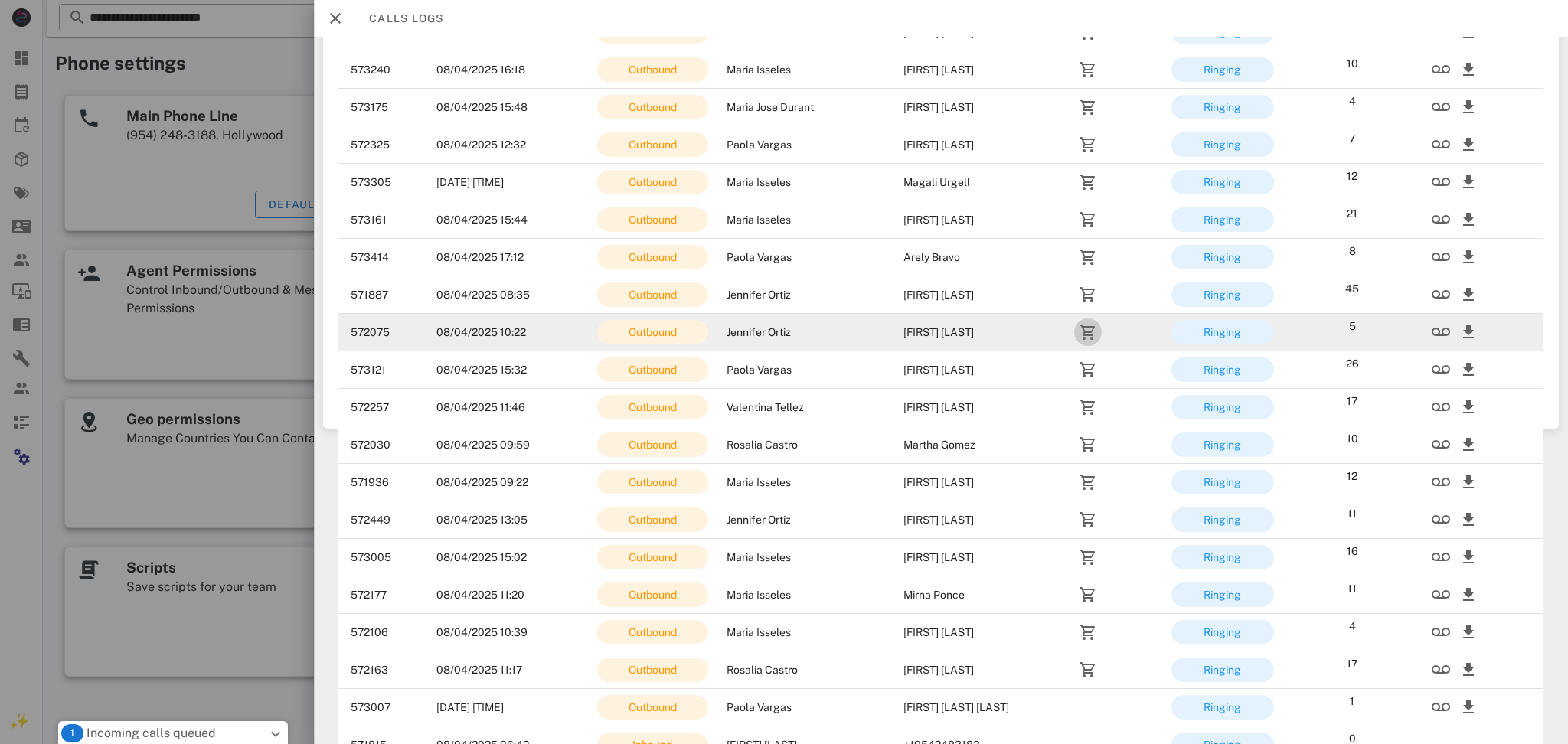 click at bounding box center [1088, 332] 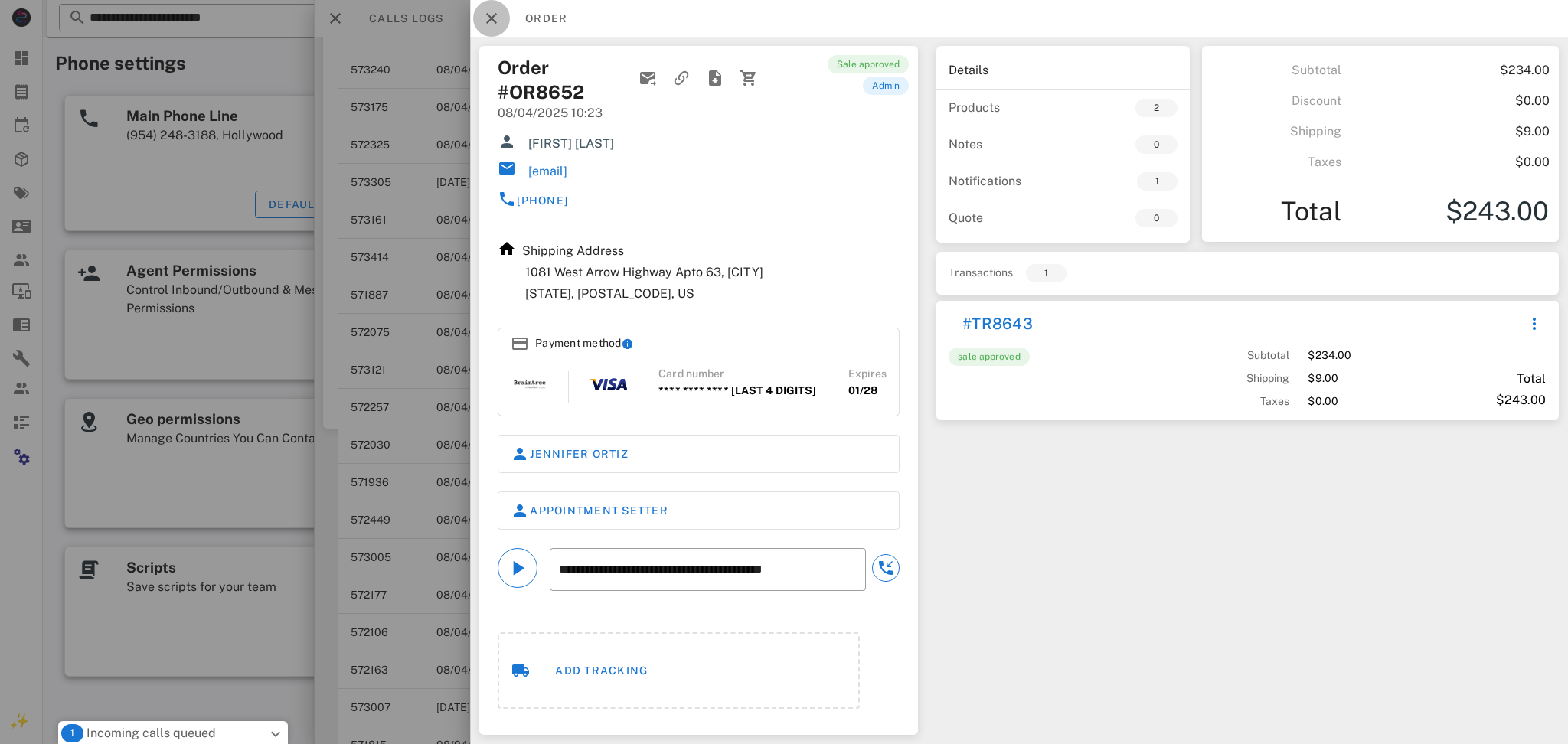 click at bounding box center [492, 18] 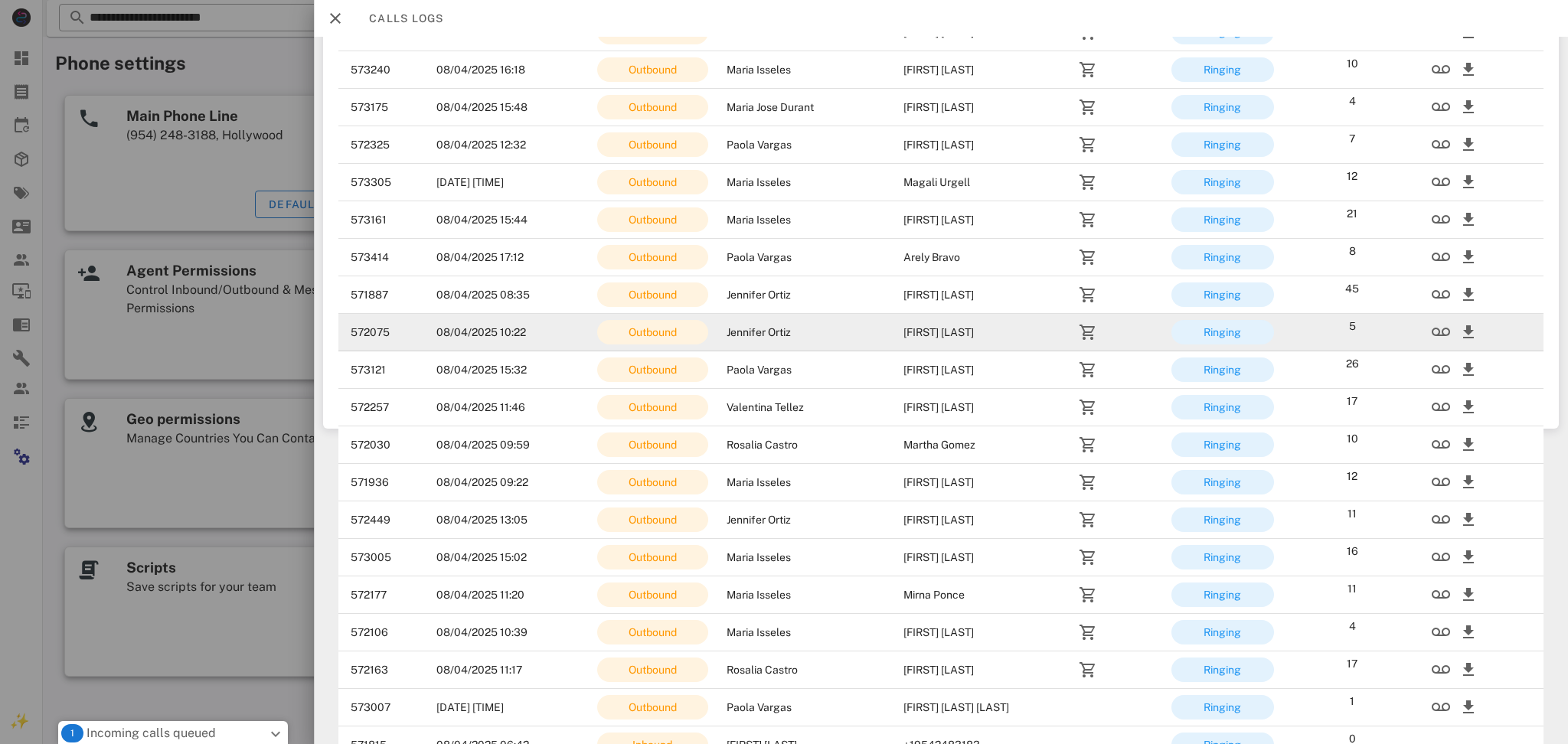 click on "Avelina Castillo" at bounding box center (976, 332) 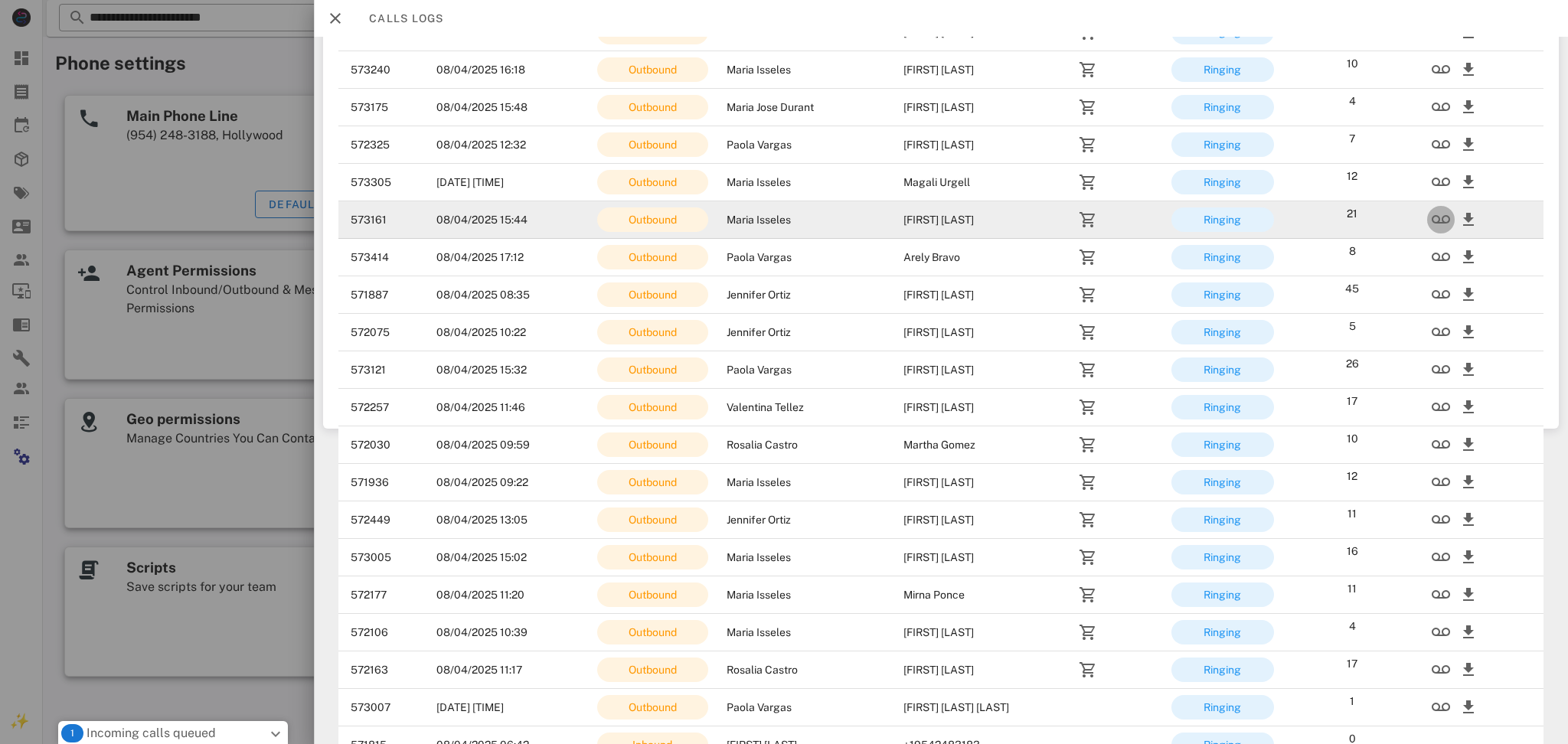 click at bounding box center (1441, 220) 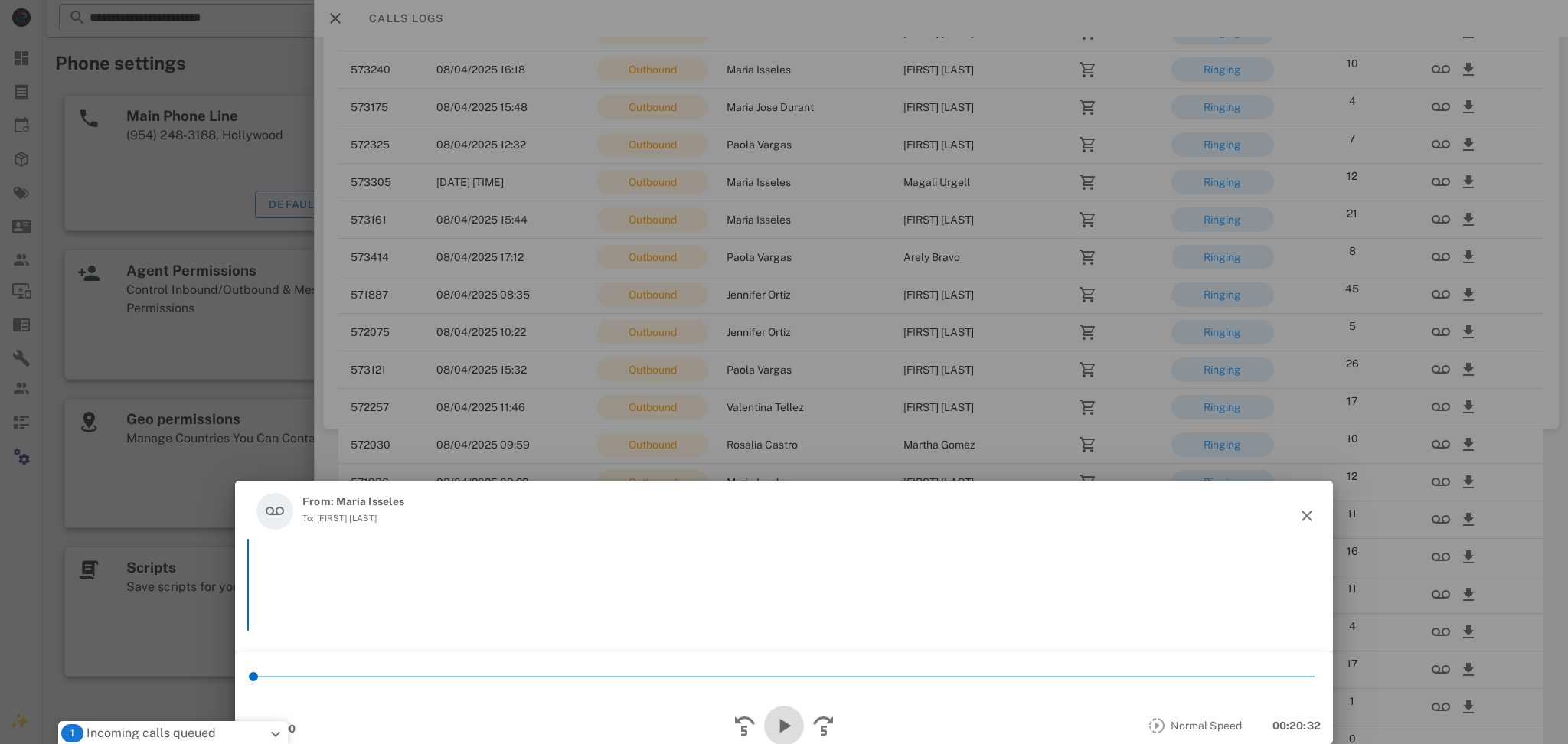 click at bounding box center [784, 726] 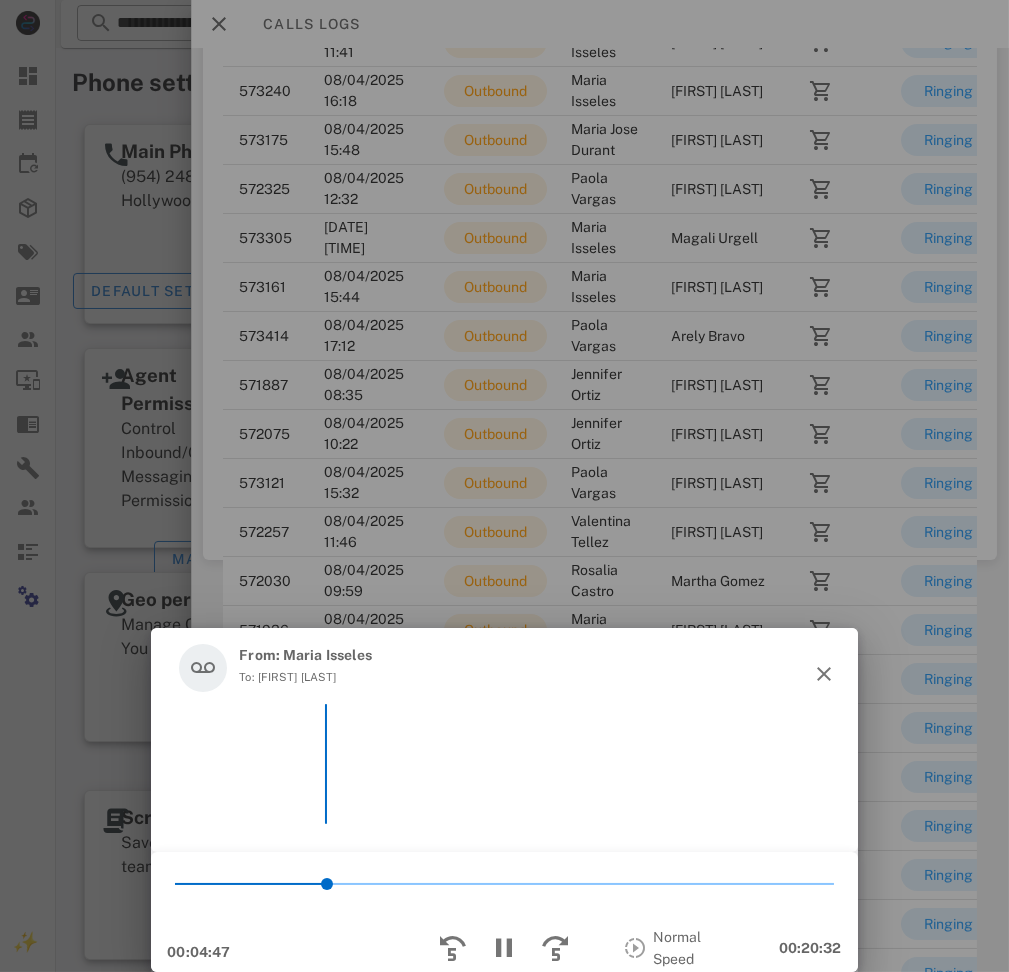 click on "*" at bounding box center (504, 884) 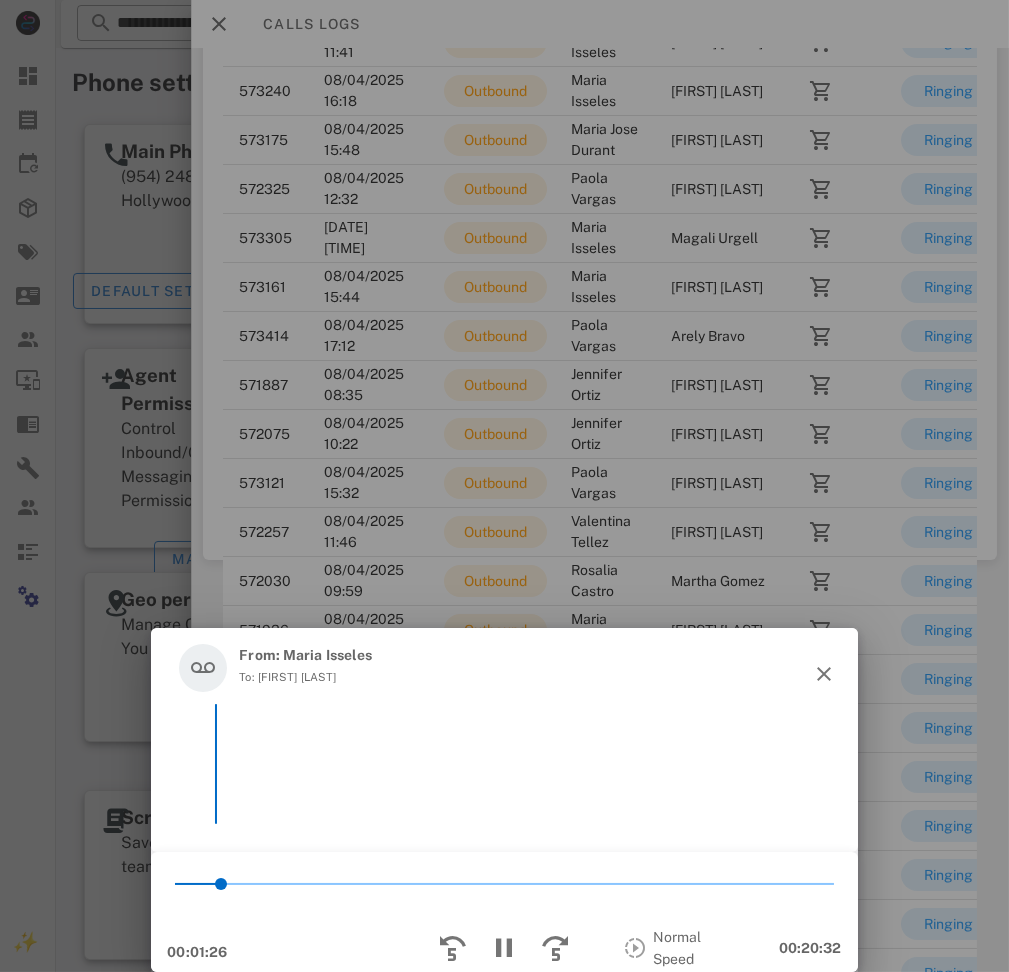 click at bounding box center [198, 884] 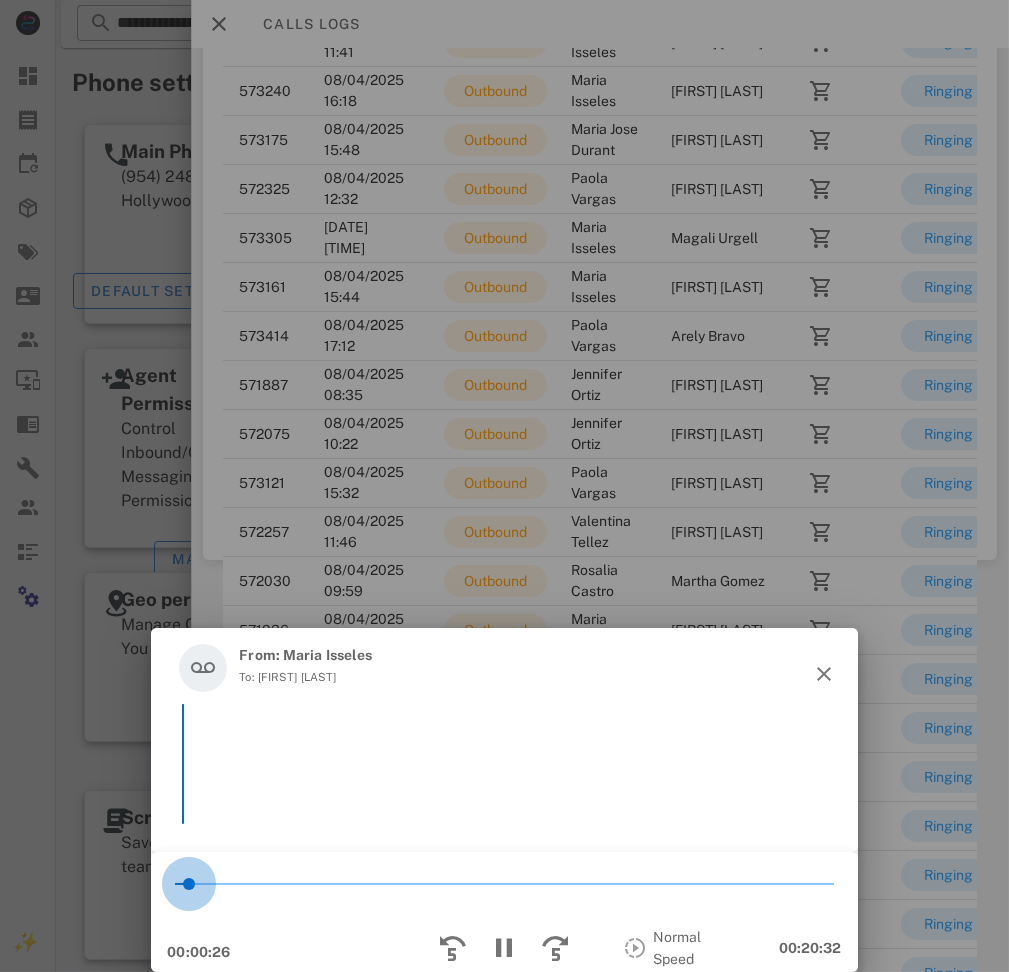 drag, startPoint x: 184, startPoint y: 881, endPoint x: 103, endPoint y: 894, distance: 82.036575 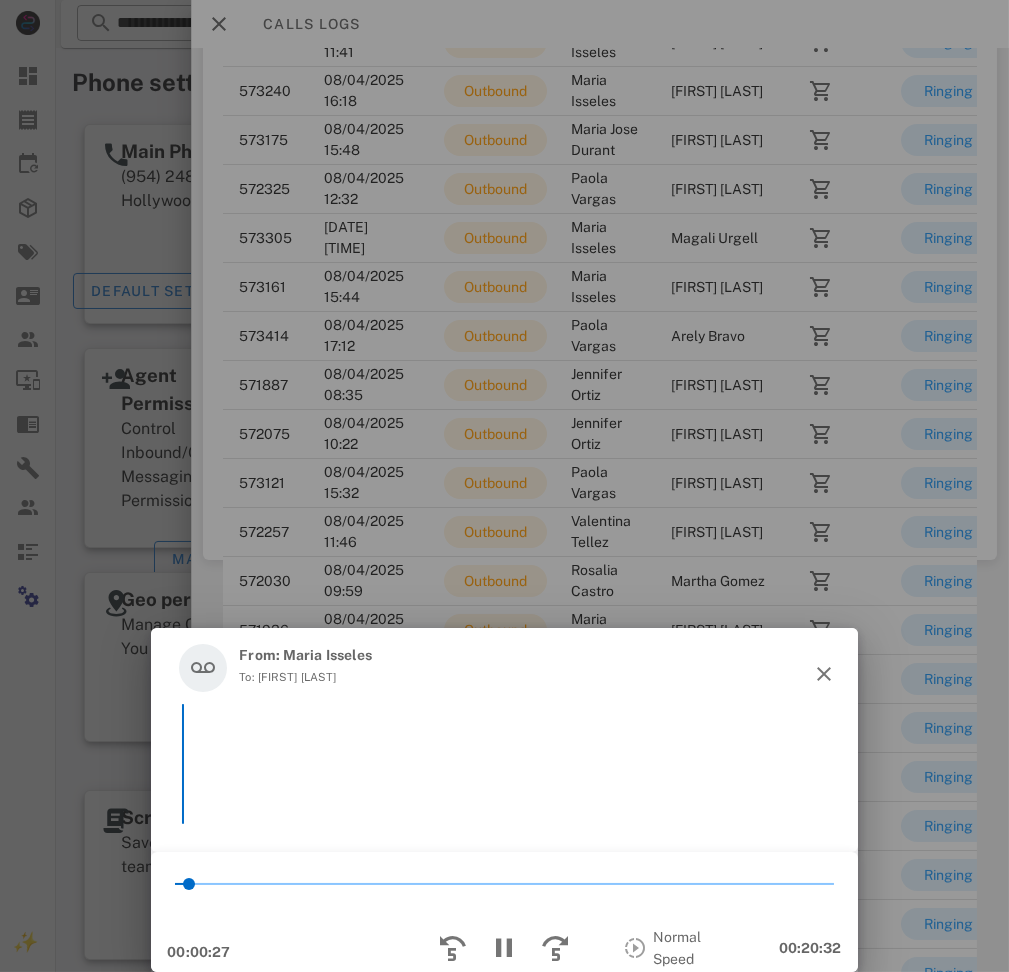 click on "*" at bounding box center (504, 884) 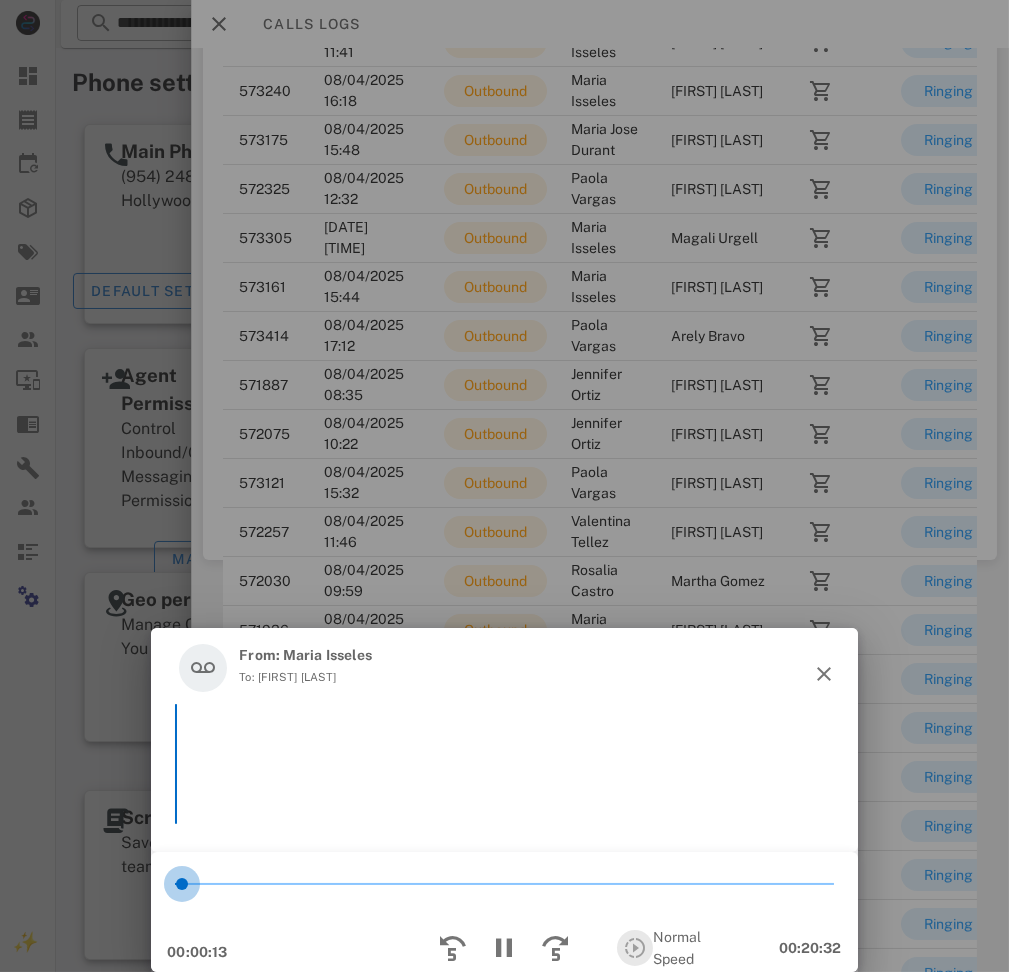 click at bounding box center (635, 948) 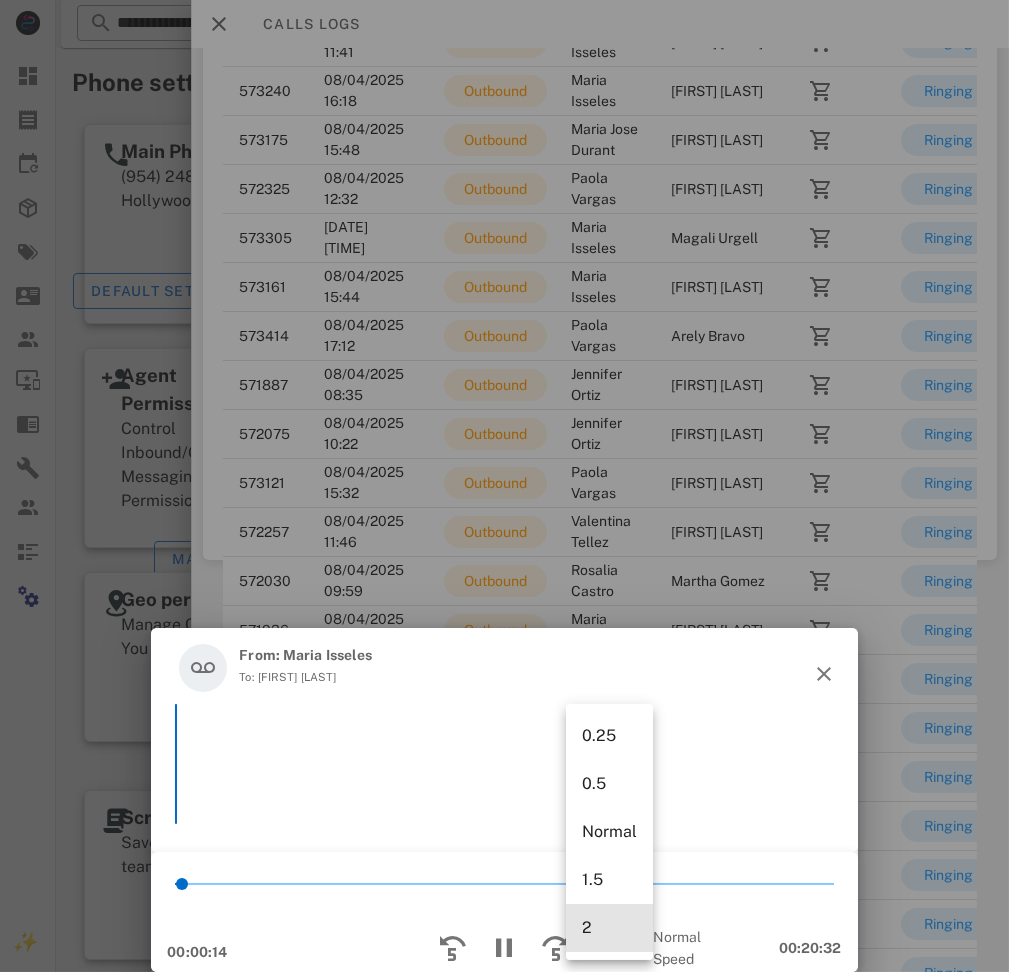 click on "2" at bounding box center (609, 927) 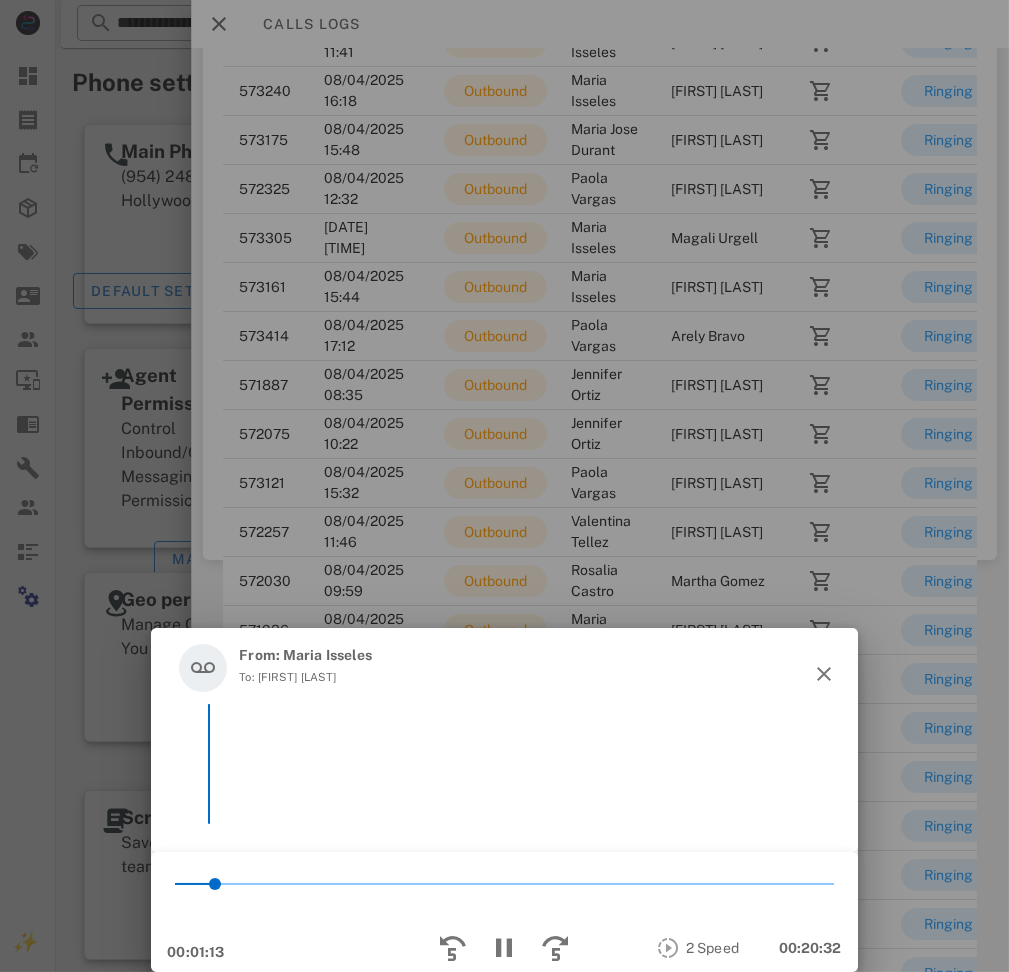 click on "To: Lucely Alonso" at bounding box center (305, 677) 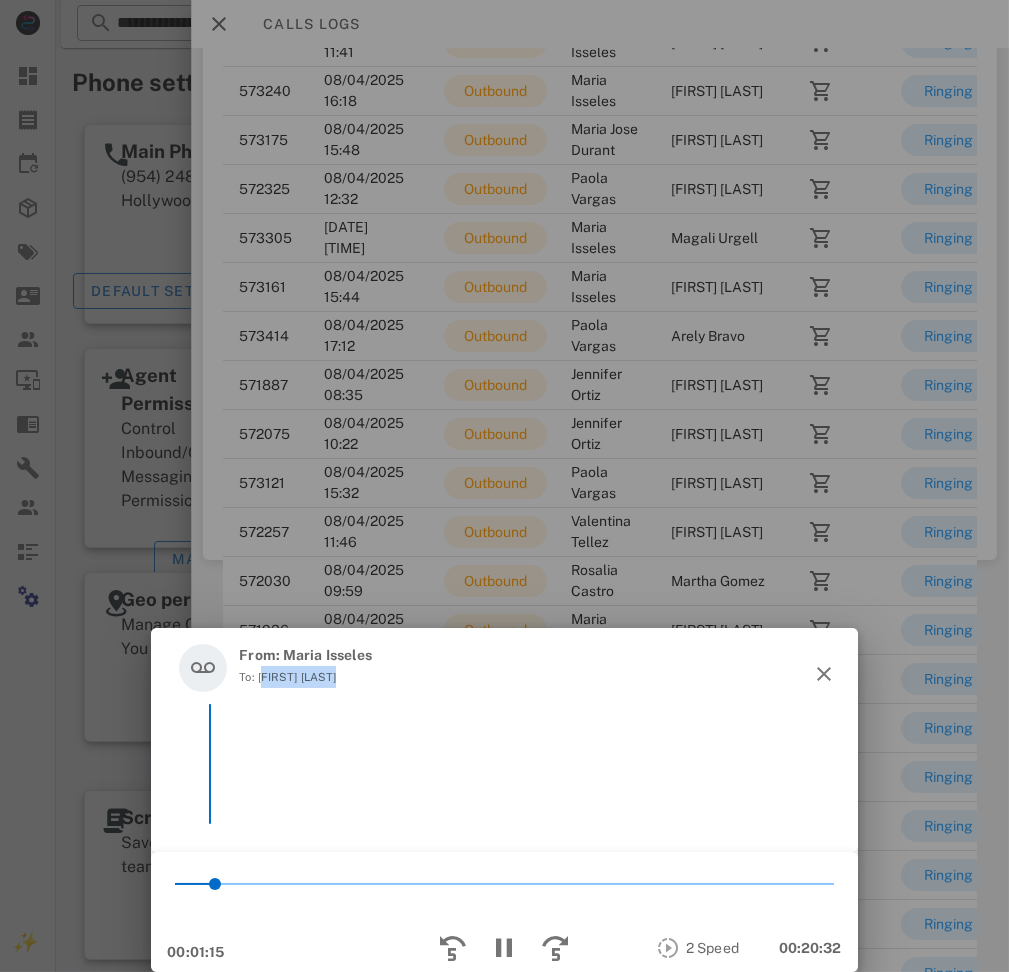 drag, startPoint x: 260, startPoint y: 681, endPoint x: 312, endPoint y: 679, distance: 52.03845 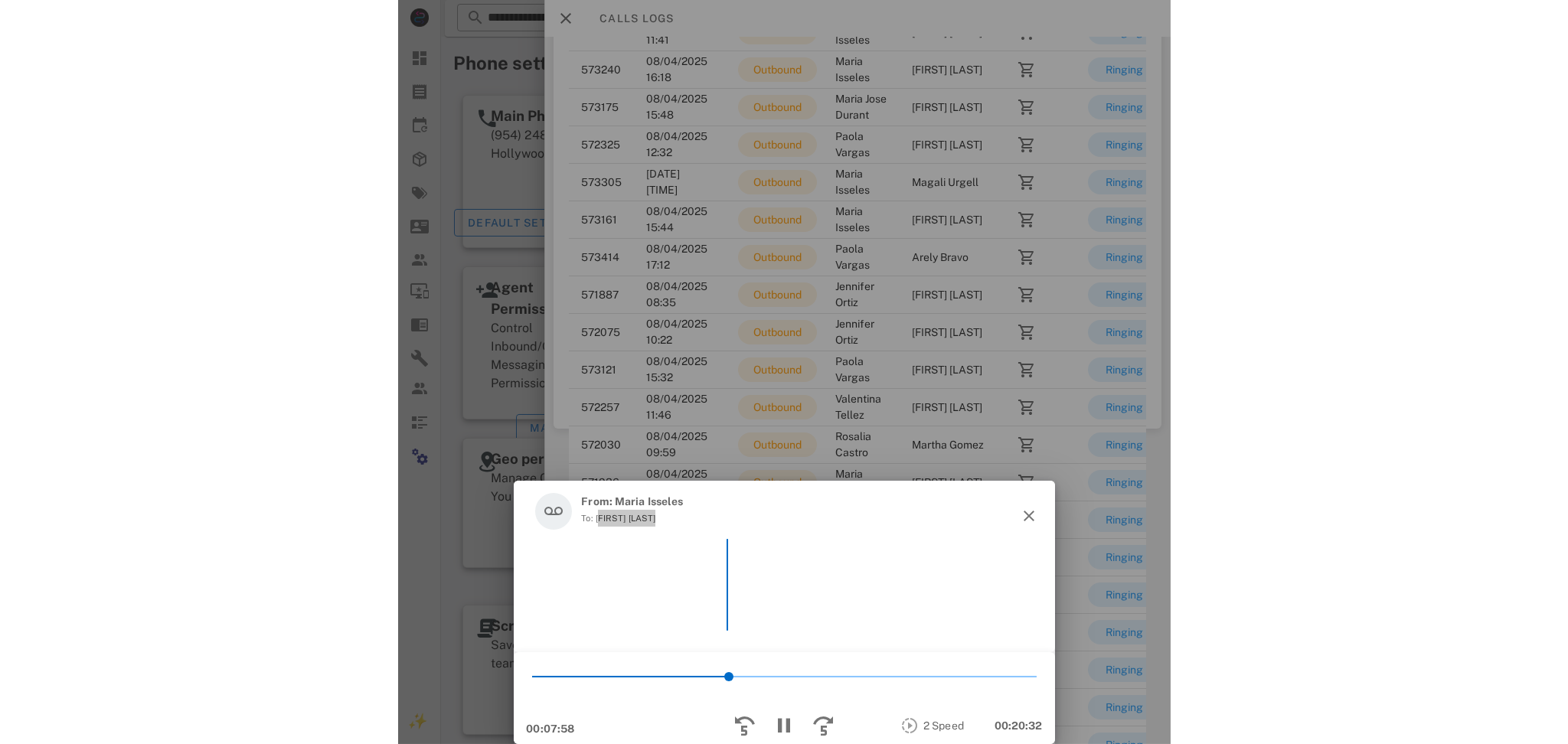 scroll, scrollTop: 102, scrollLeft: 0, axis: vertical 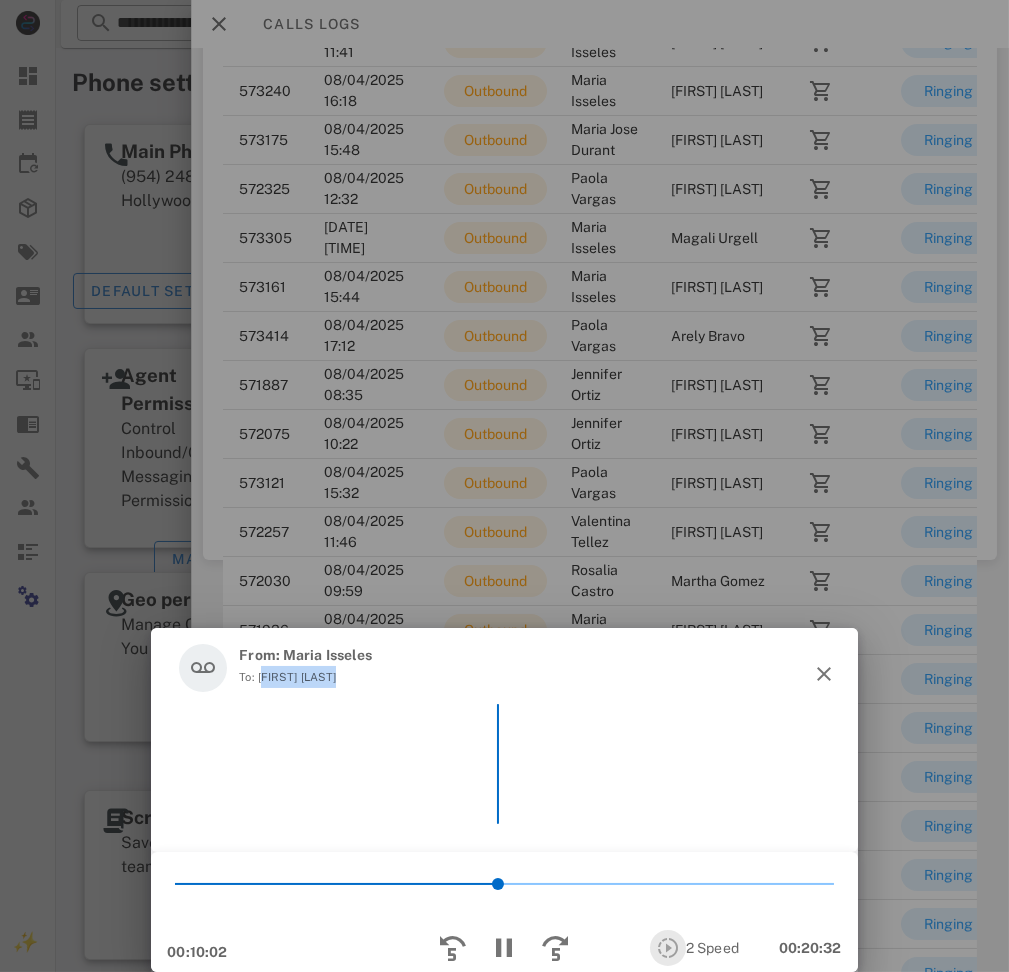 click at bounding box center [668, 948] 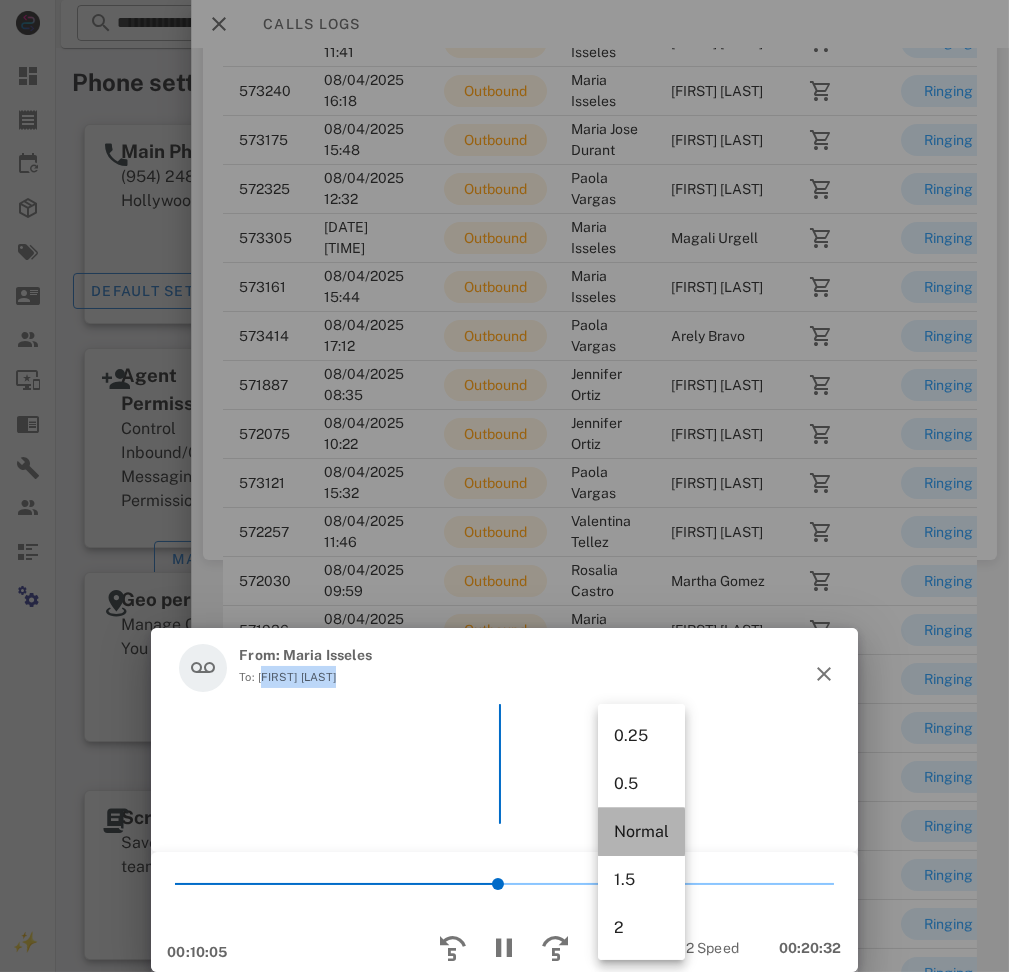 click on "Normal" at bounding box center (641, 832) 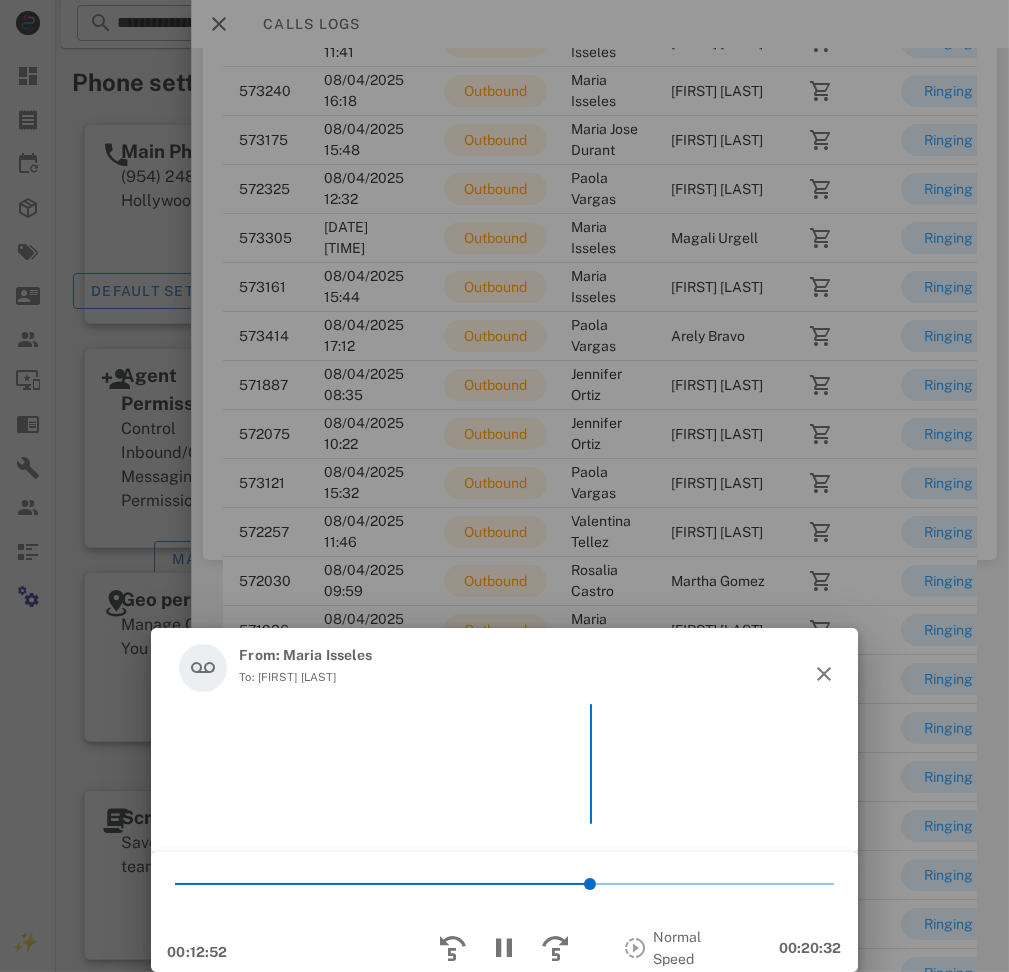 click on "From: Maria Isseles   To: Lucely Alonso" at bounding box center [504, 668] 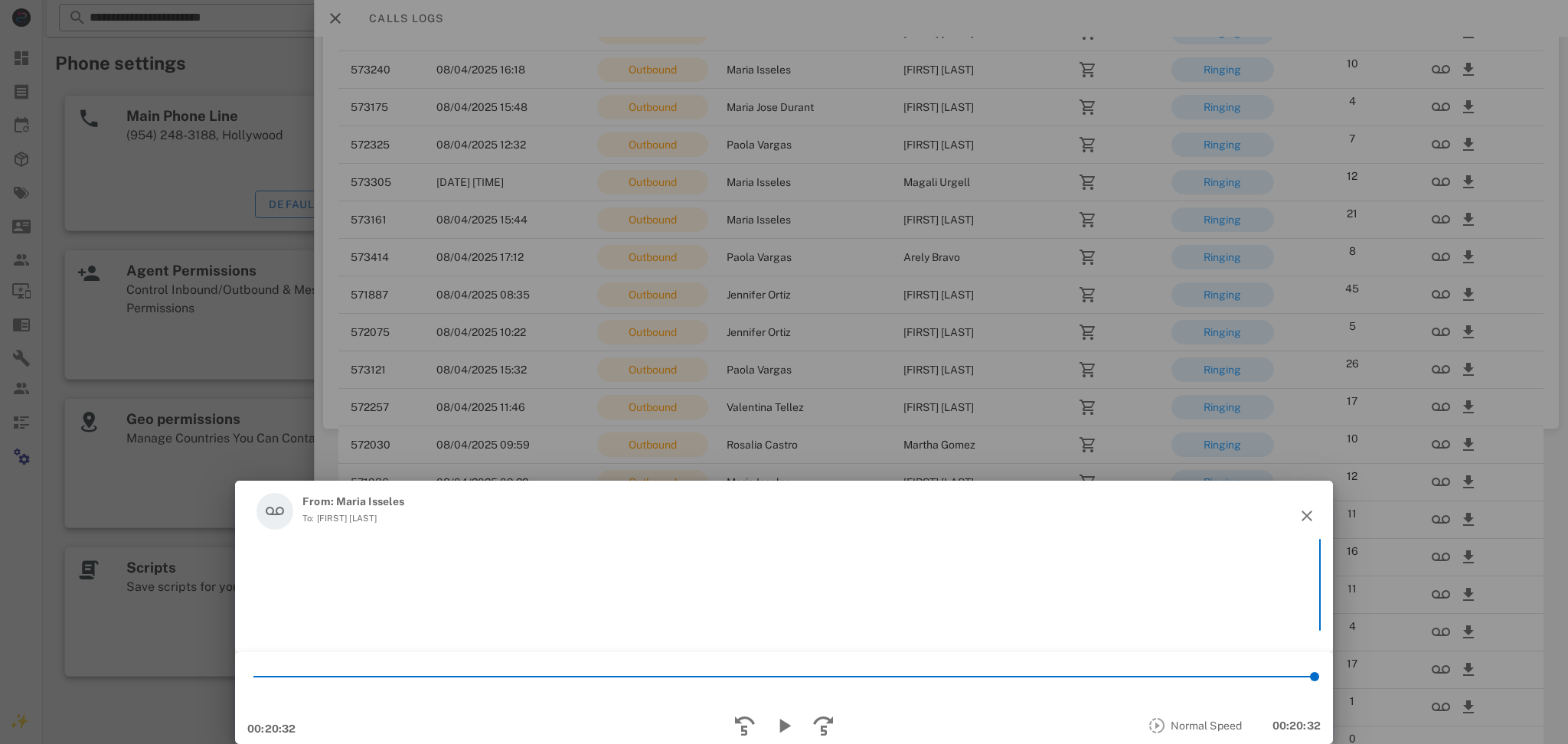 click on "From: Maria Isseles   To: Lucely Alonso" at bounding box center (784, 511) 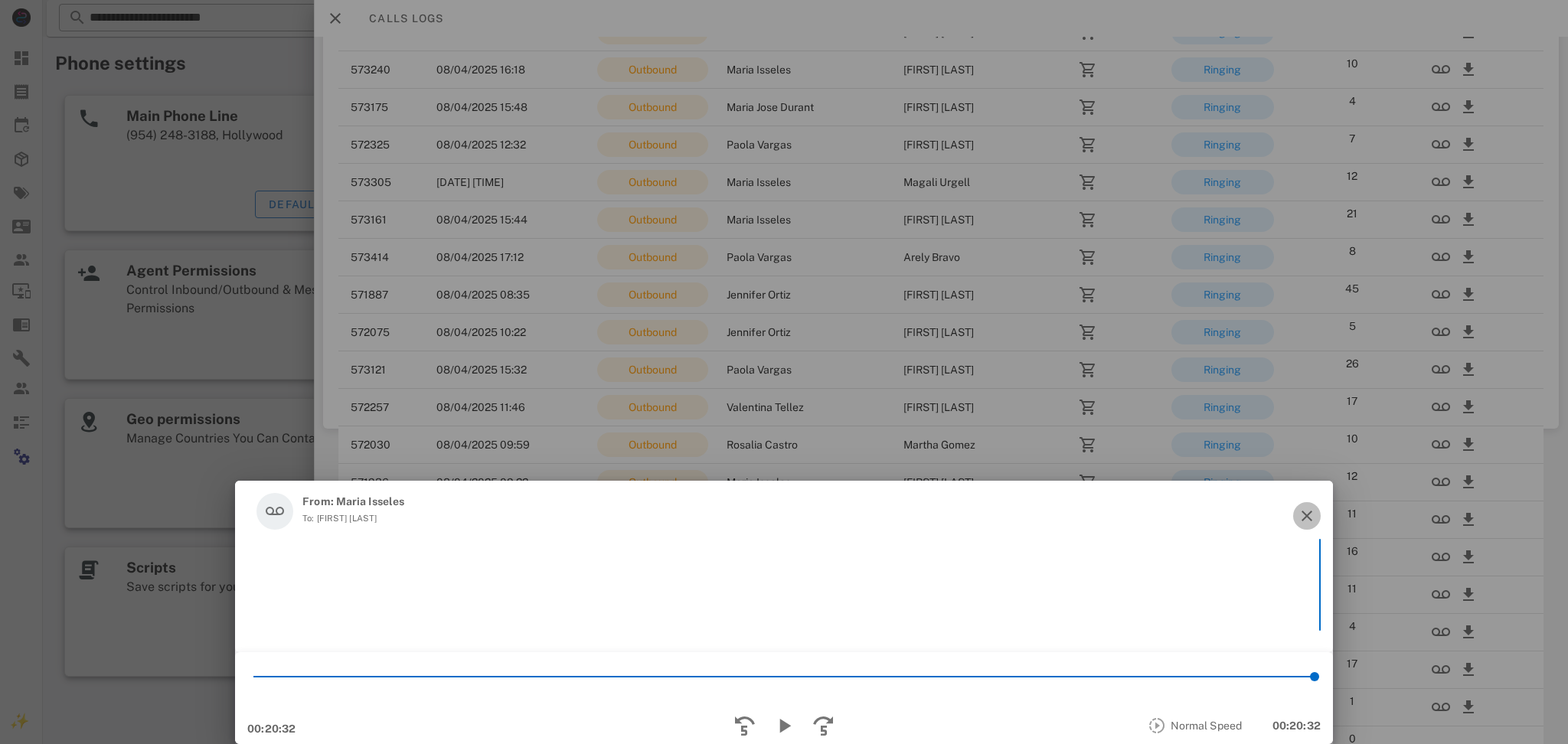 click at bounding box center (1307, 516) 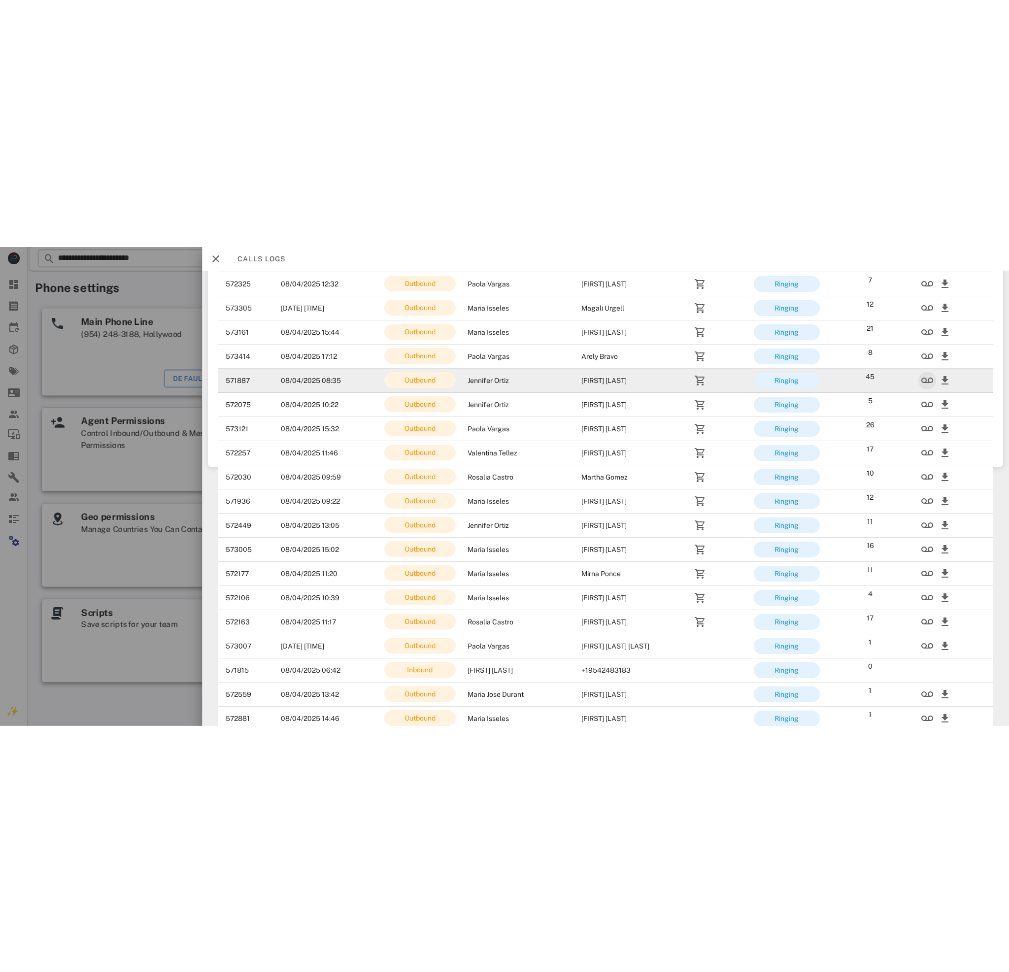 scroll, scrollTop: 666, scrollLeft: 0, axis: vertical 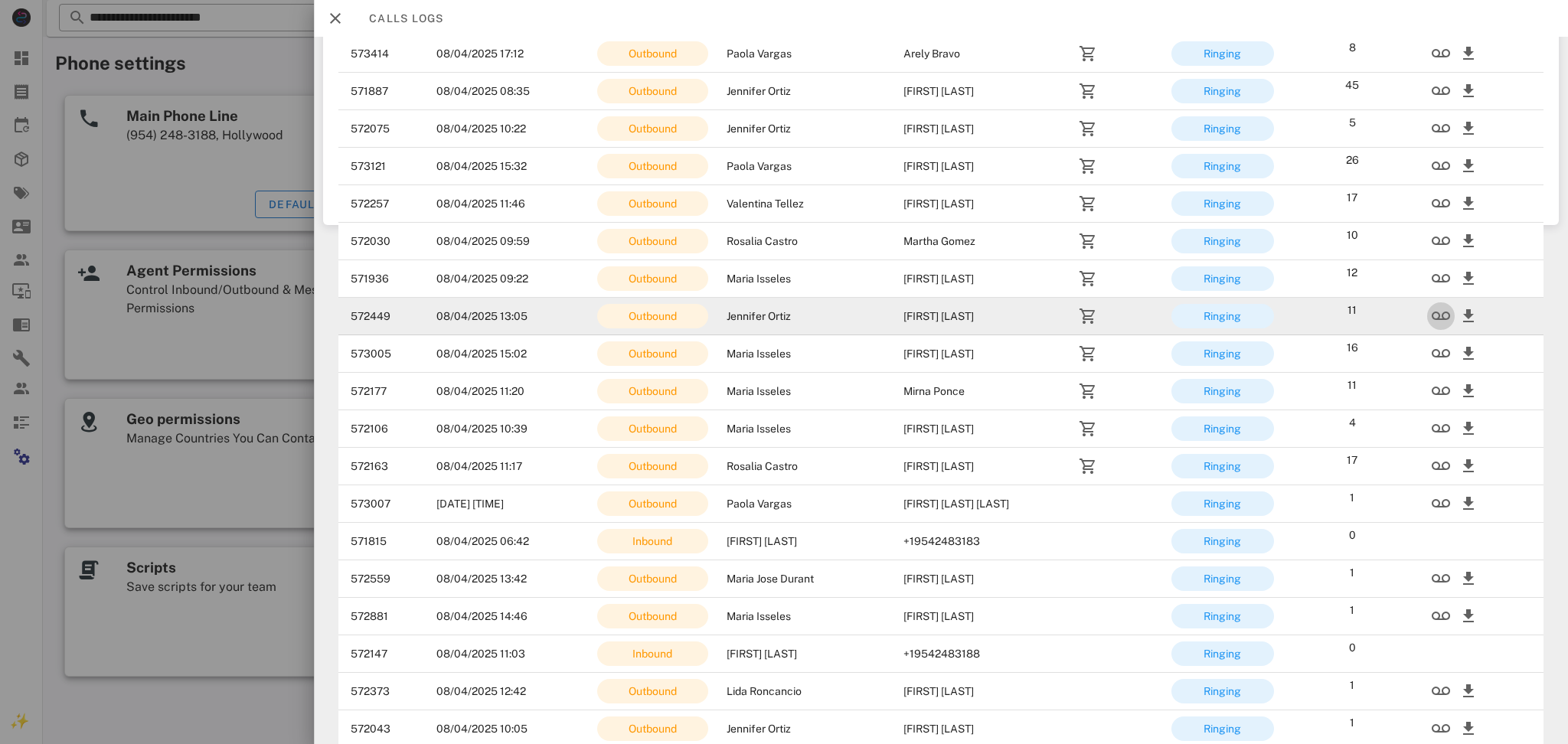 click at bounding box center [1441, 316] 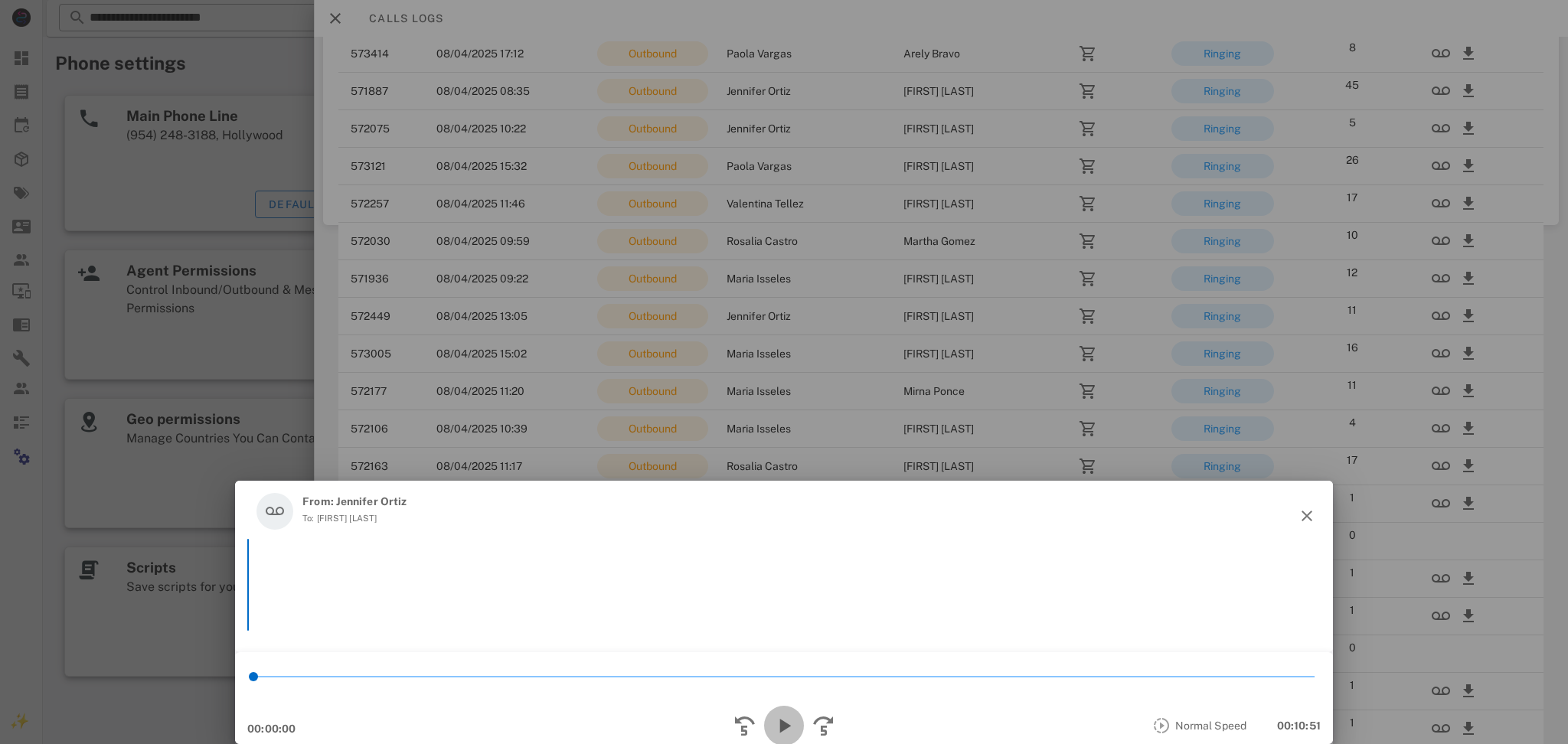 click at bounding box center [784, 726] 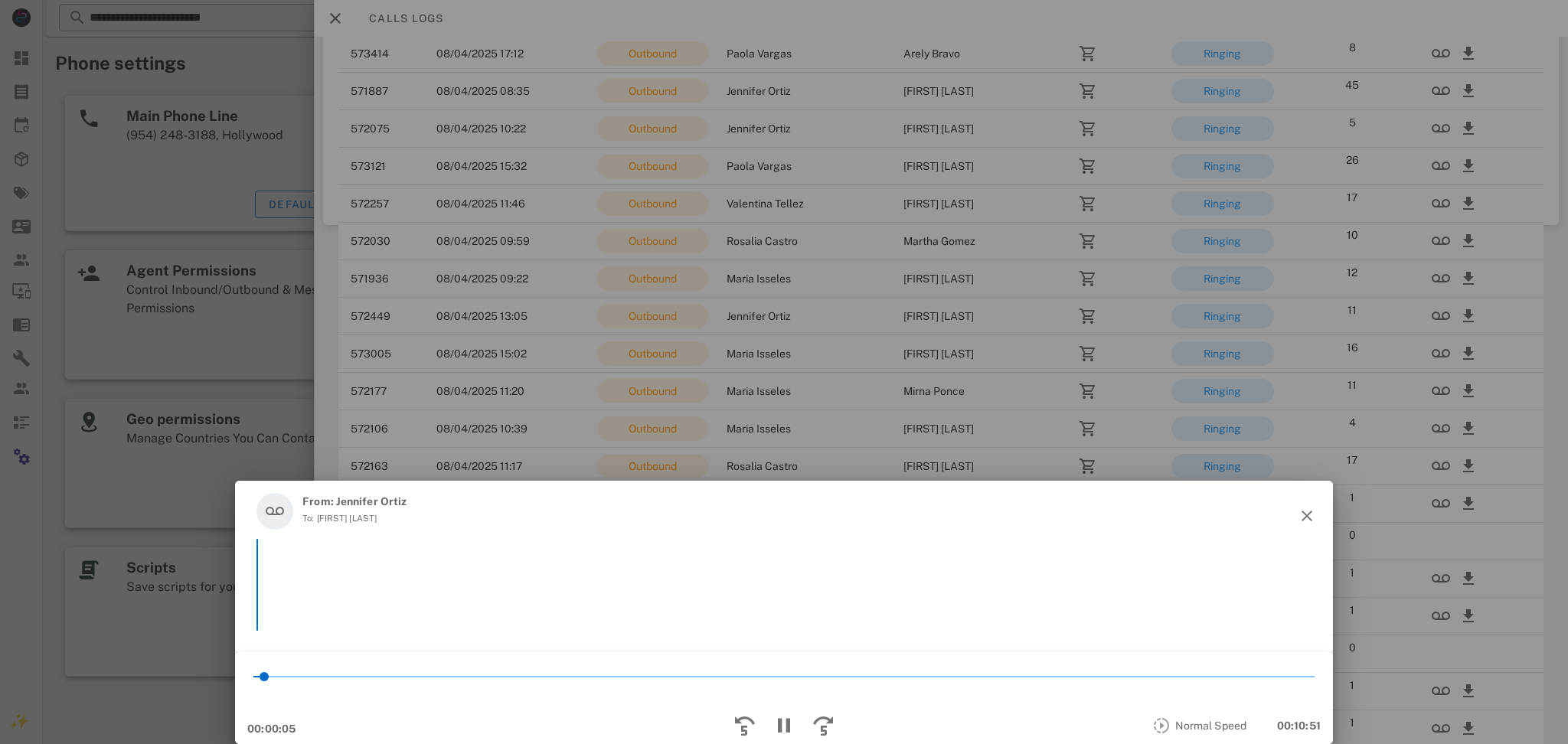 click on "To: Maria Santana" at bounding box center [354, 518] 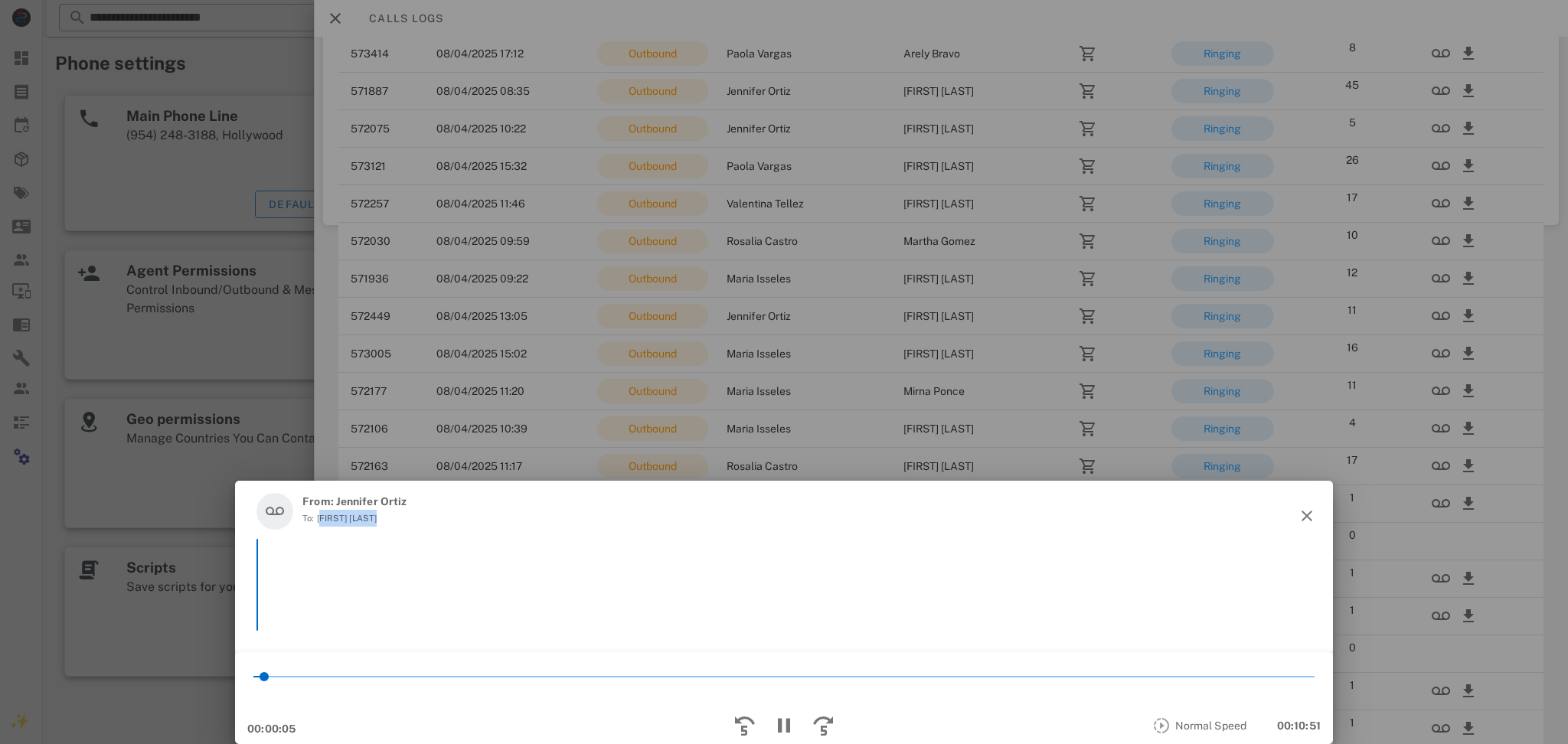 drag, startPoint x: 322, startPoint y: 520, endPoint x: 347, endPoint y: 518, distance: 25.07987 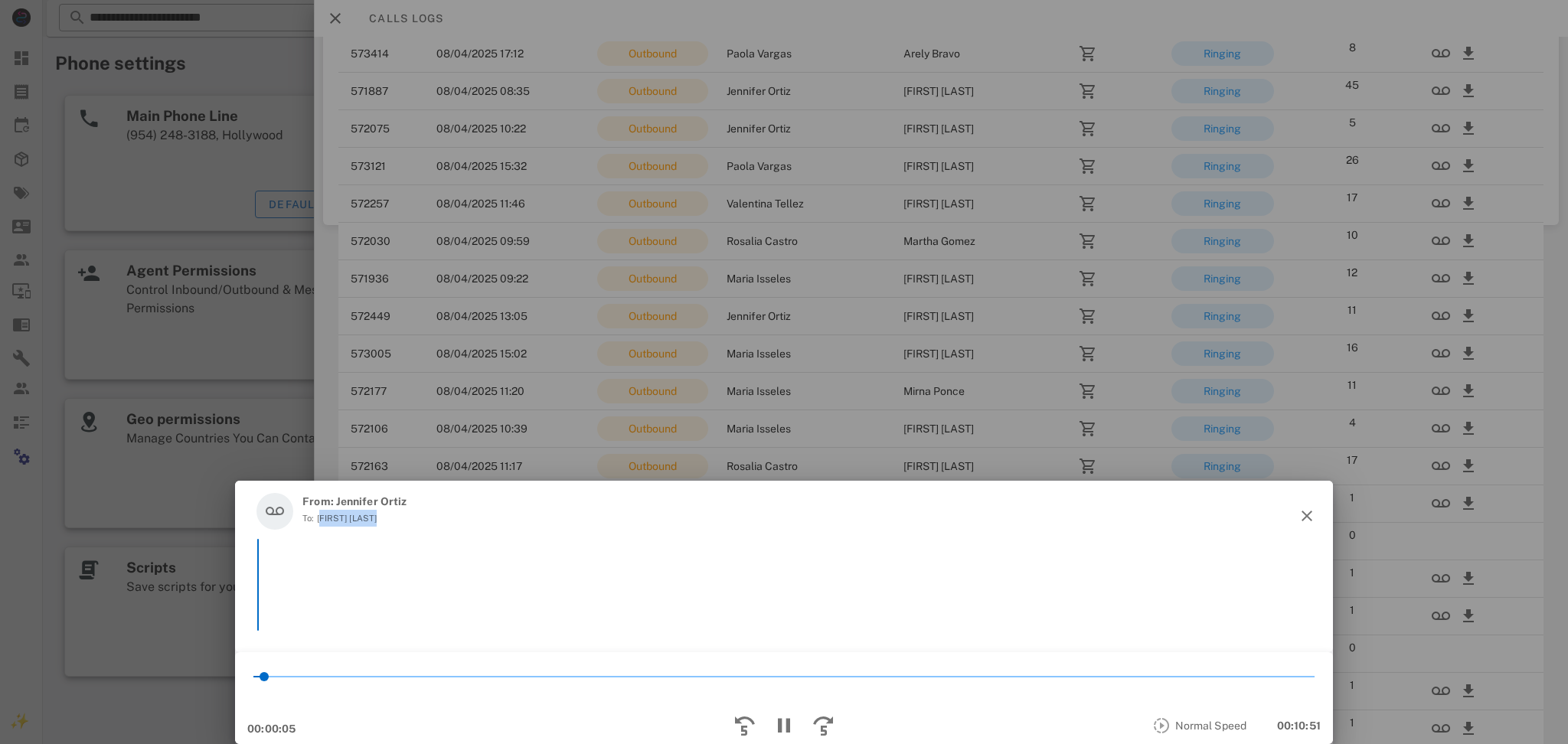 copy on "Maria Santana" 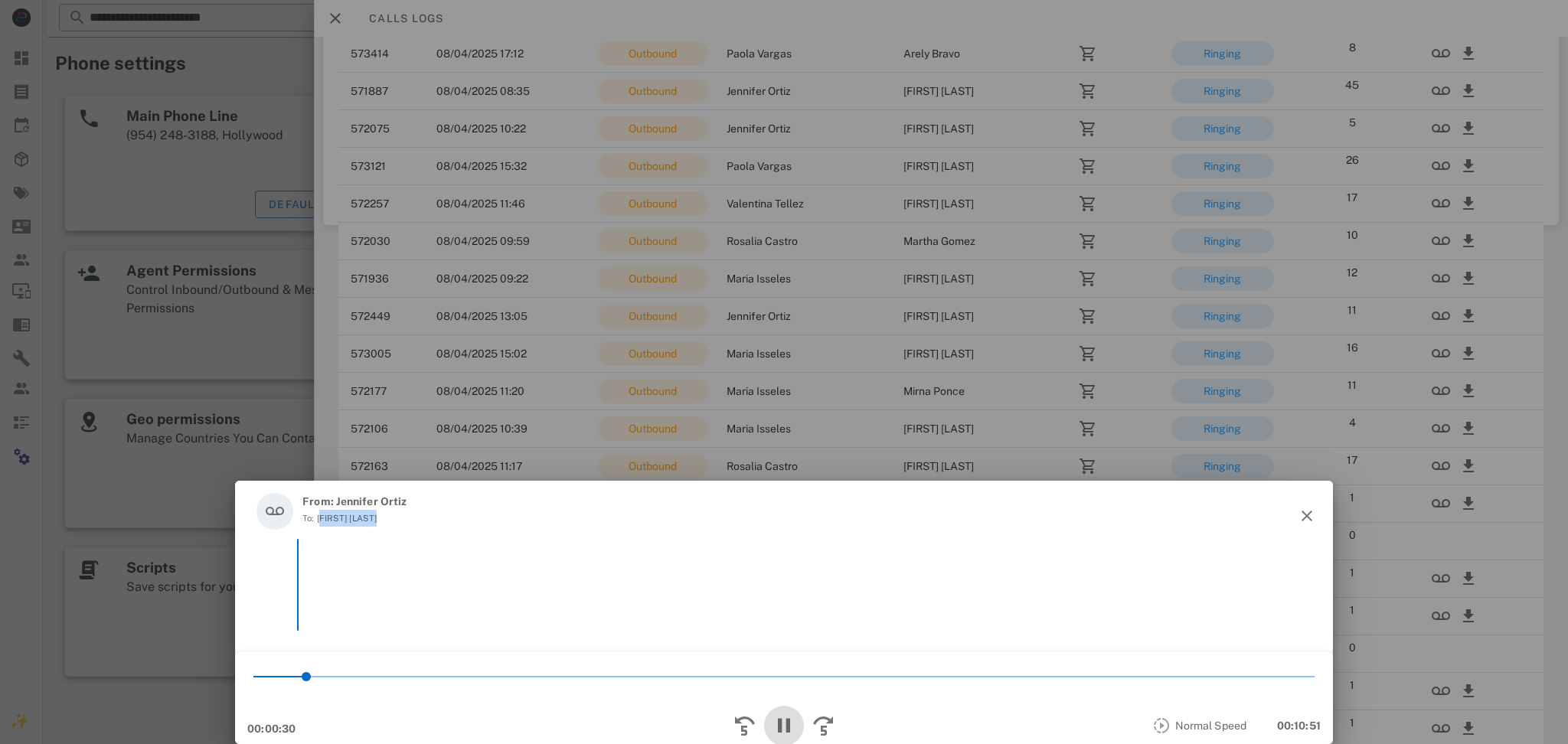 click at bounding box center (784, 726) 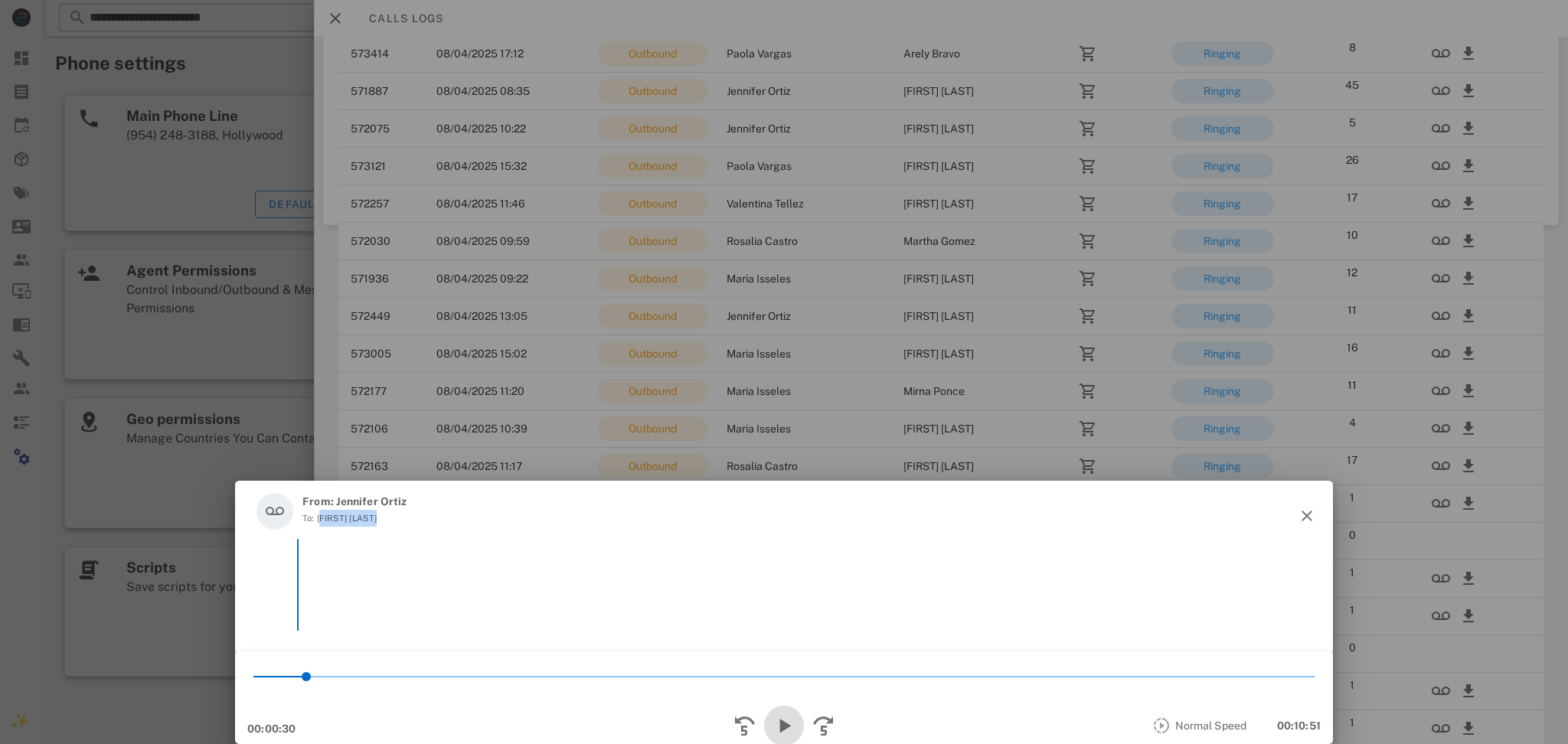 click at bounding box center (784, 726) 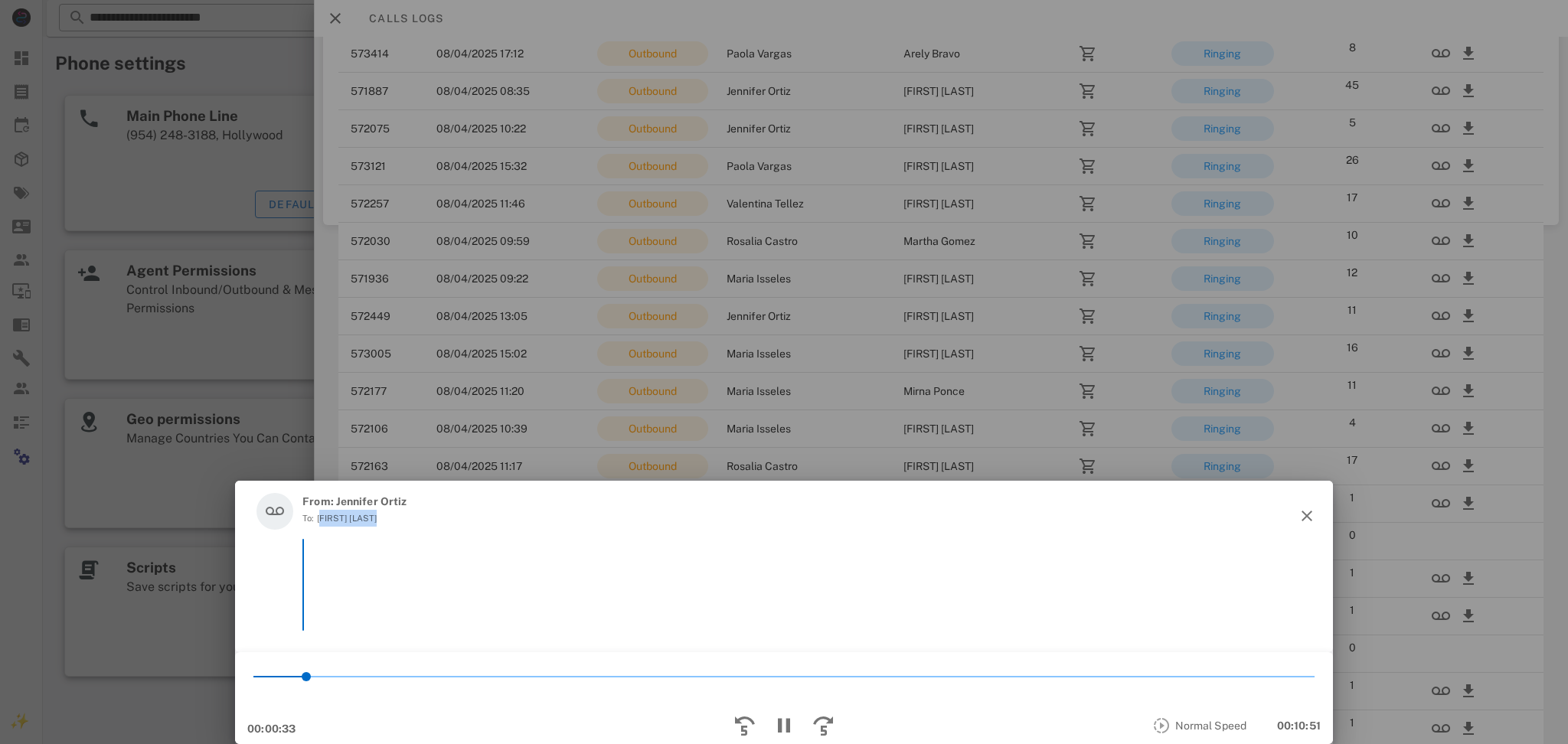 click on "To: Maria Santana" at bounding box center (354, 518) 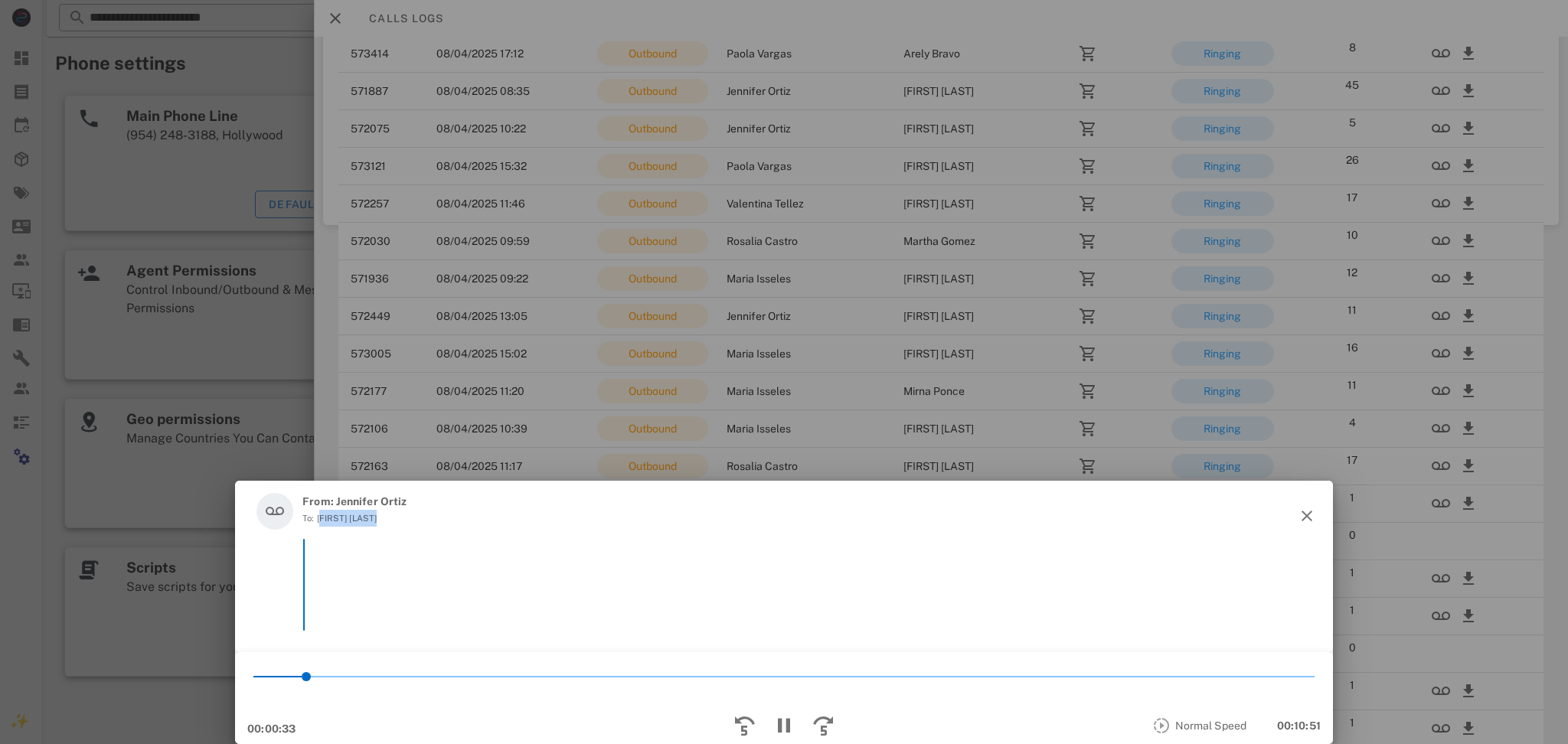 drag, startPoint x: 357, startPoint y: 517, endPoint x: 324, endPoint y: 513, distance: 33.24154 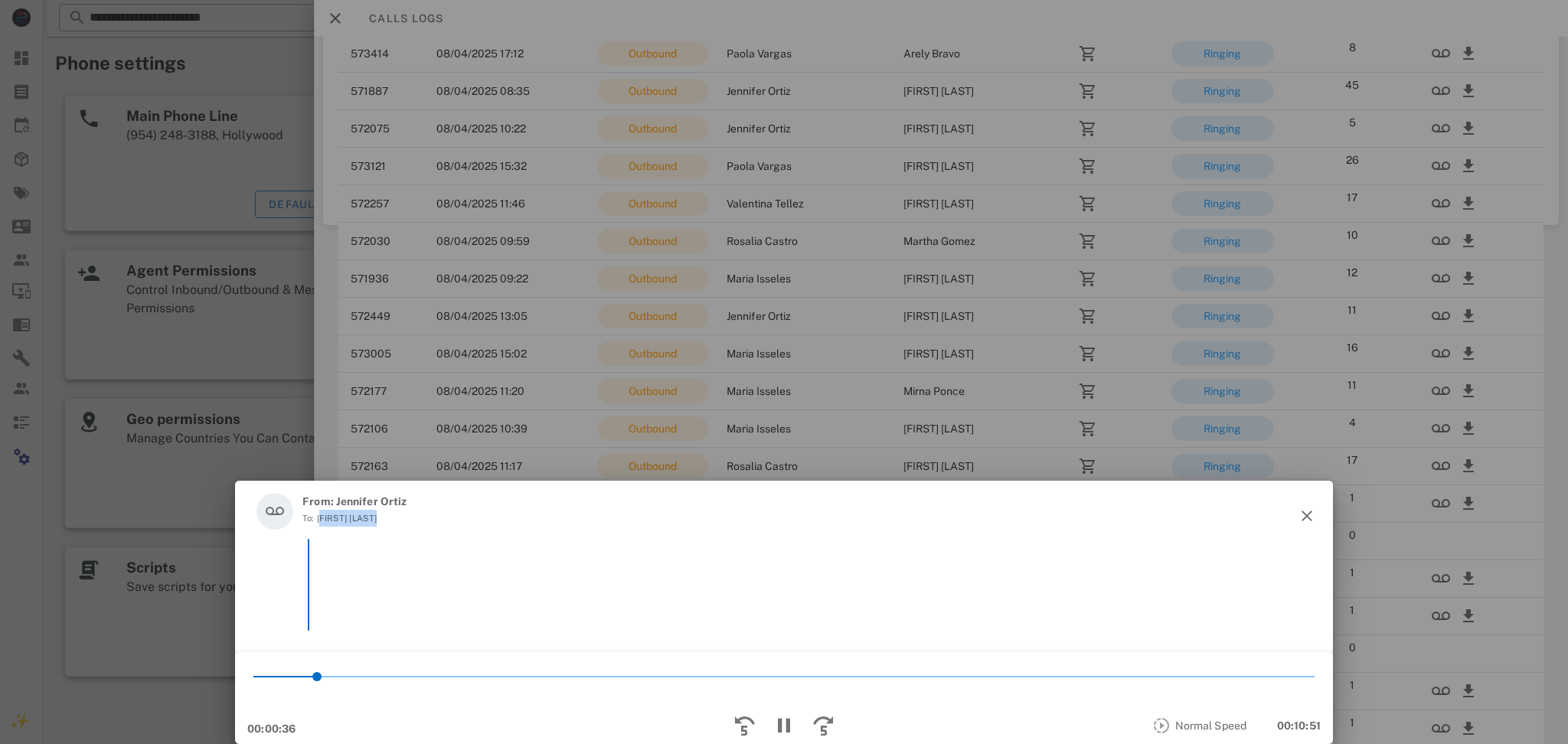 click on "*" at bounding box center [784, 677] 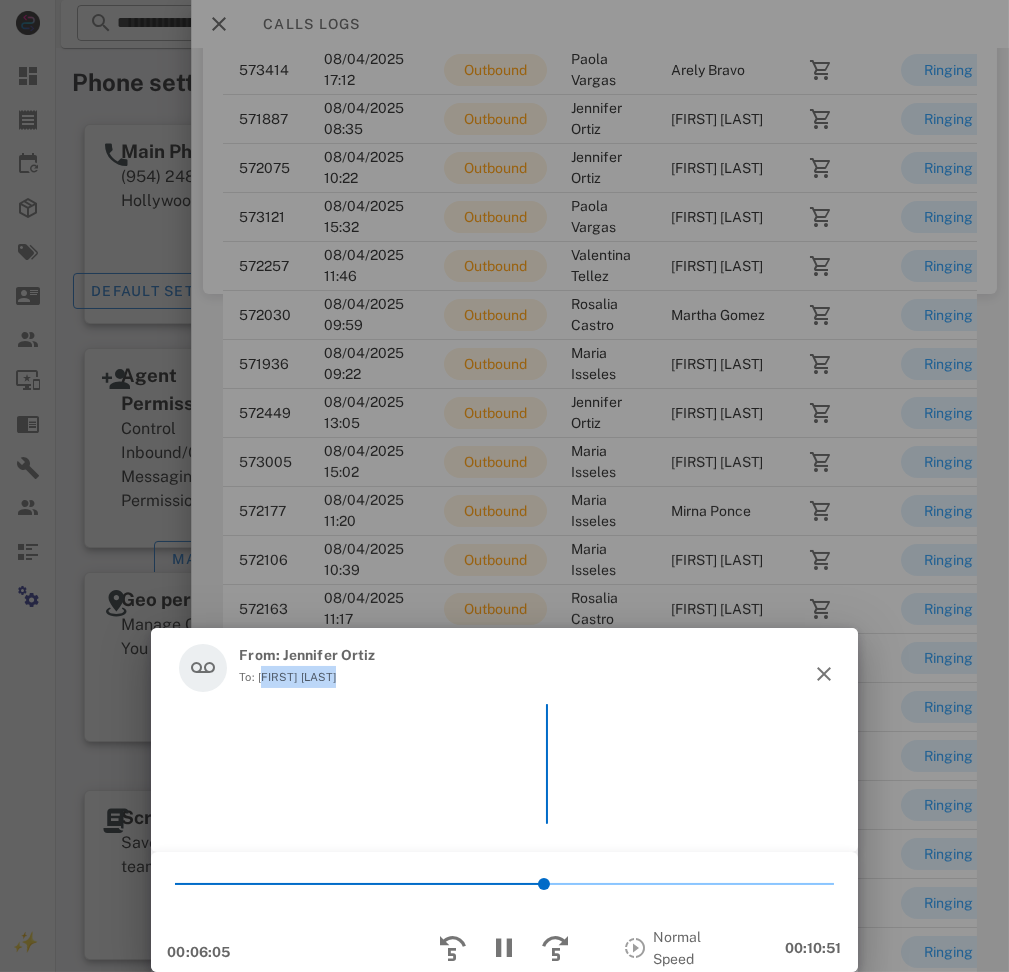 click on "To: Maria Santana" at bounding box center (307, 677) 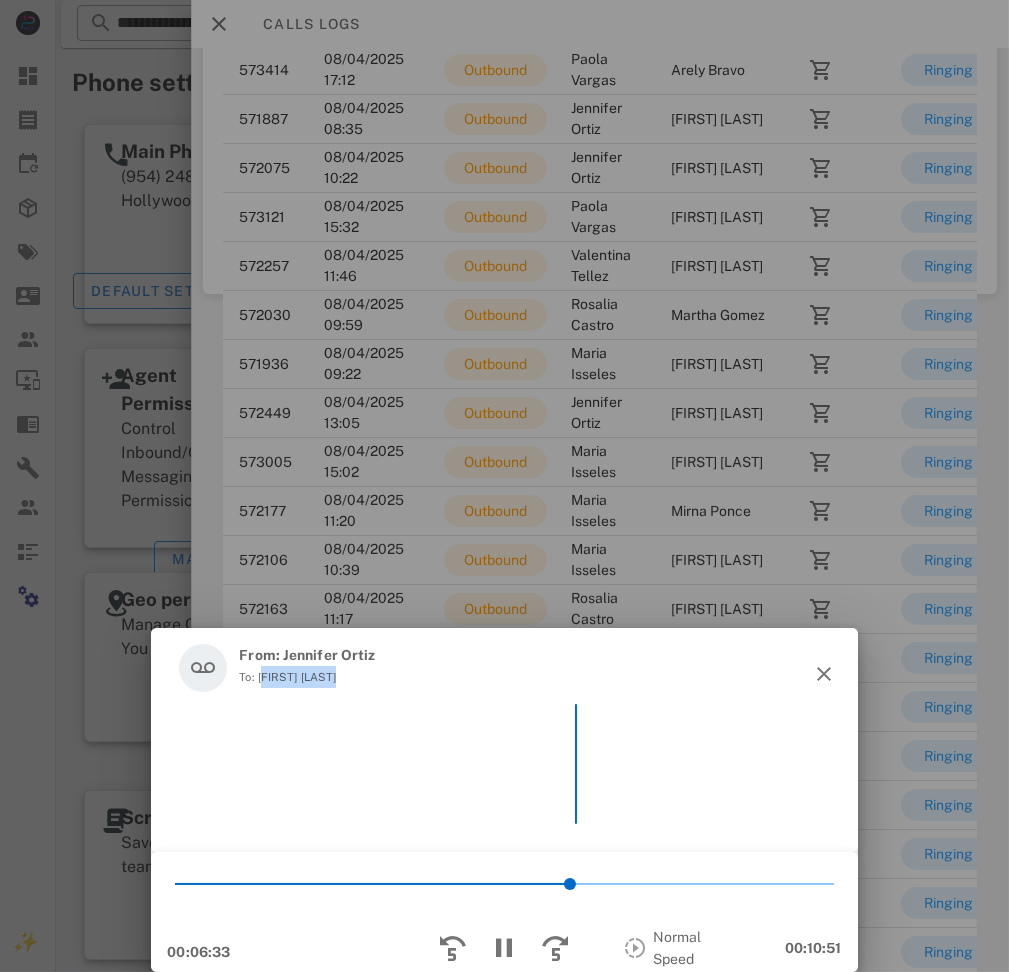 click on "To: Maria Santana" at bounding box center (307, 677) 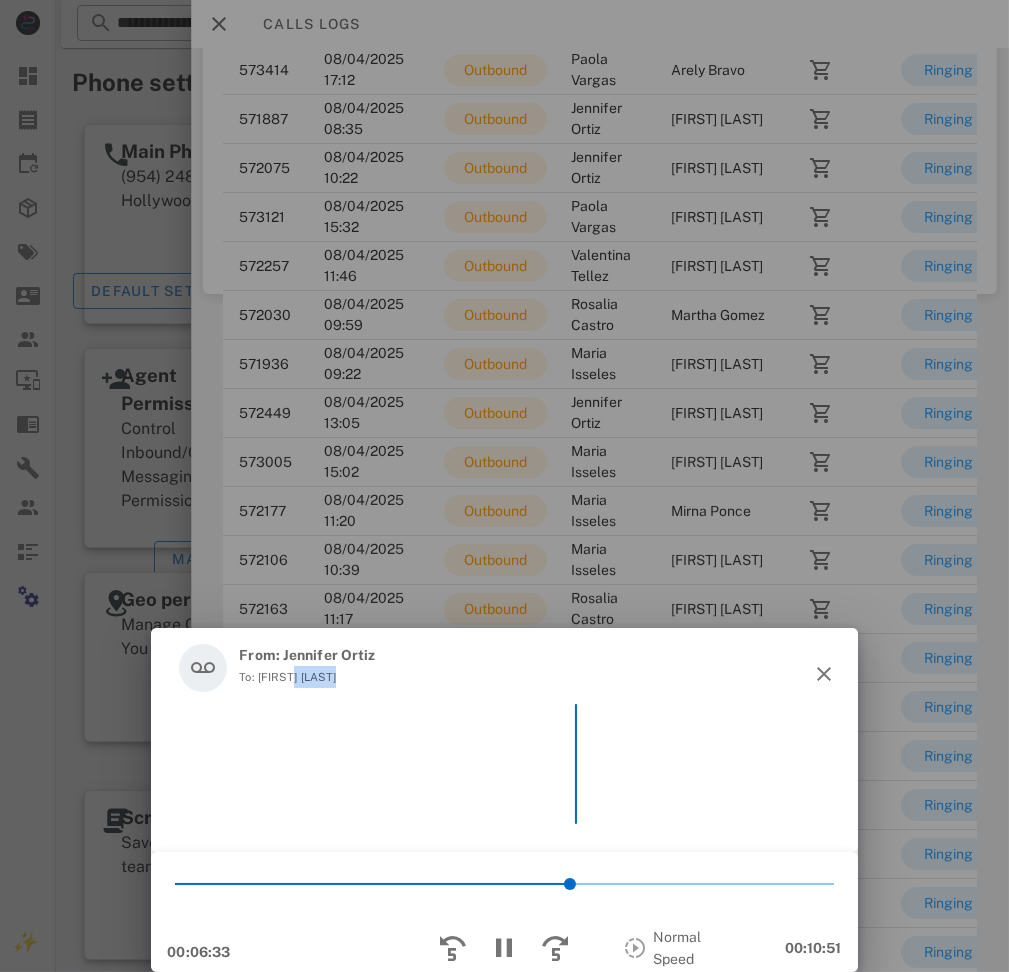 drag, startPoint x: 286, startPoint y: 672, endPoint x: 306, endPoint y: 672, distance: 20 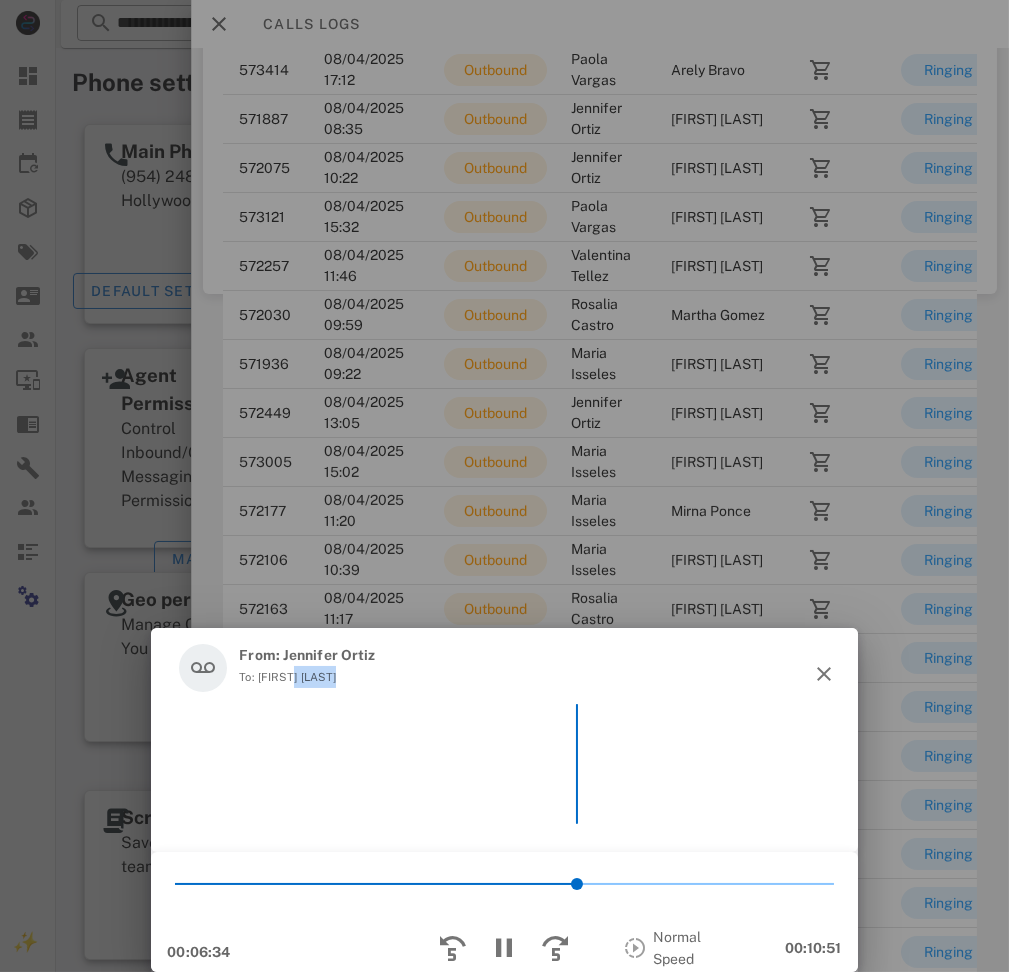 click on "To: Maria Santana" at bounding box center (307, 677) 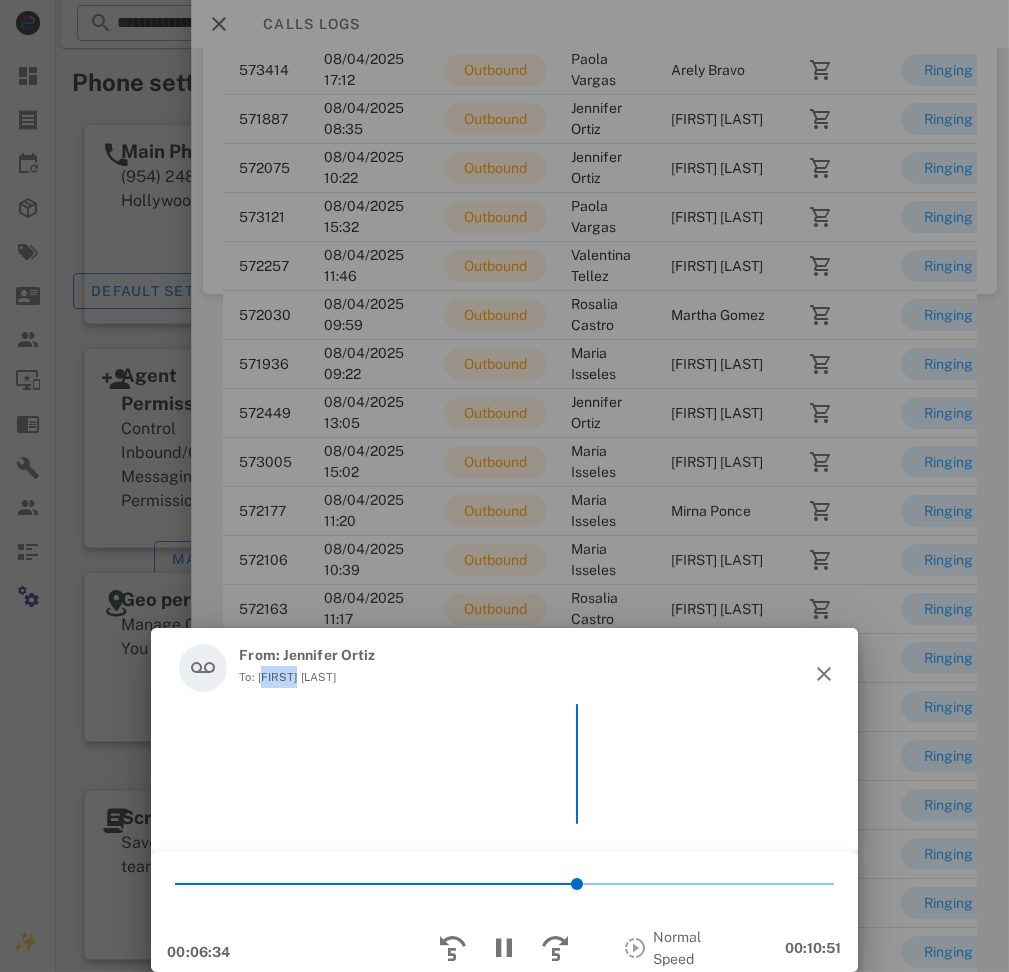 drag, startPoint x: 278, startPoint y: 668, endPoint x: 320, endPoint y: 673, distance: 42.296574 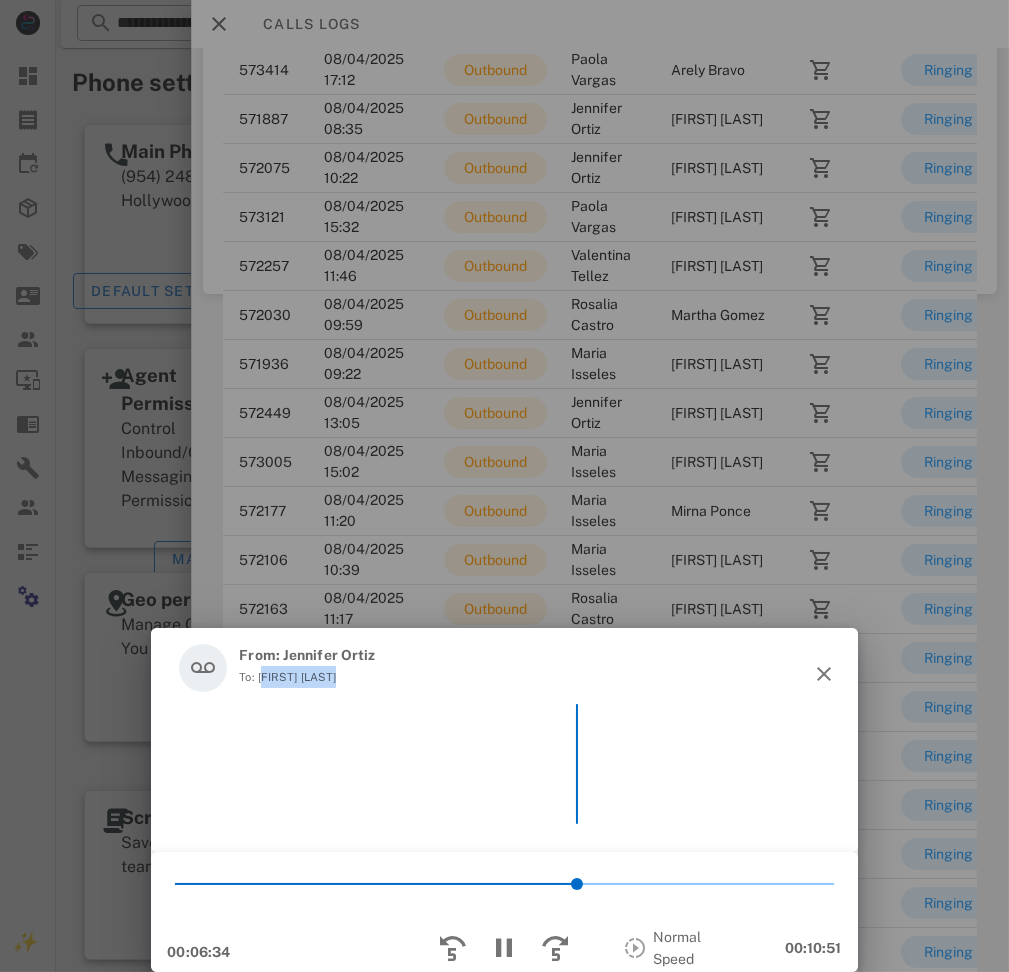 copy on "Maria Santana" 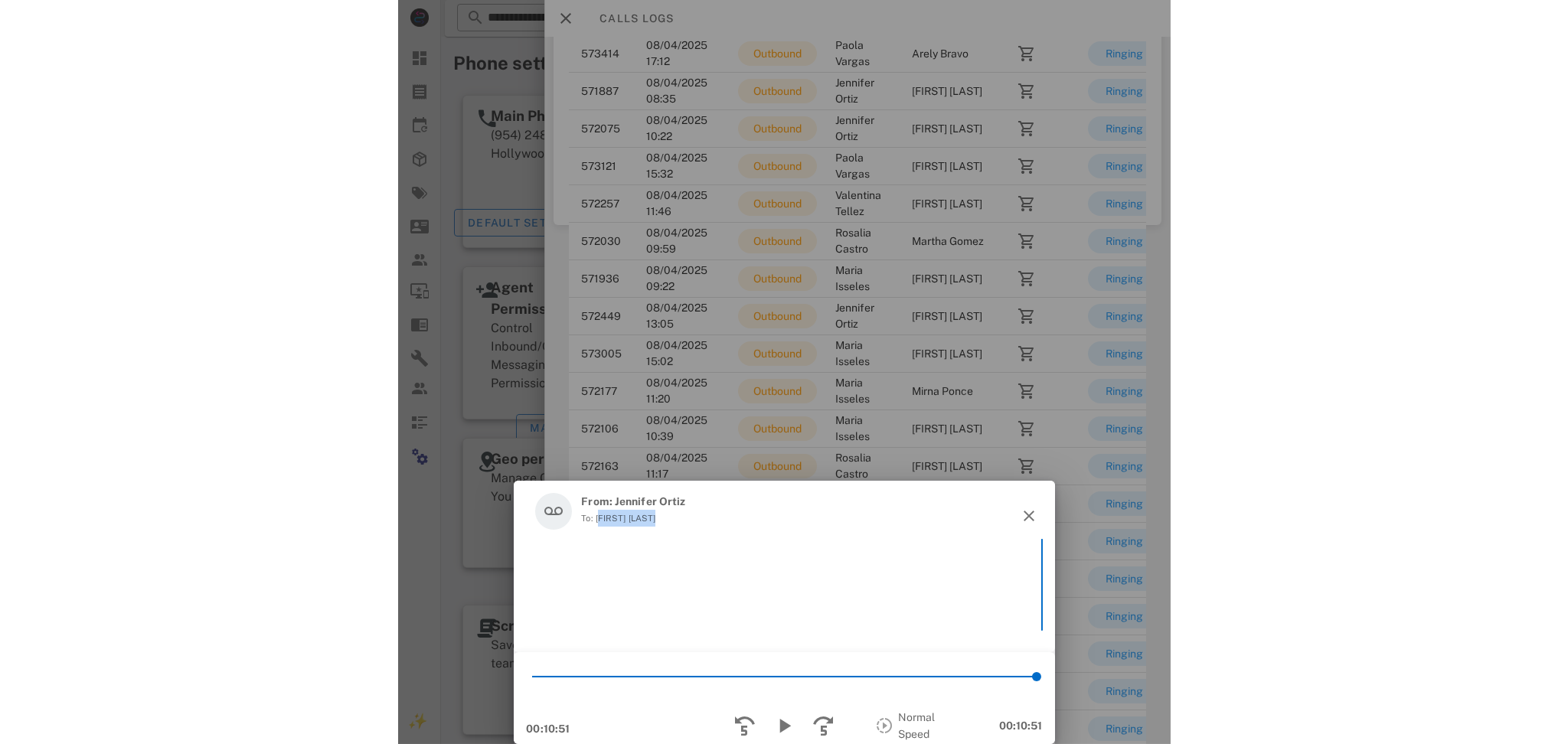 scroll, scrollTop: 50, scrollLeft: 0, axis: vertical 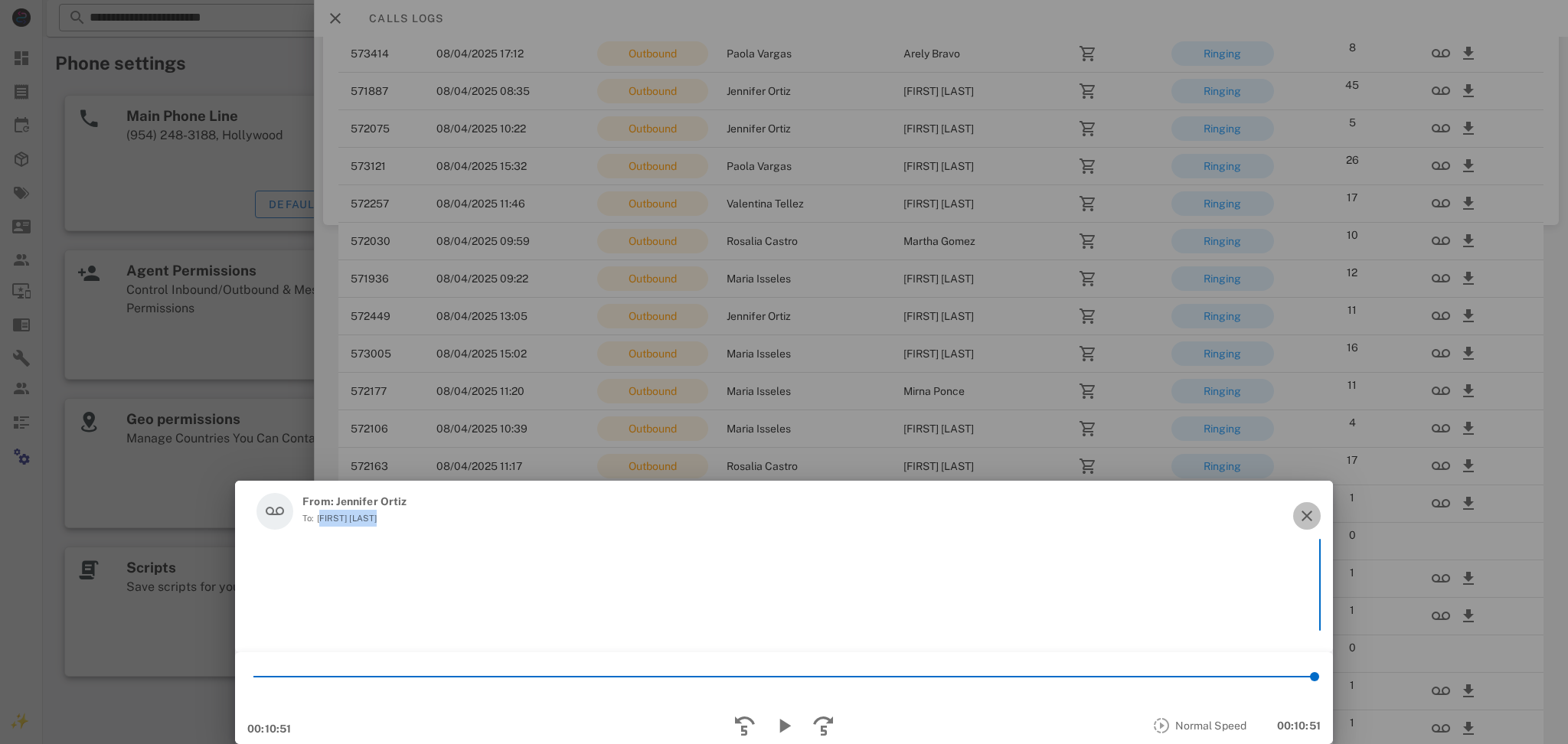 click at bounding box center (1307, 516) 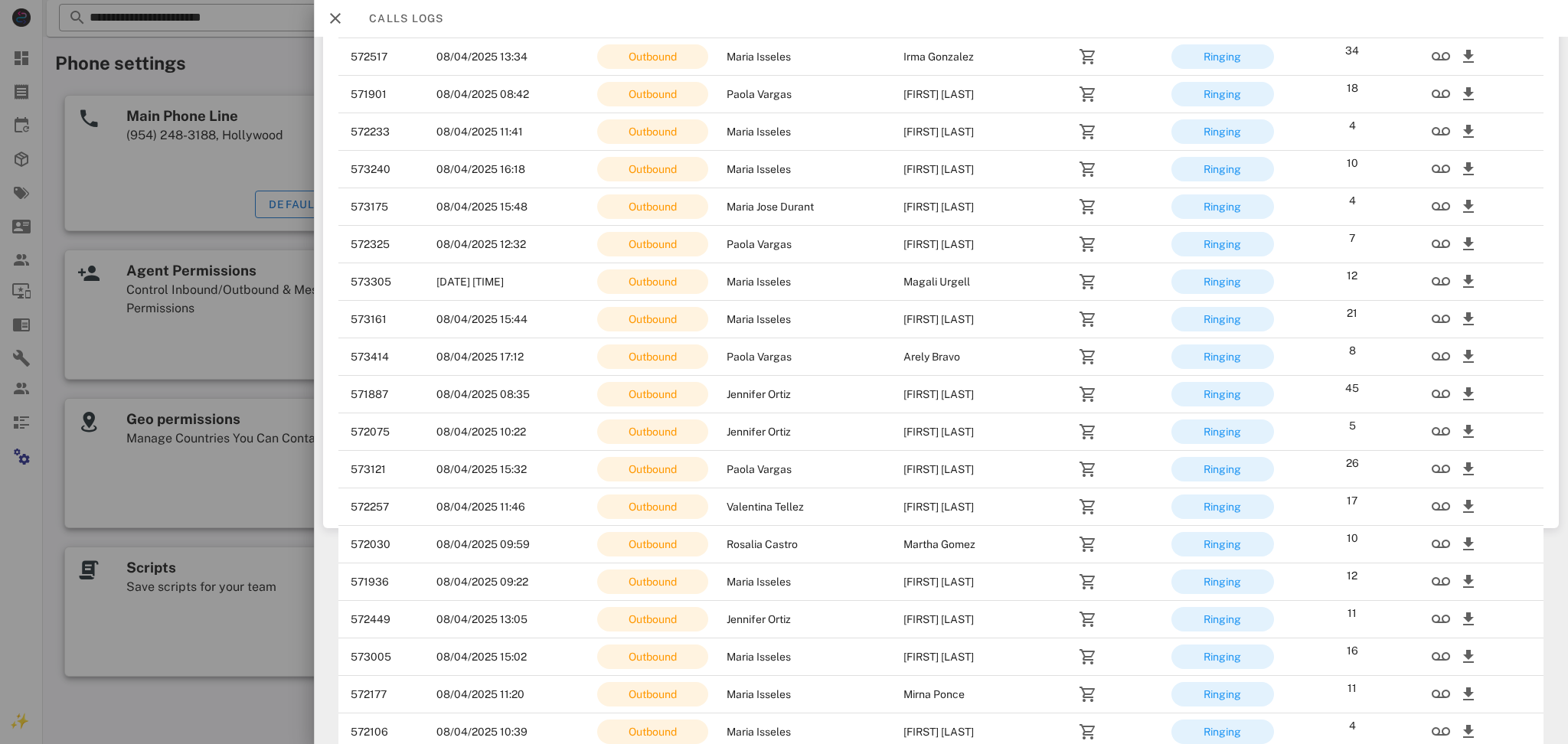 scroll, scrollTop: 204, scrollLeft: 0, axis: vertical 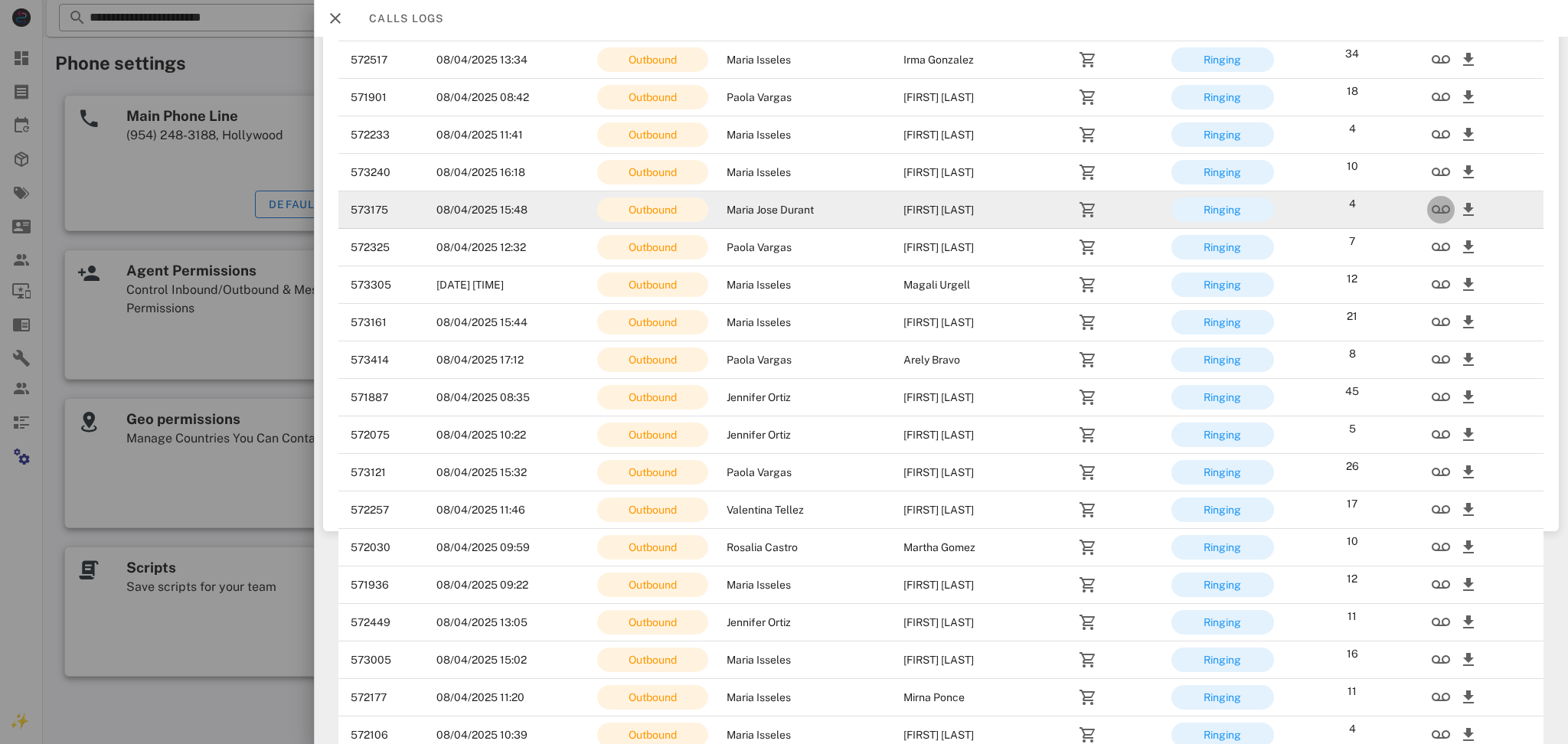 click at bounding box center (1441, 210) 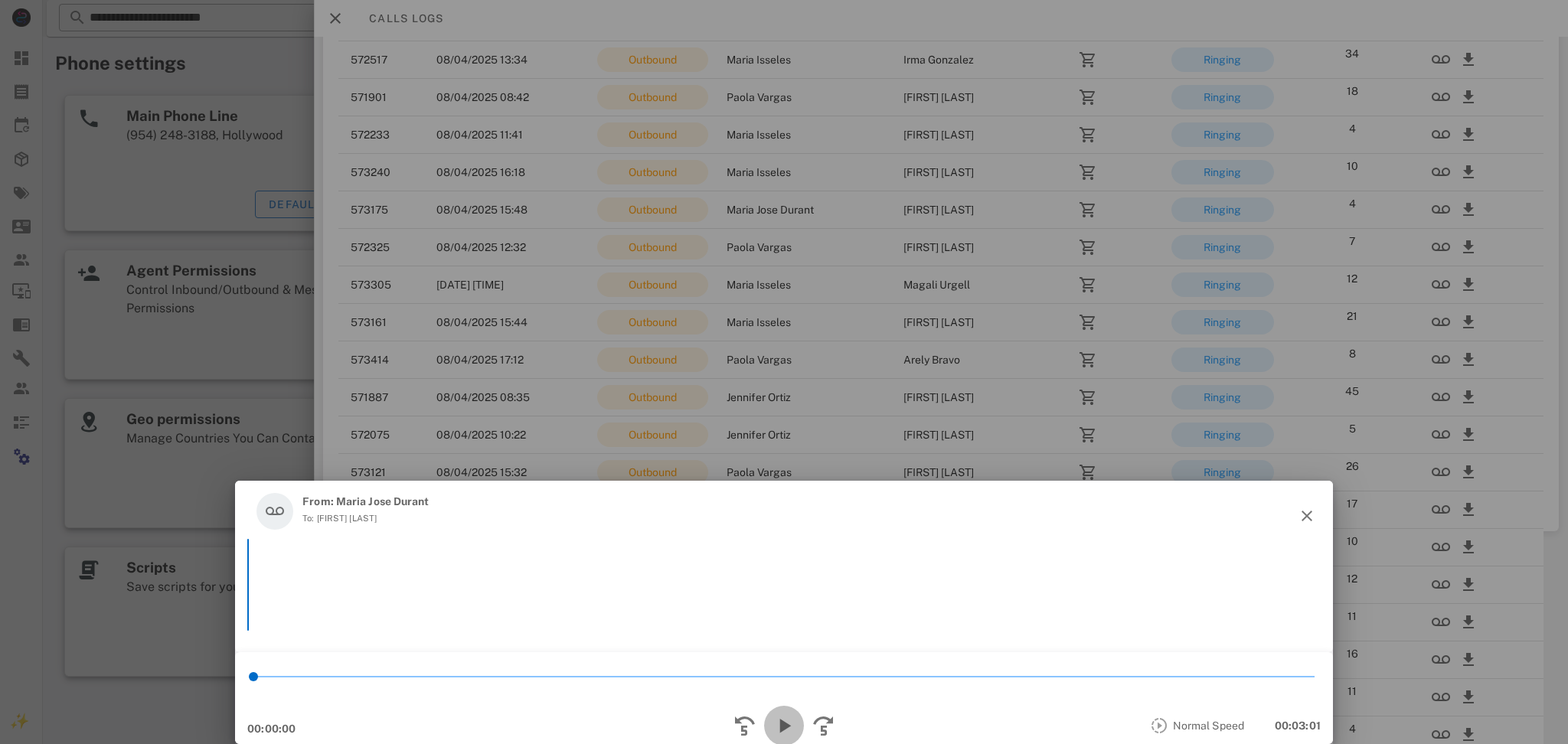 click at bounding box center [784, 726] 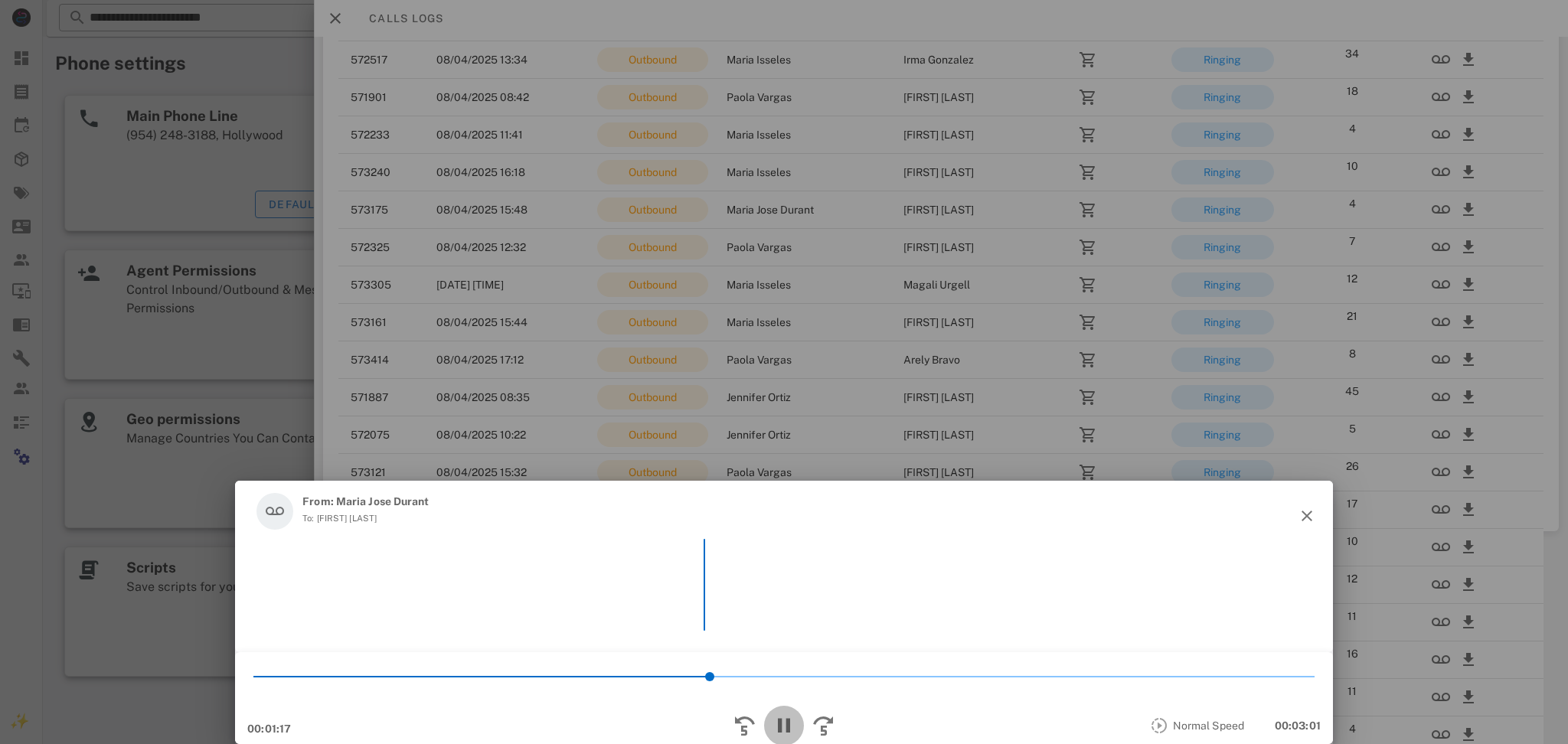 click at bounding box center (784, 726) 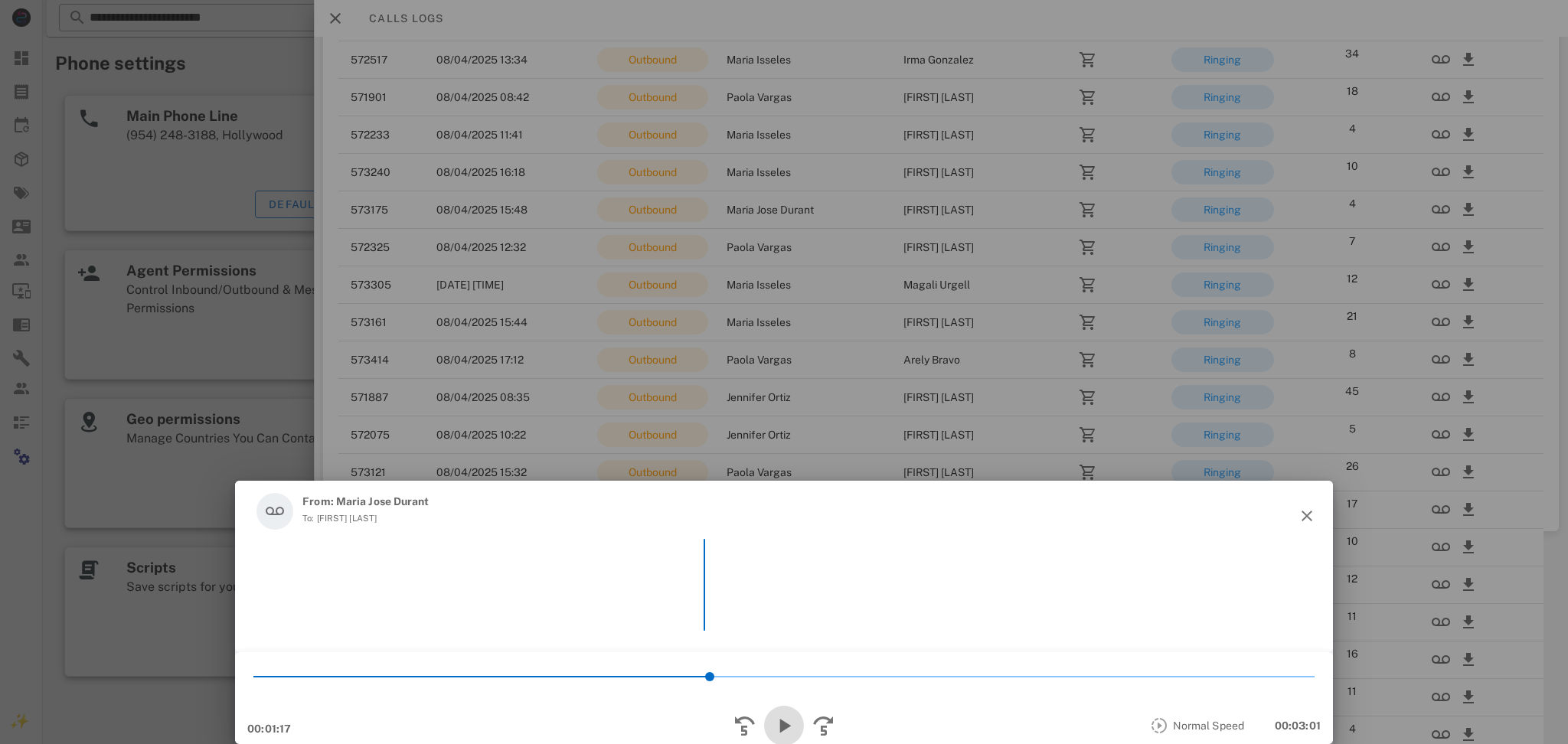 click at bounding box center [784, 726] 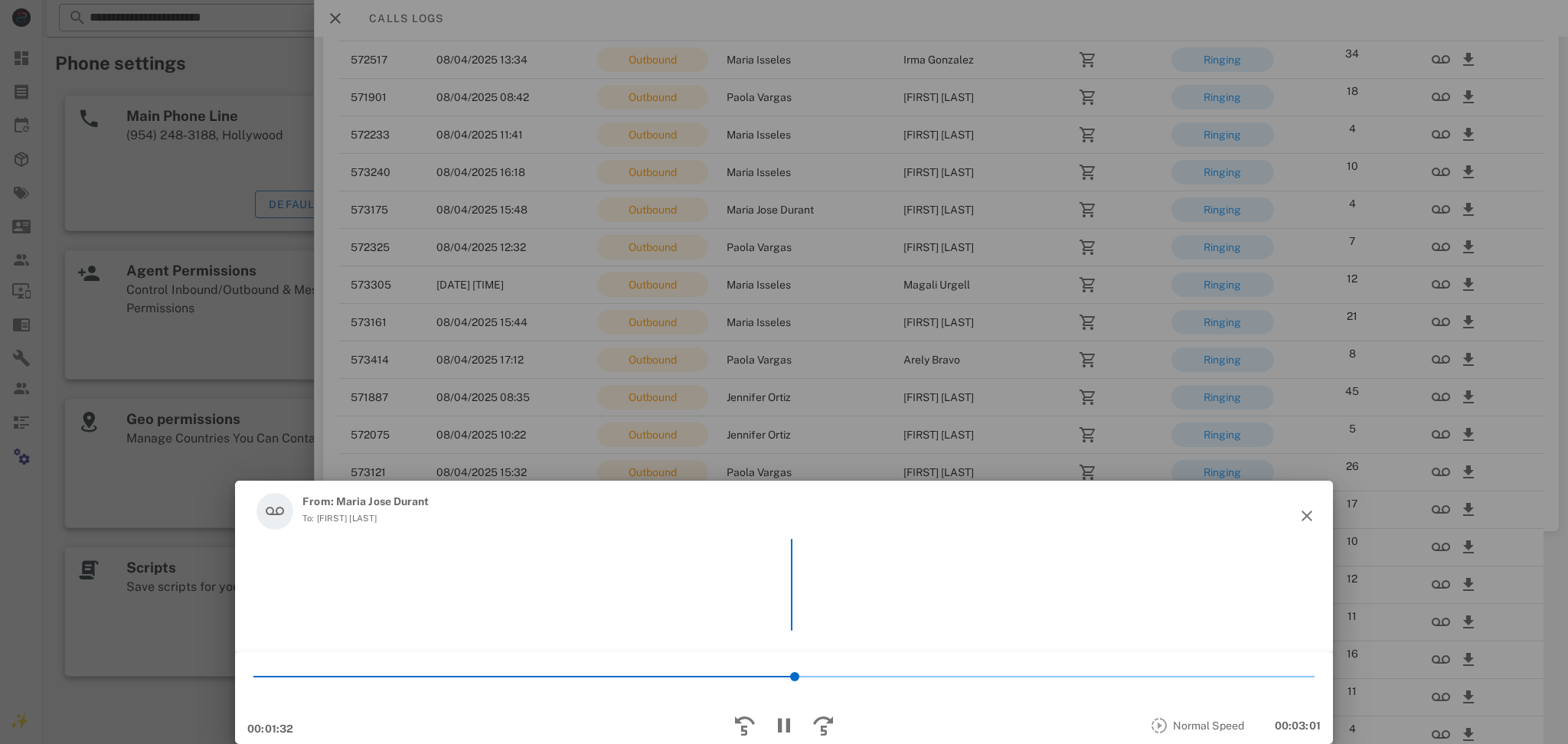 click on "*" at bounding box center [784, 677] 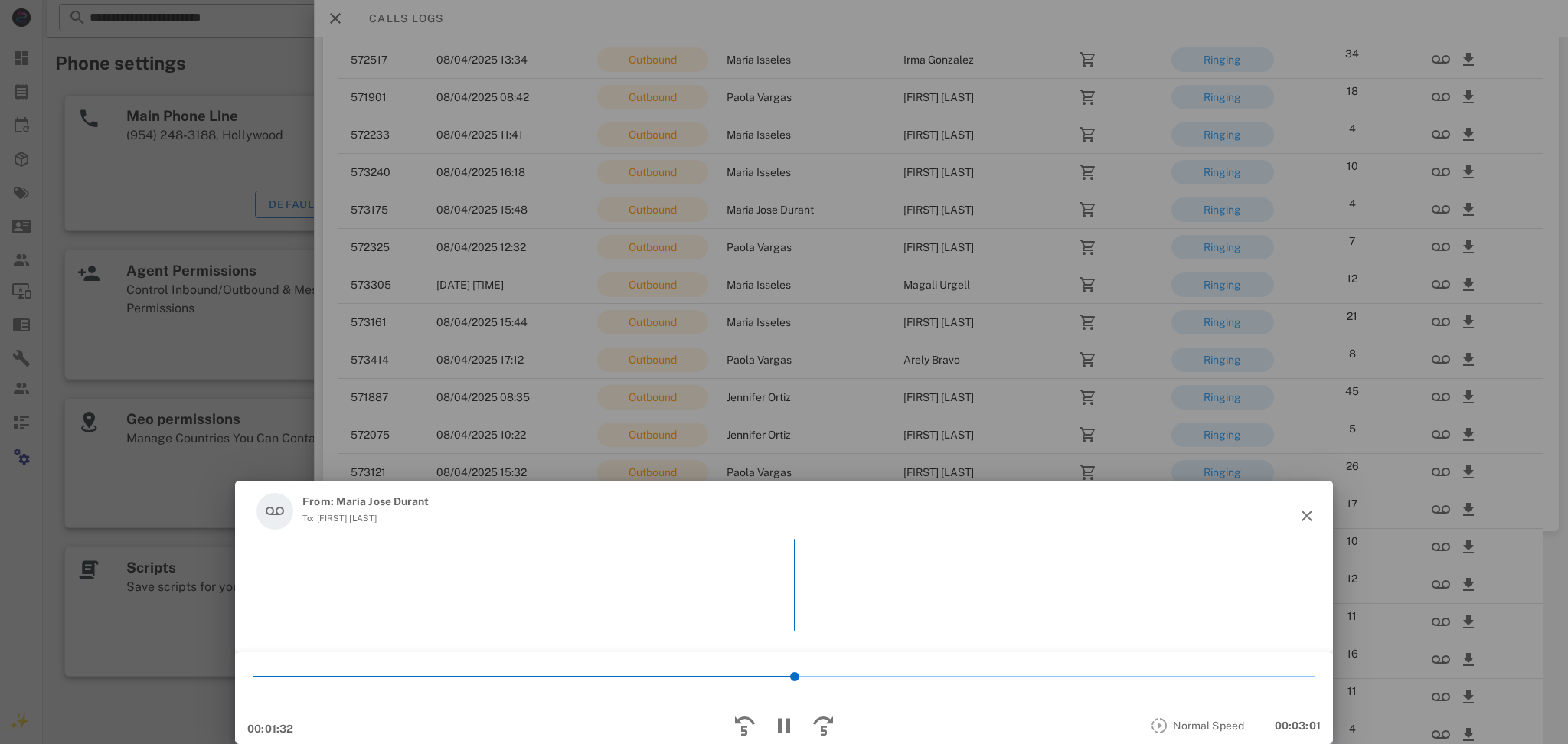 click on "*" at bounding box center [784, 677] 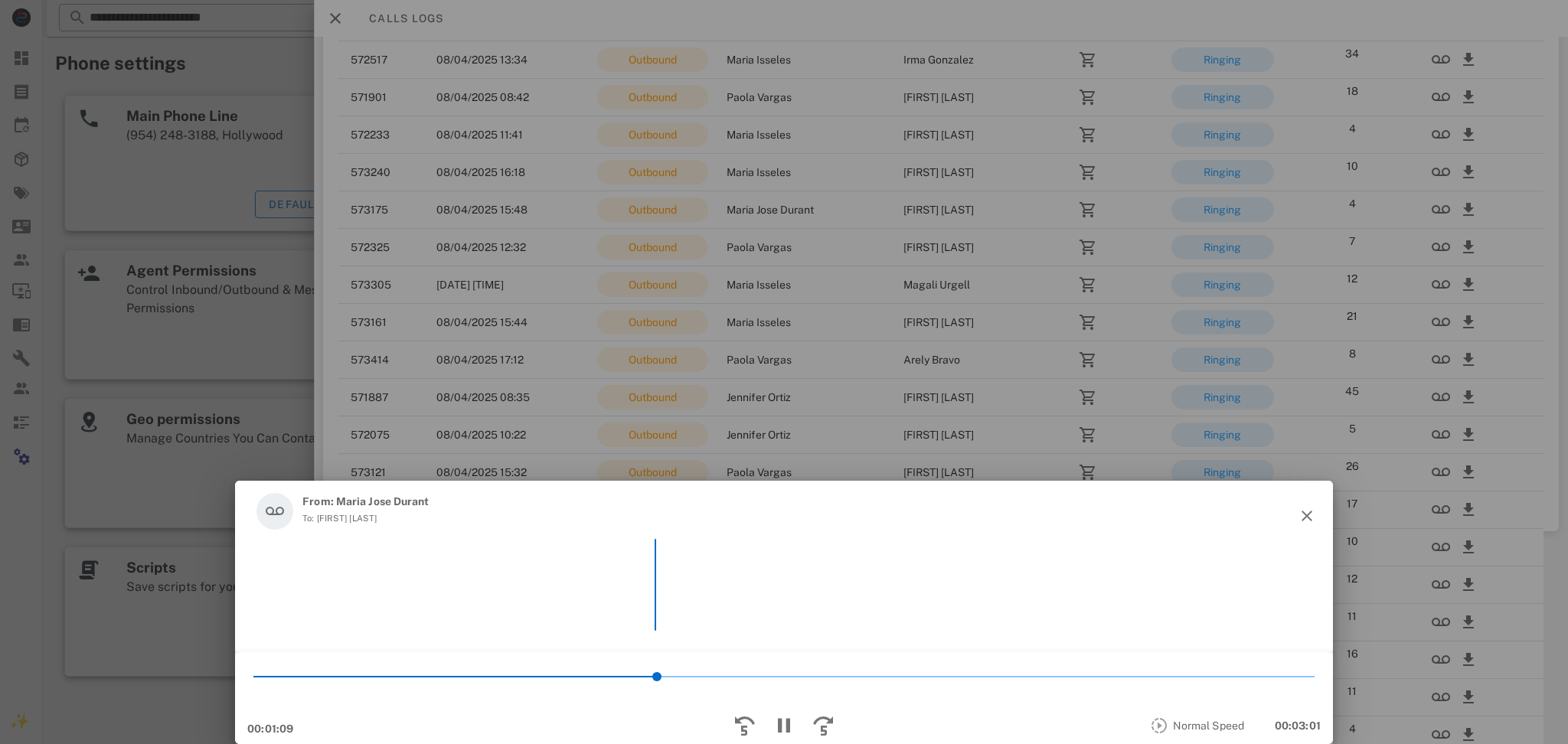 drag, startPoint x: 693, startPoint y: 504, endPoint x: 724, endPoint y: 502, distance: 31.064449 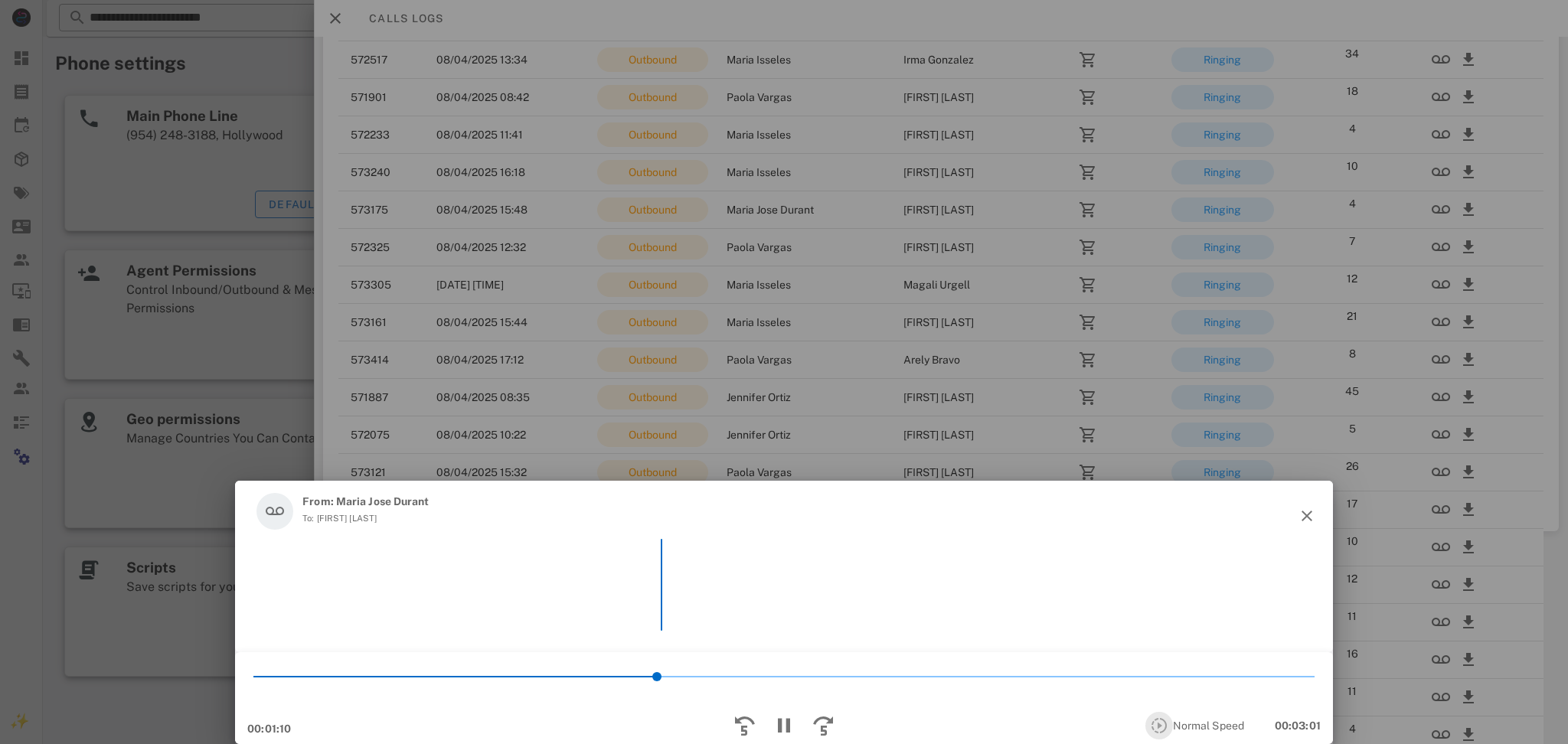 click at bounding box center [1159, 726] 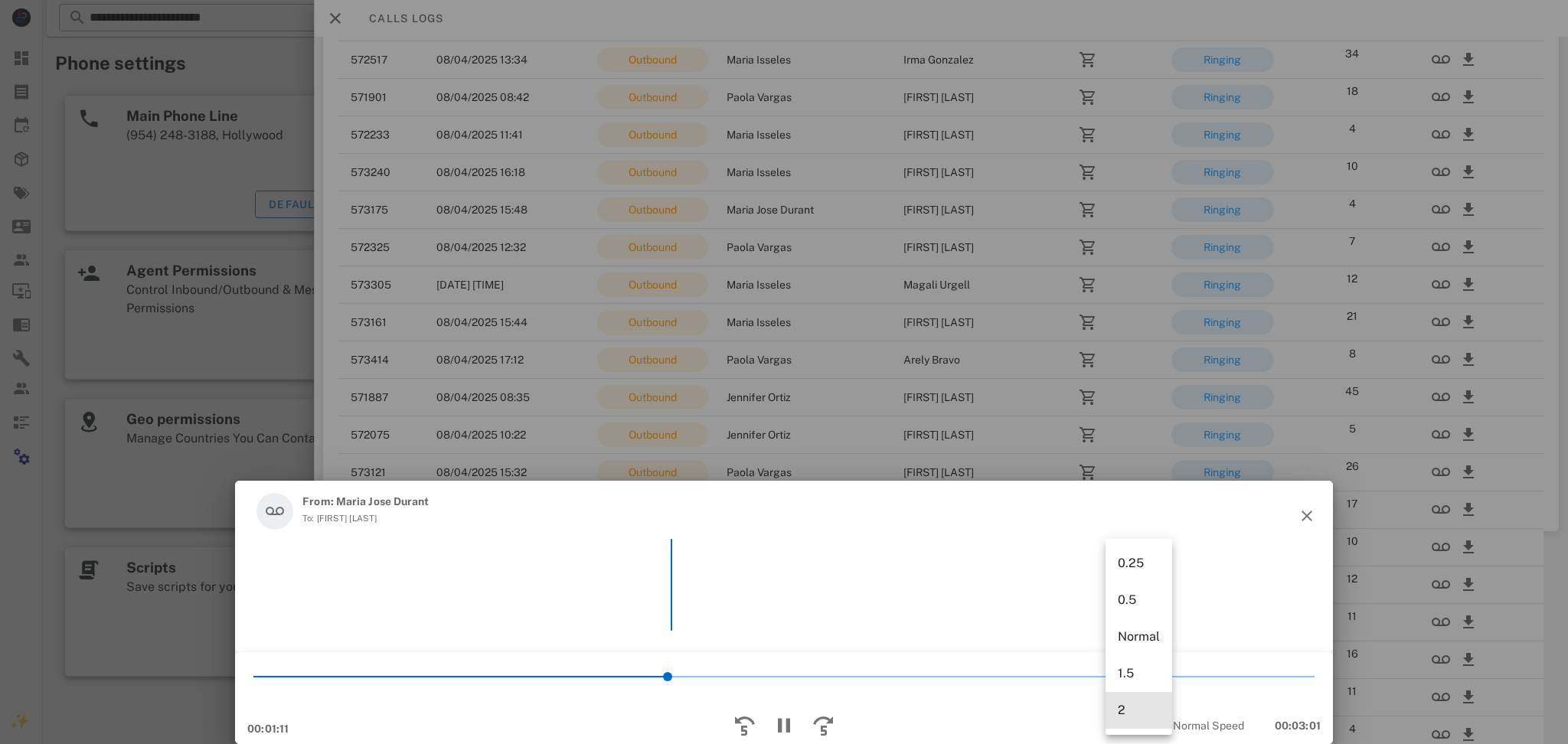 click on "2" at bounding box center (1138, 710) 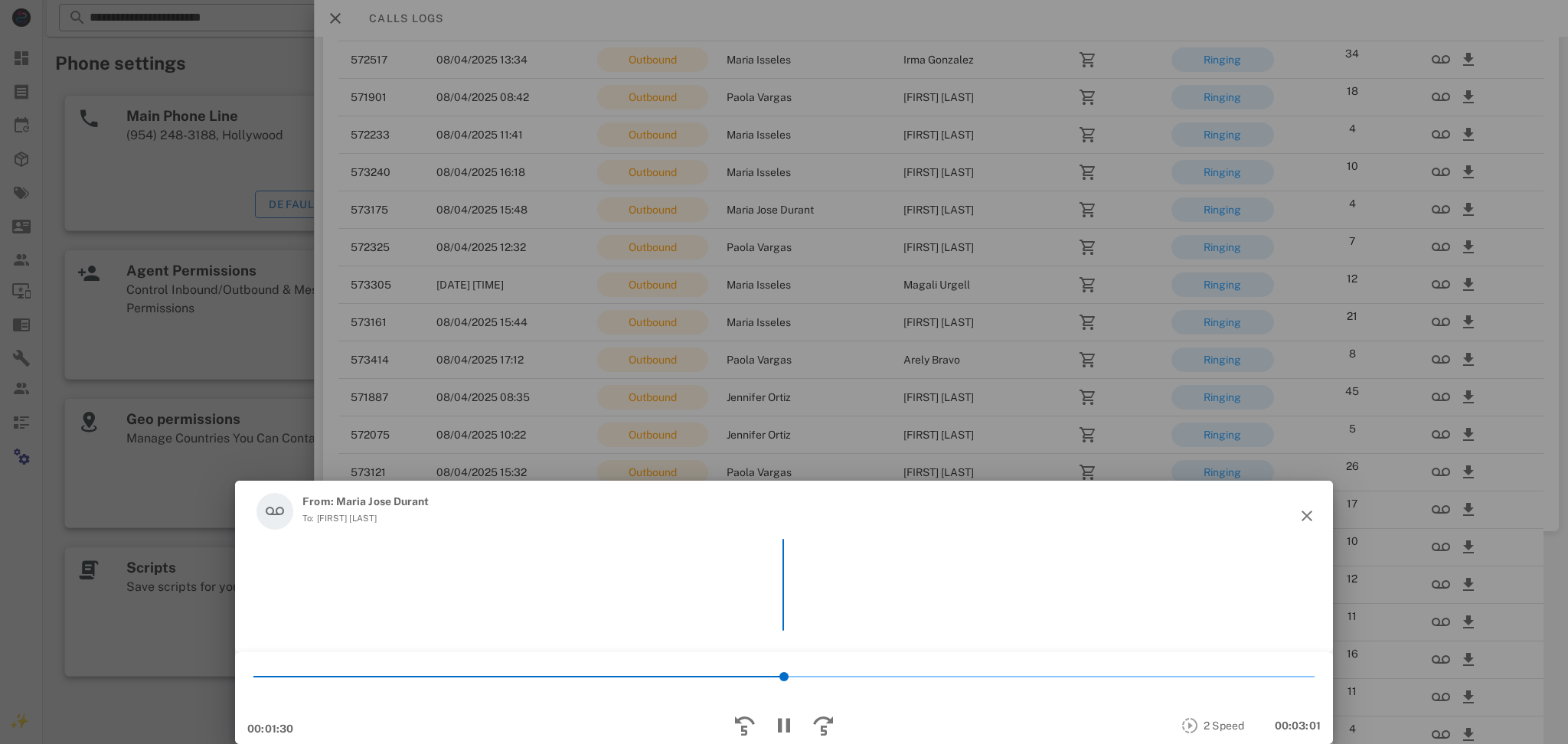 click on "To: Elizabeth Olivares" at bounding box center [365, 518] 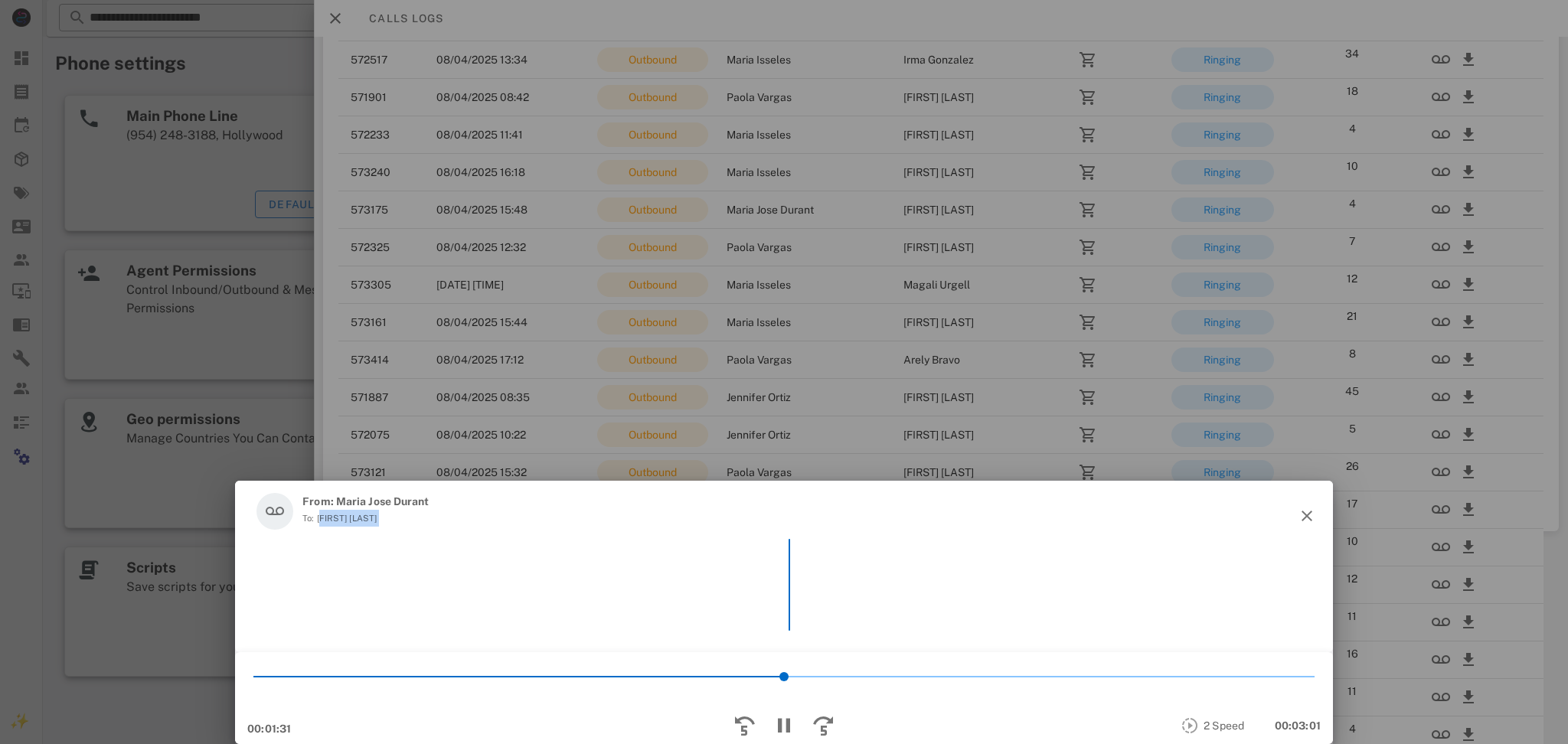 drag, startPoint x: 328, startPoint y: 512, endPoint x: 426, endPoint y: 517, distance: 98.12747 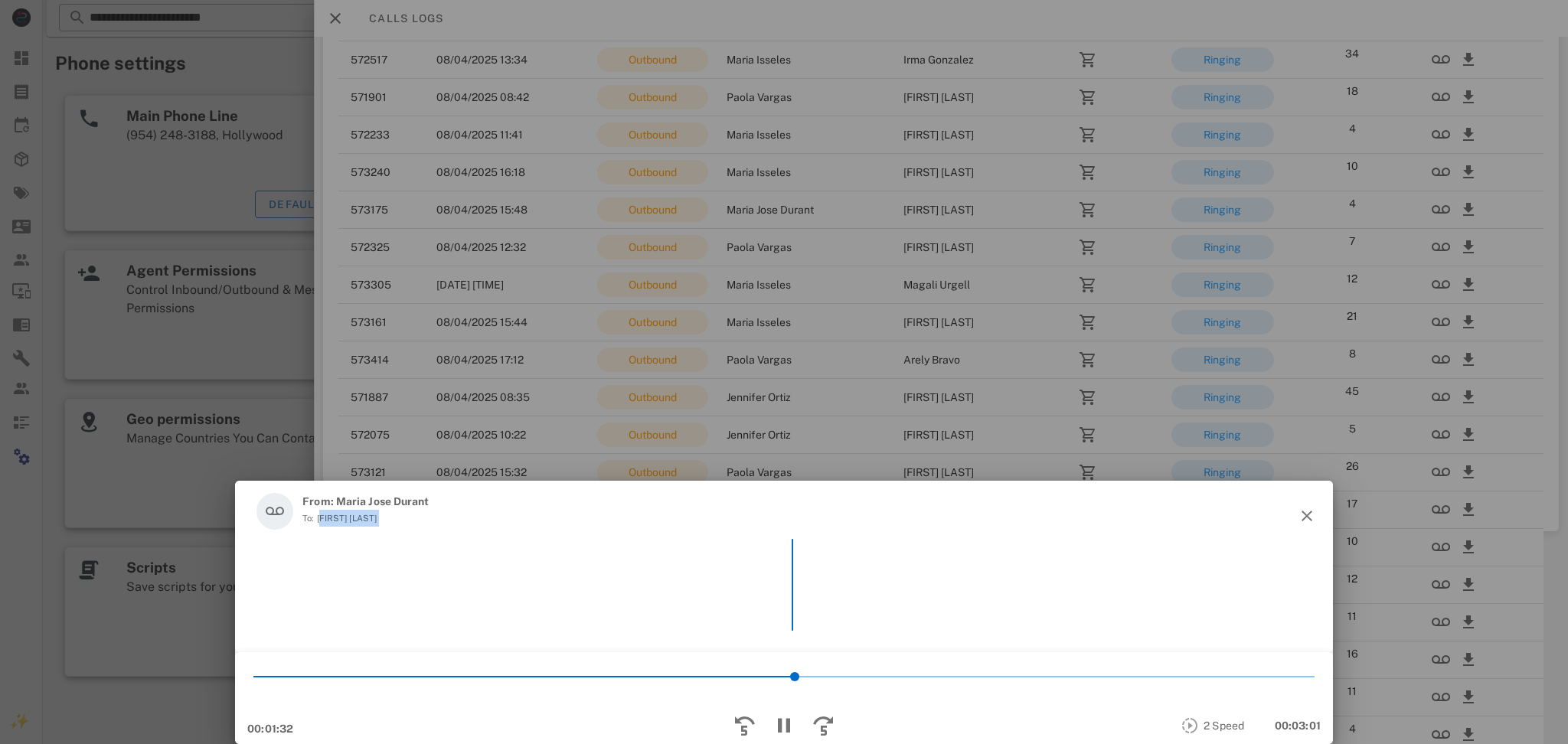copy on "Elizabeth Olivares" 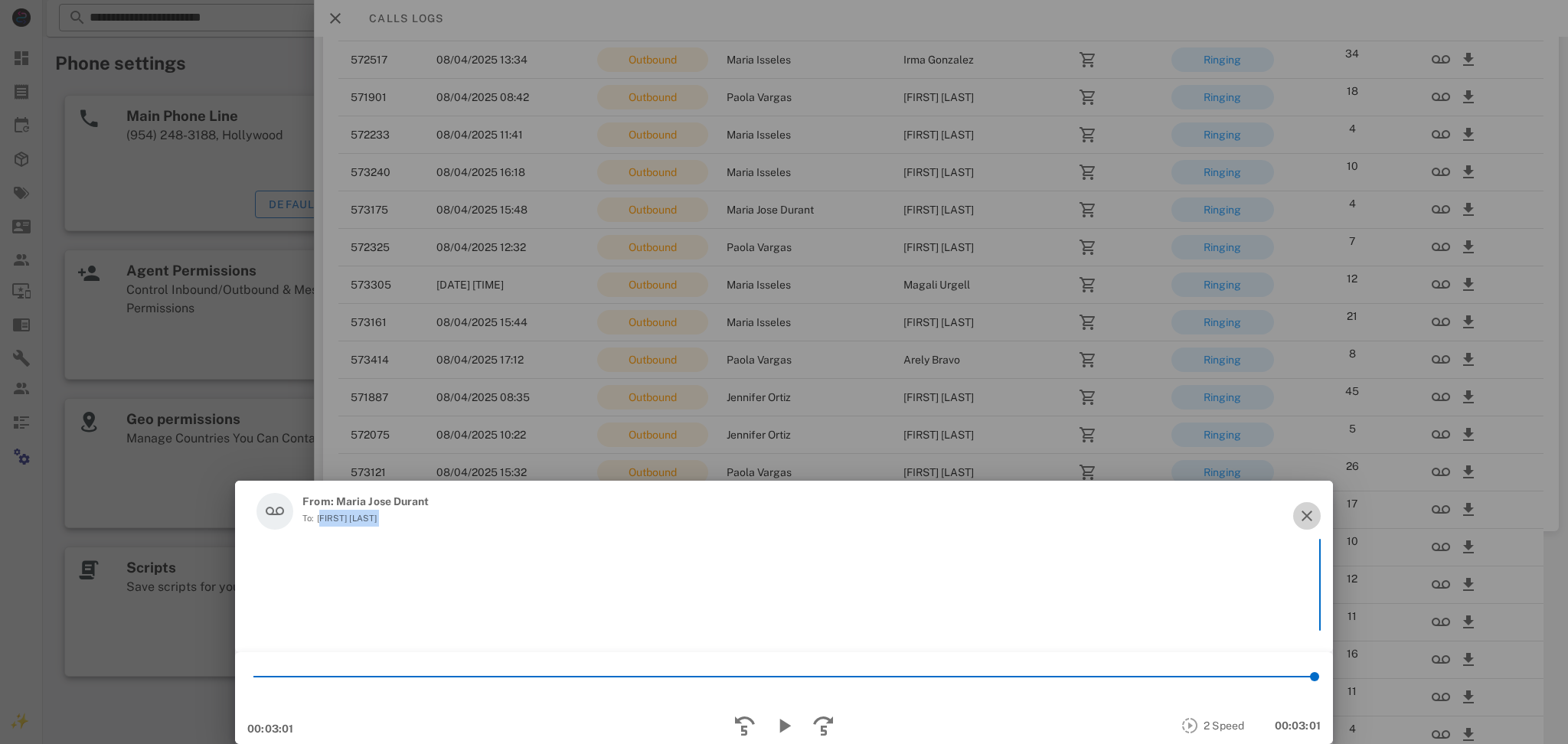 click at bounding box center (1307, 516) 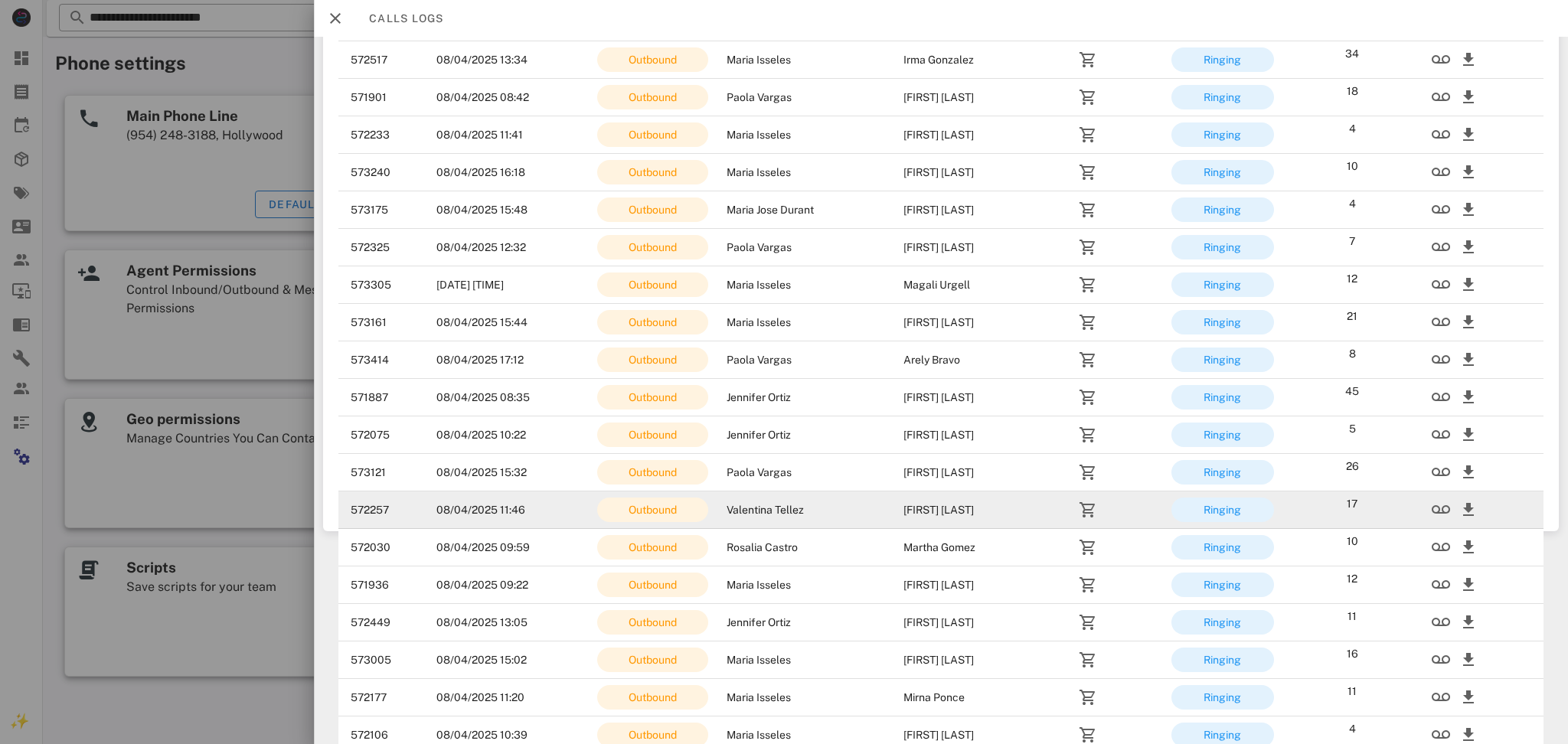 scroll, scrollTop: 0, scrollLeft: 0, axis: both 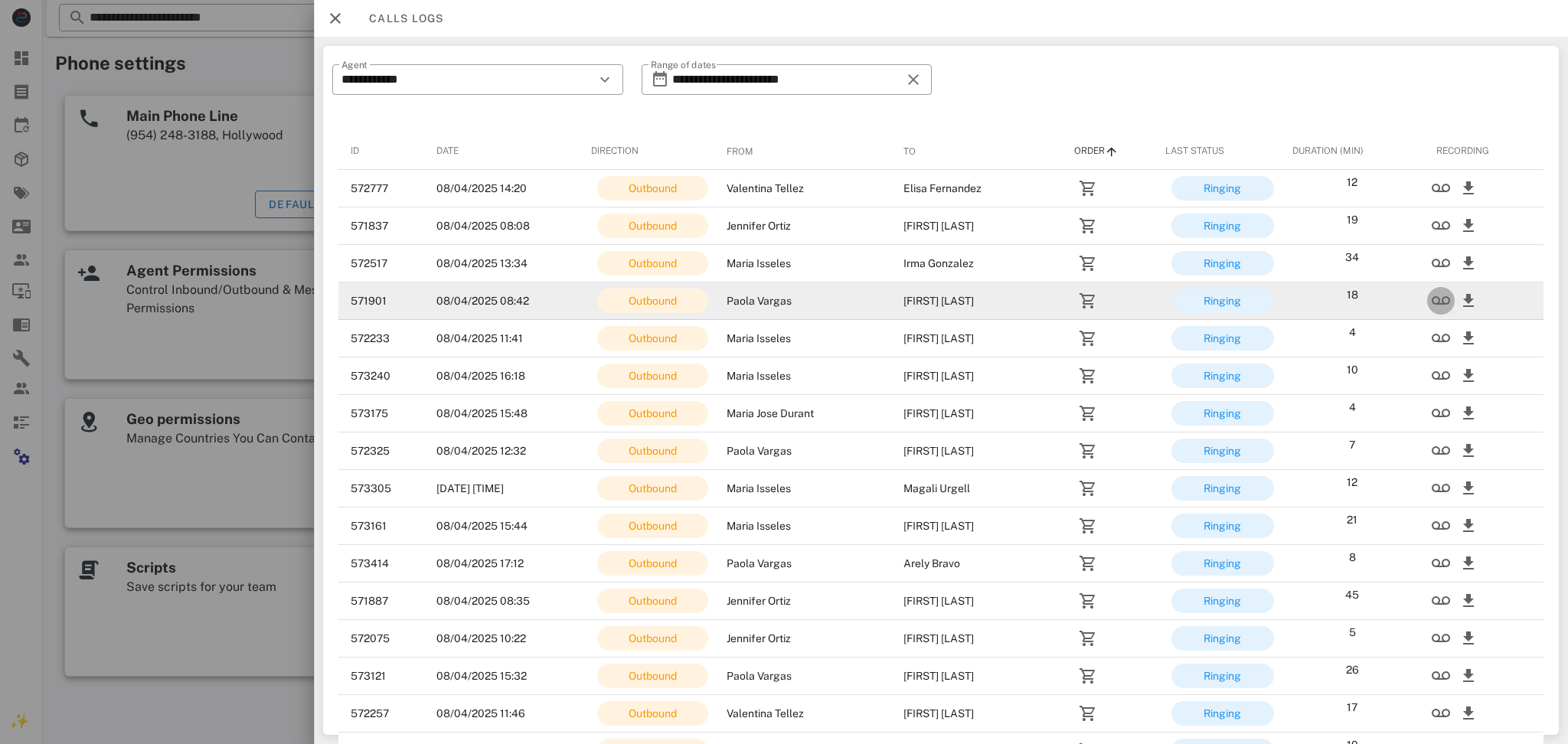 click at bounding box center [1441, 301] 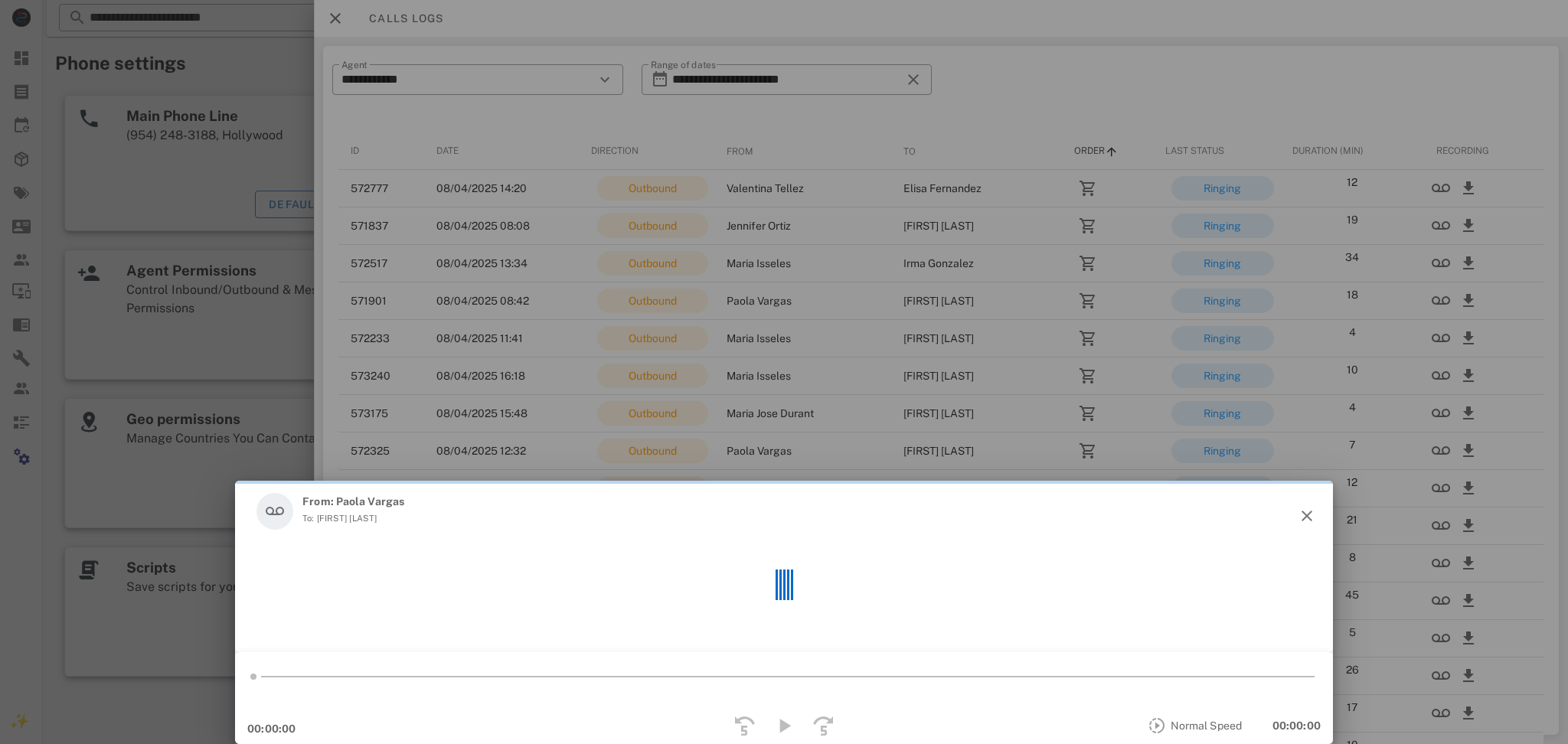click at bounding box center (783, 726) 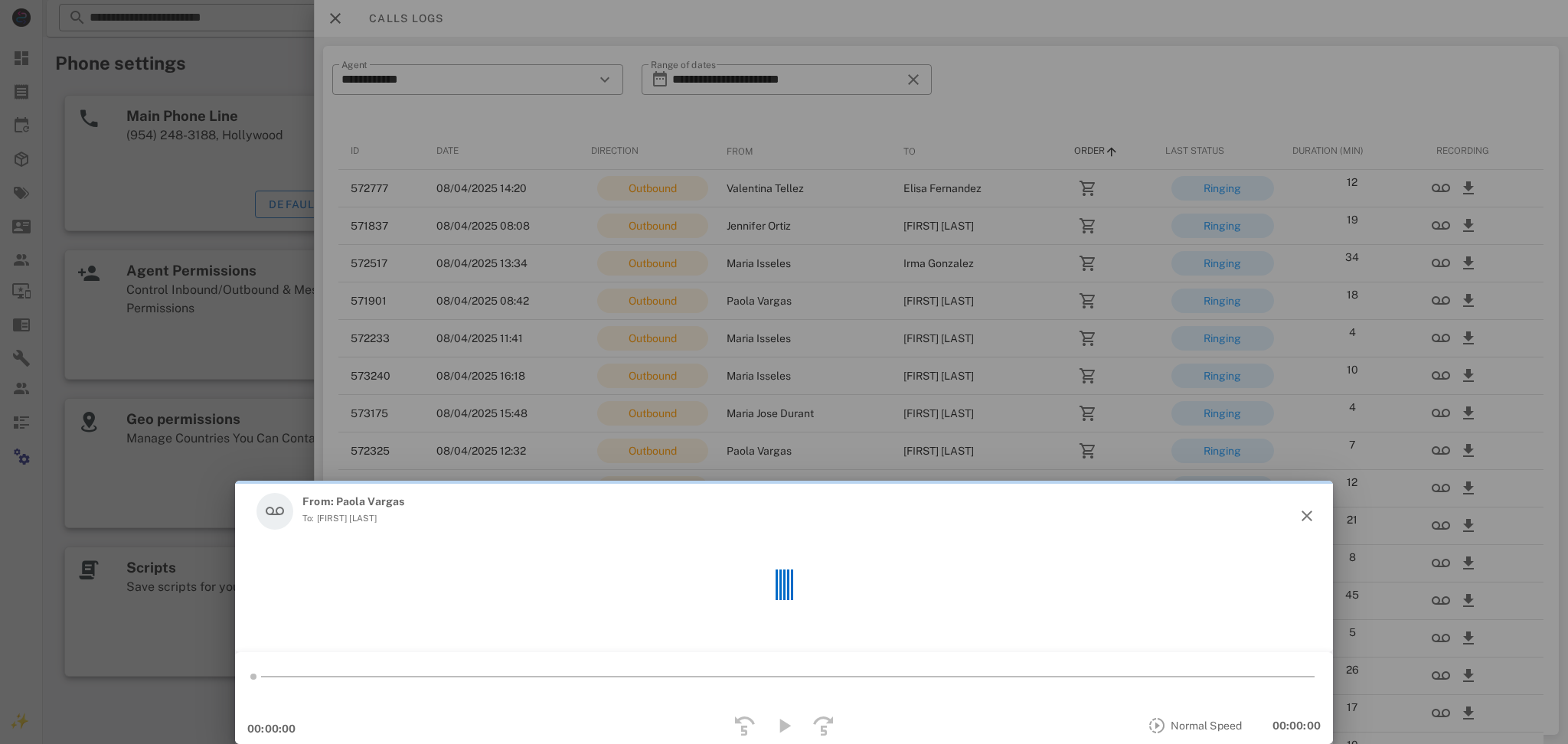 copy on "María I.Feliciano" 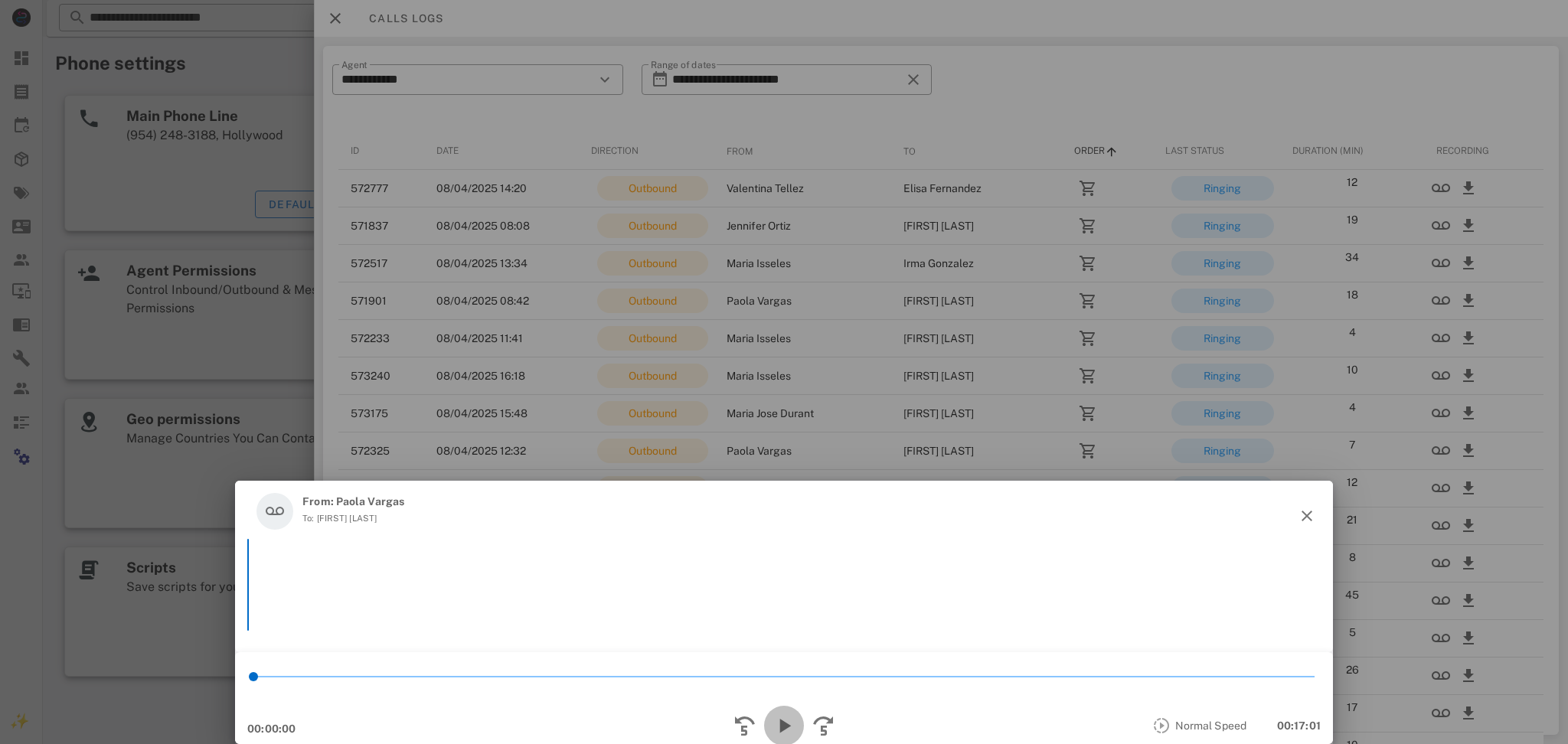 click at bounding box center (784, 726) 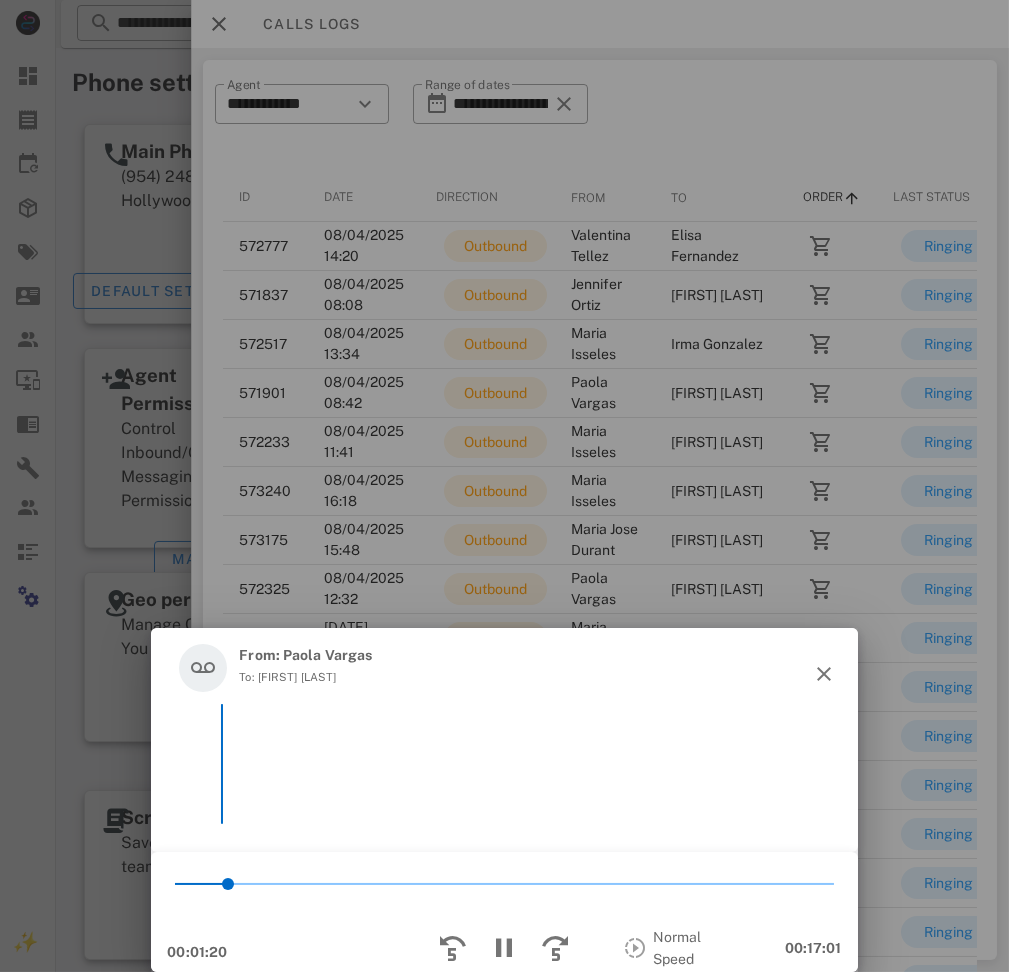 drag, startPoint x: 553, startPoint y: 636, endPoint x: 1015, endPoint y: 693, distance: 465.50296 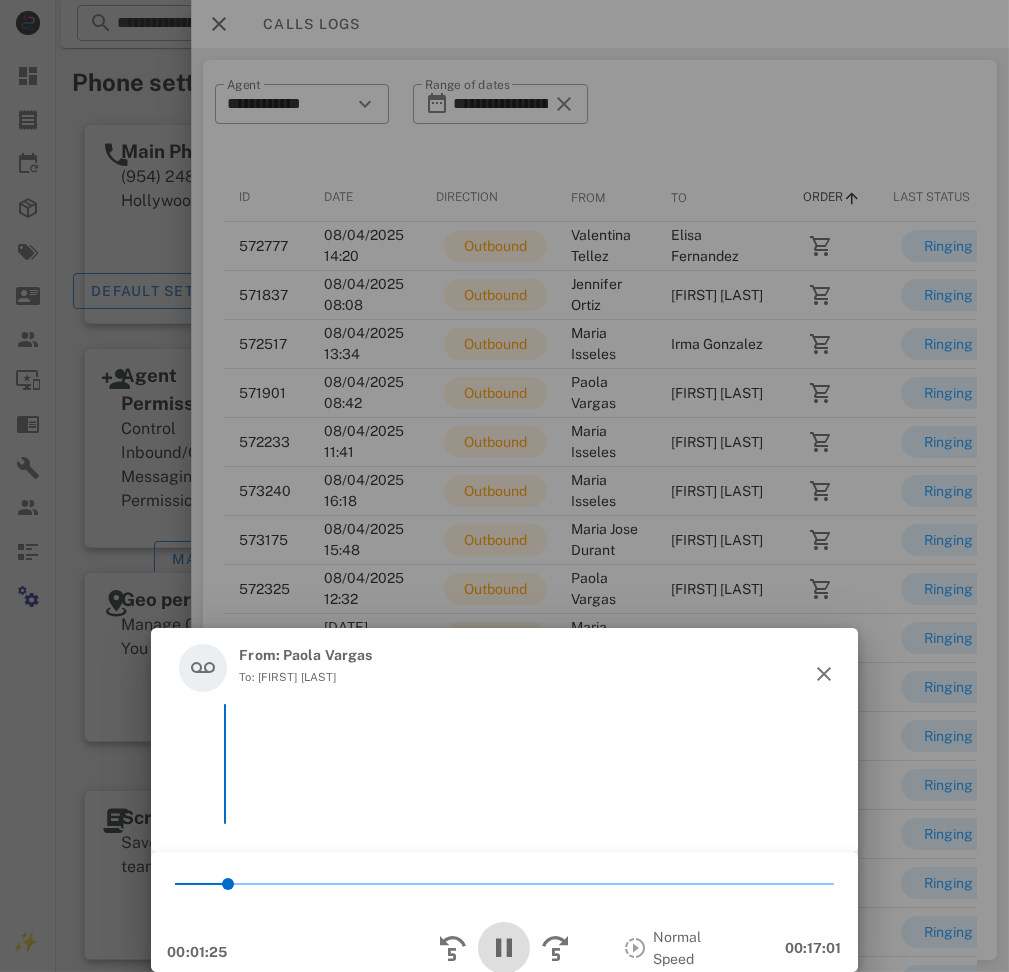 drag, startPoint x: 505, startPoint y: 947, endPoint x: 514, endPoint y: 849, distance: 98.4124 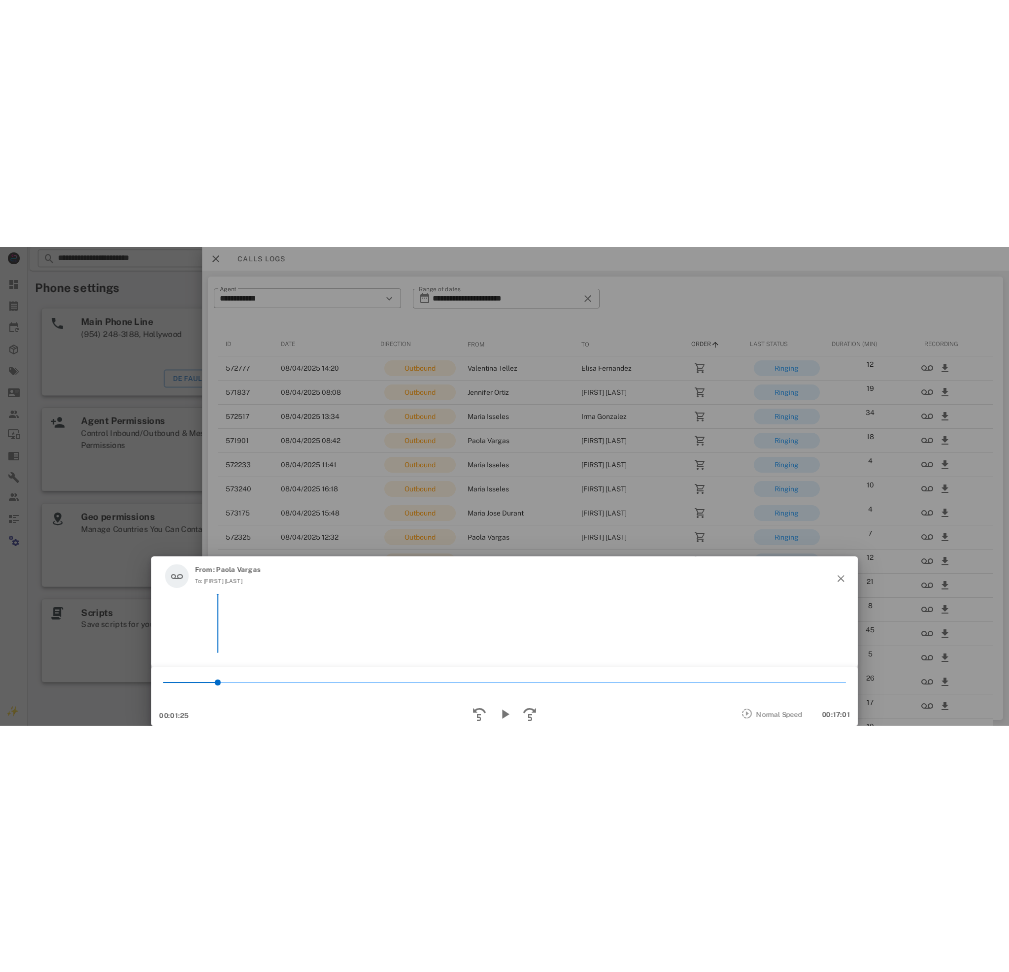 scroll, scrollTop: 133, scrollLeft: 0, axis: vertical 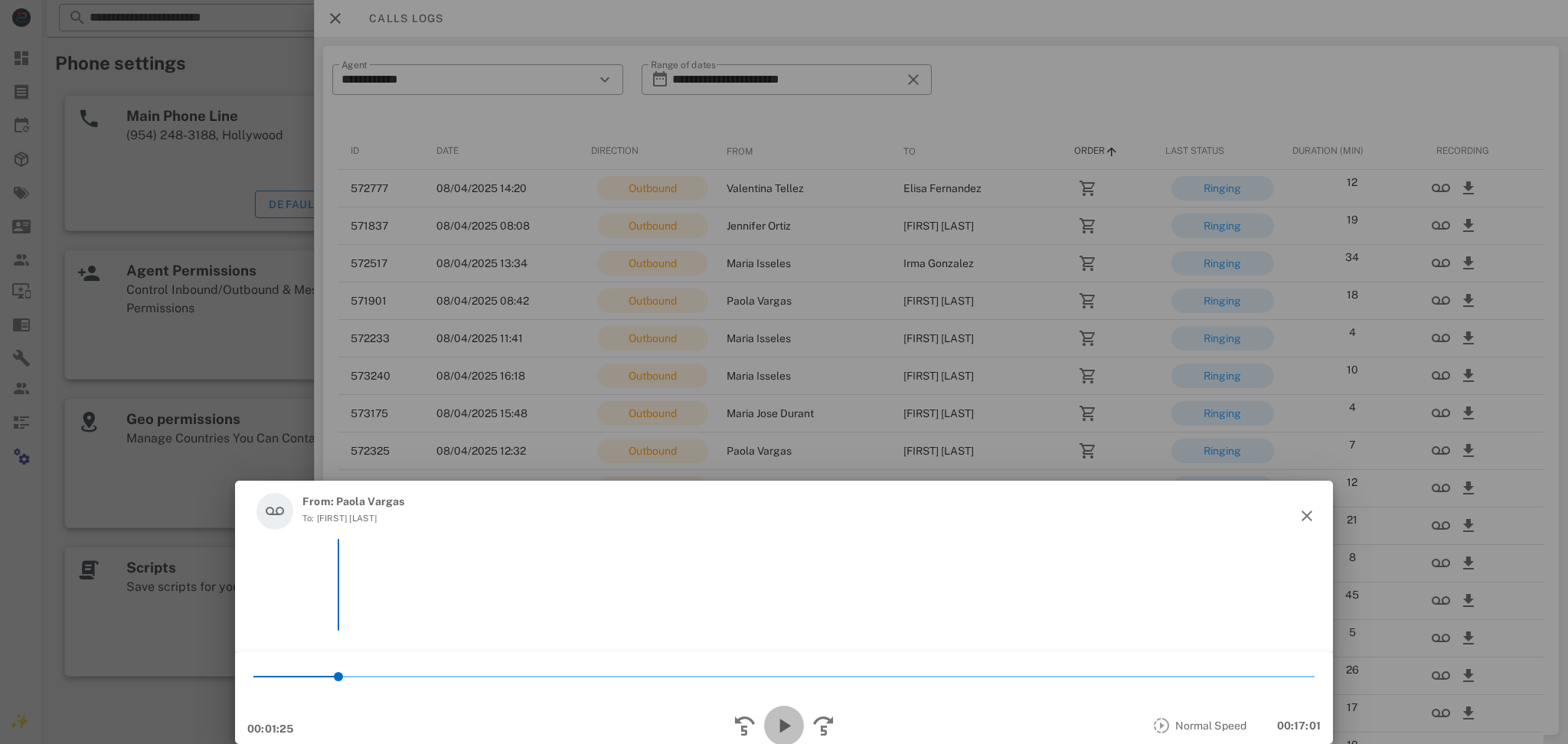 click at bounding box center [784, 726] 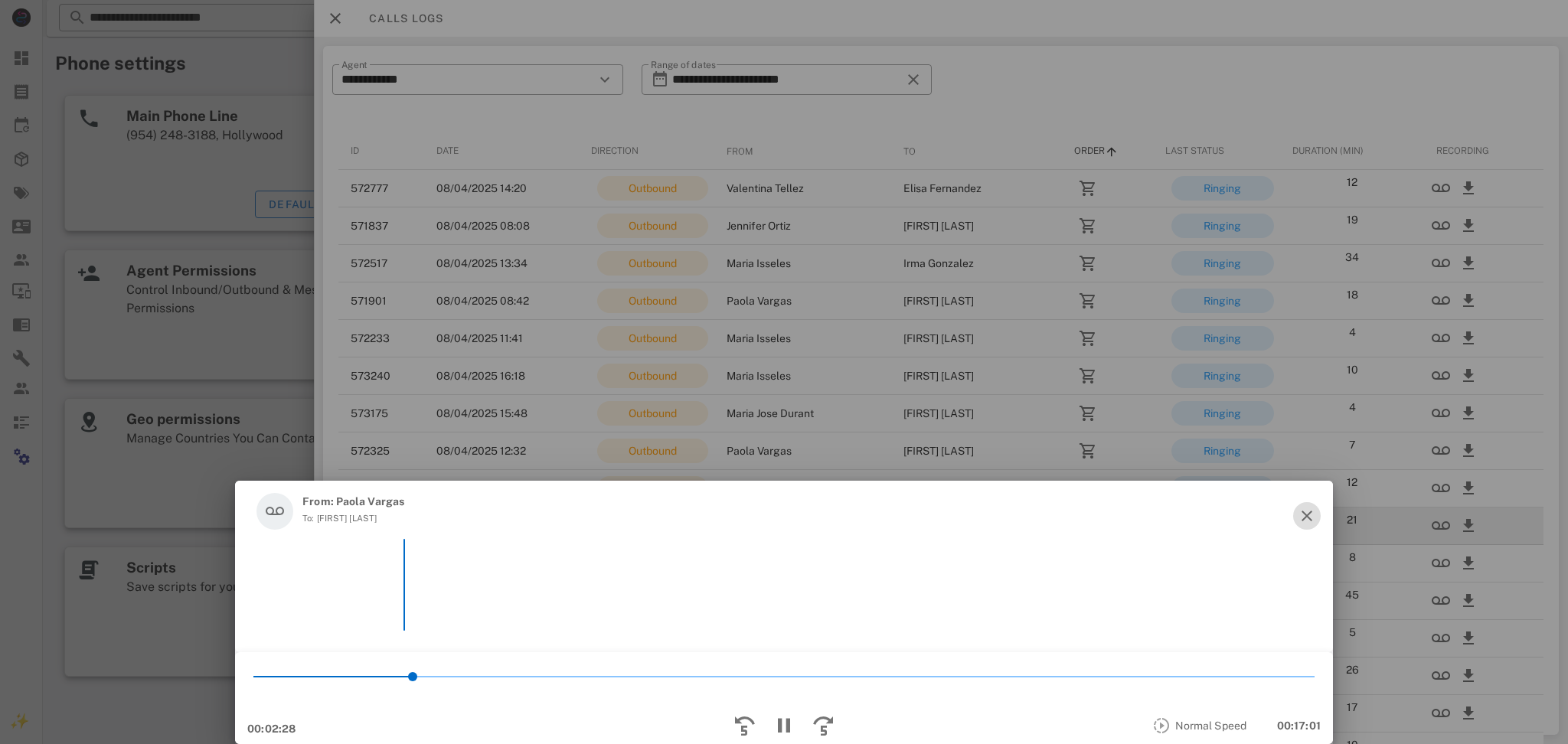 click at bounding box center [1307, 516] 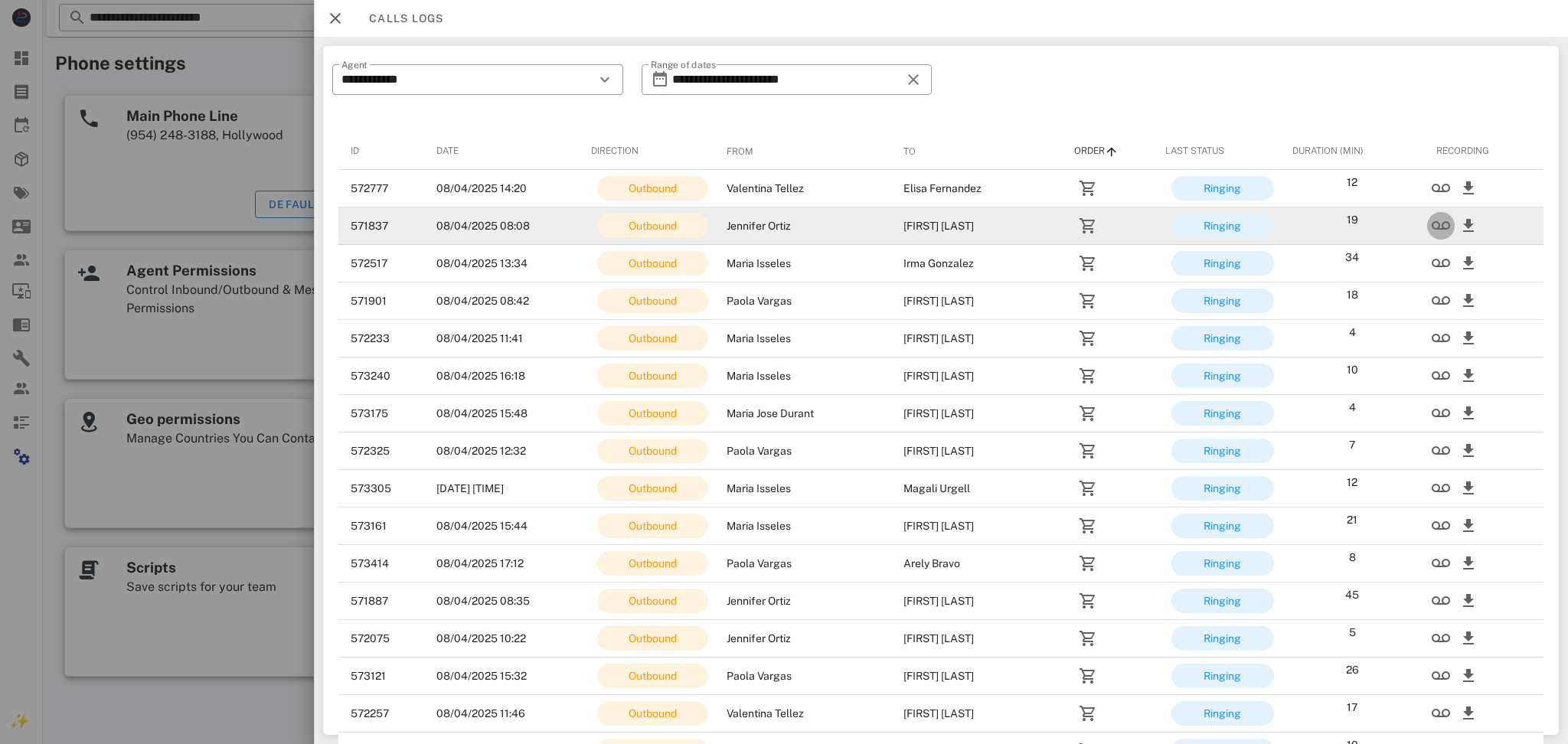 click at bounding box center [1441, 226] 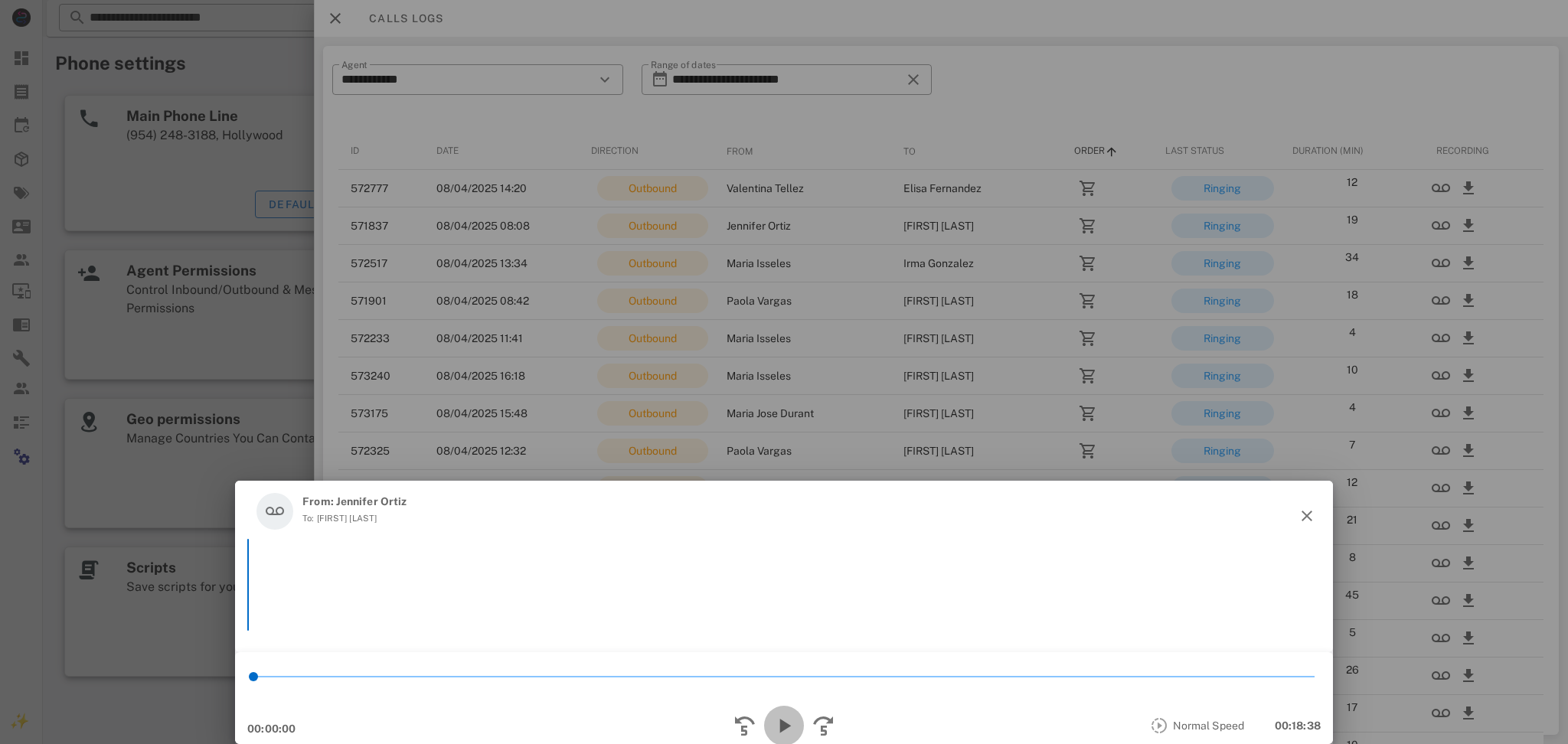 click at bounding box center (784, 726) 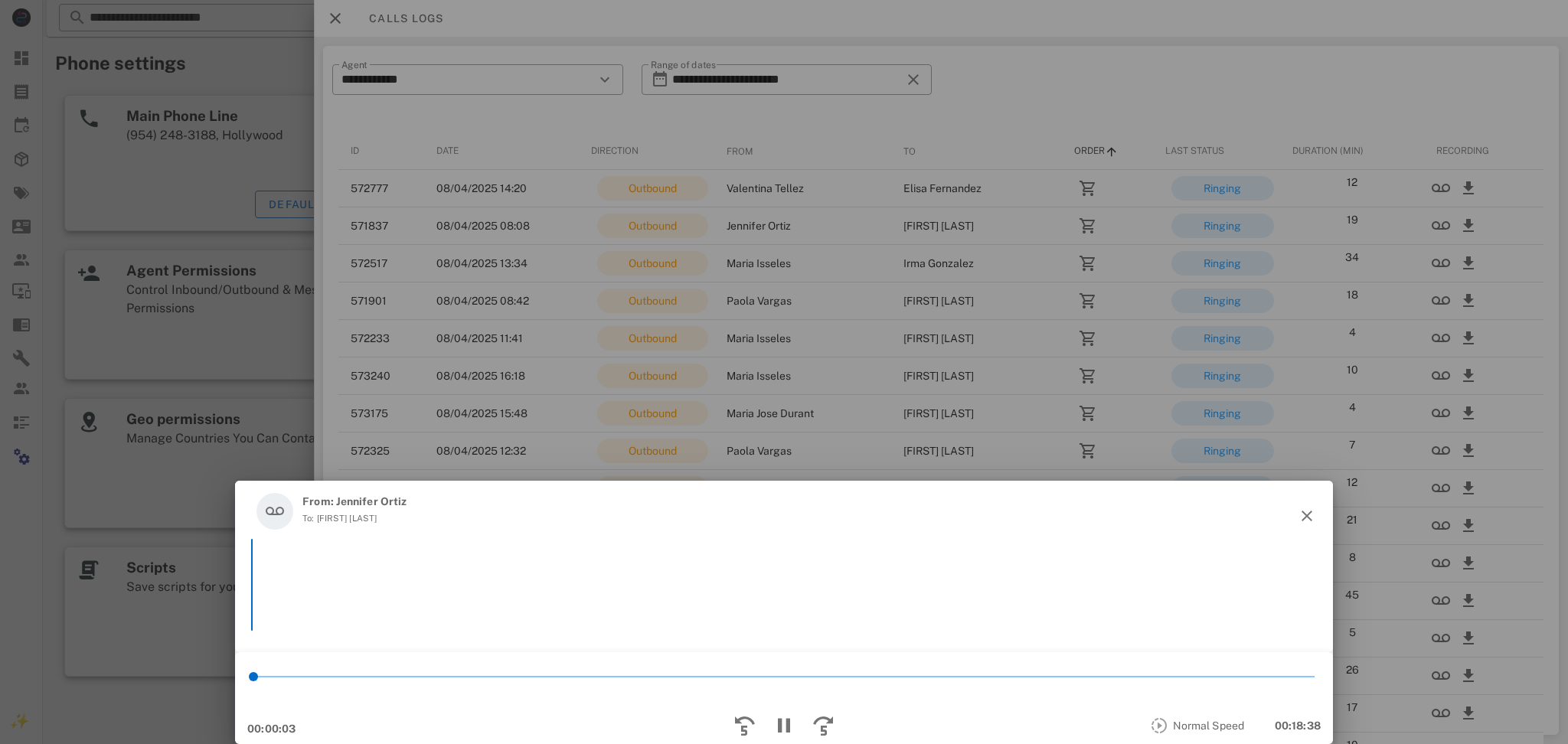 click on "From: Jennifer Ortiz   To: Luz Cortes" at bounding box center [784, 511] 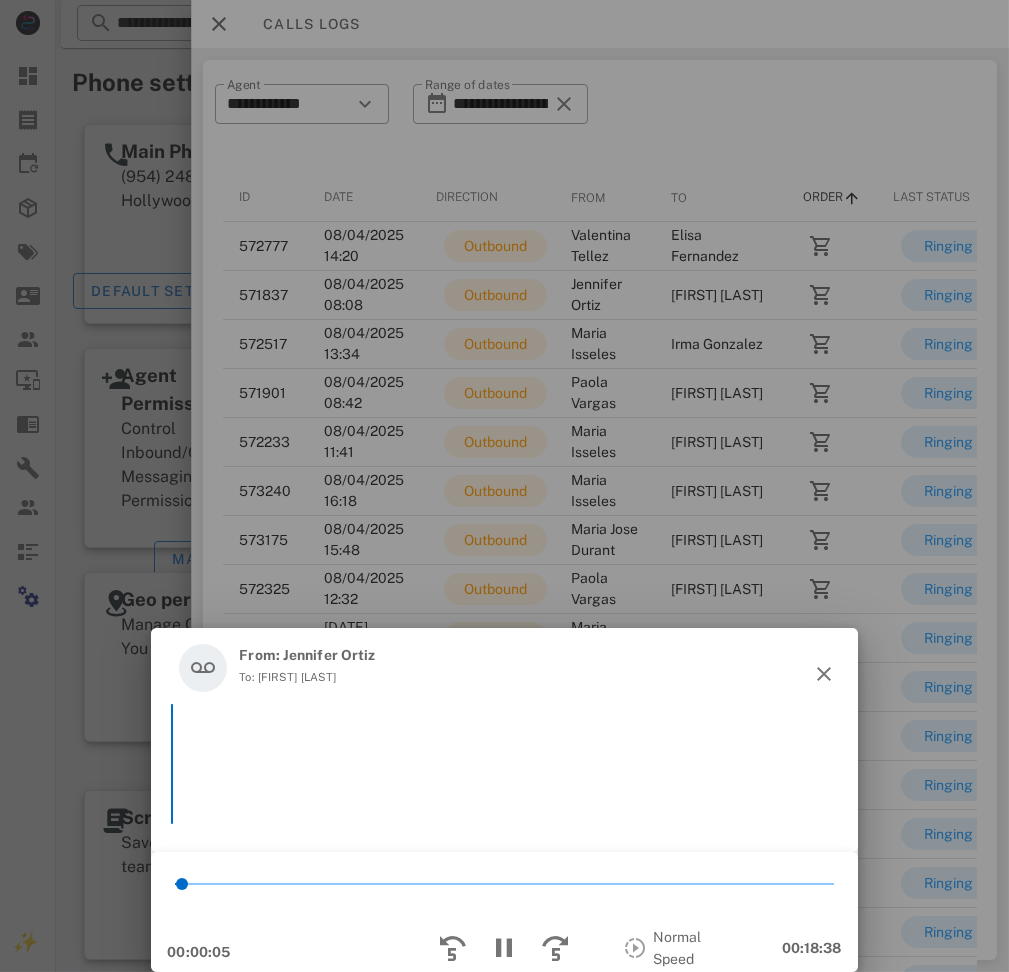 click on "From: Jennifer Ortiz   To: Luz Cortes" at bounding box center (504, 668) 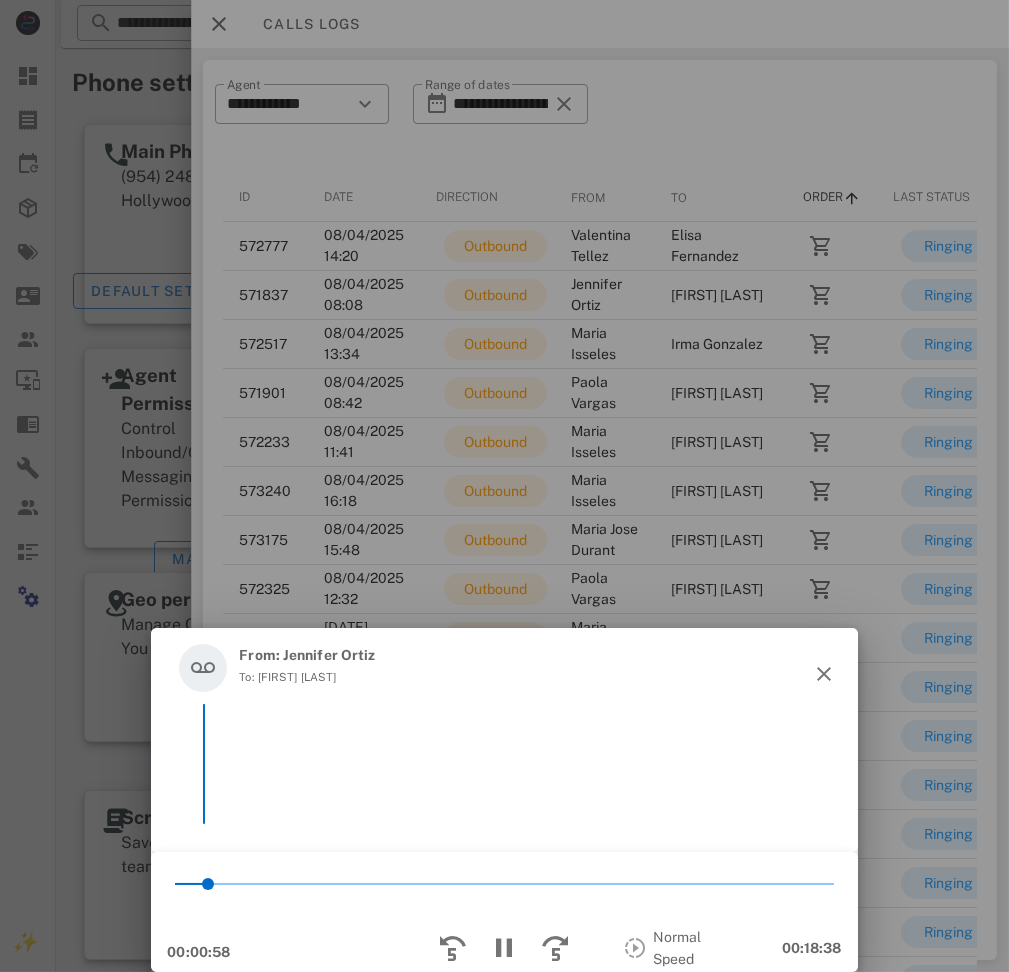 click on "From: Jennifer Ortiz   To: Luz Cortes" at bounding box center [504, 668] 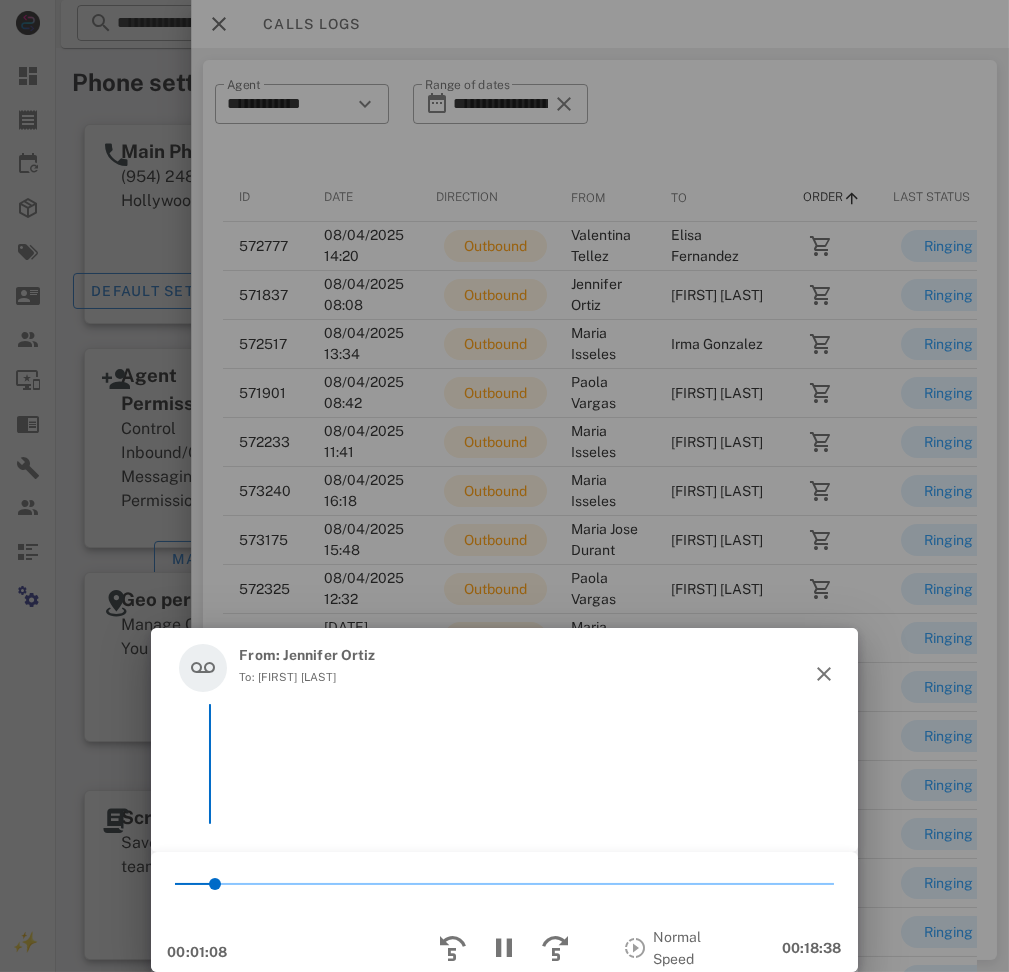 click on "To: Luz Cortes" at bounding box center [307, 677] 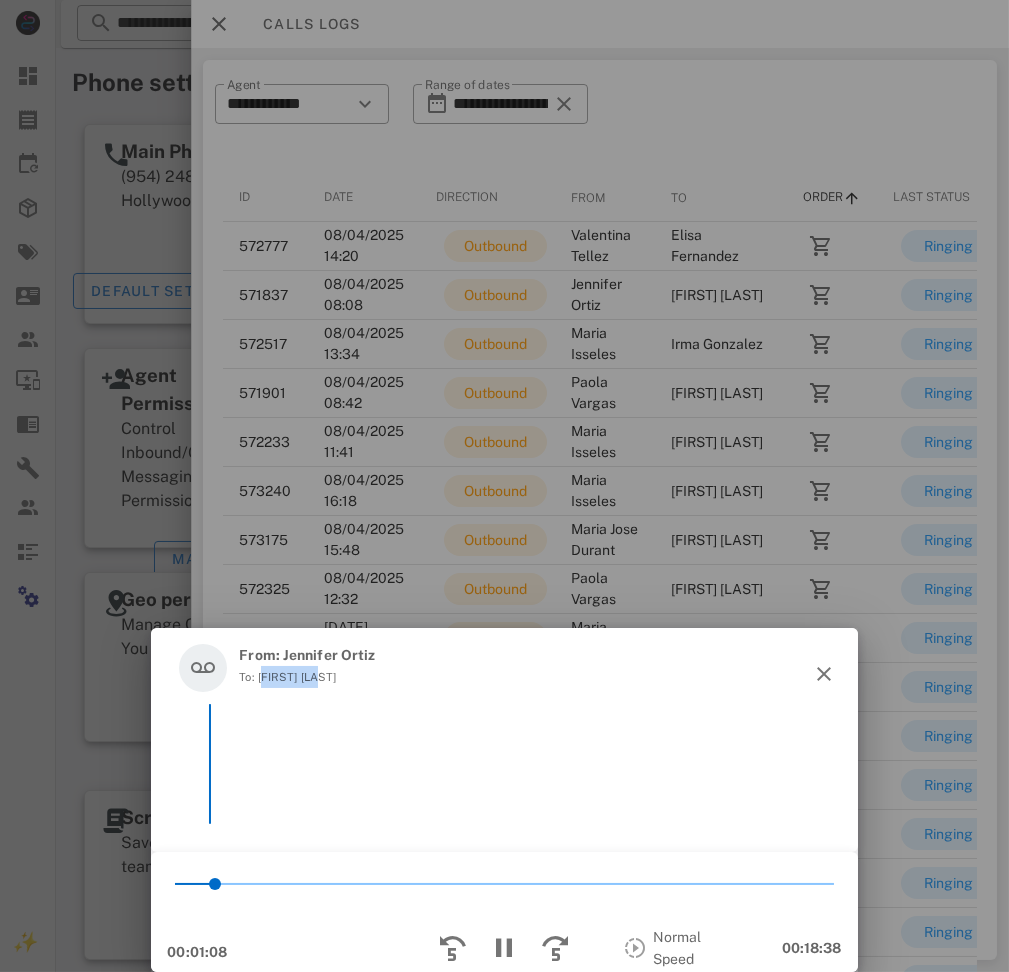 drag, startPoint x: 258, startPoint y: 673, endPoint x: 291, endPoint y: 666, distance: 33.734257 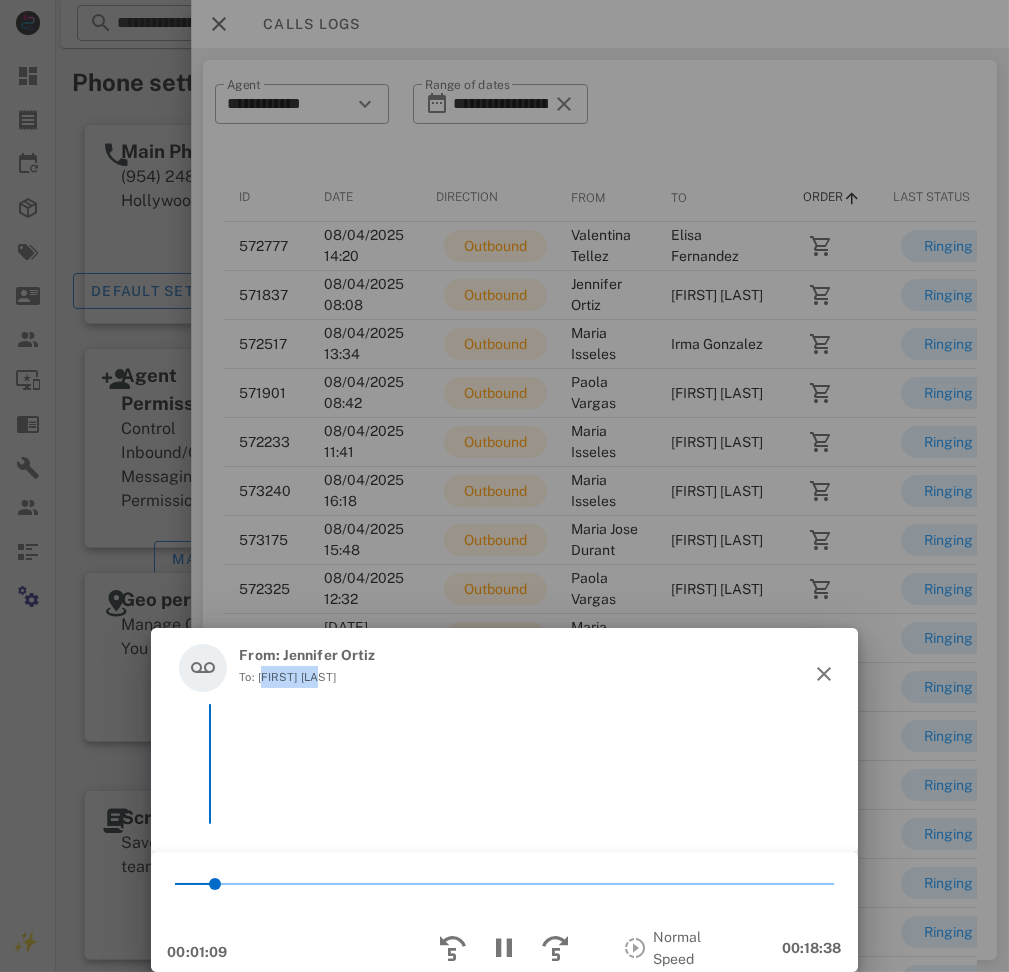 copy on "Luz Cortes" 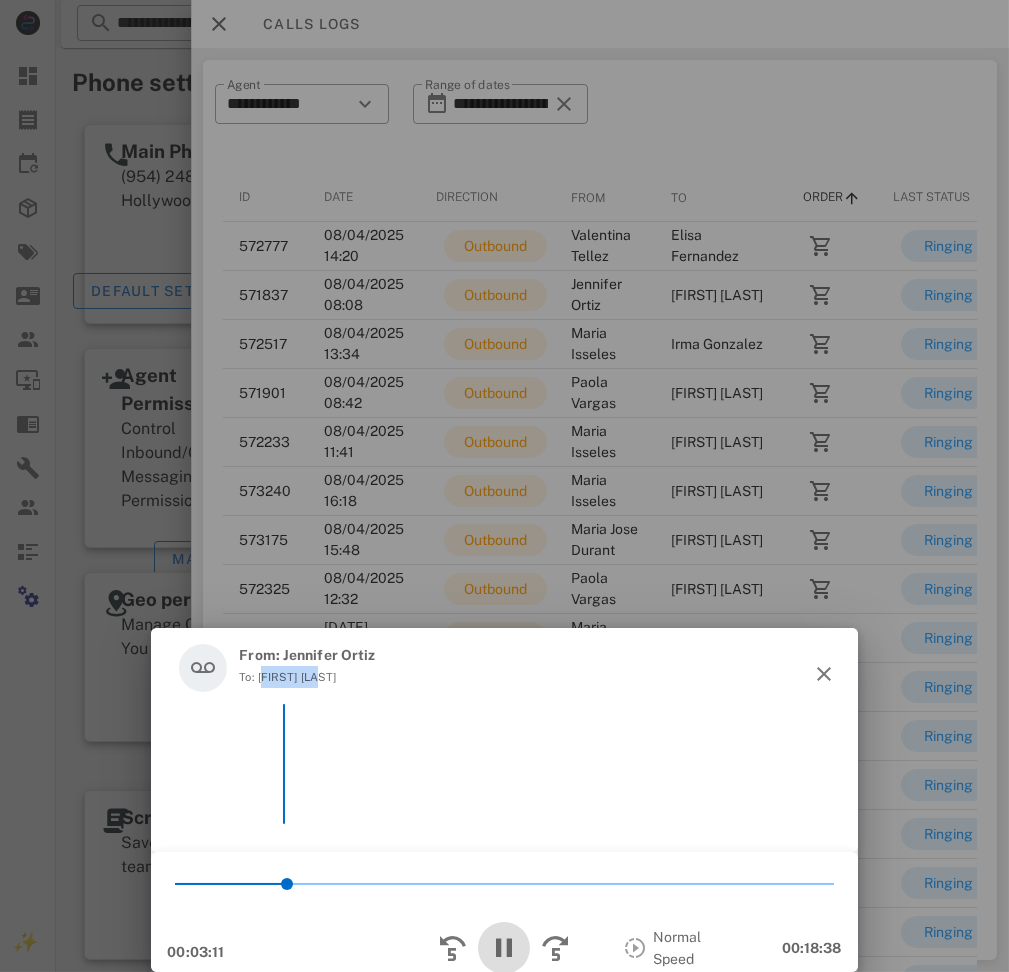 click at bounding box center [504, 948] 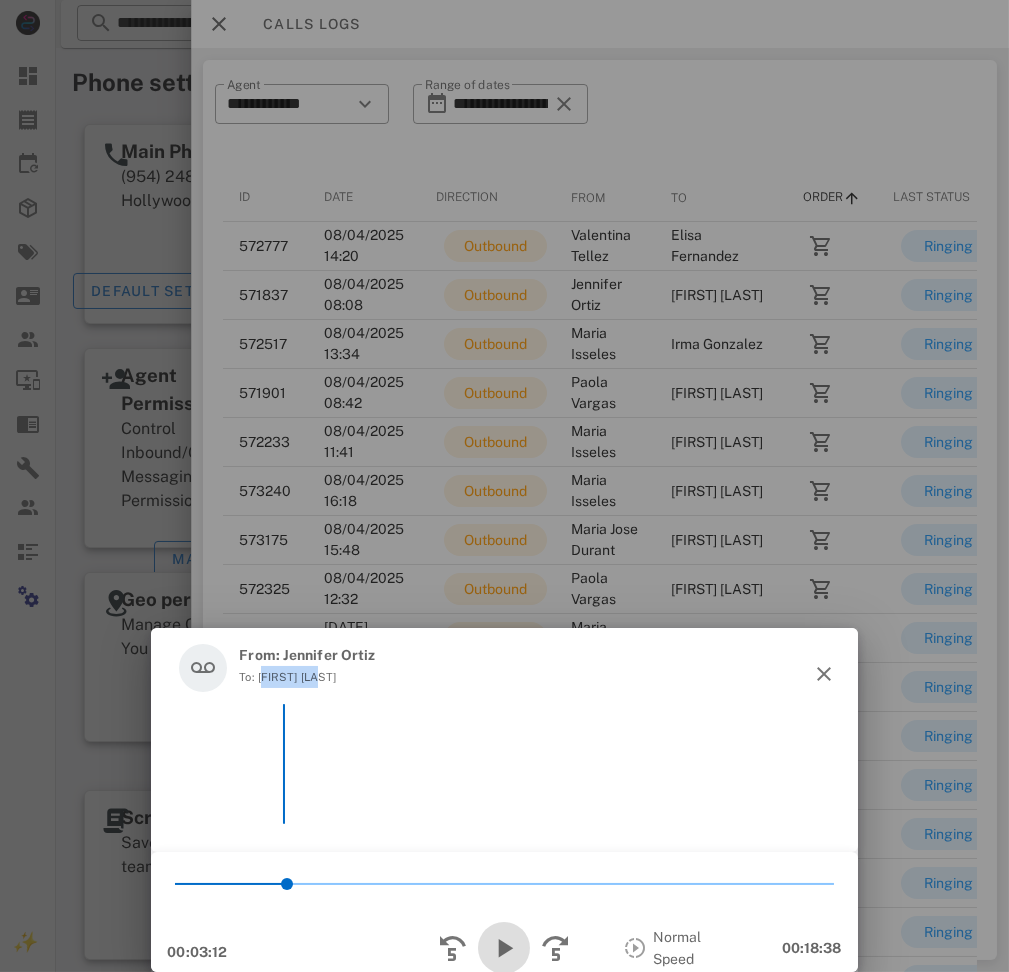 click at bounding box center [504, 948] 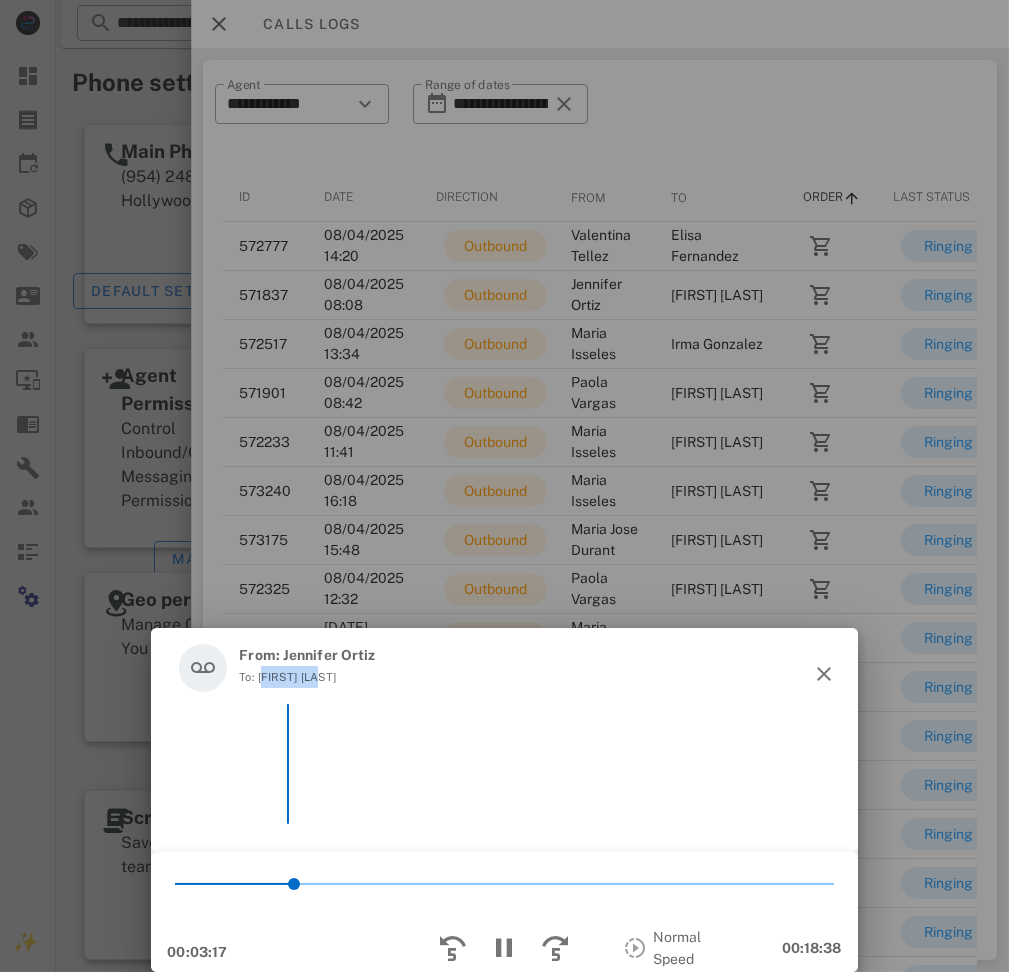 click on "From: Jennifer Ortiz   To: Luz Cortes" at bounding box center (504, 668) 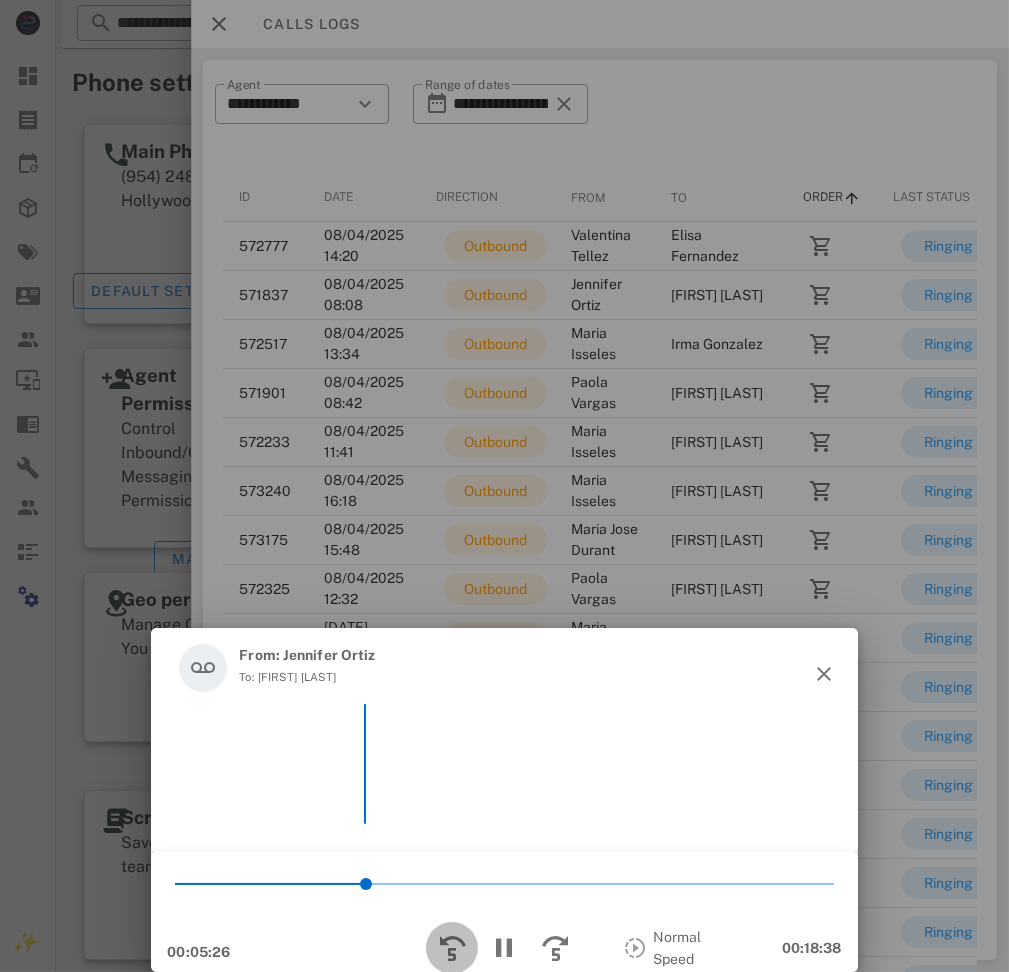 click at bounding box center [452, 948] 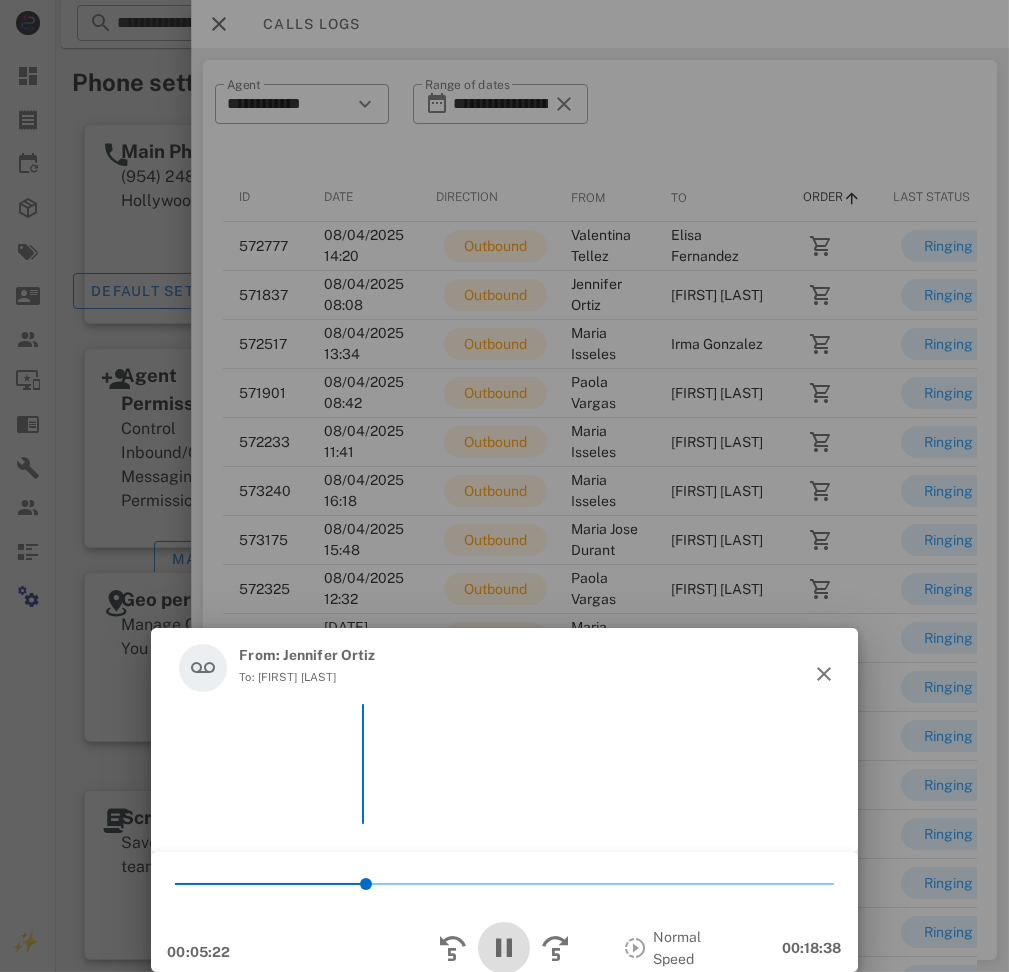 click at bounding box center (504, 948) 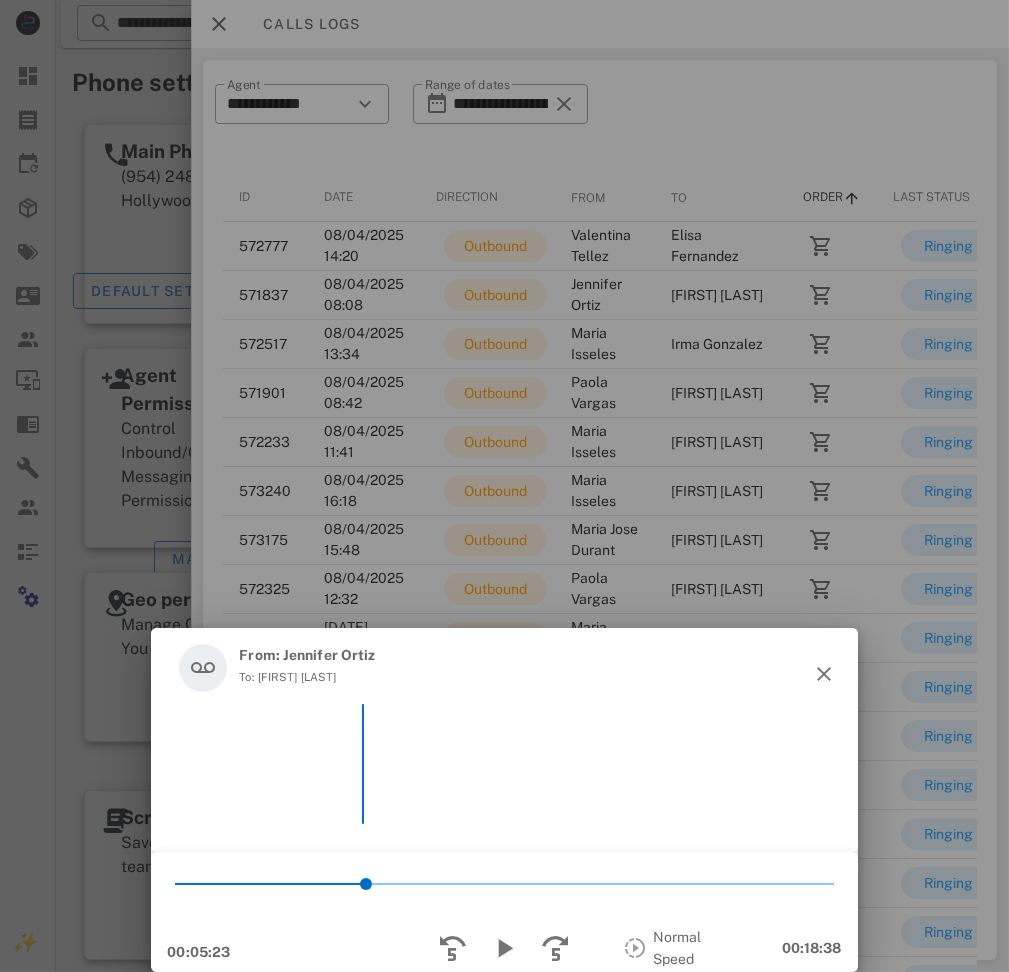 scroll, scrollTop: 65, scrollLeft: 0, axis: vertical 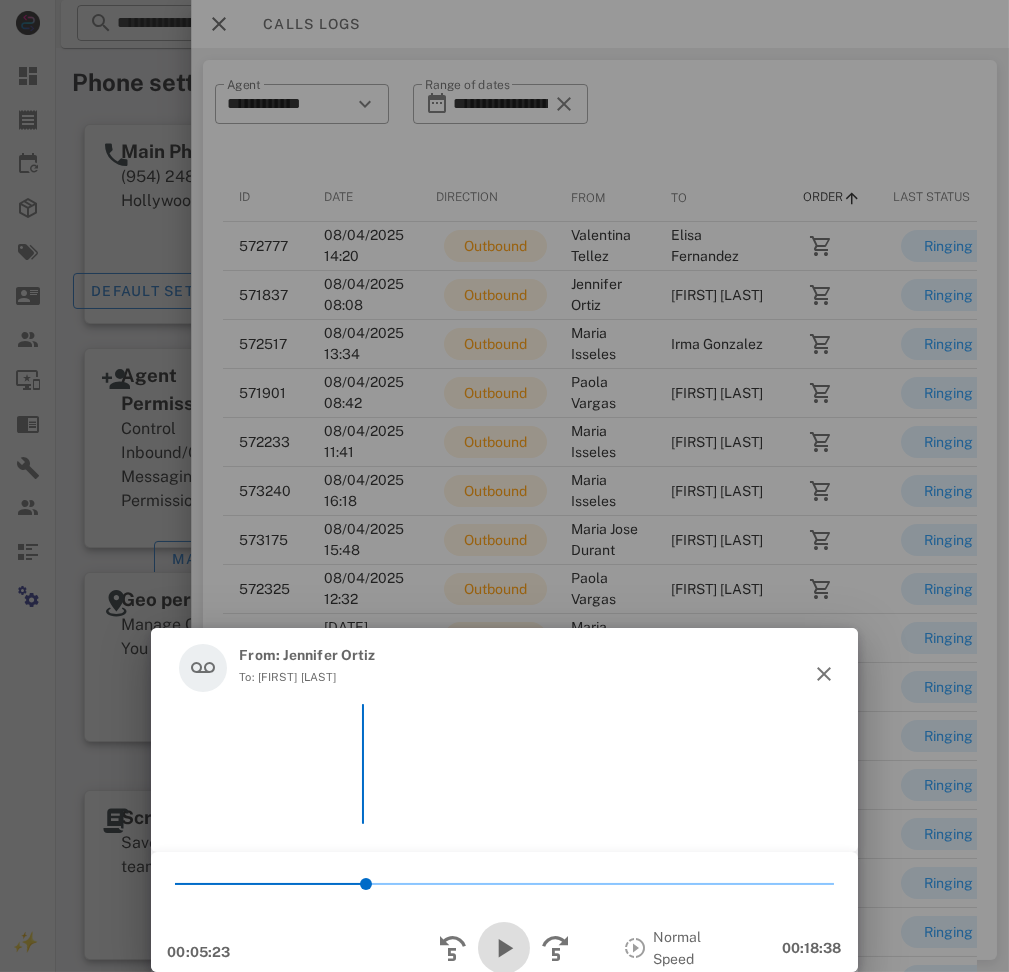 click at bounding box center [504, 948] 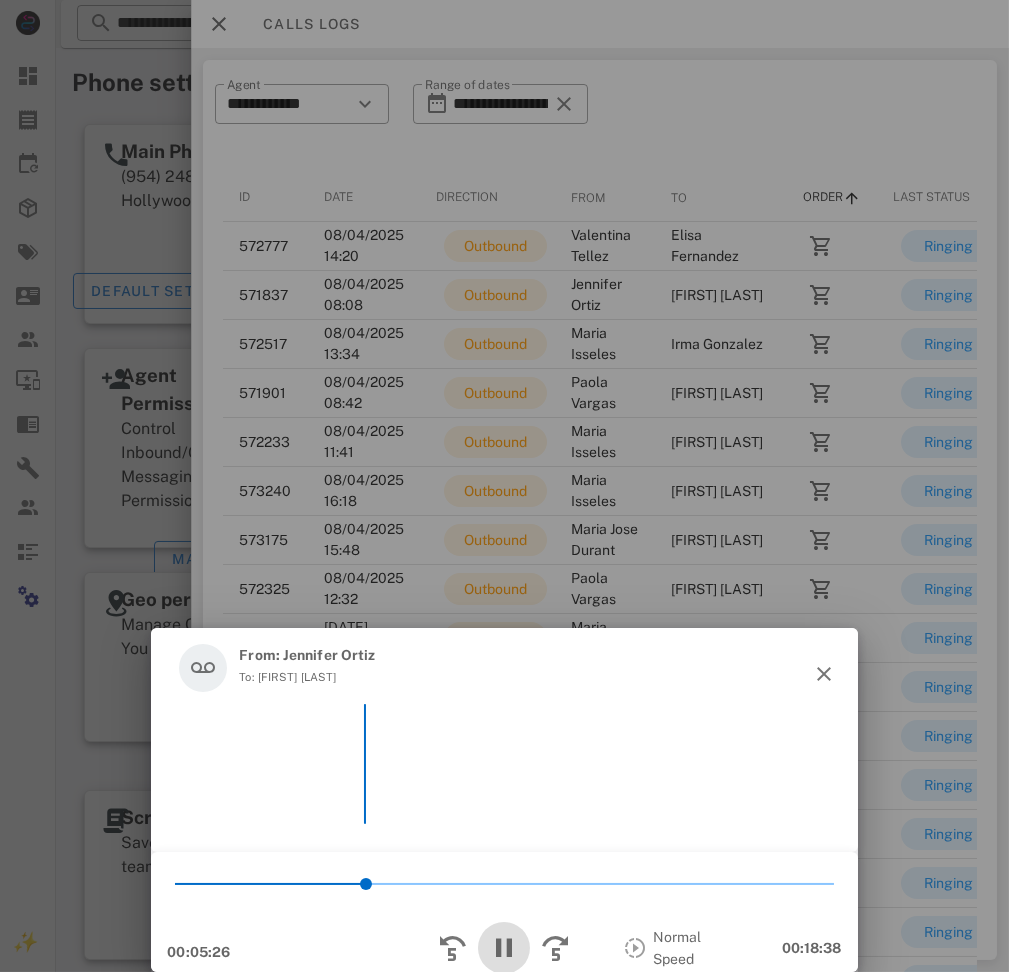 click at bounding box center [504, 948] 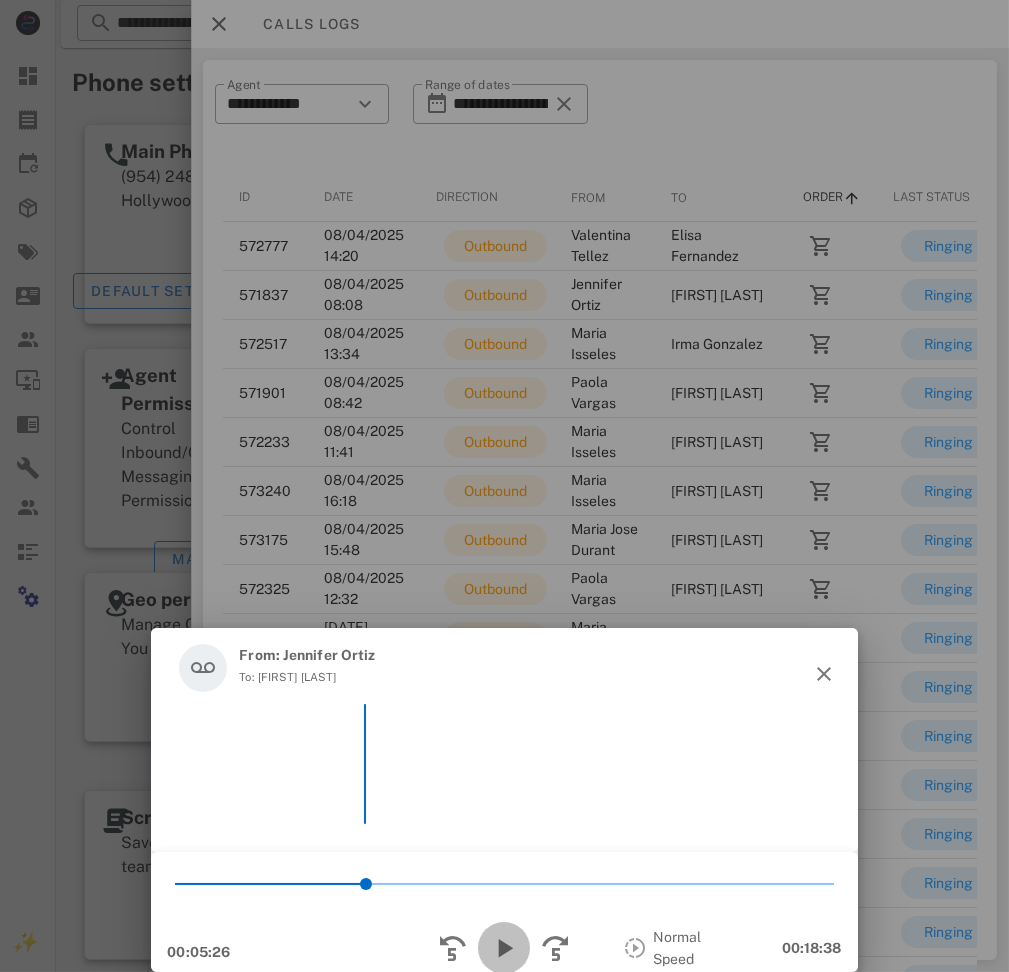 click at bounding box center [504, 948] 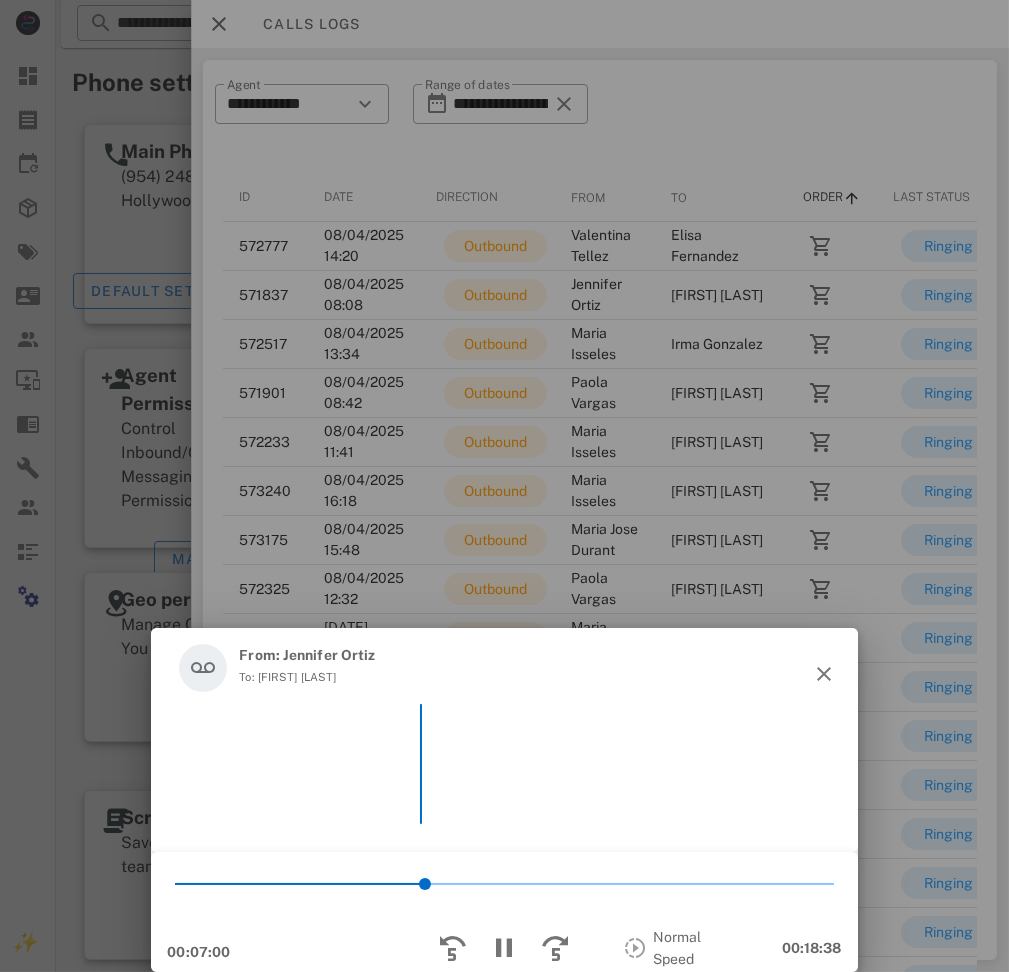click on "From: Jennifer Ortiz   To: Luz Cortes" at bounding box center [504, 668] 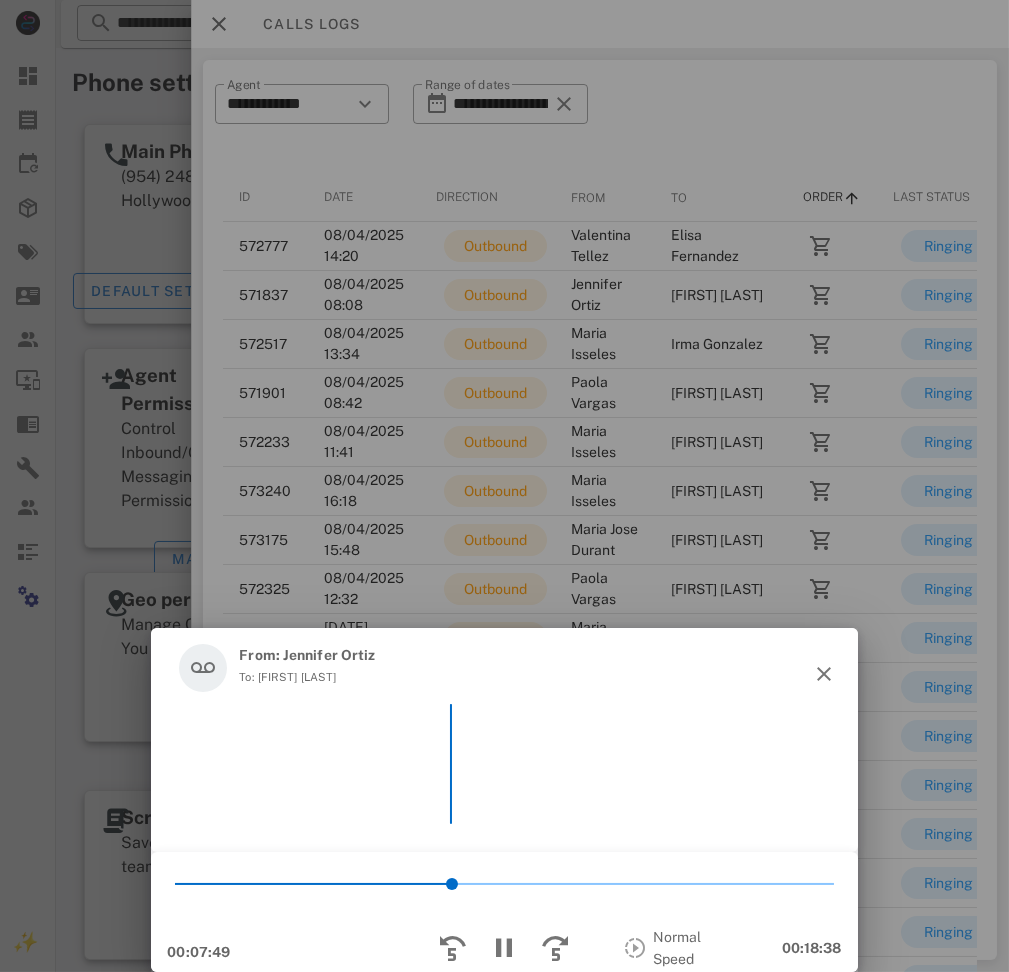 scroll, scrollTop: 65, scrollLeft: 0, axis: vertical 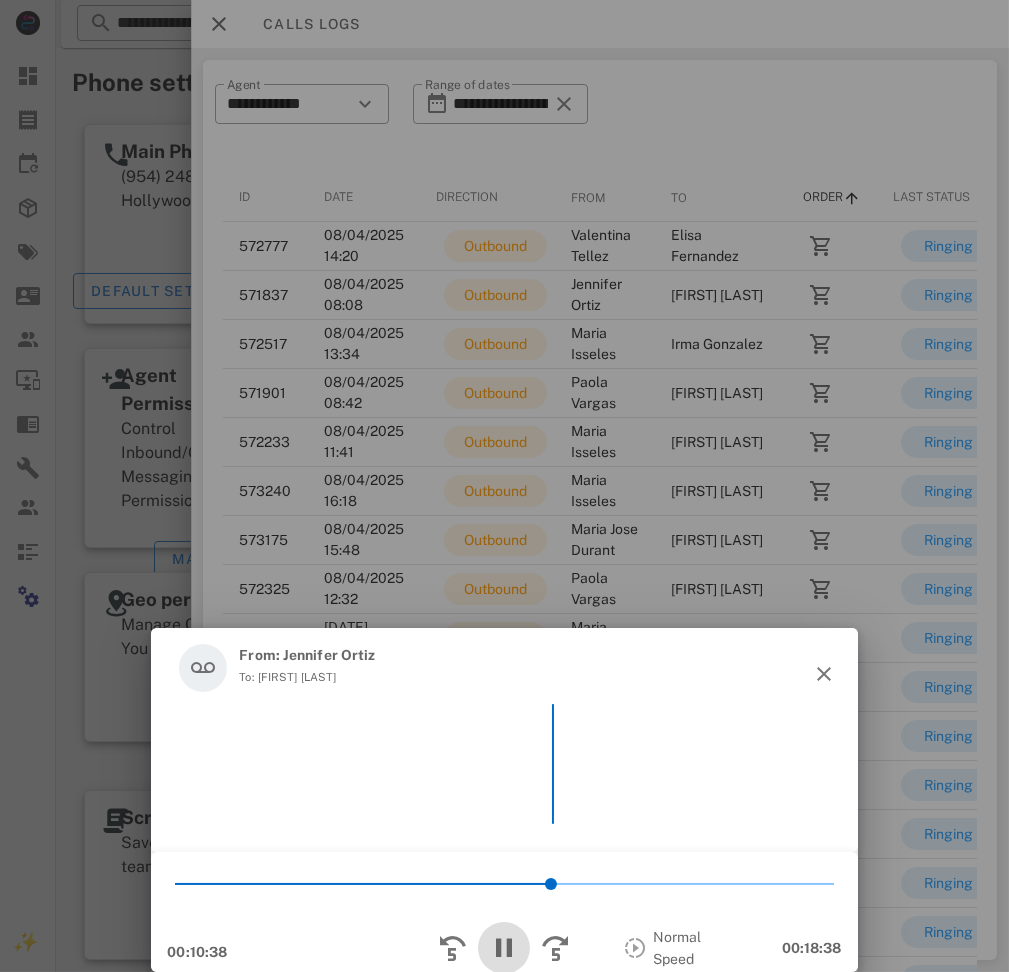 click at bounding box center (504, 948) 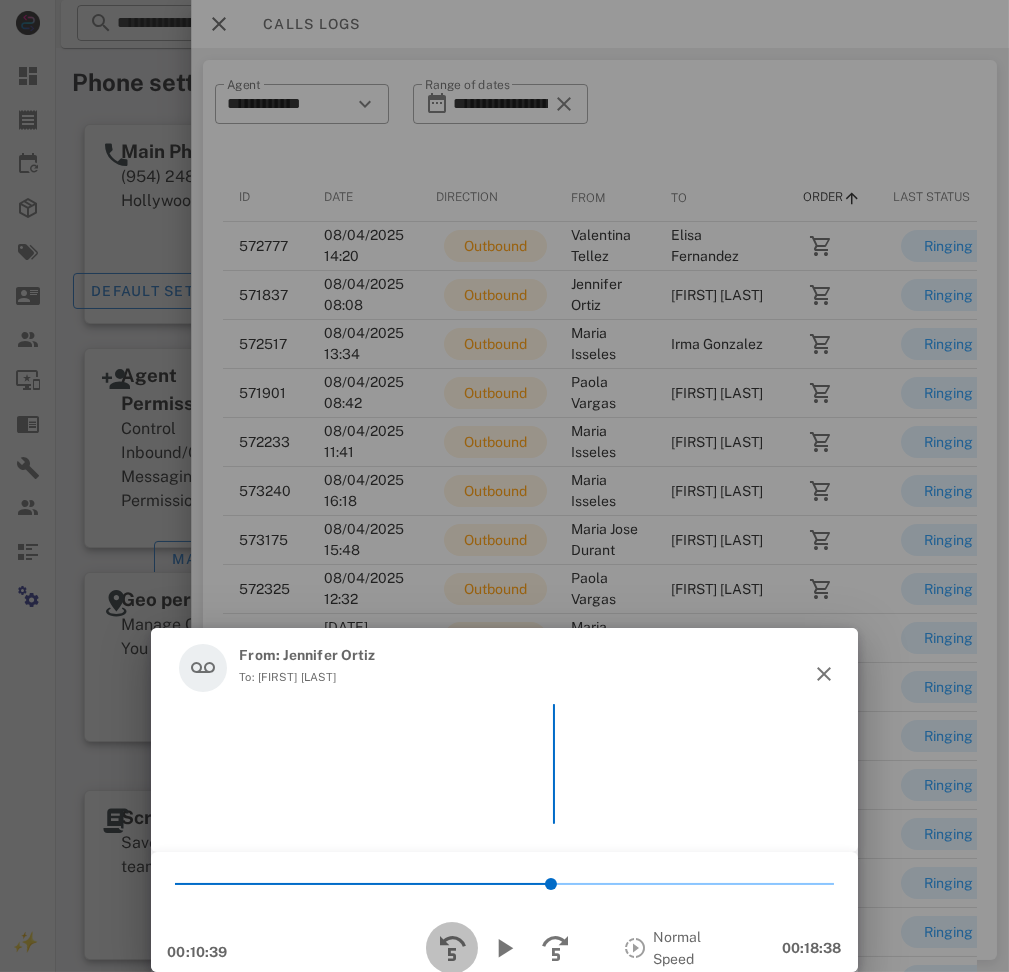 click at bounding box center (452, 948) 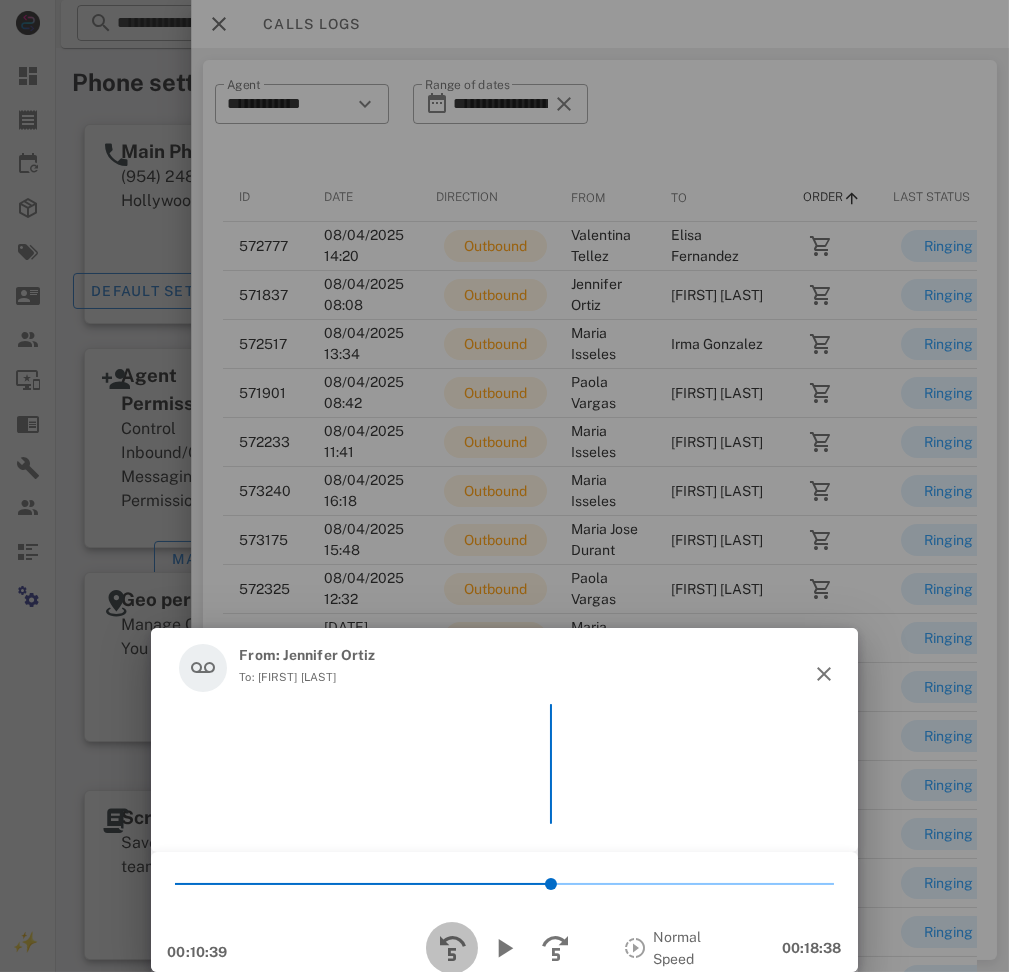 click at bounding box center (452, 948) 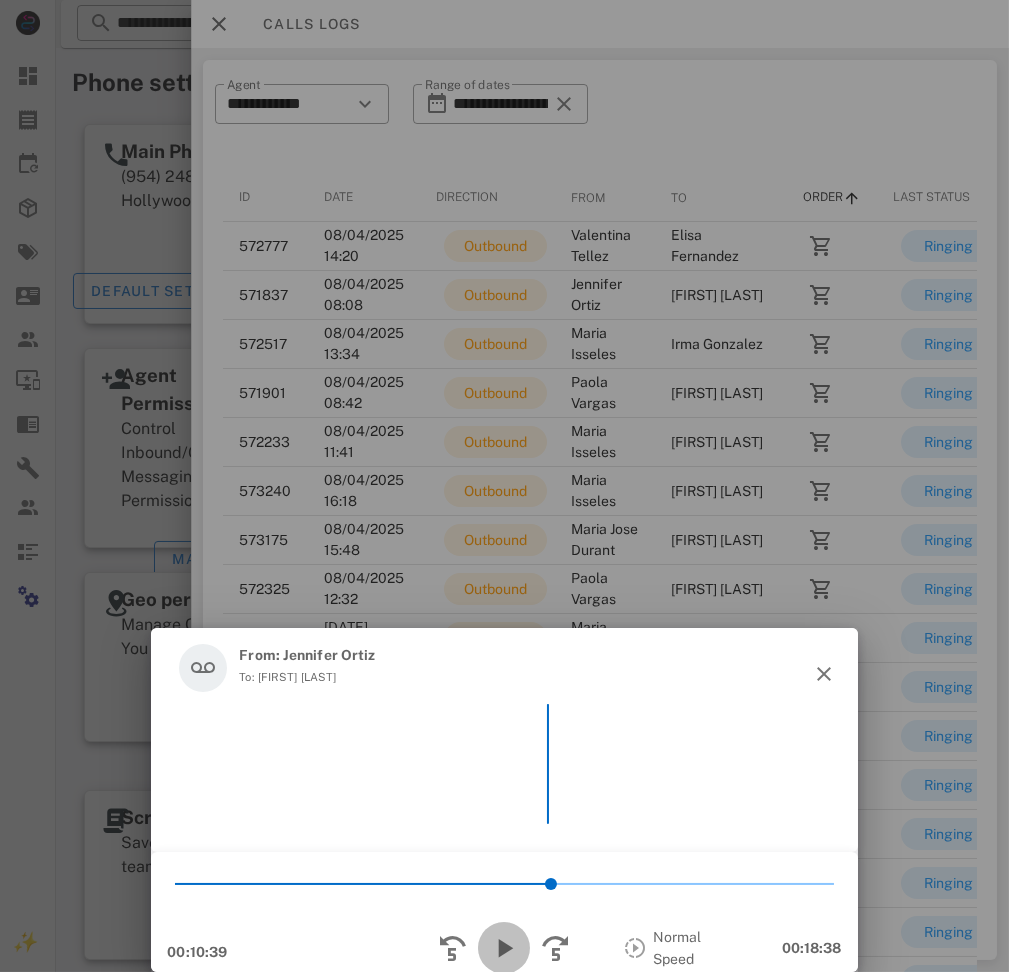 click at bounding box center (504, 948) 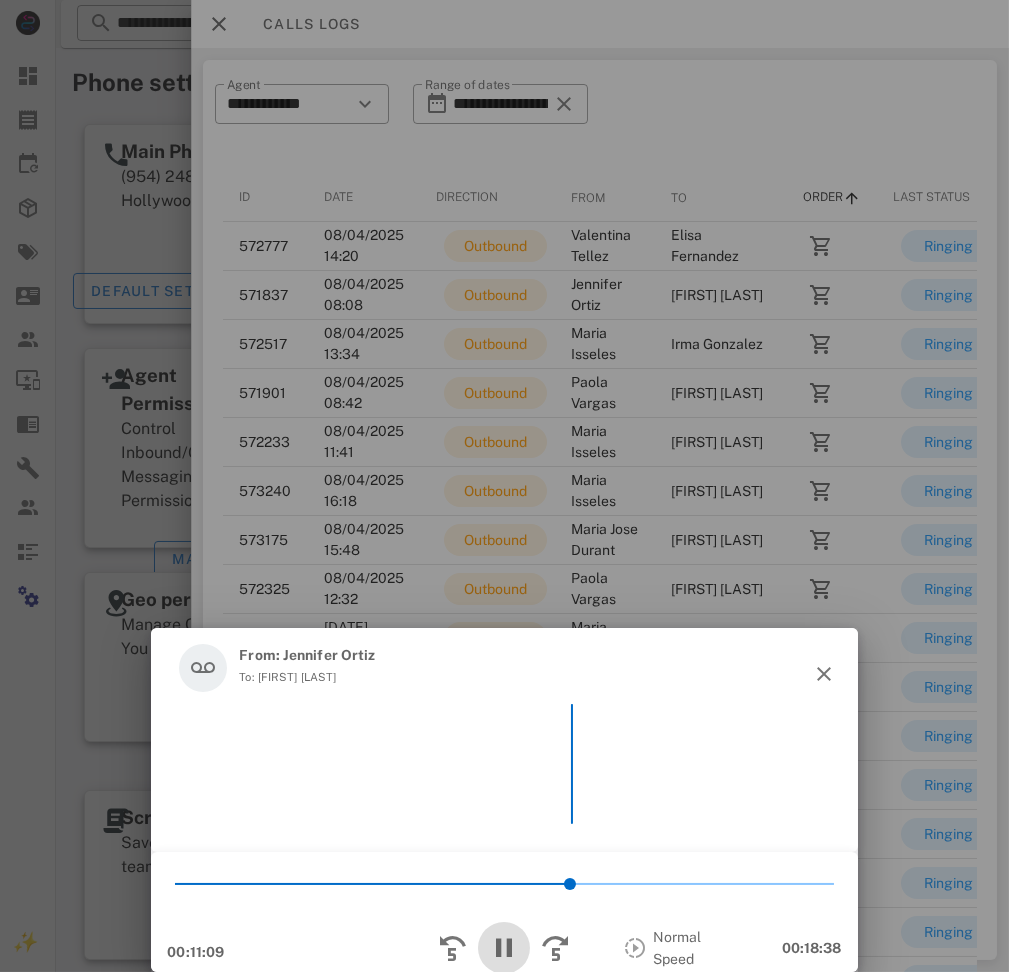 click at bounding box center [504, 948] 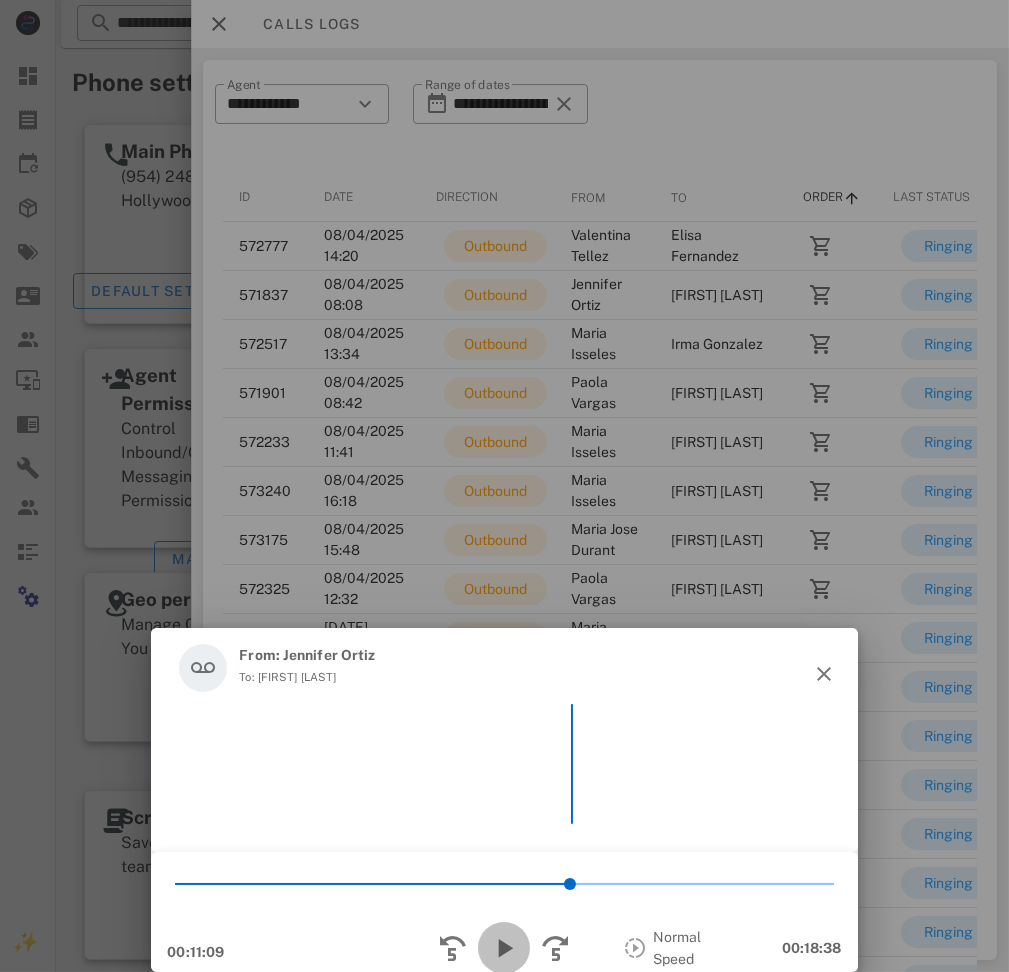 click at bounding box center [504, 948] 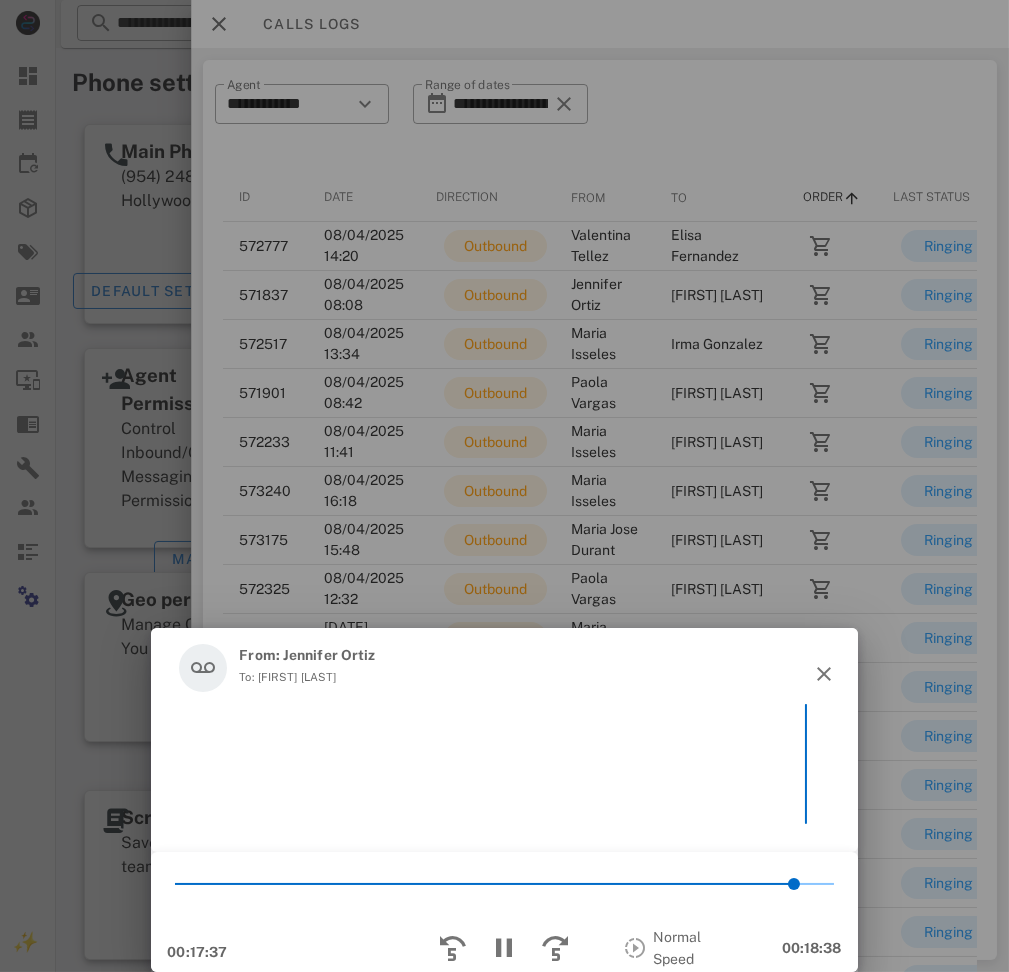 scroll, scrollTop: 133, scrollLeft: 0, axis: vertical 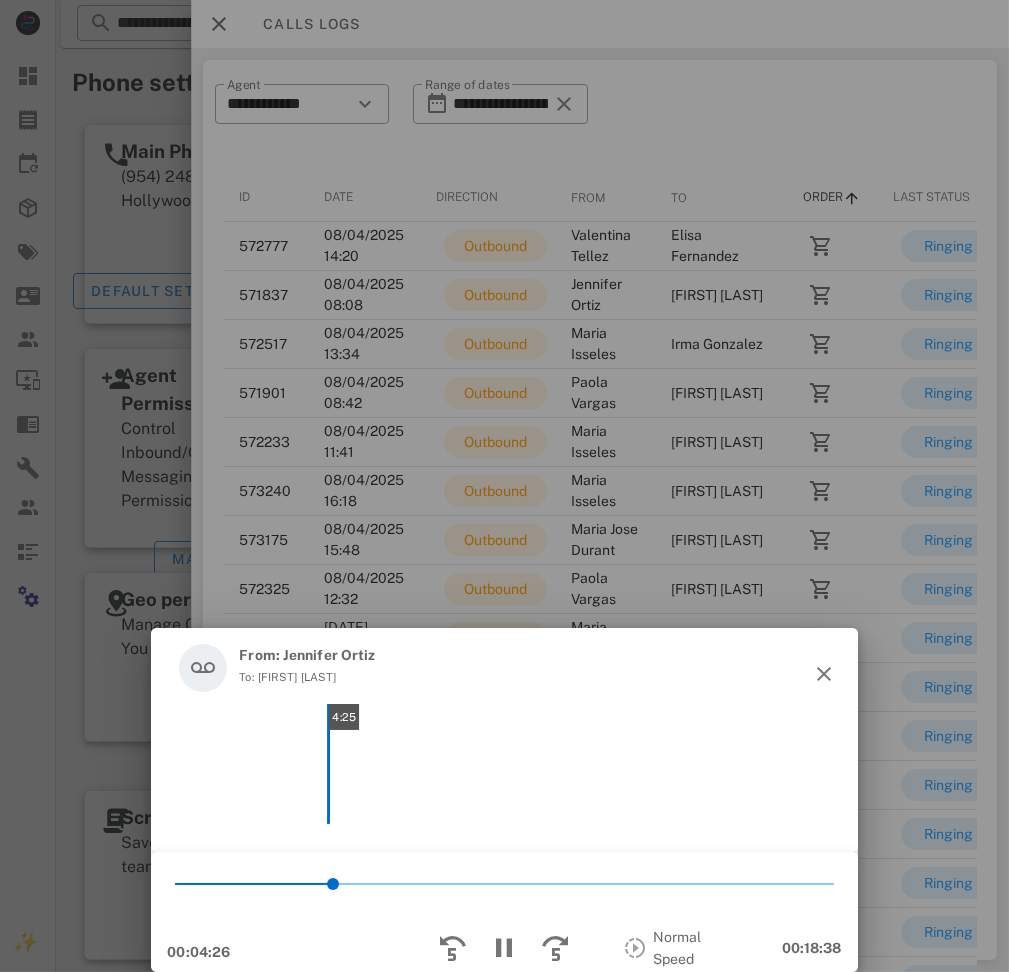 click on "4:25" at bounding box center (504, 764) 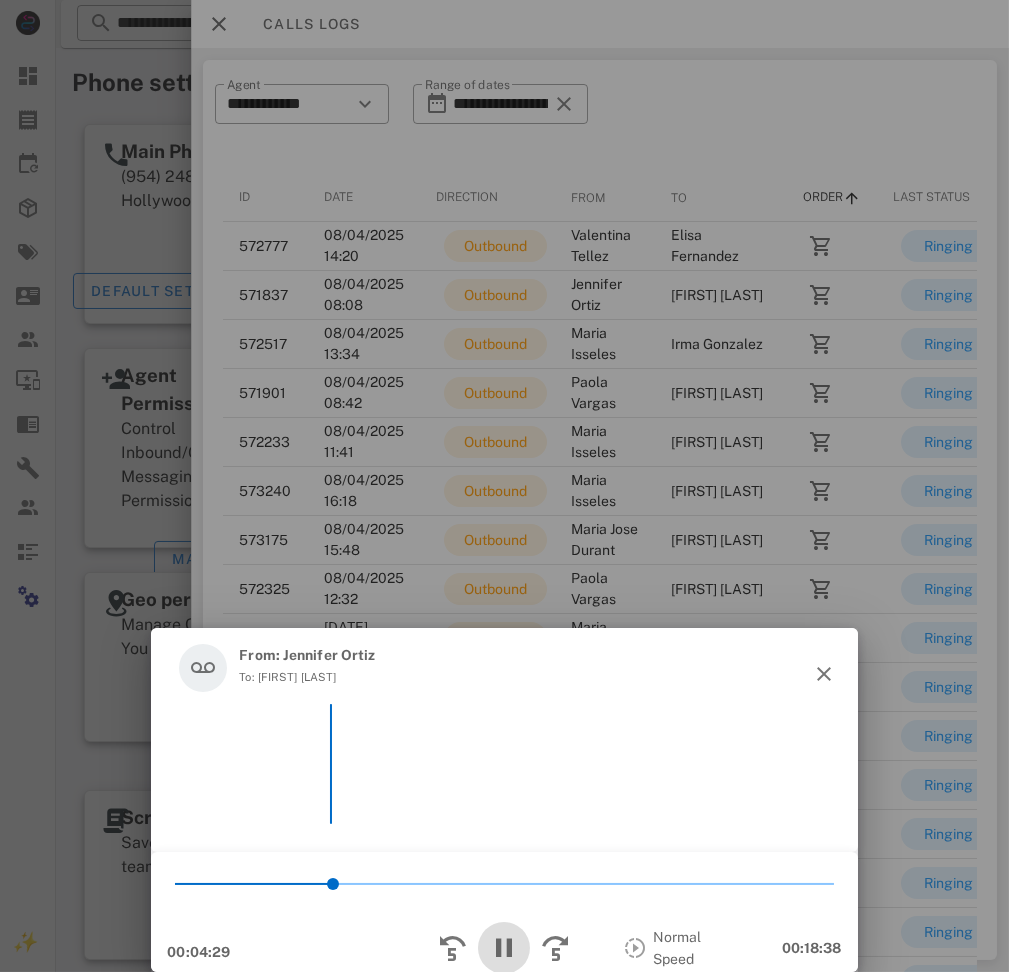 click at bounding box center (504, 948) 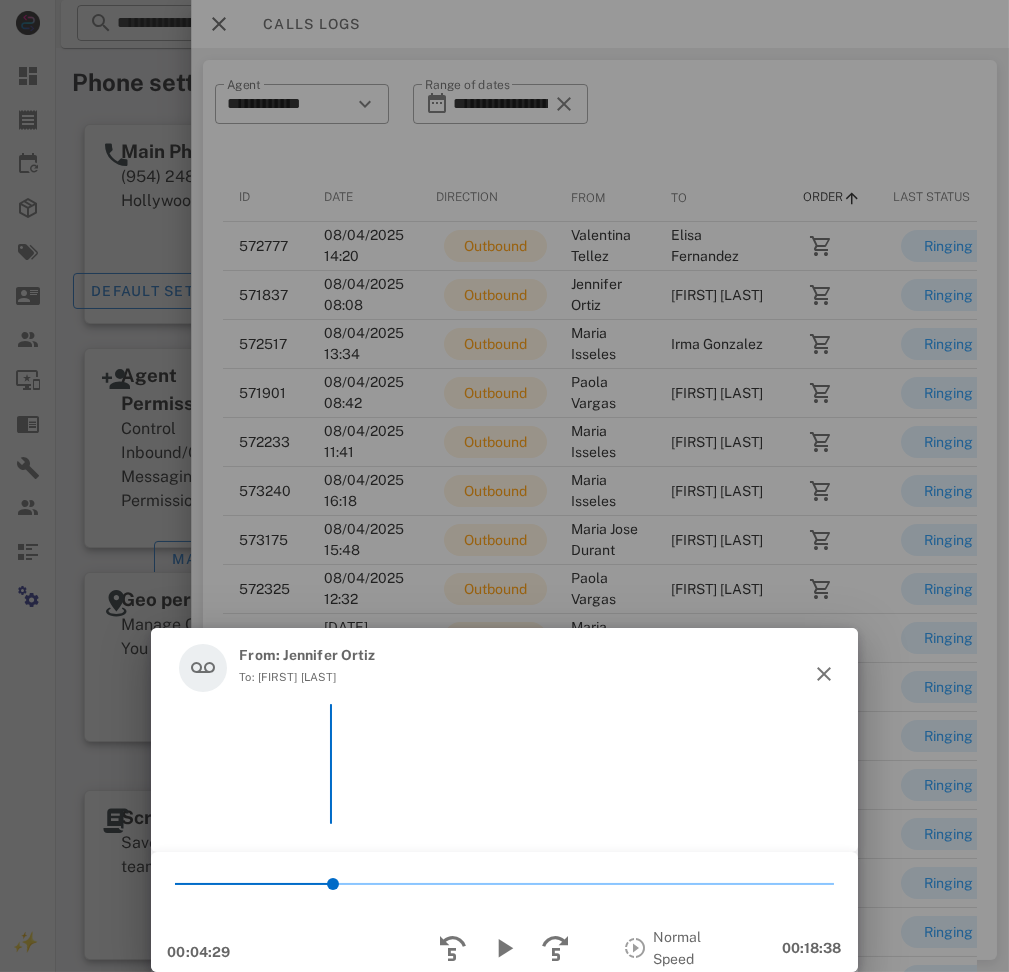 scroll, scrollTop: 65, scrollLeft: 0, axis: vertical 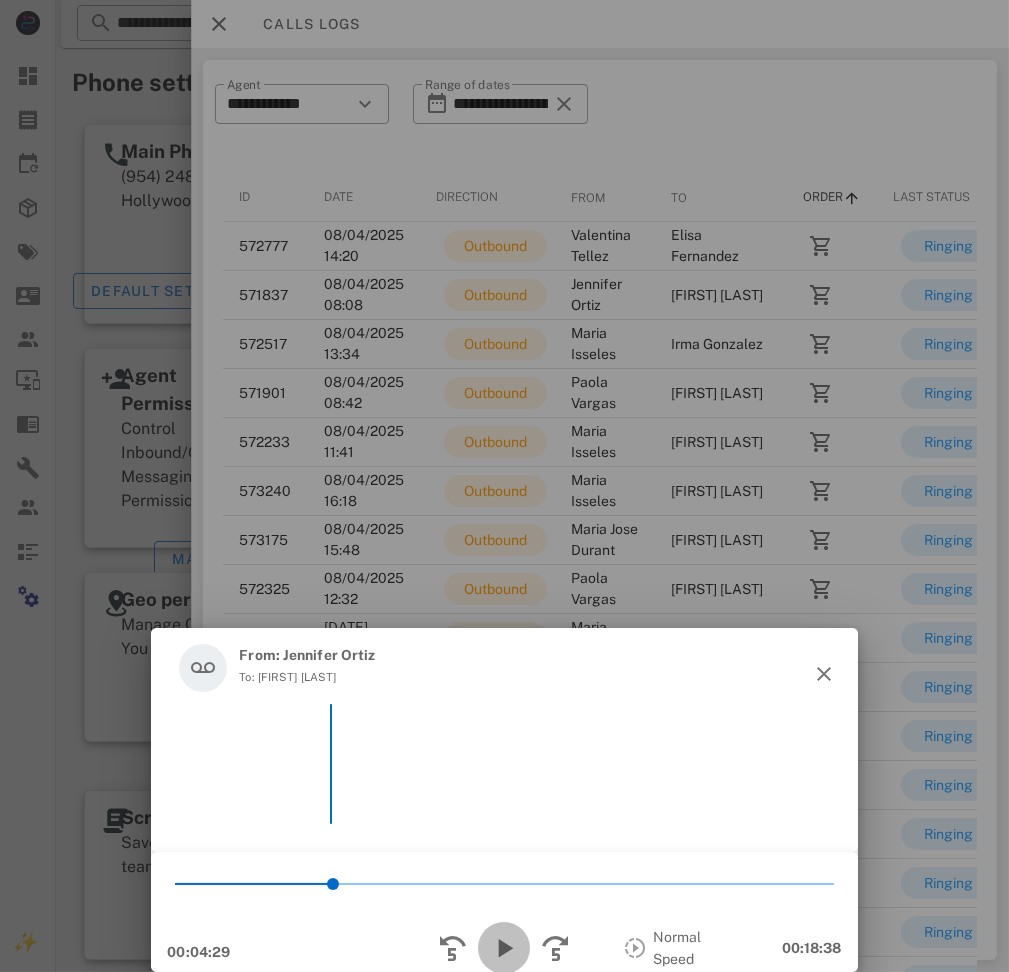 click at bounding box center (504, 948) 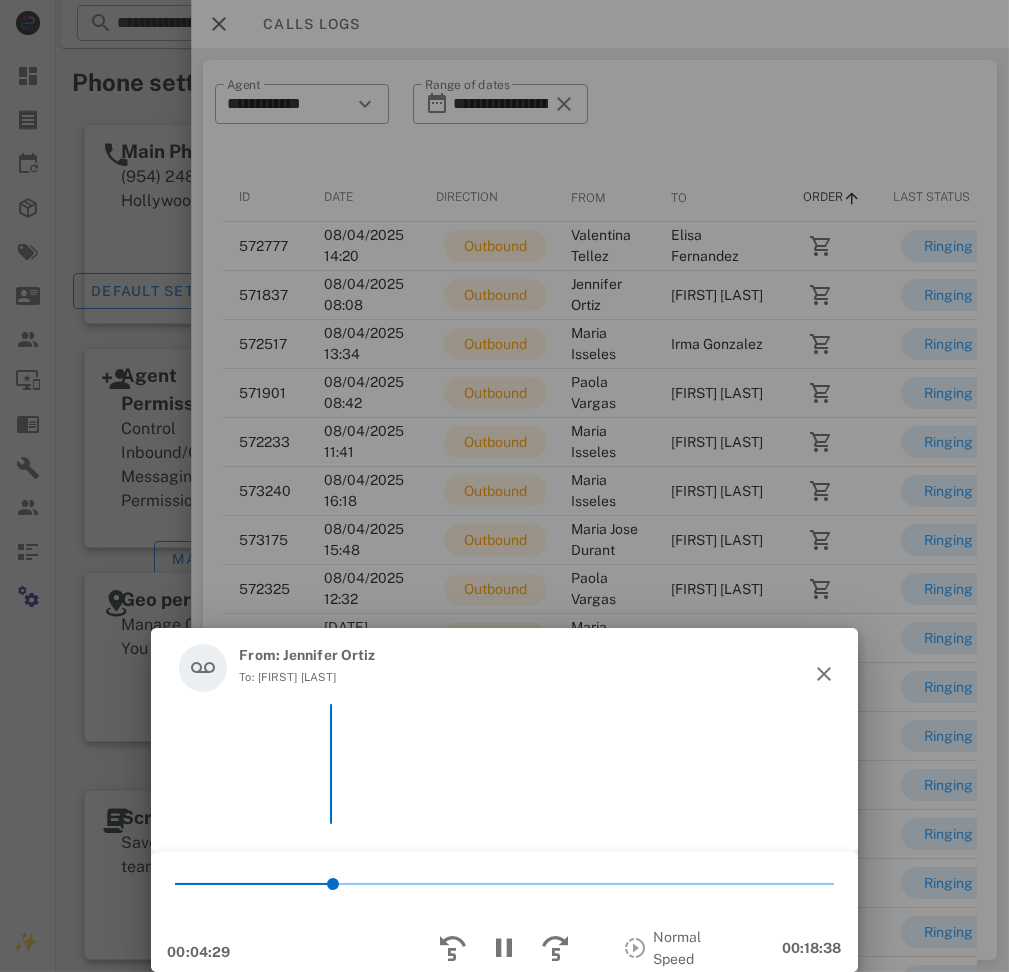 click at bounding box center [583, 884] 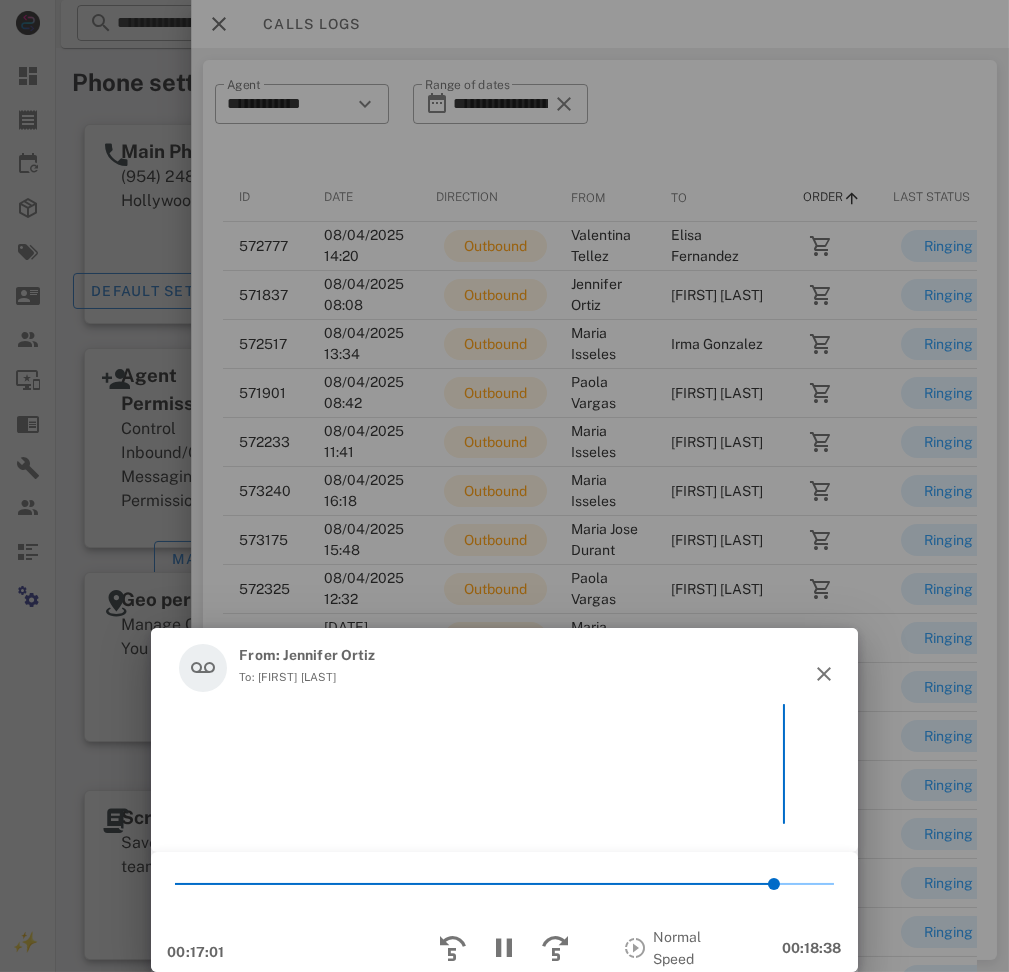 click on "*" at bounding box center [504, 884] 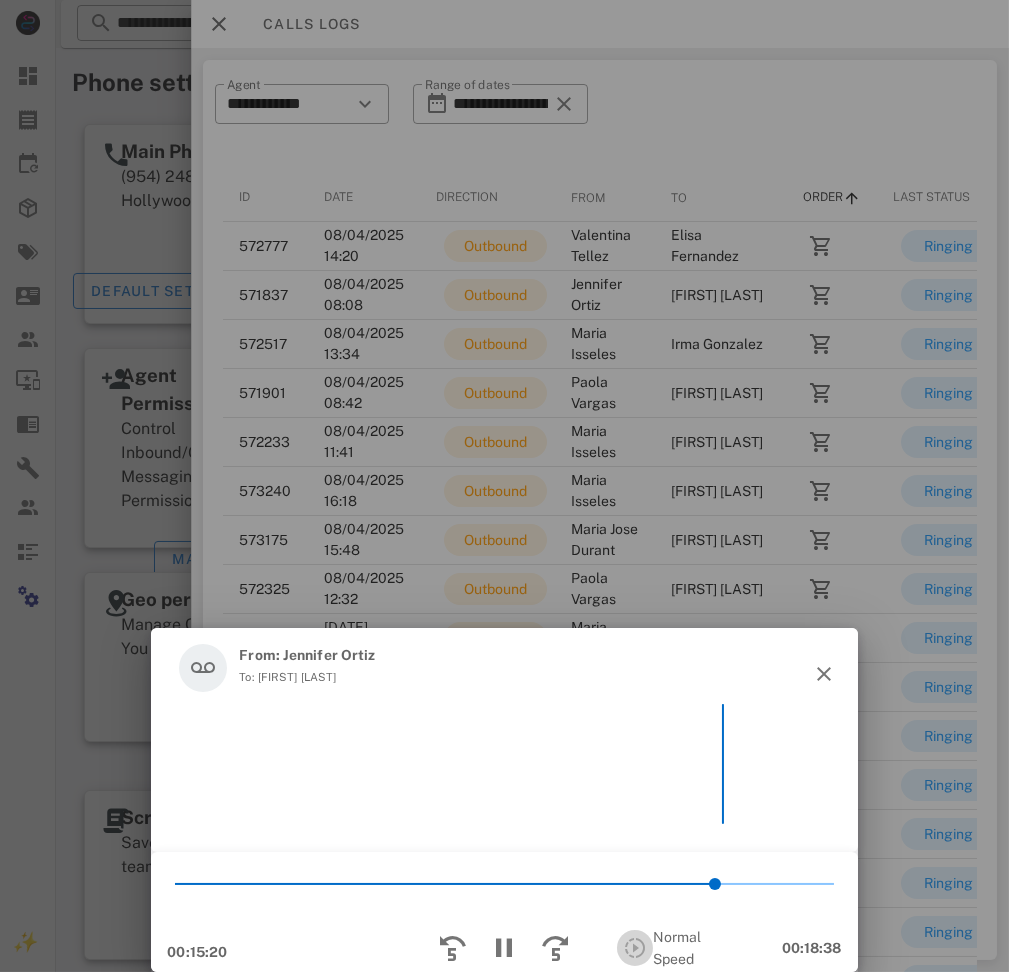 click at bounding box center (635, 948) 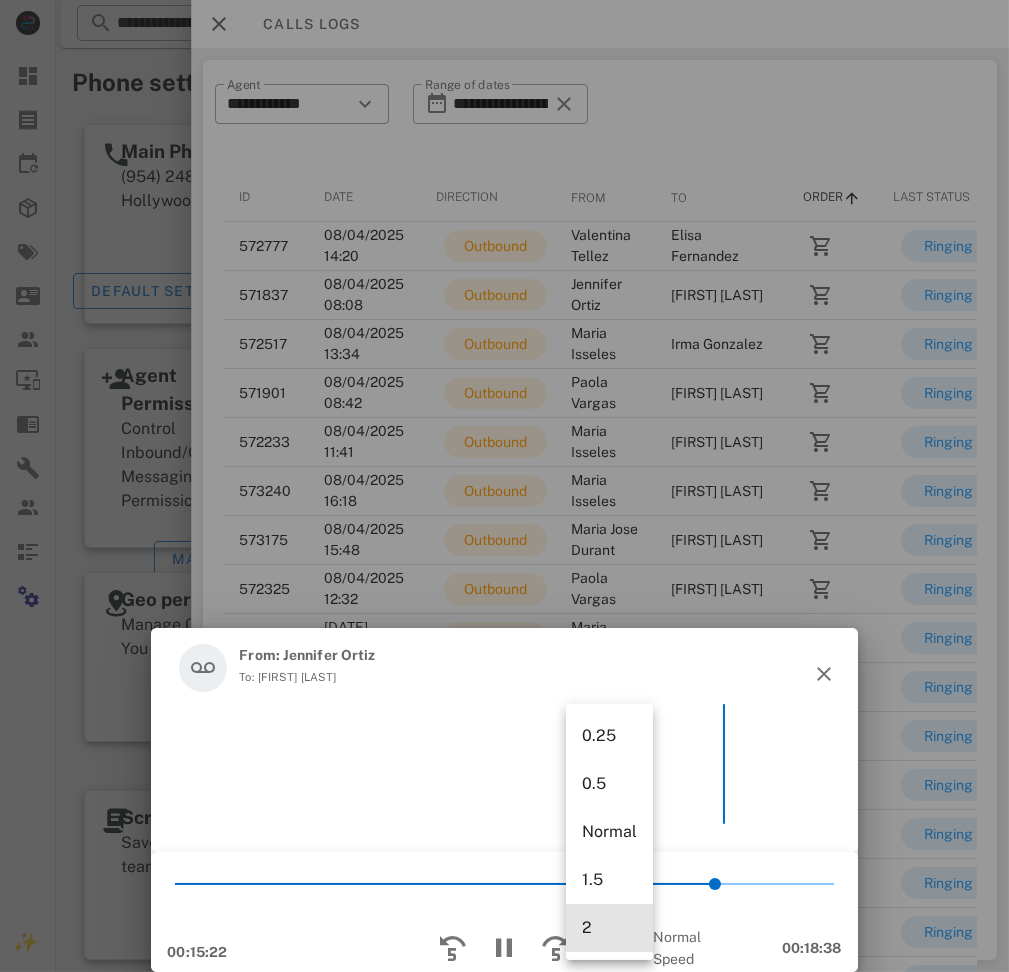 click on "2" at bounding box center (609, 928) 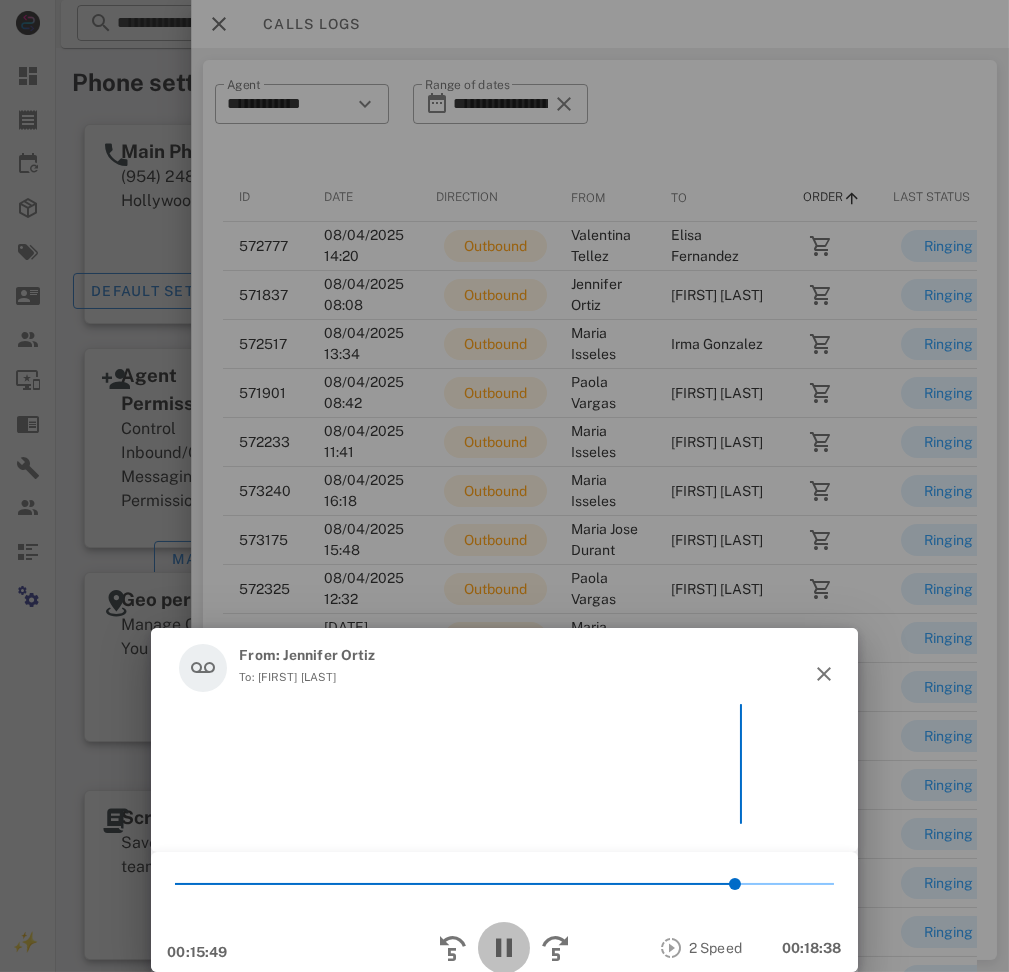 click at bounding box center [504, 948] 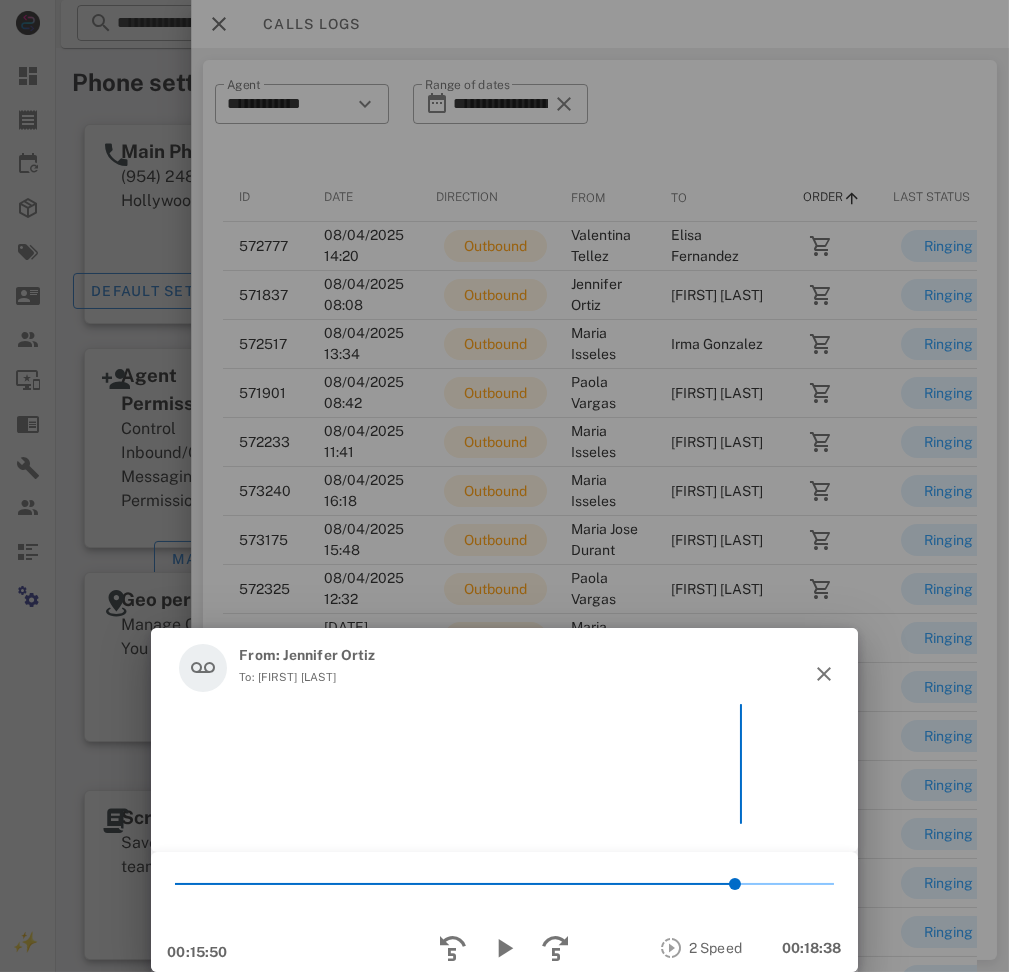 scroll, scrollTop: 133, scrollLeft: 0, axis: vertical 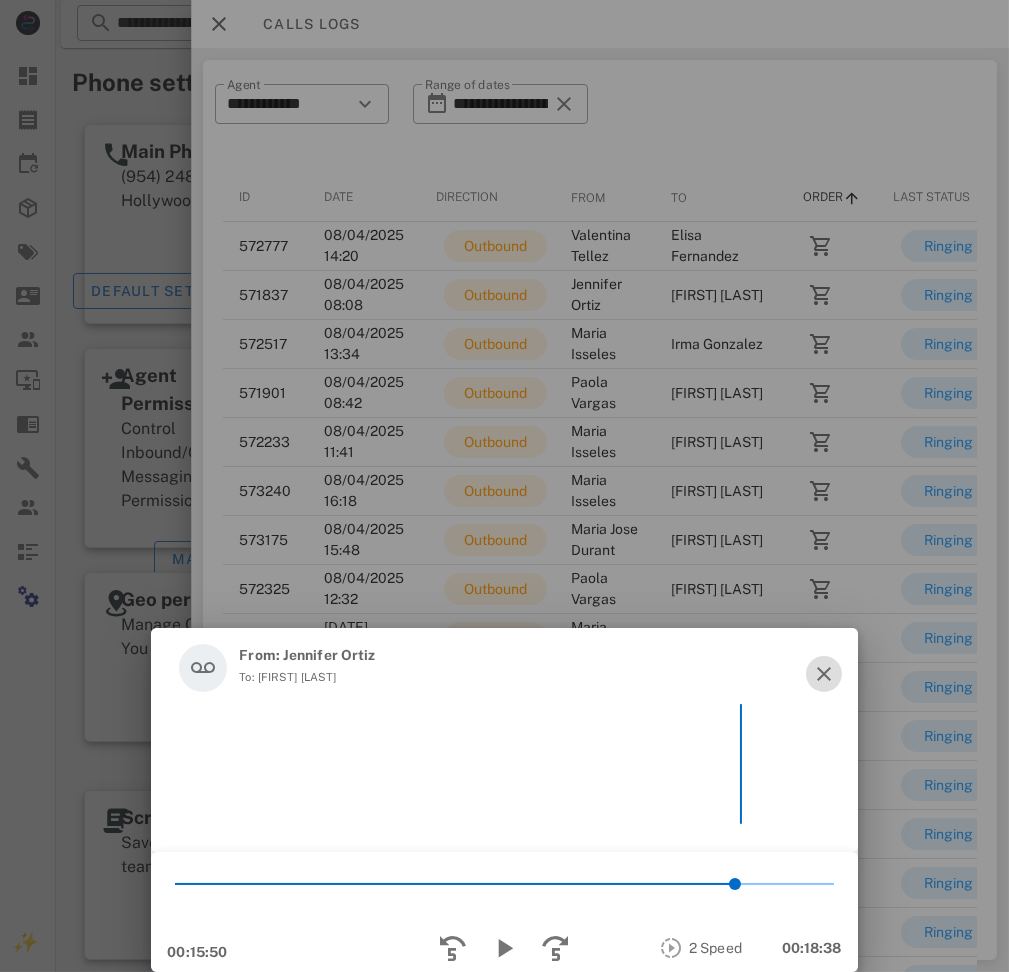 click at bounding box center [824, 674] 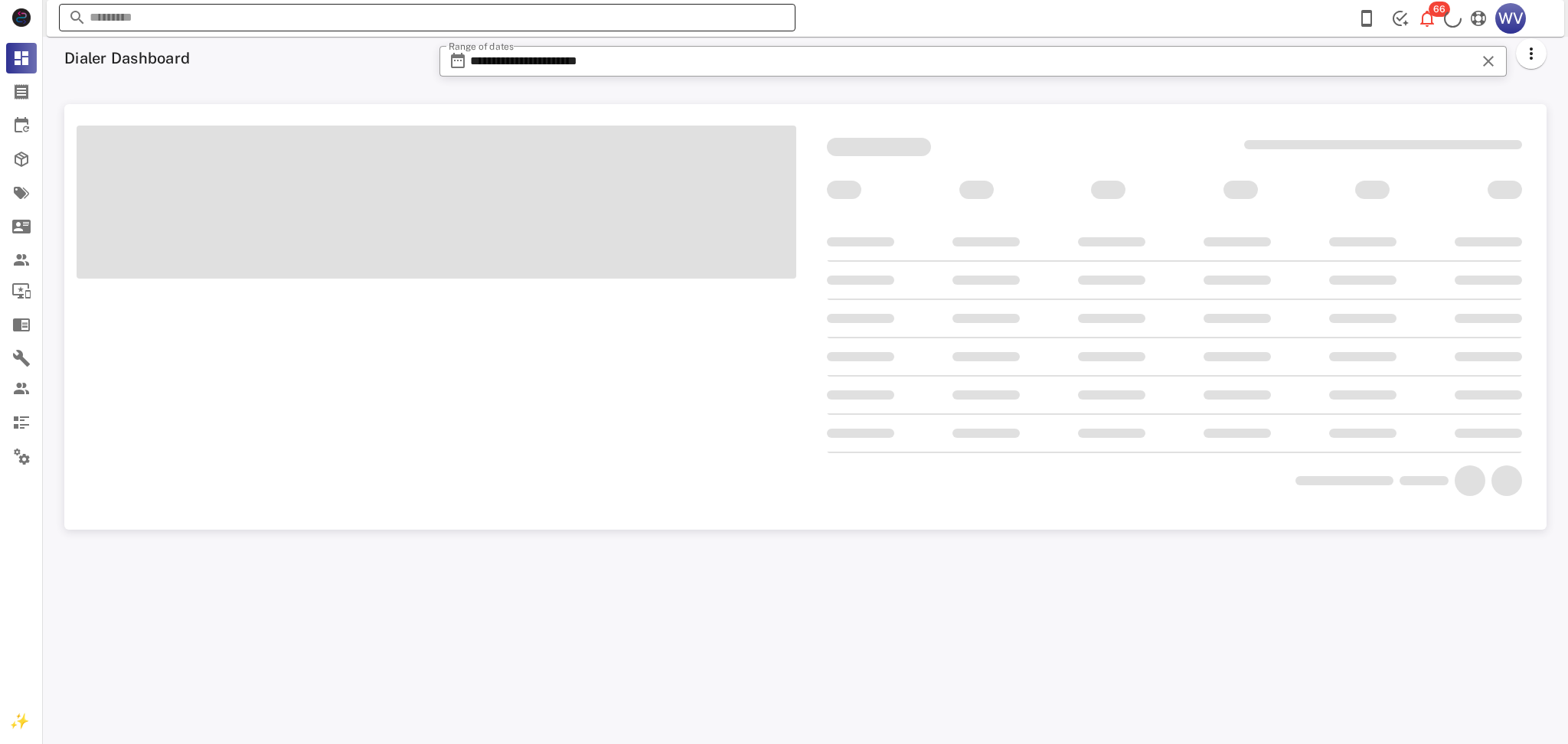 scroll, scrollTop: 0, scrollLeft: 0, axis: both 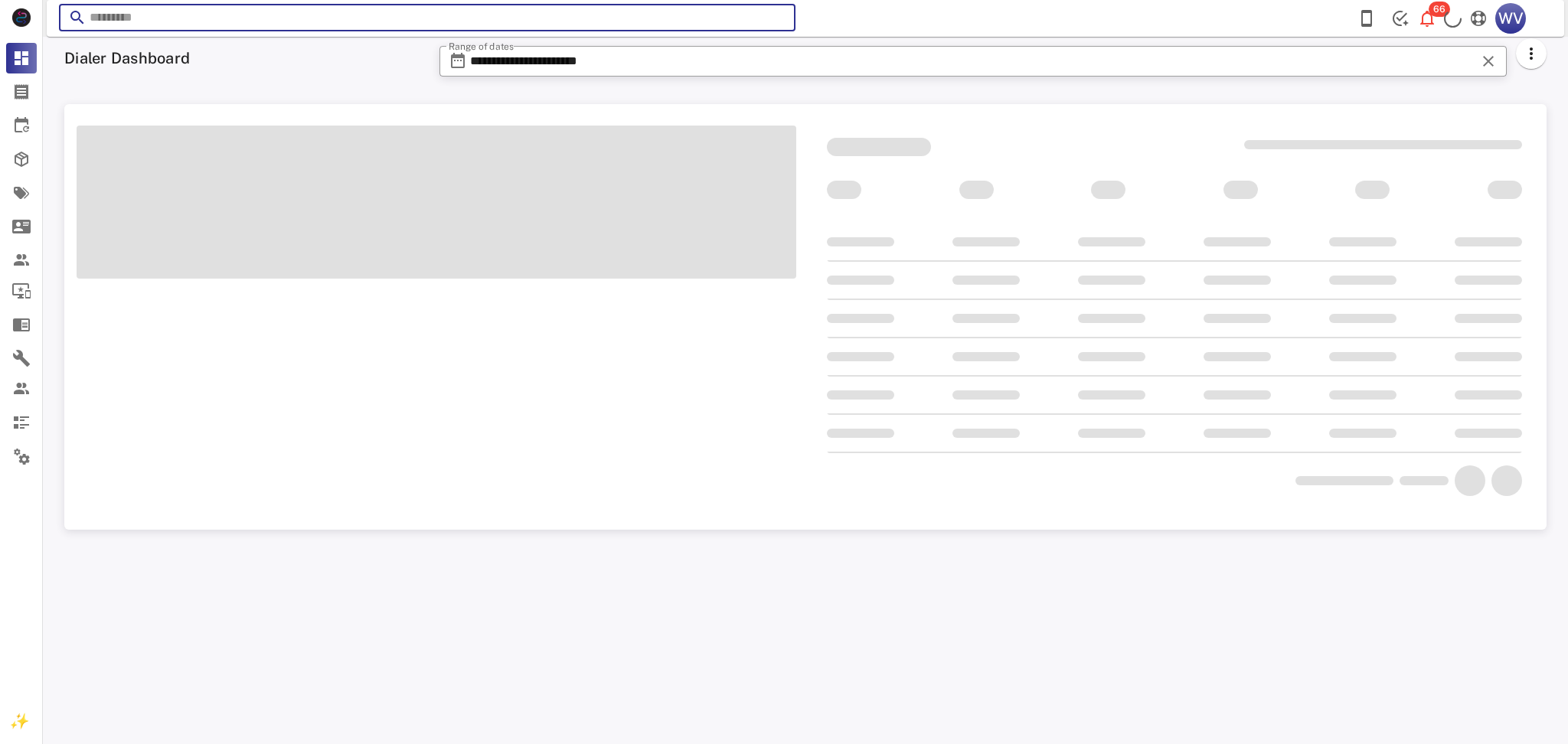 click at bounding box center (427, 18) 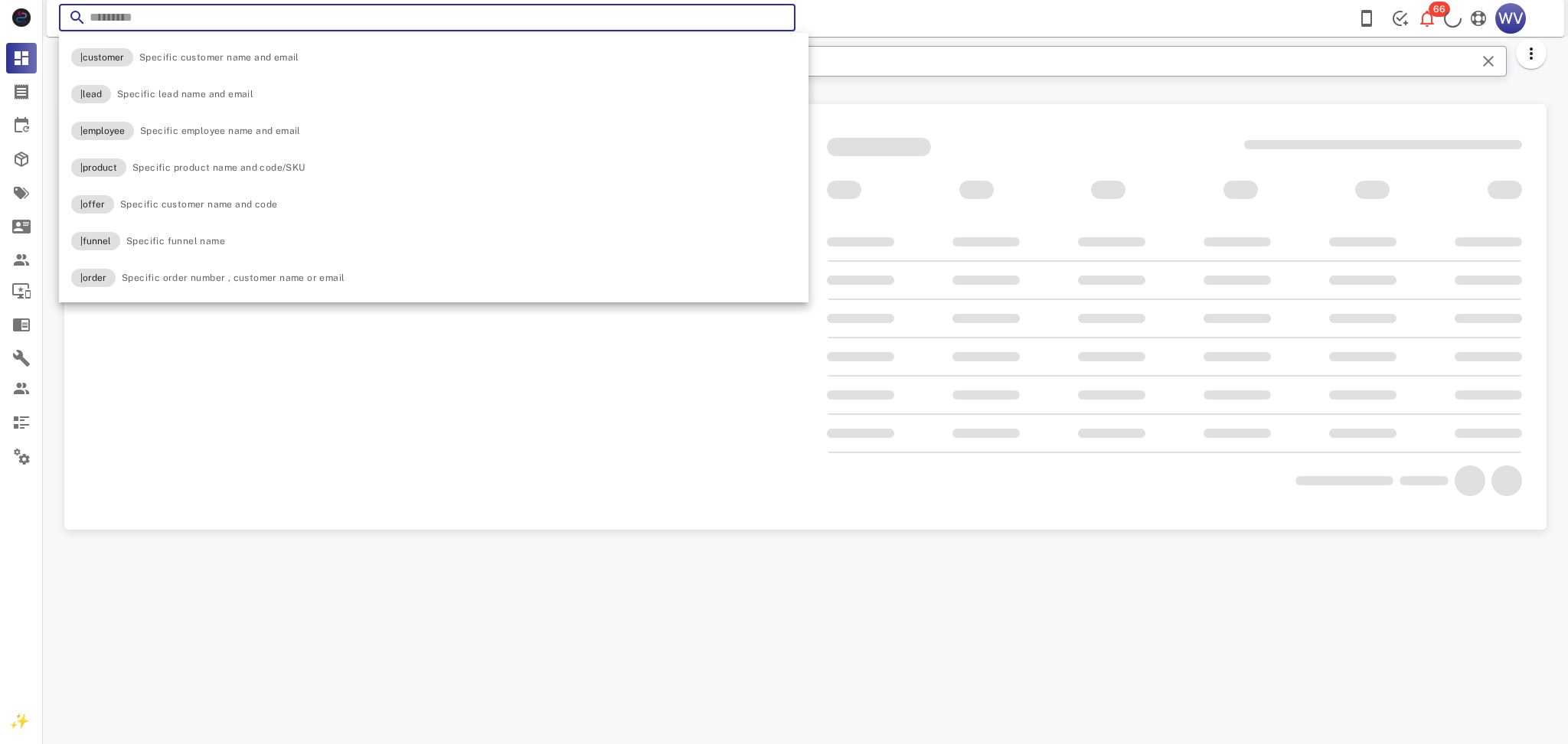 paste on "*********" 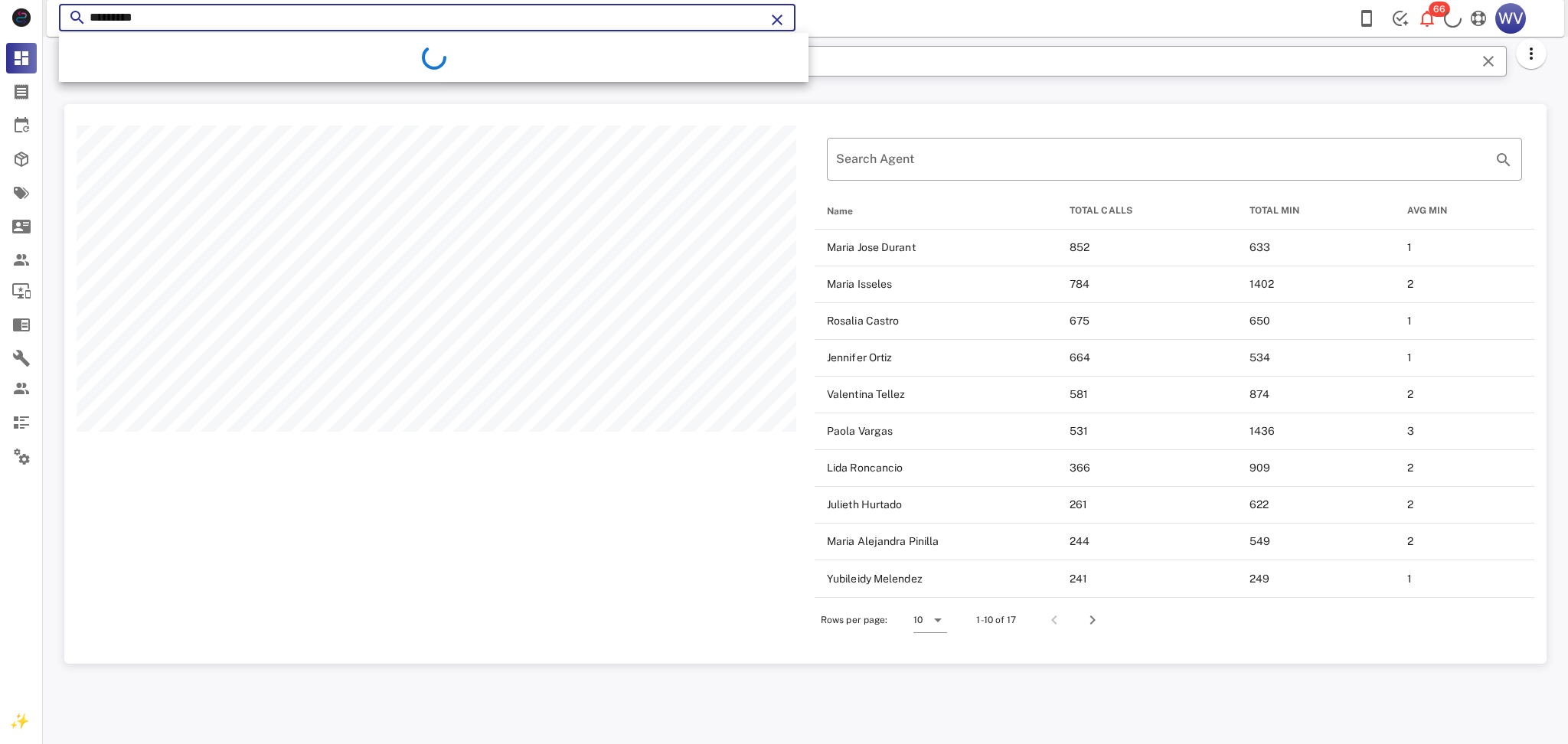 scroll, scrollTop: 764873, scrollLeft: 764143, axis: both 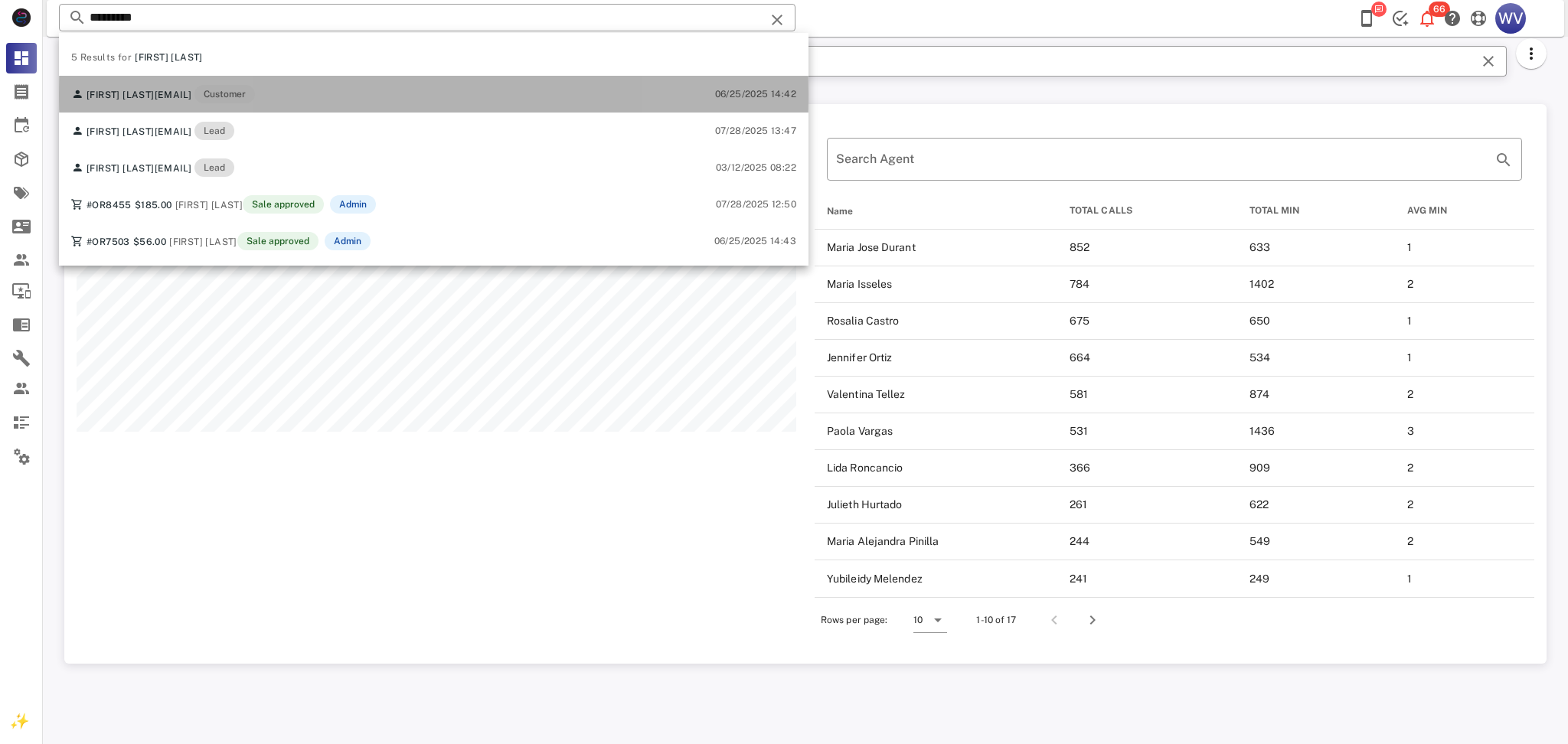 click on "luzromanct@hotmail.com" at bounding box center (173, 95) 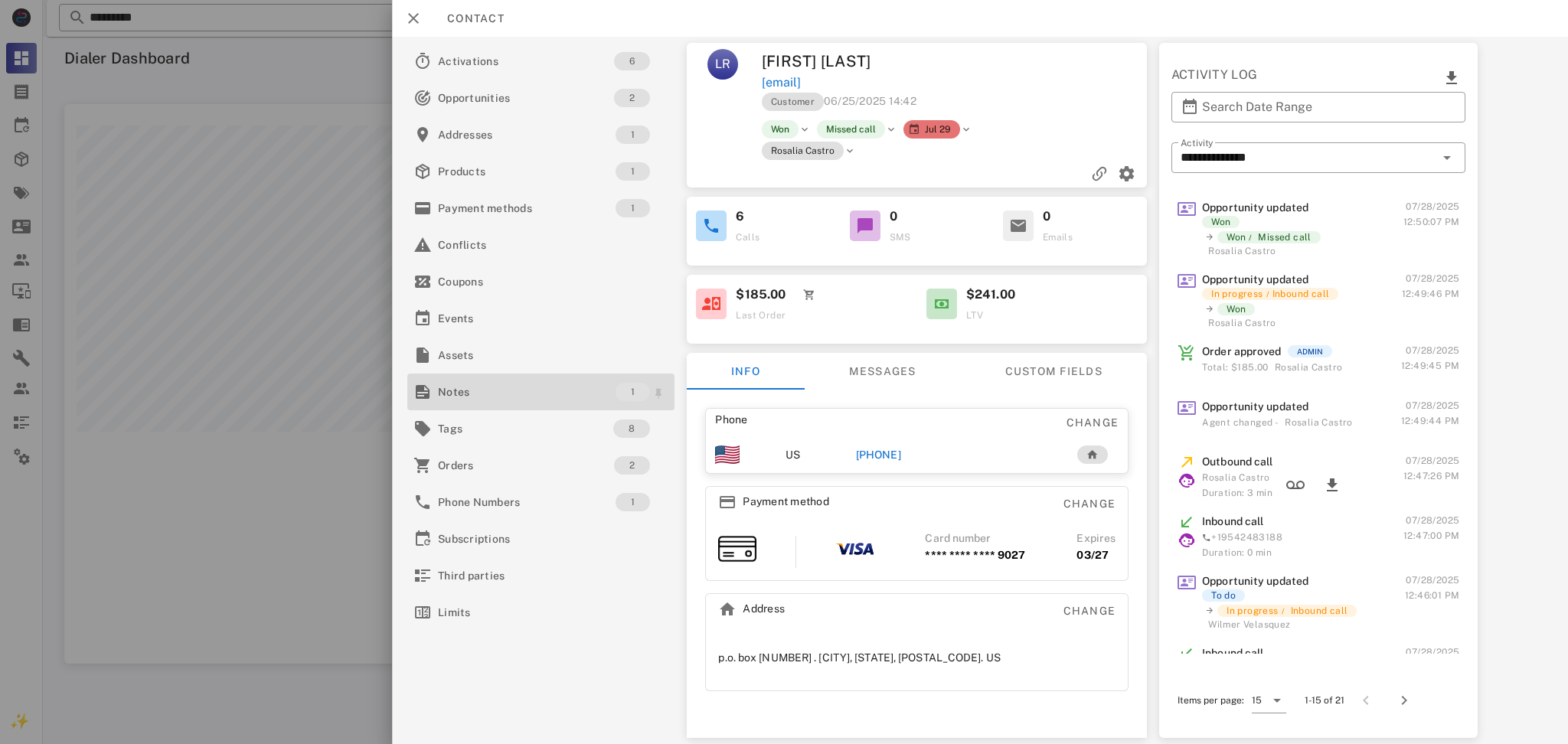 click on "Notes" at bounding box center (527, 392) 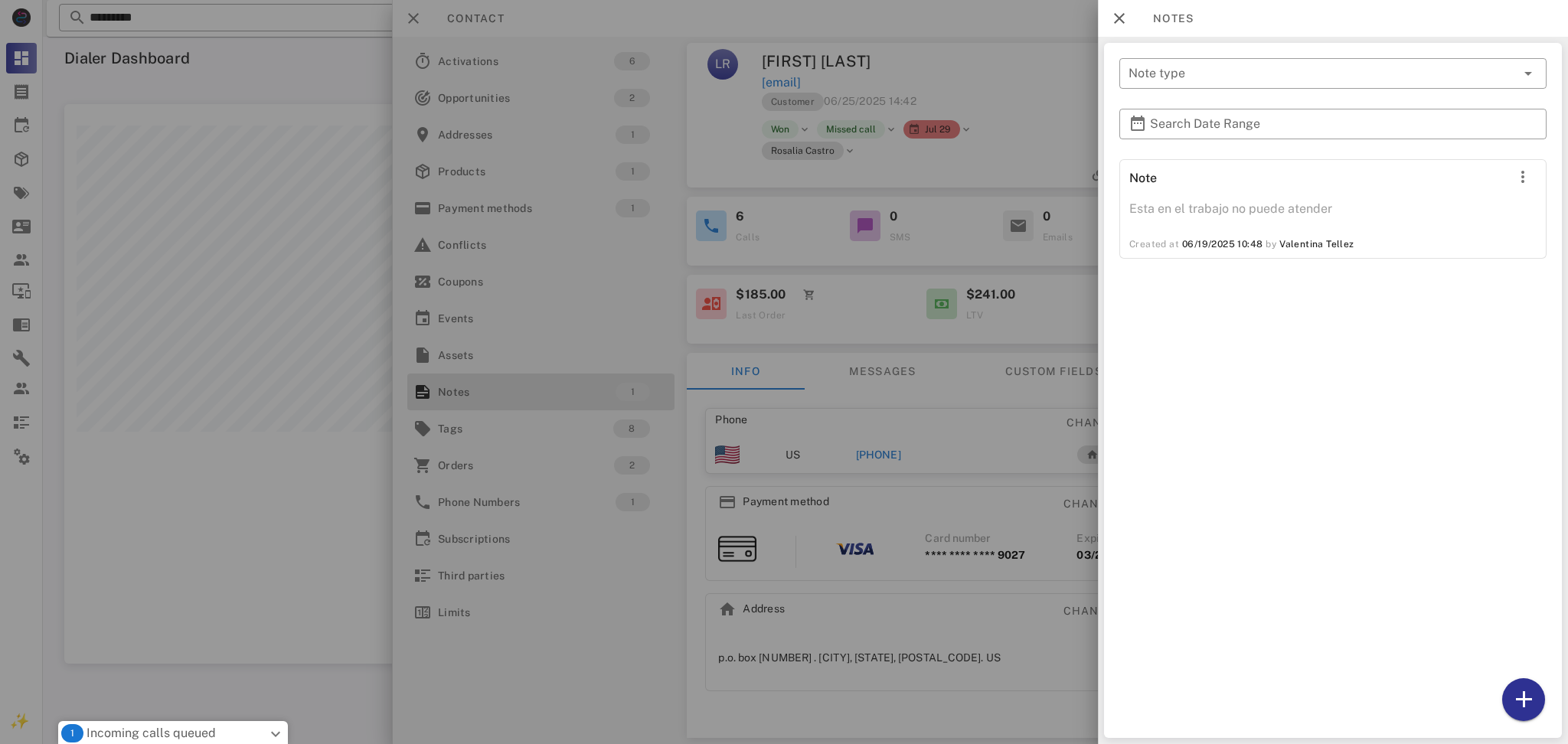 click at bounding box center [784, 372] 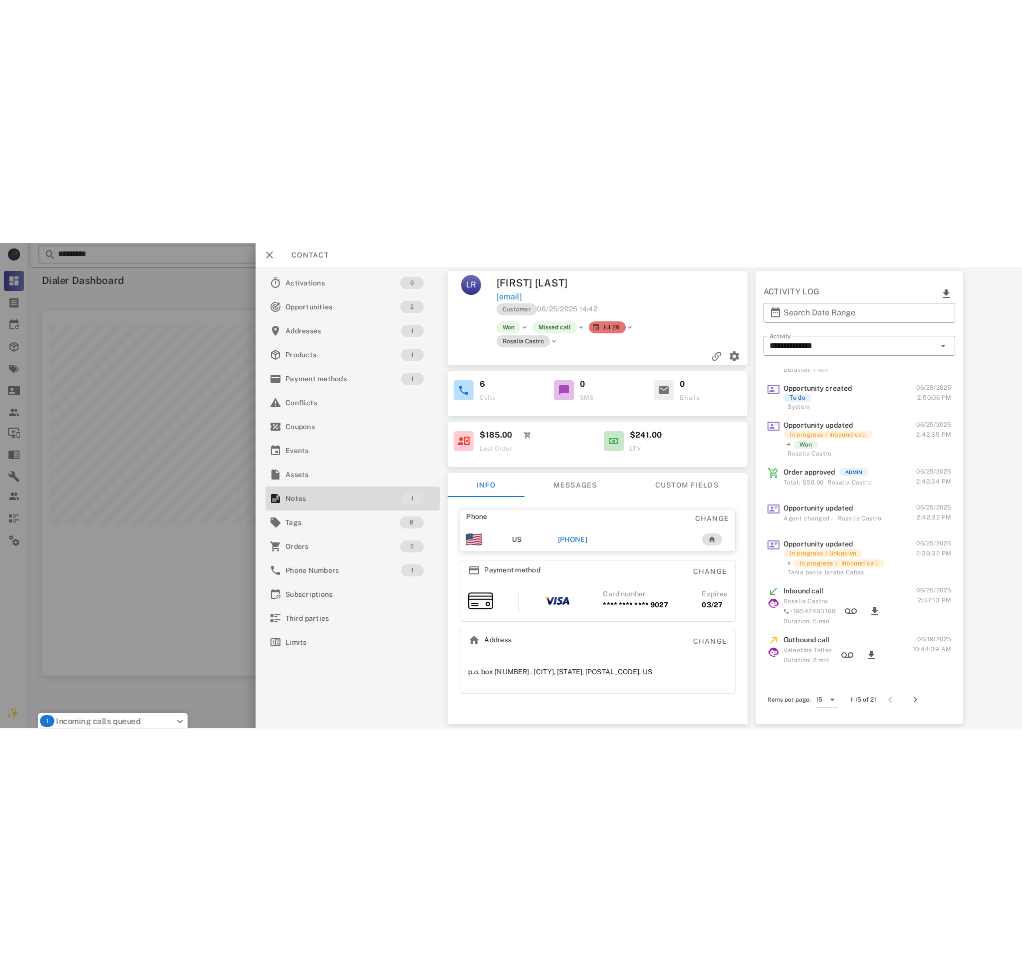scroll, scrollTop: 673, scrollLeft: 0, axis: vertical 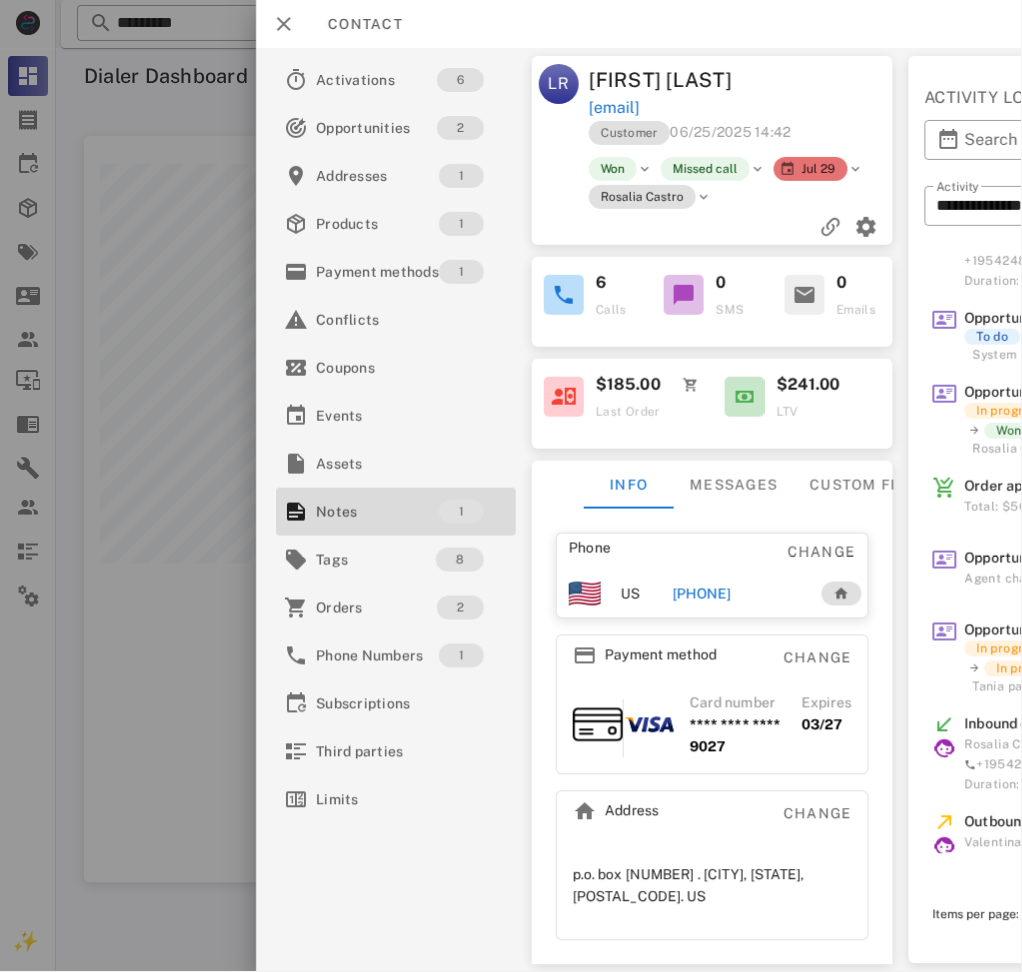 click at bounding box center [511, 486] 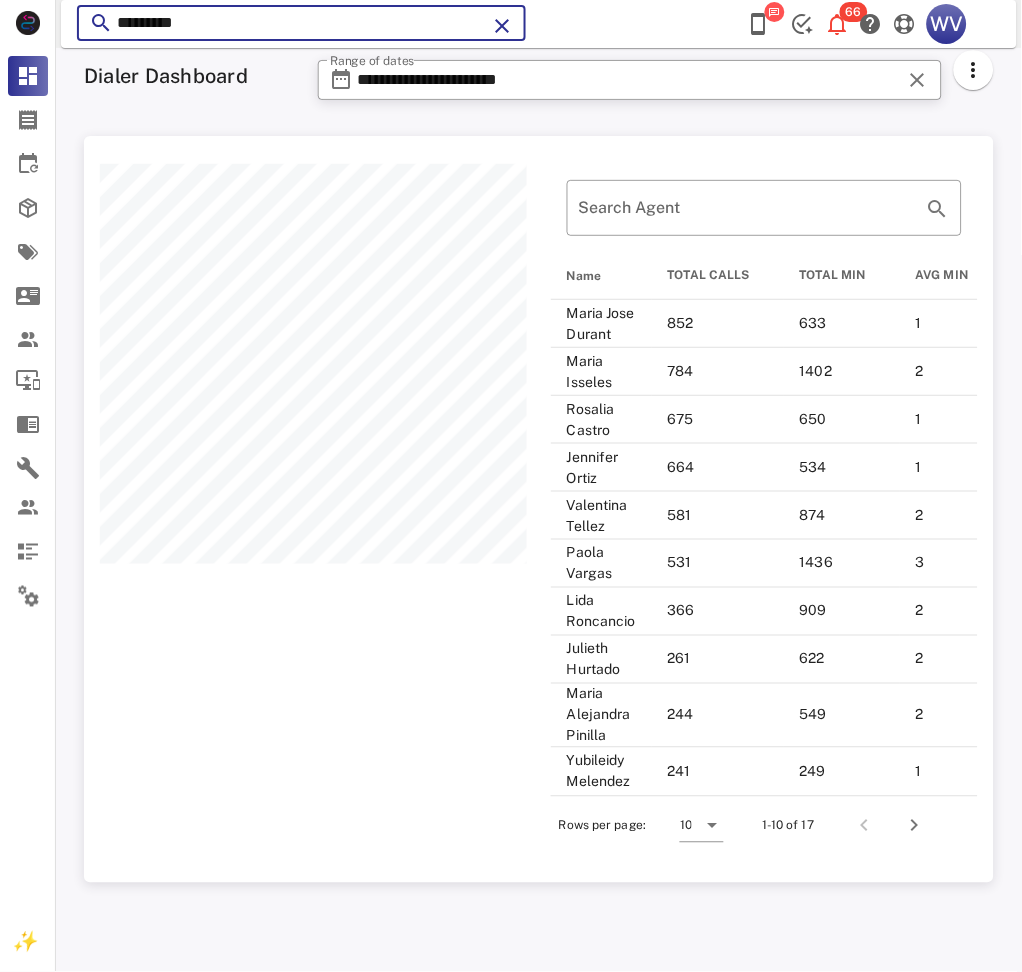 click on "*********" at bounding box center [301, 23] 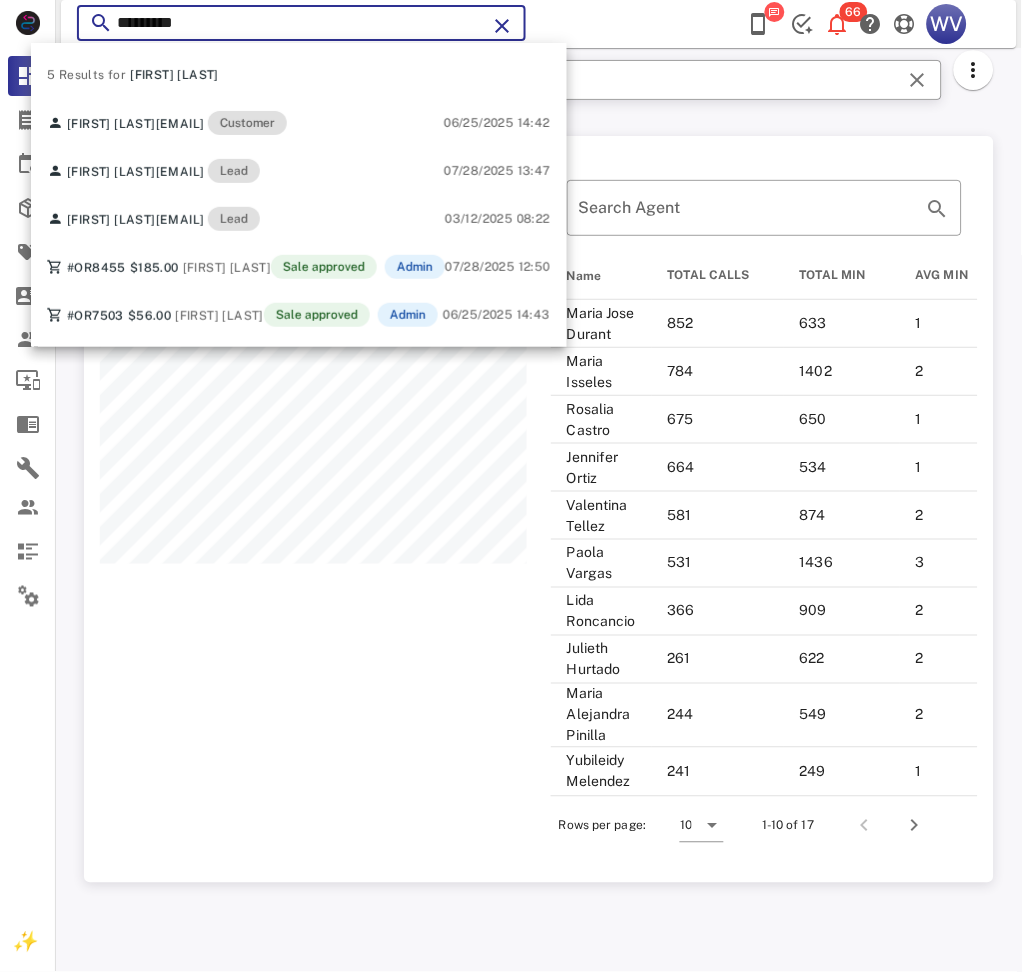 click on "*********" at bounding box center [301, 23] 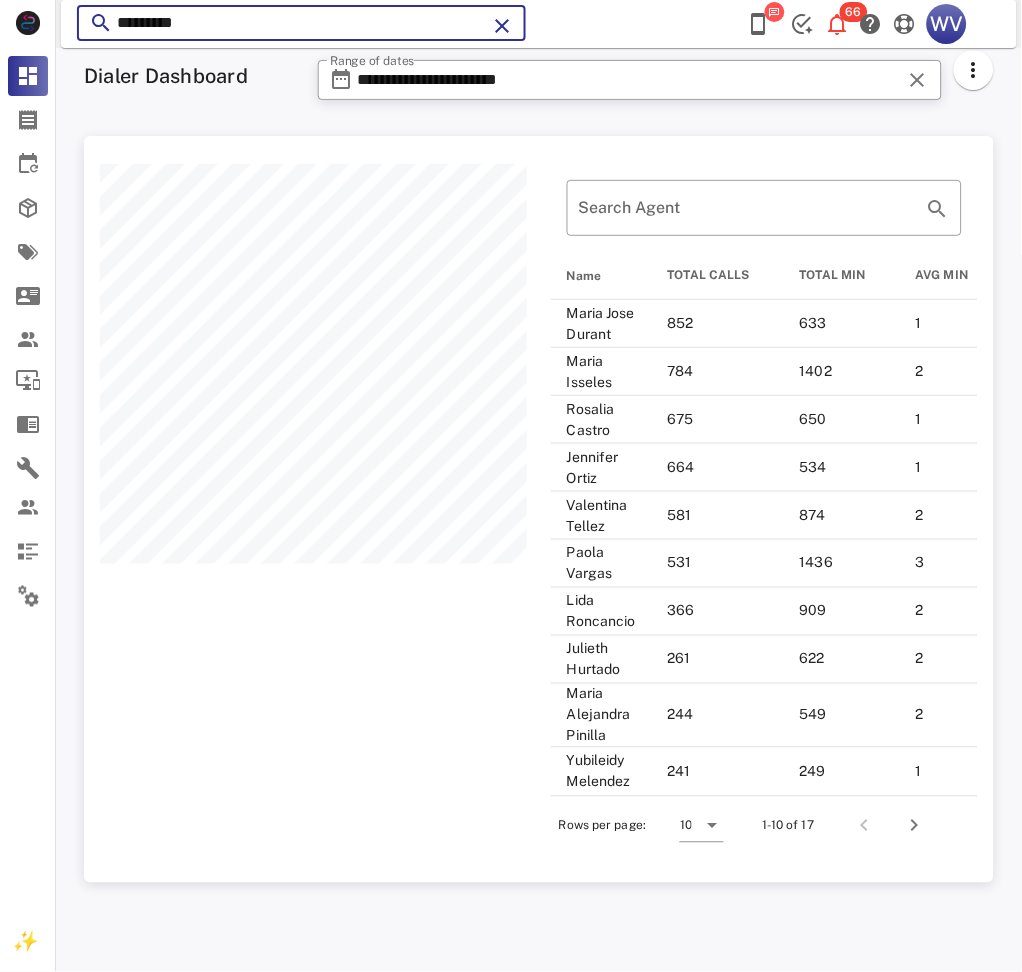 paste on "****" 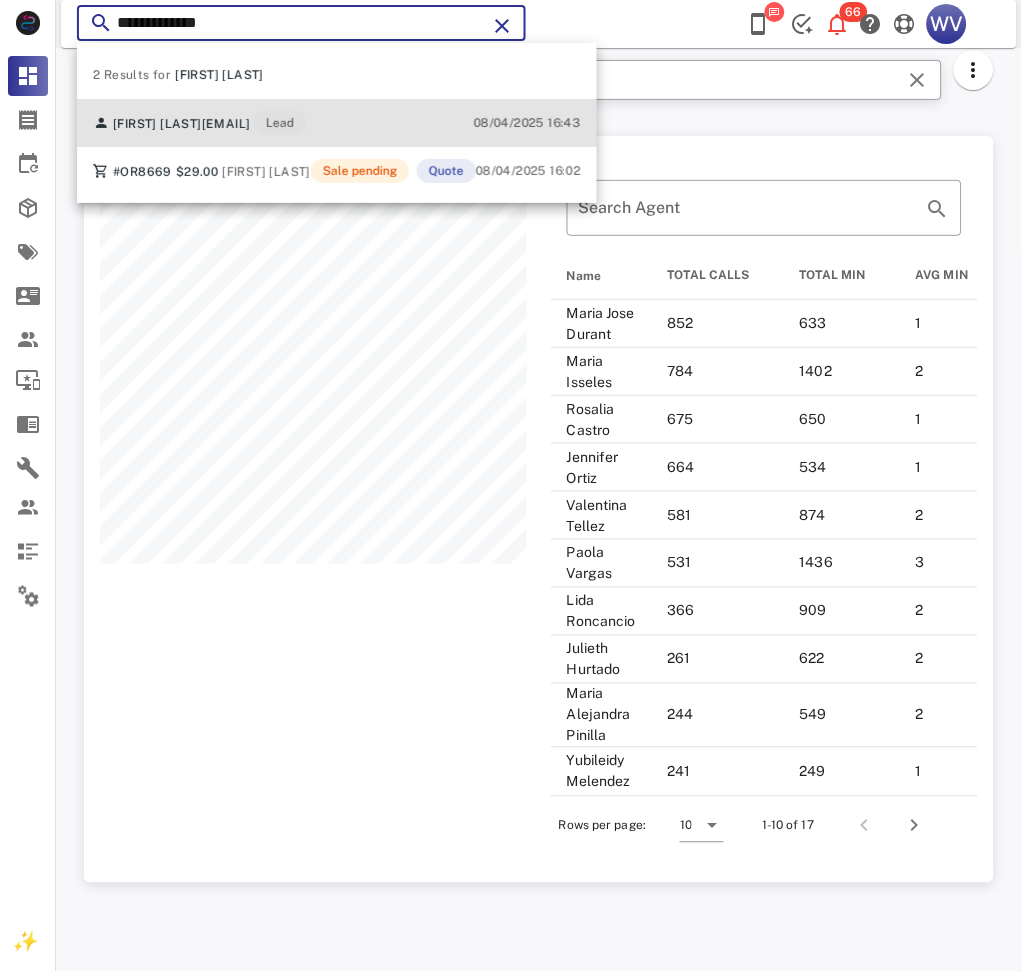 click on "ludasaan@gmail.com" at bounding box center [226, 124] 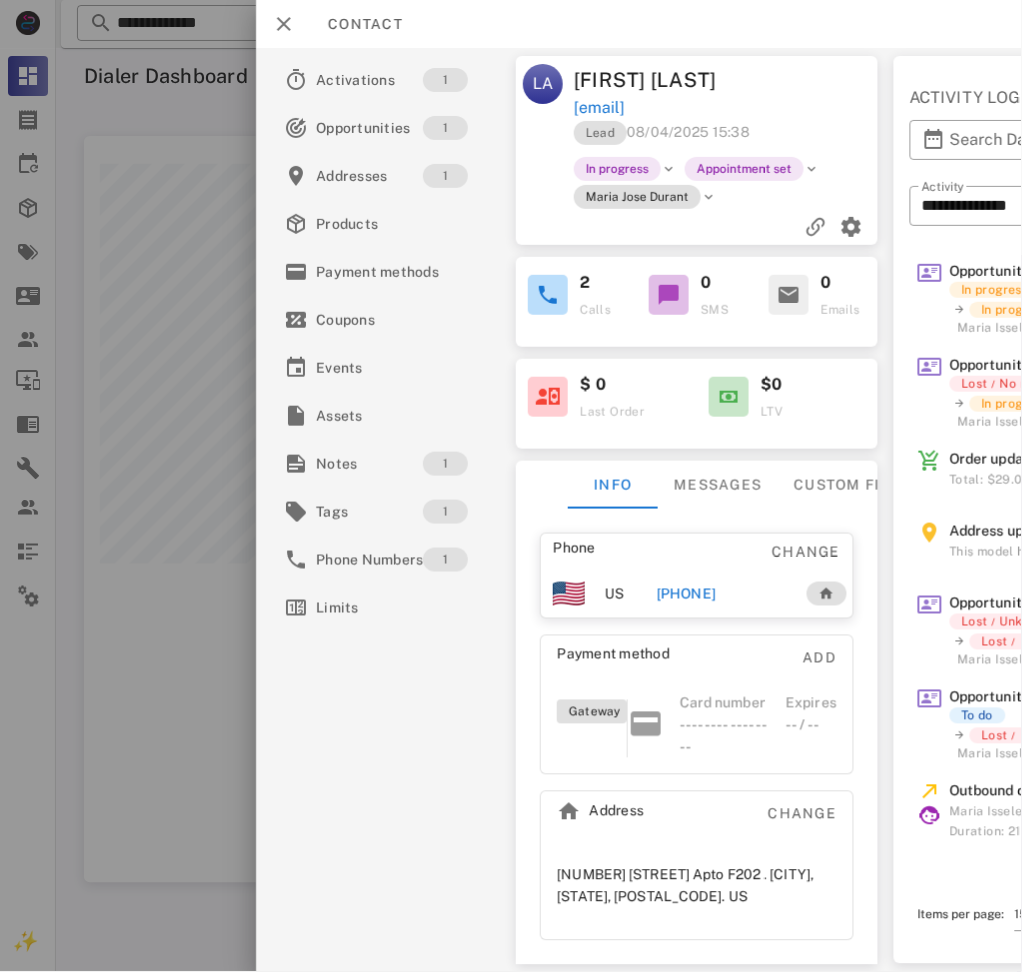 click on "Lucely Alonso" at bounding box center (650, 80) 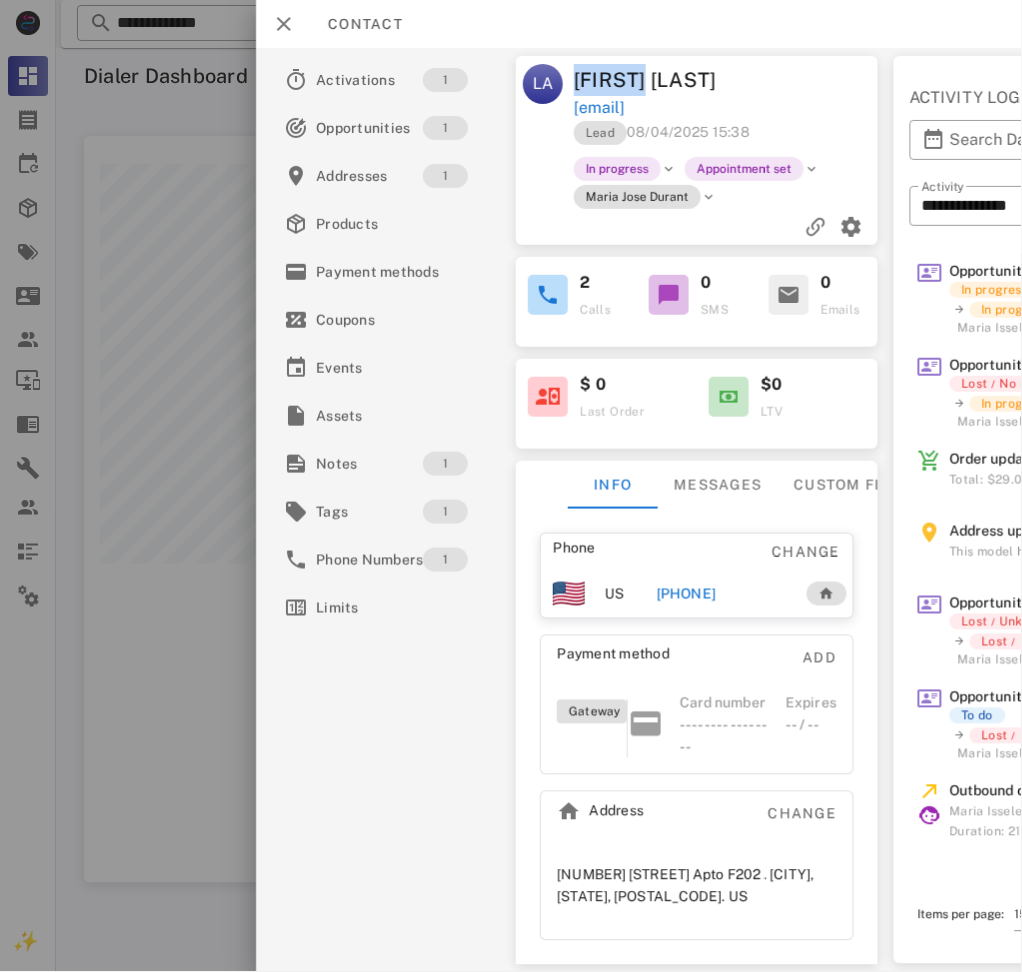 click on "Lucely Alonso" at bounding box center (650, 80) 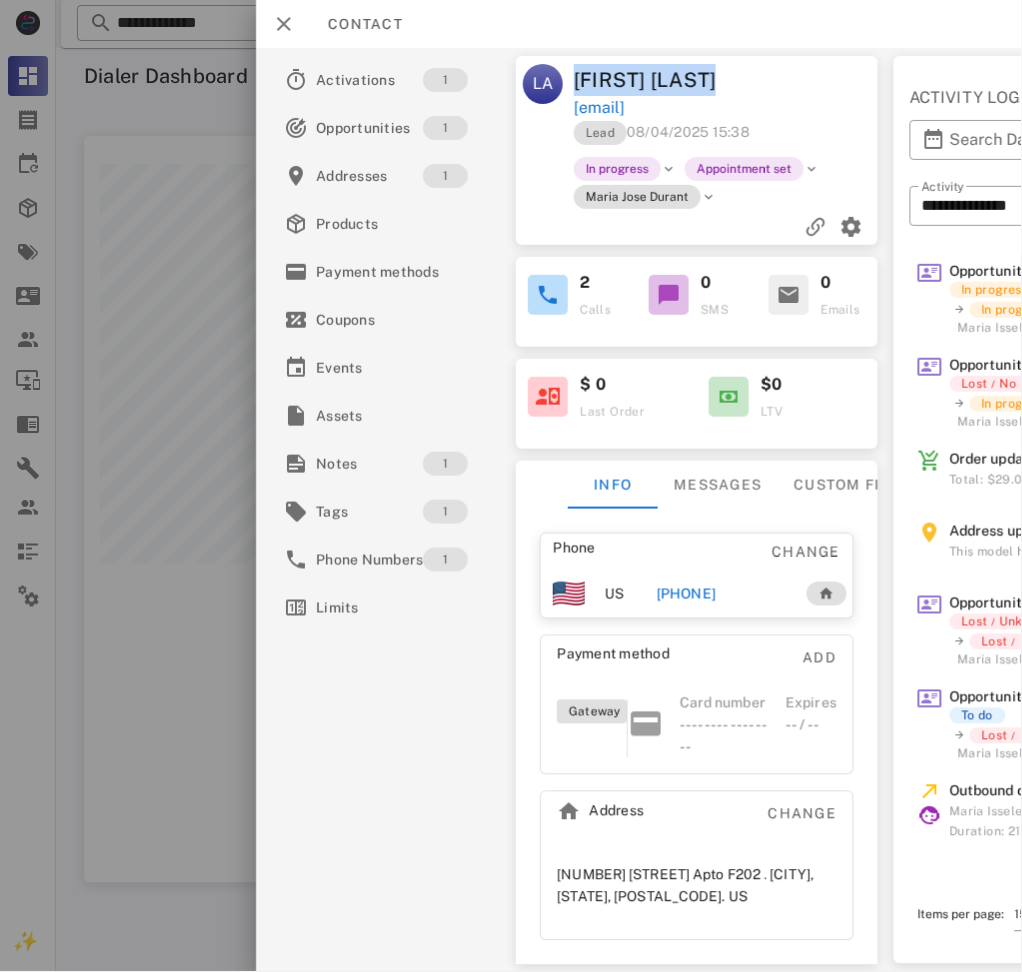 click on "Lucely Alonso" at bounding box center (650, 80) 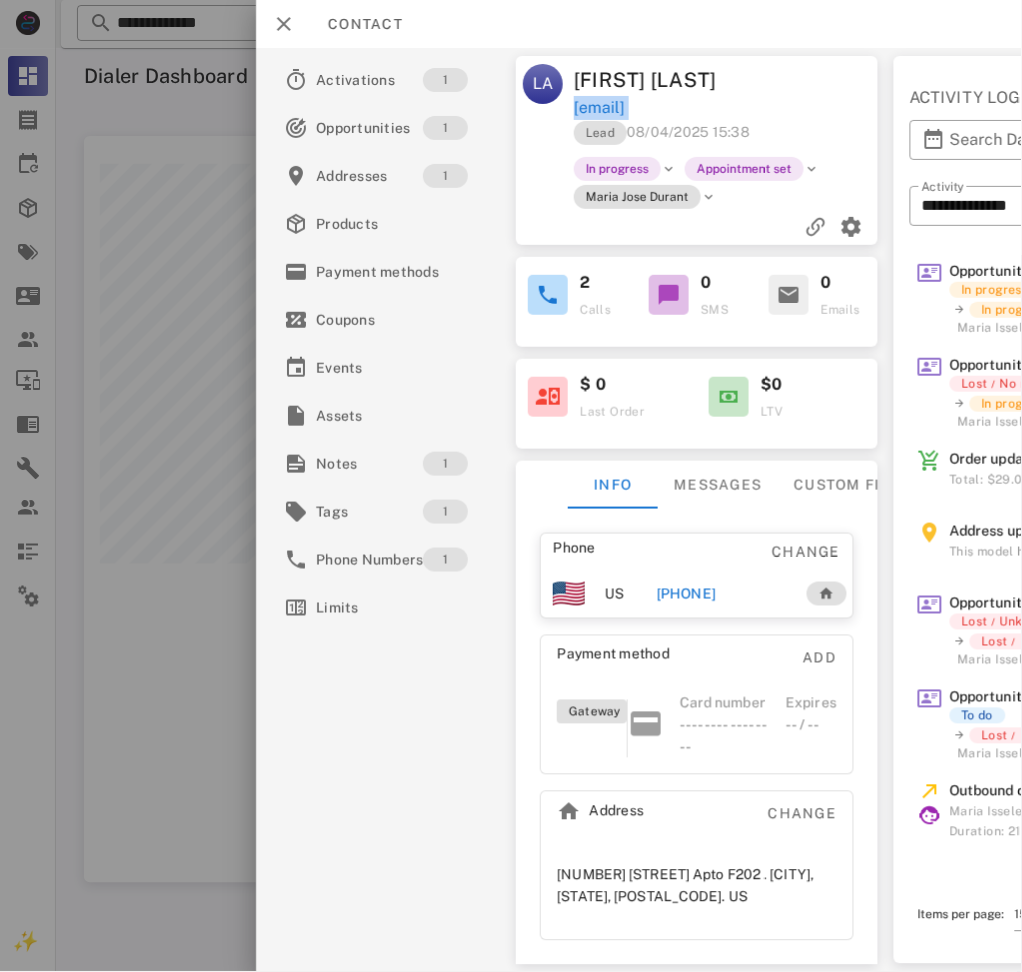 drag, startPoint x: 790, startPoint y: 84, endPoint x: 823, endPoint y: 96, distance: 35.1141 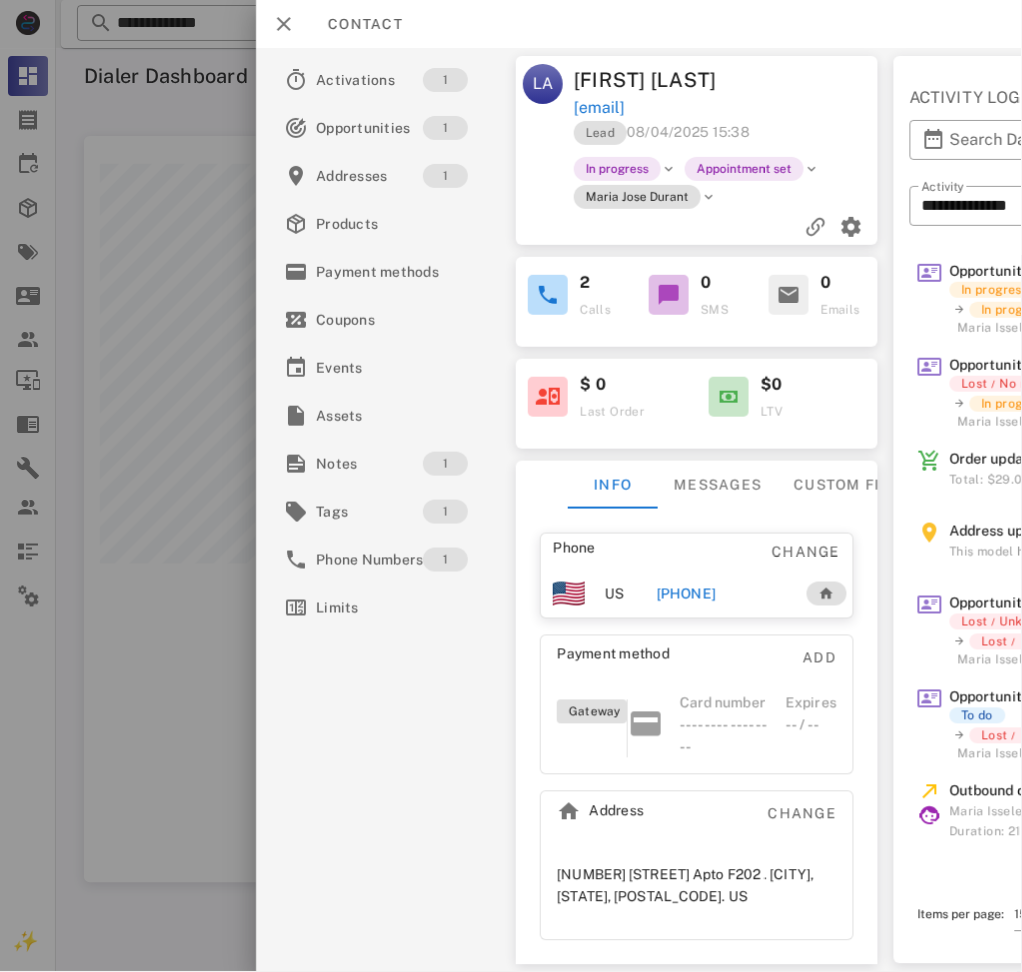 click on "Order updated" at bounding box center [997, 459] 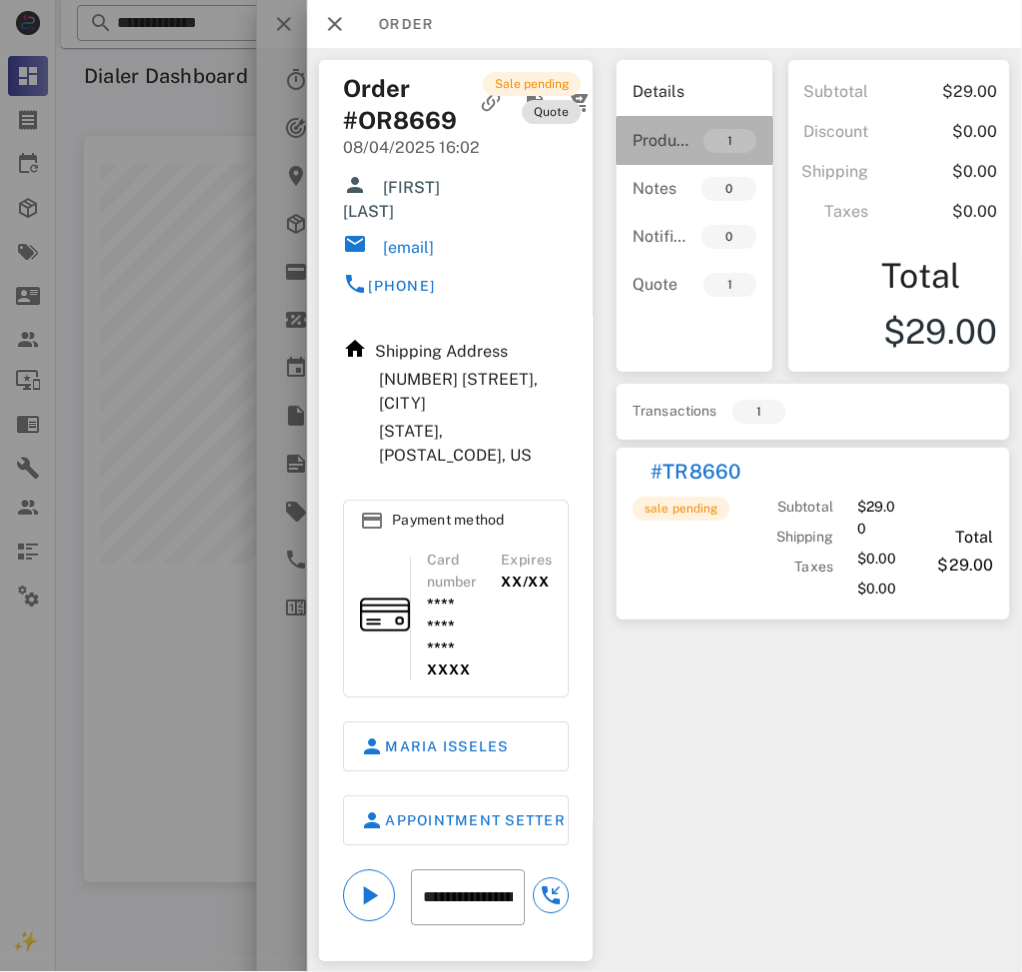 click on "1" at bounding box center (730, 141) 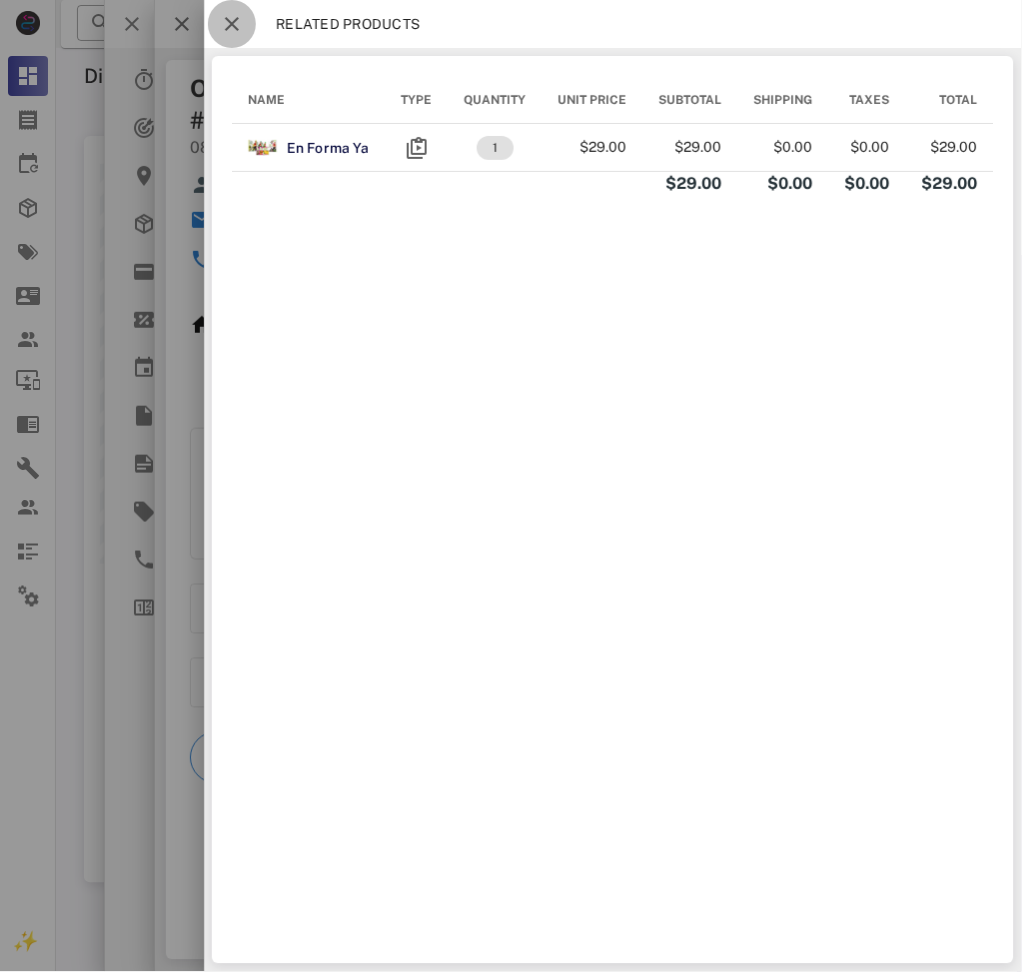 click at bounding box center (232, 24) 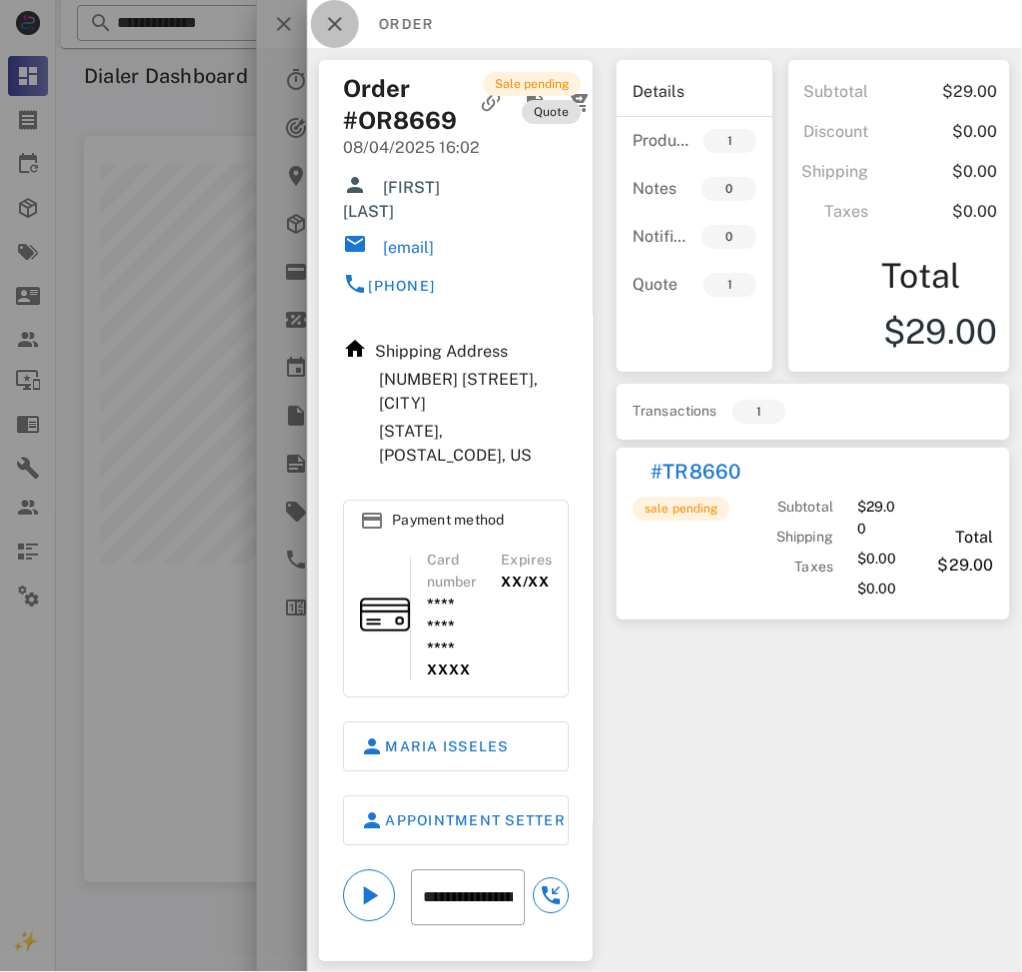 click at bounding box center (335, 24) 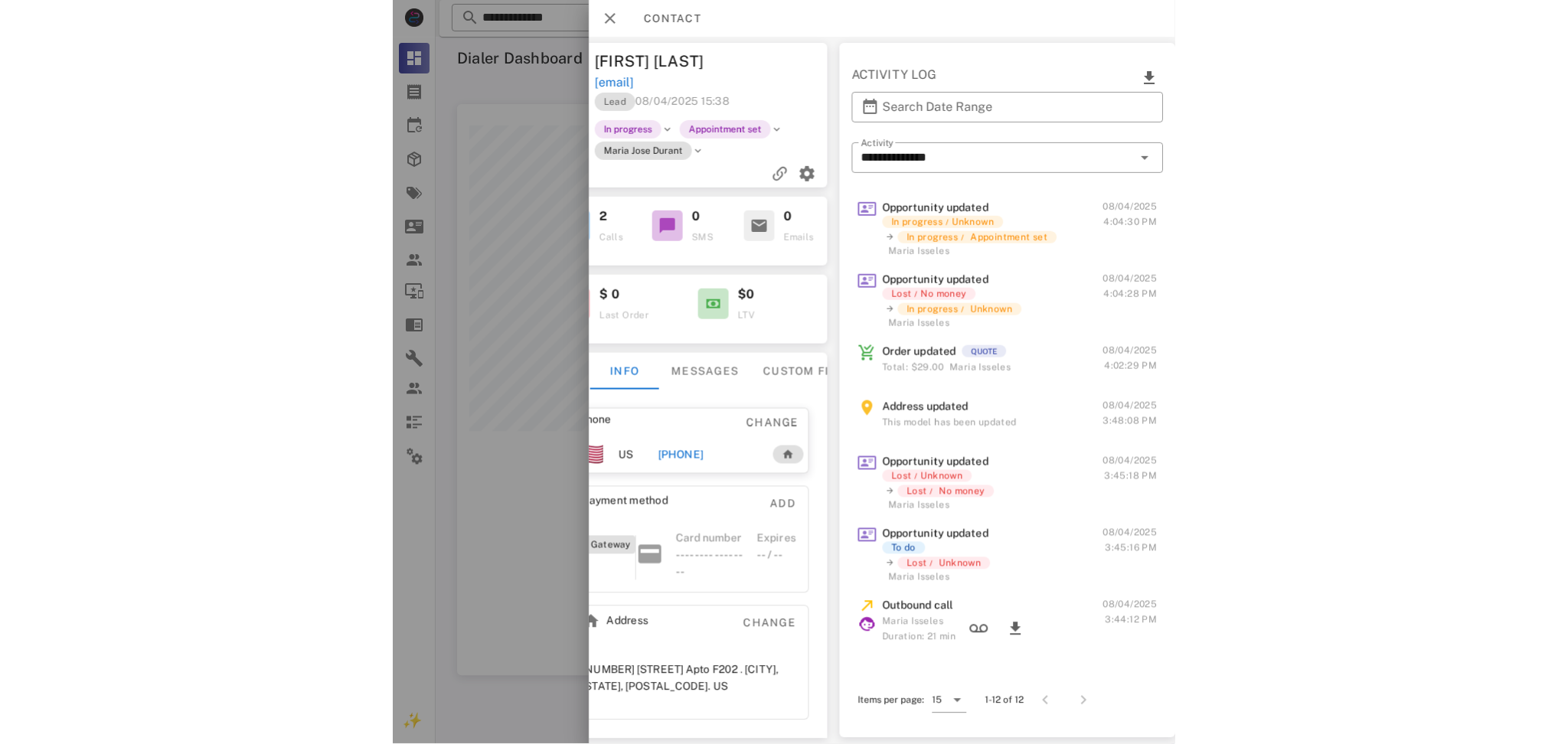 scroll, scrollTop: 0, scrollLeft: 0, axis: both 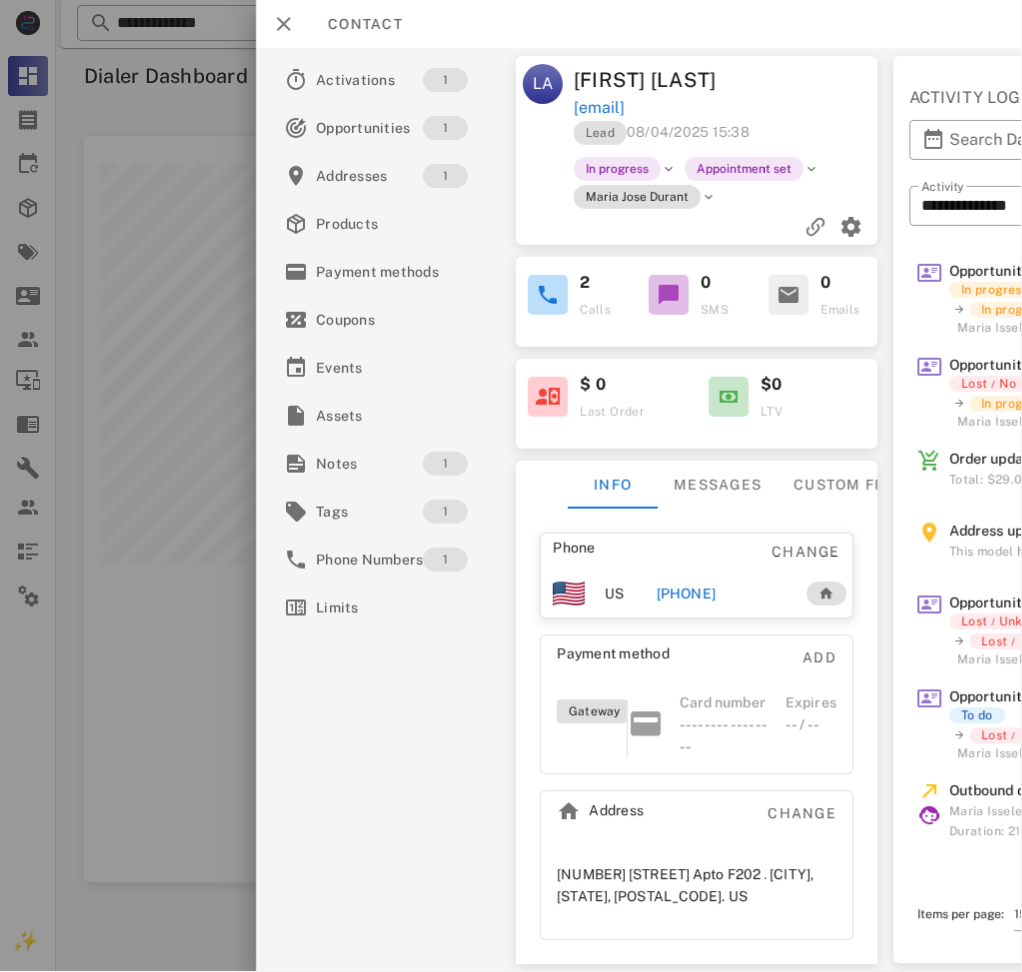 drag, startPoint x: 754, startPoint y: 81, endPoint x: 766, endPoint y: 98, distance: 20.808653 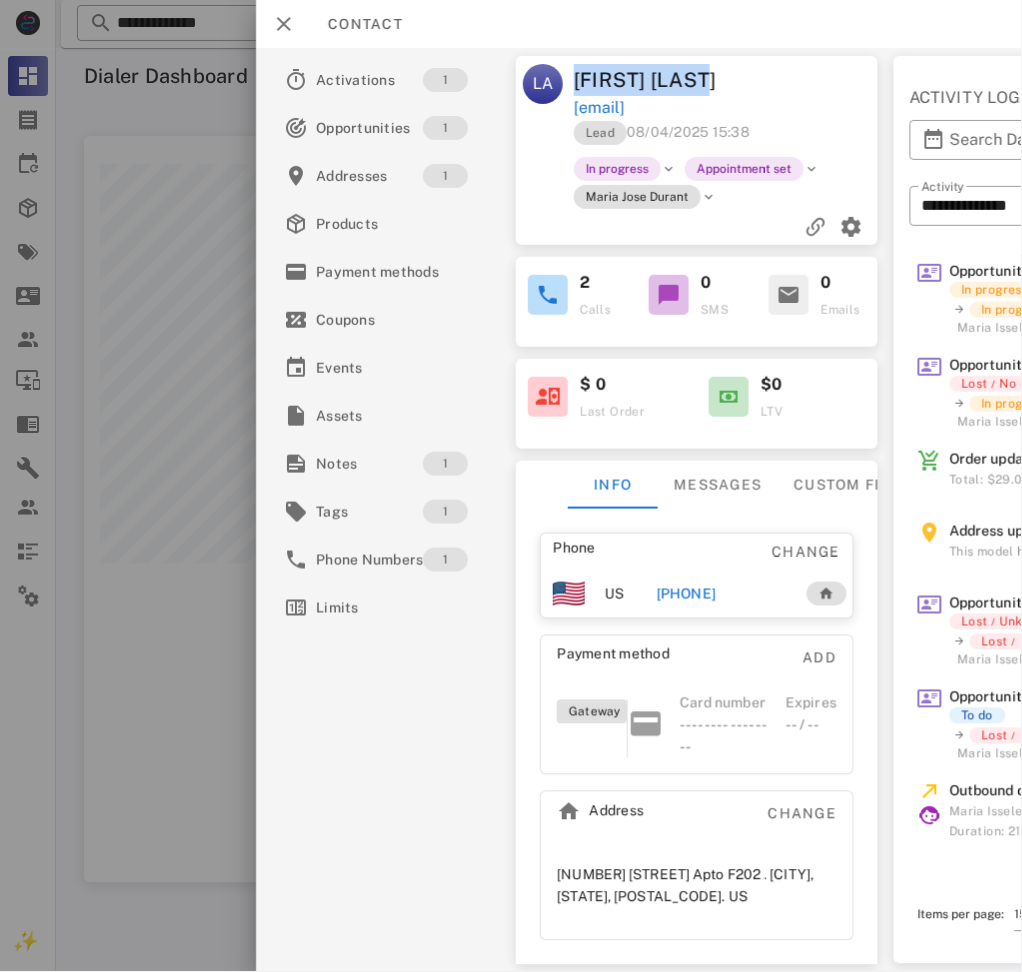 drag, startPoint x: 584, startPoint y: 72, endPoint x: 660, endPoint y: 95, distance: 79.40403 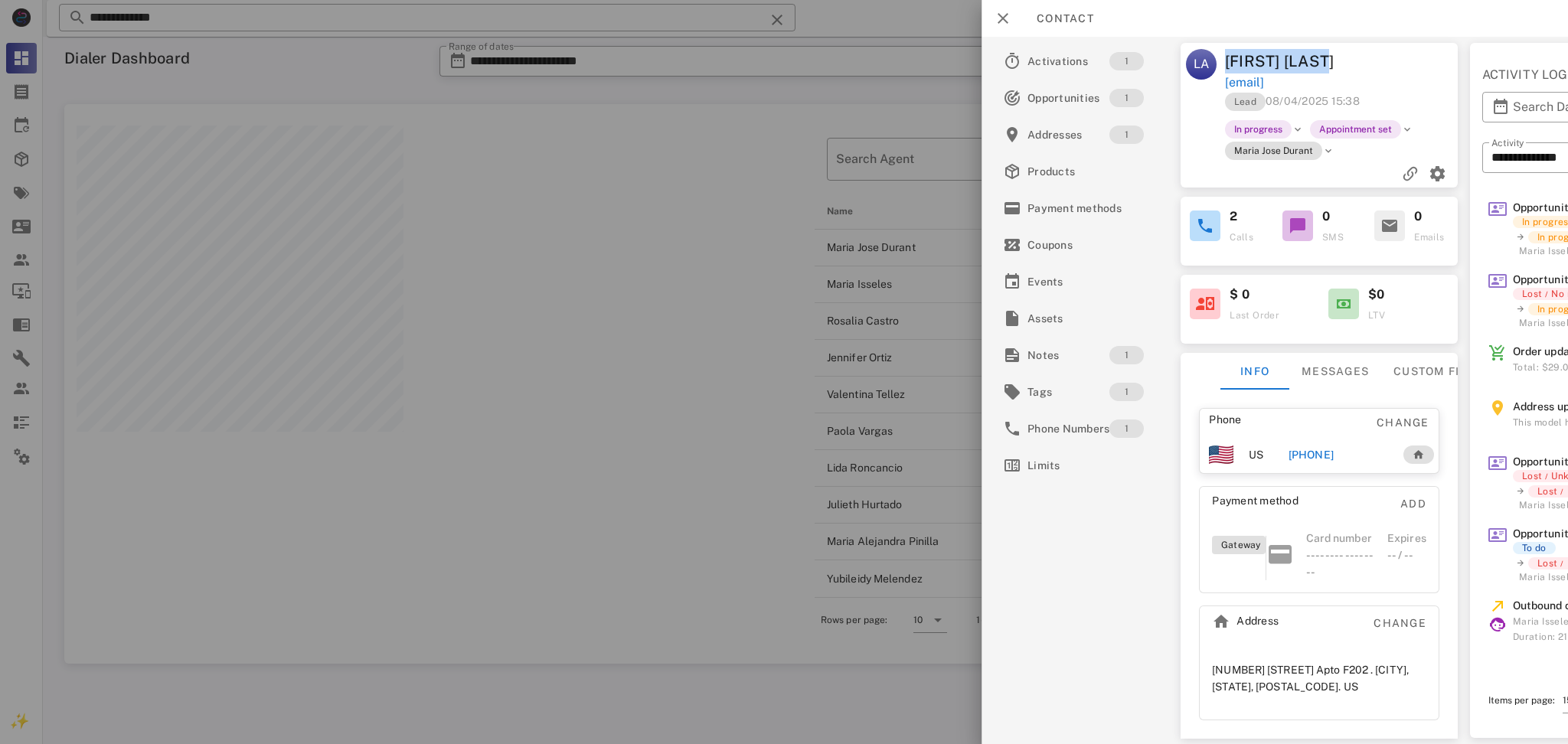 scroll, scrollTop: 764873, scrollLeft: 764143, axis: both 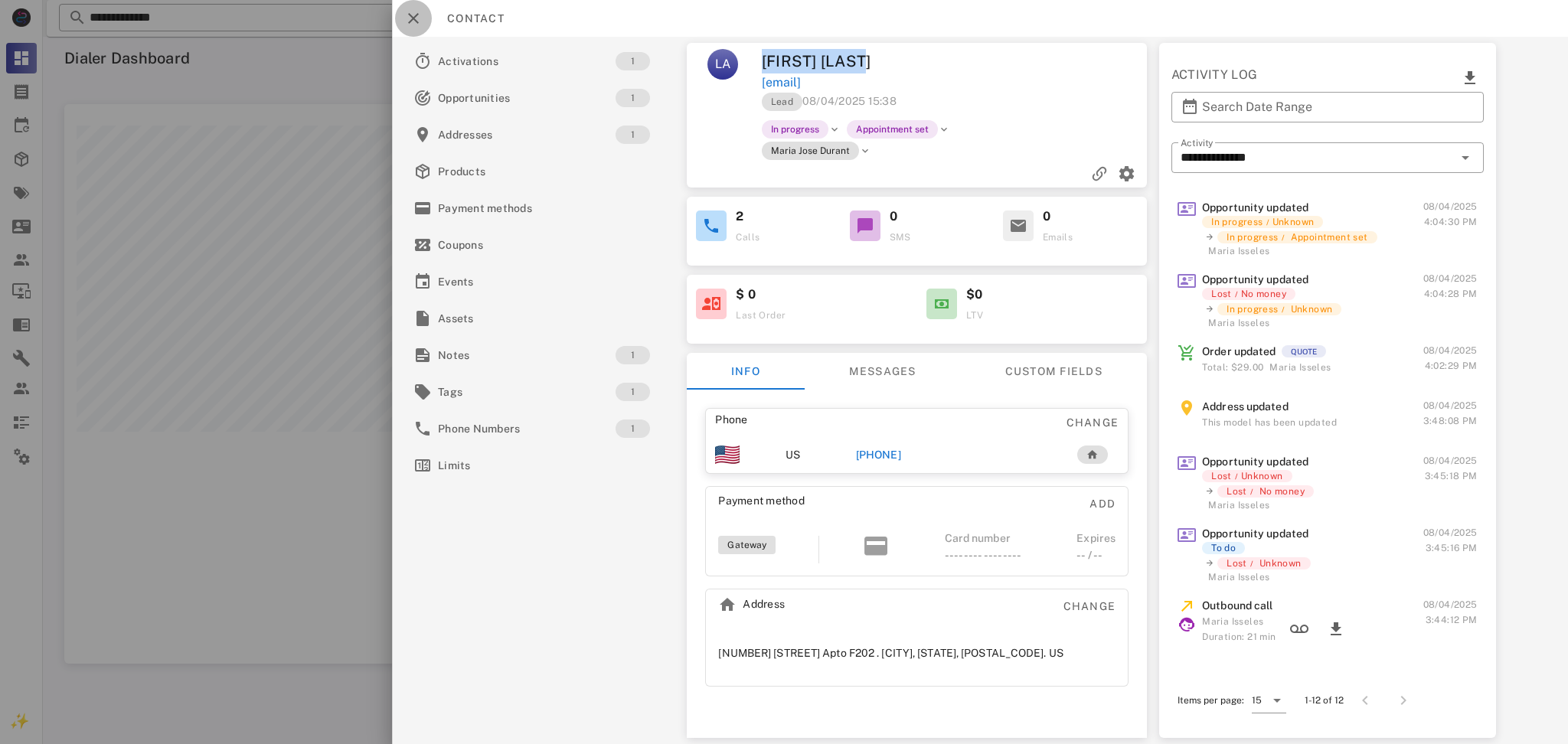 click at bounding box center (413, 18) 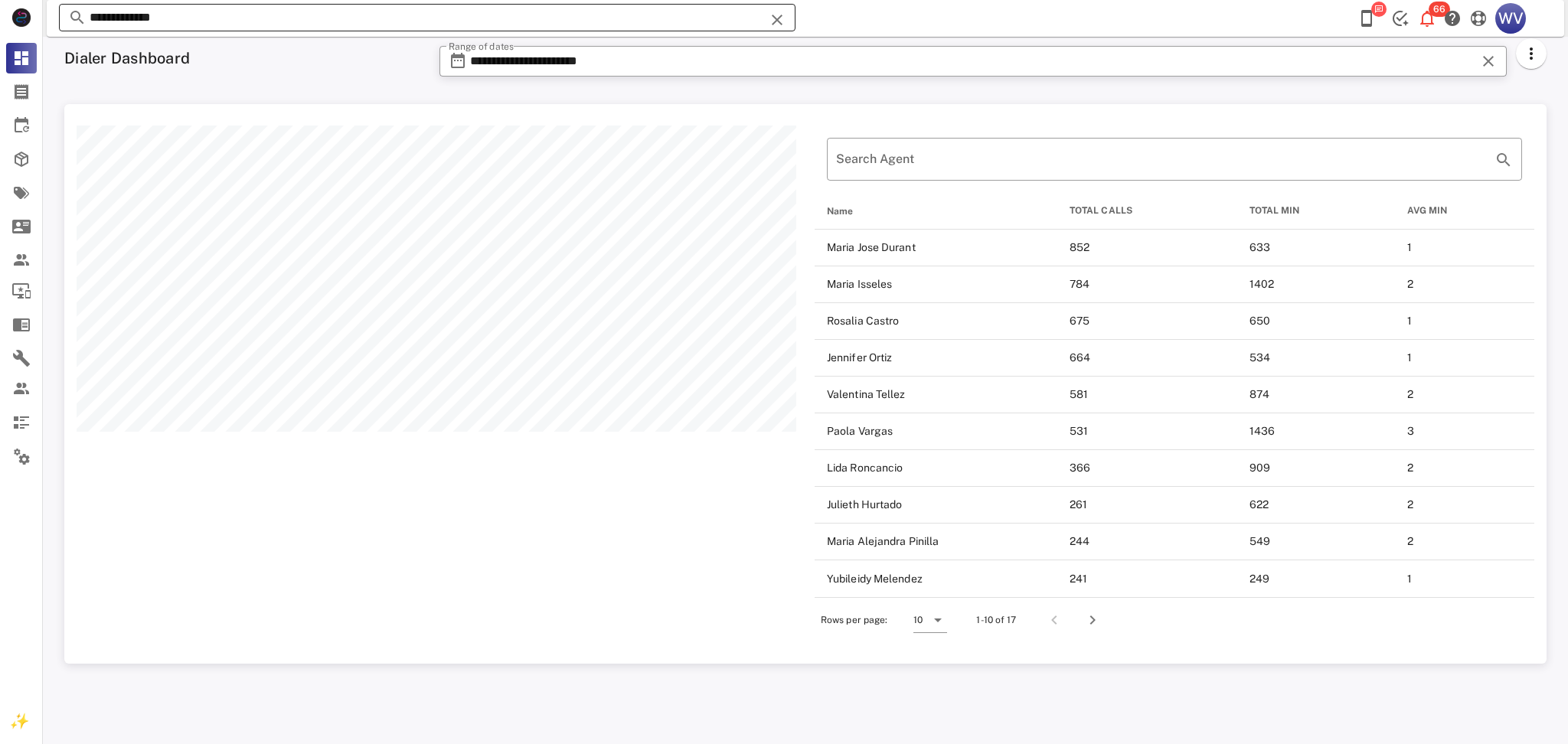 click on "**********" at bounding box center (427, 18) 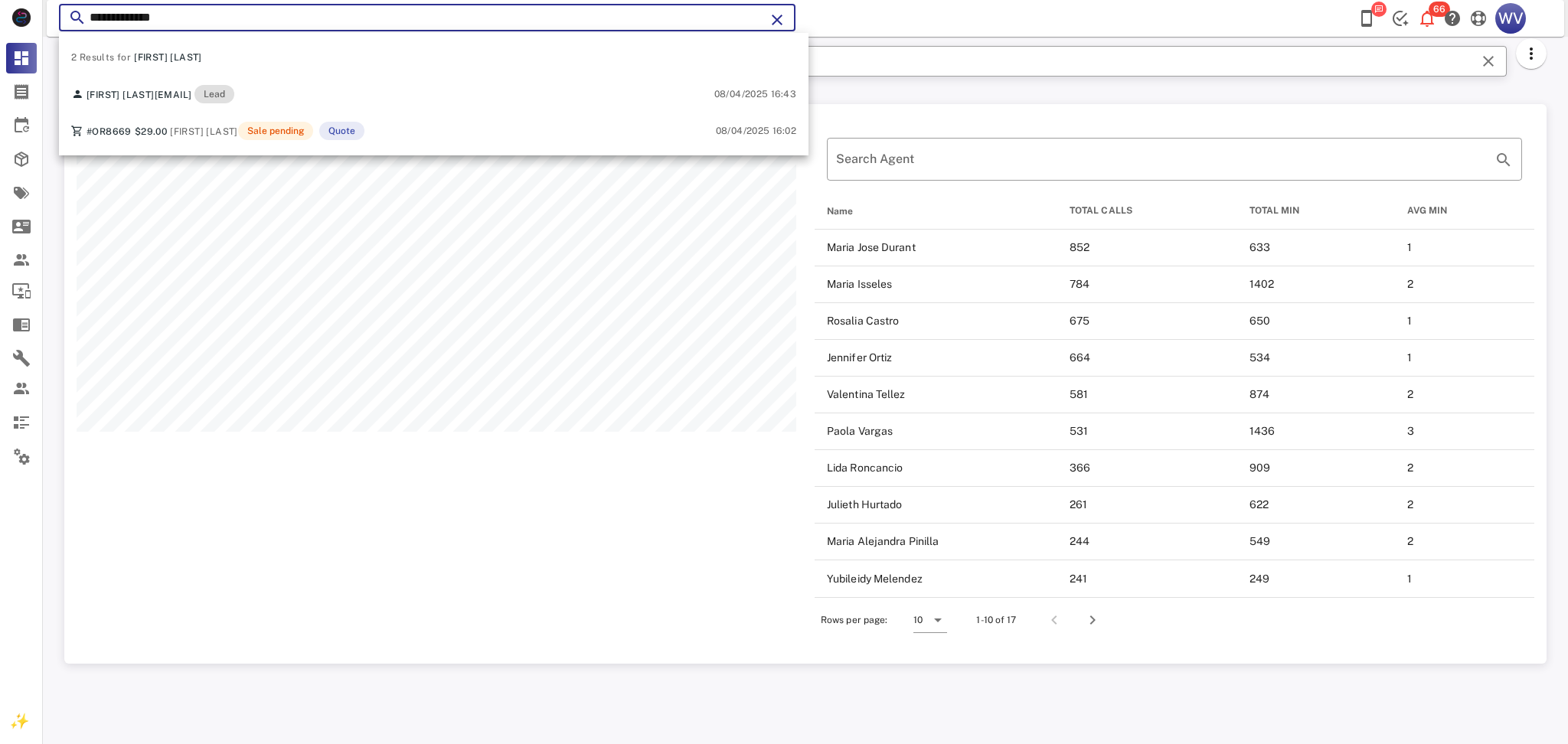 click on "**********" at bounding box center [427, 18] 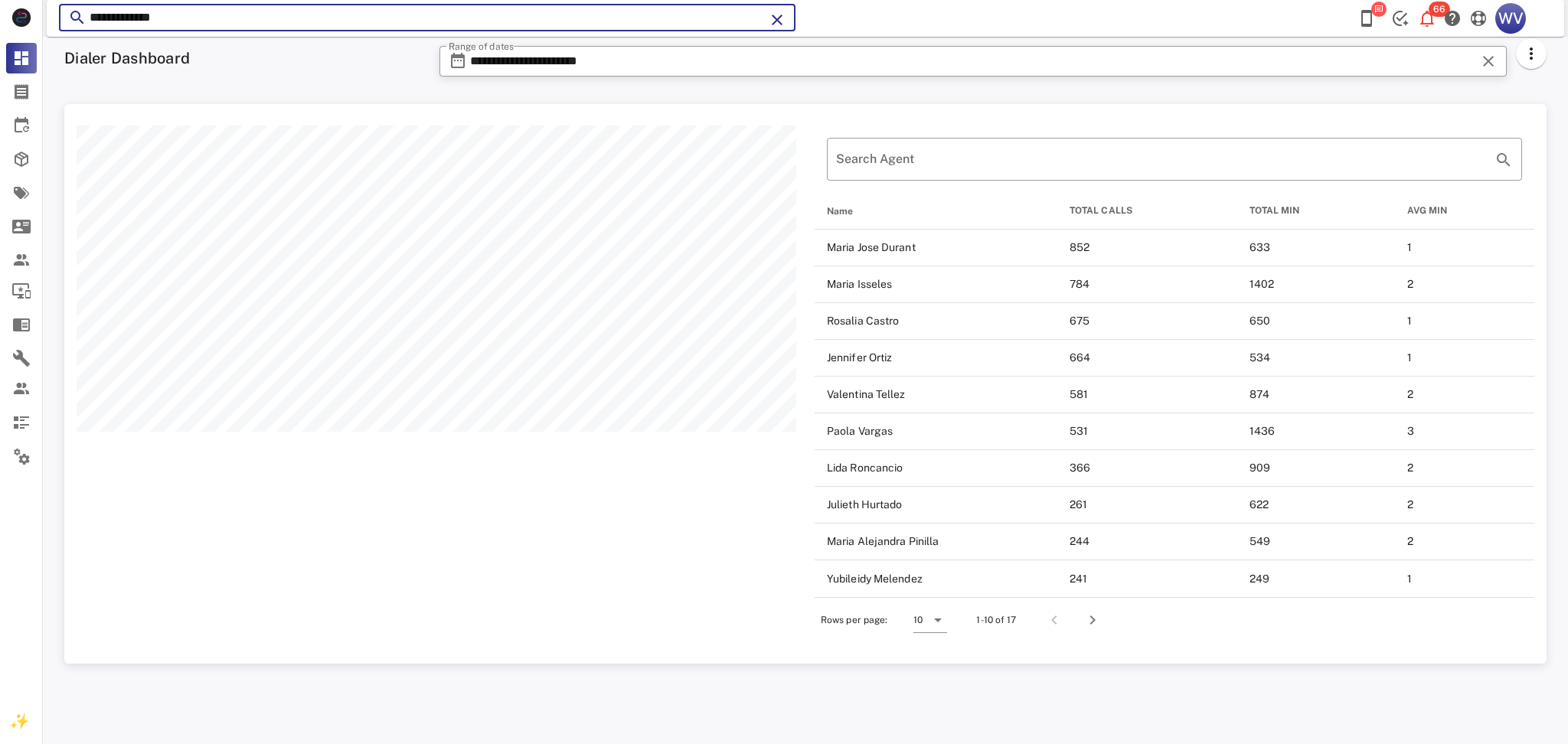 click on "**********" at bounding box center [427, 18] 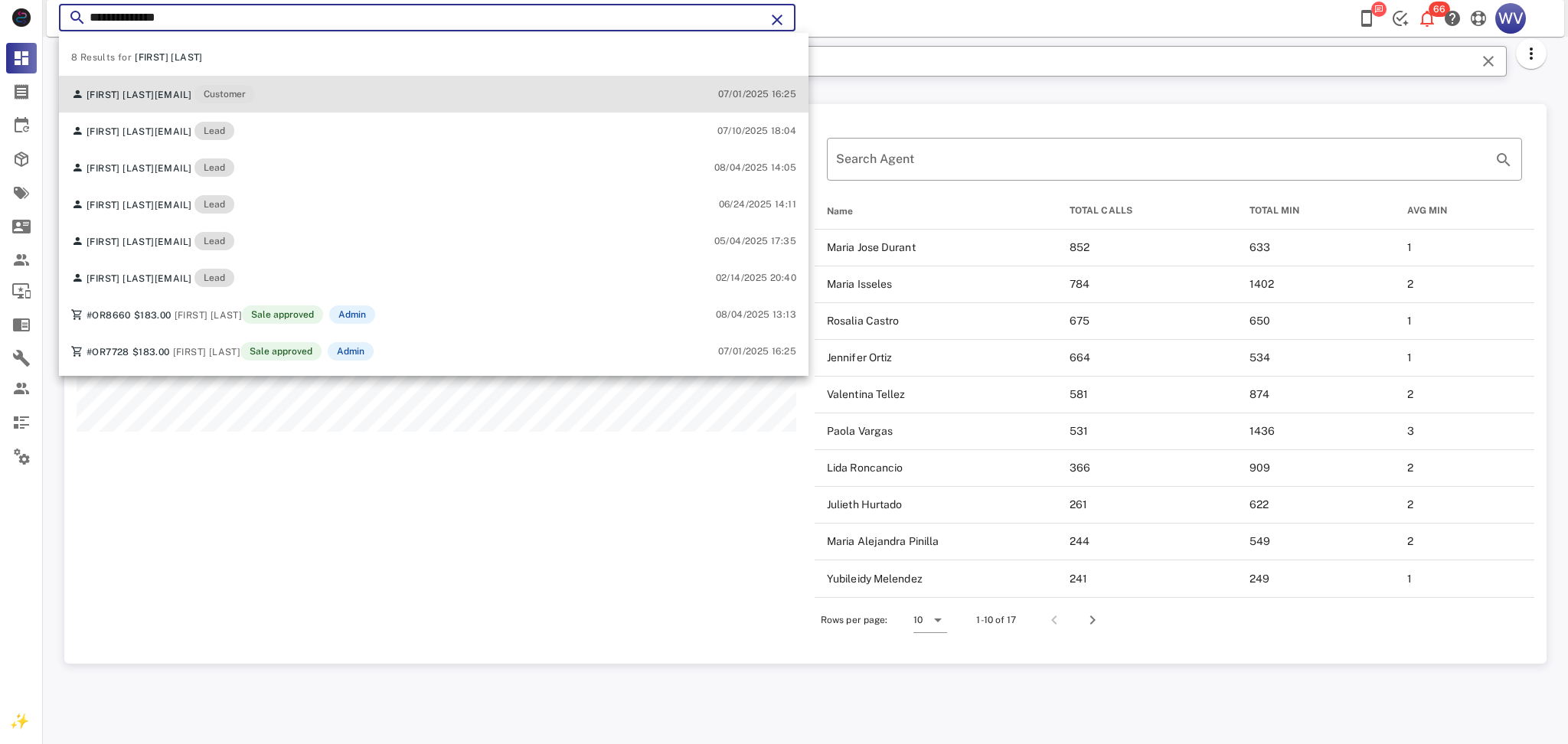 click on "Maria Santana   mariasantana353@yahoo.com   Customer   07/01/2025 16:25" at bounding box center [433, 94] 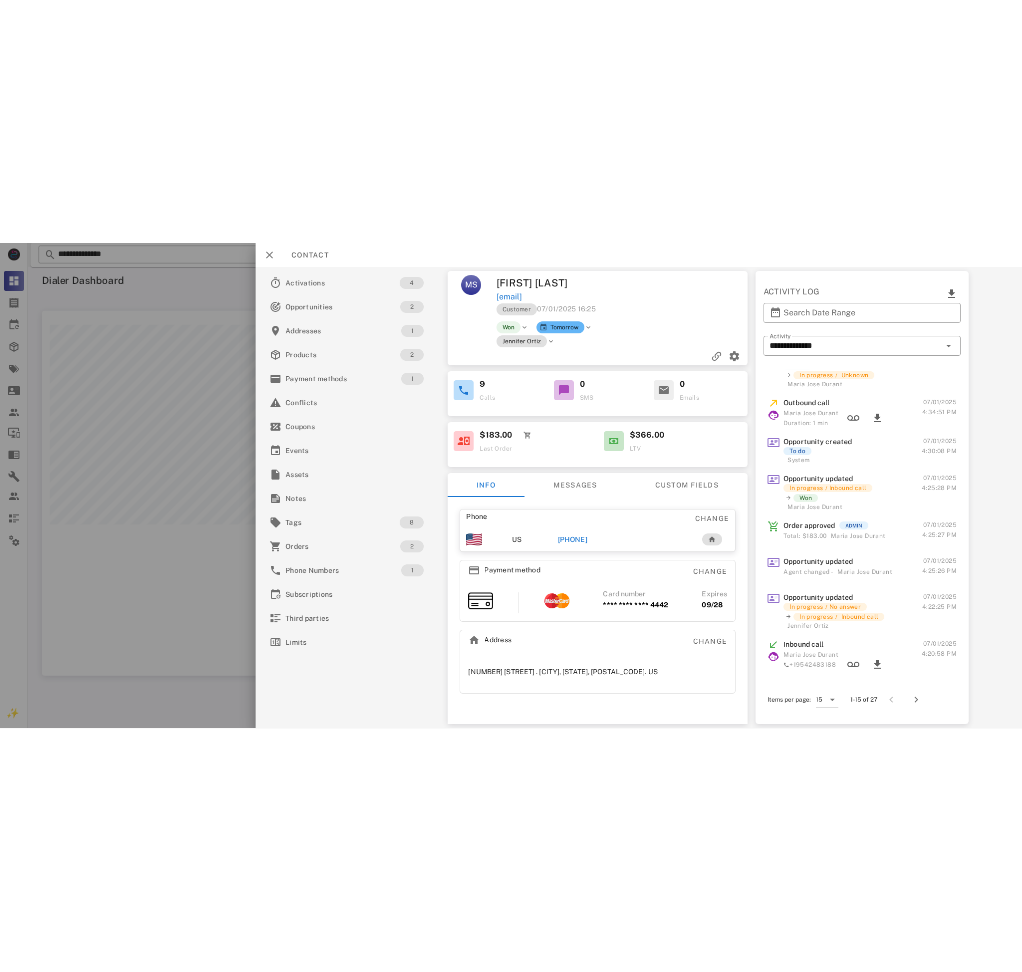 scroll, scrollTop: 638, scrollLeft: 0, axis: vertical 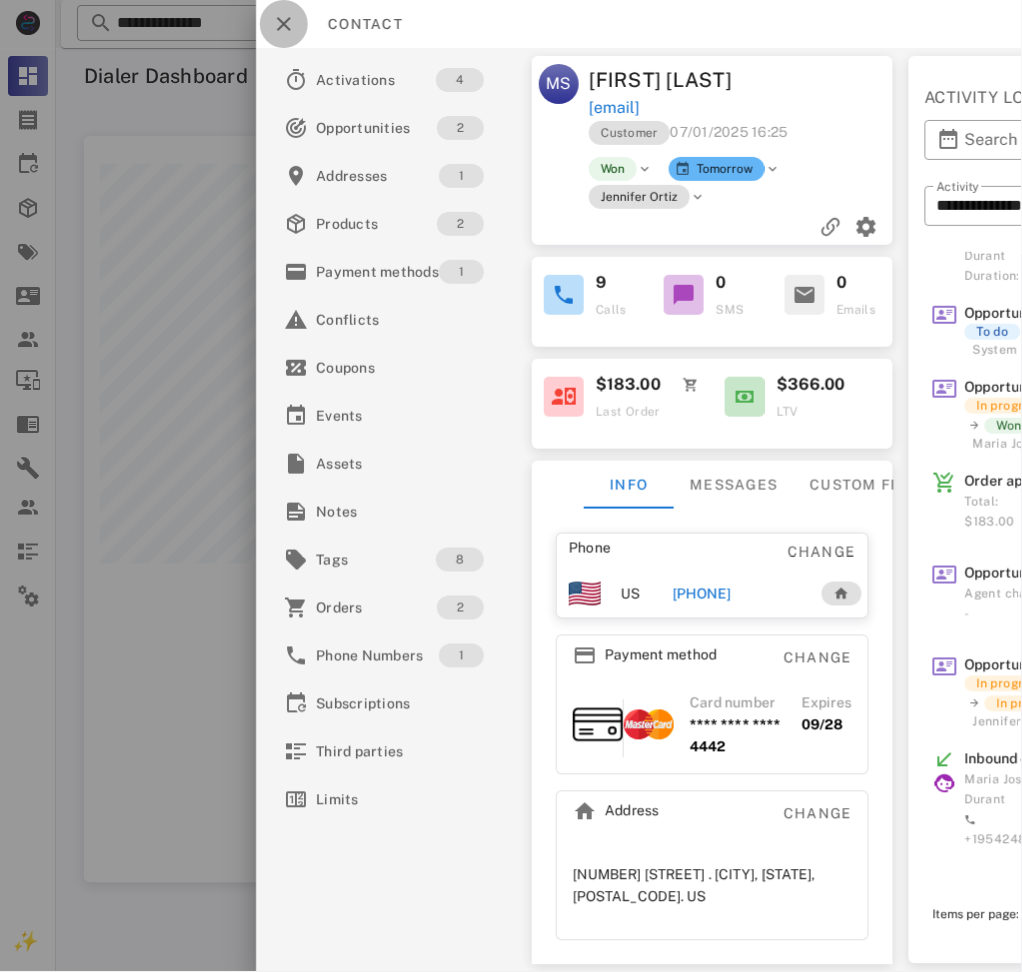 click at bounding box center [284, 24] 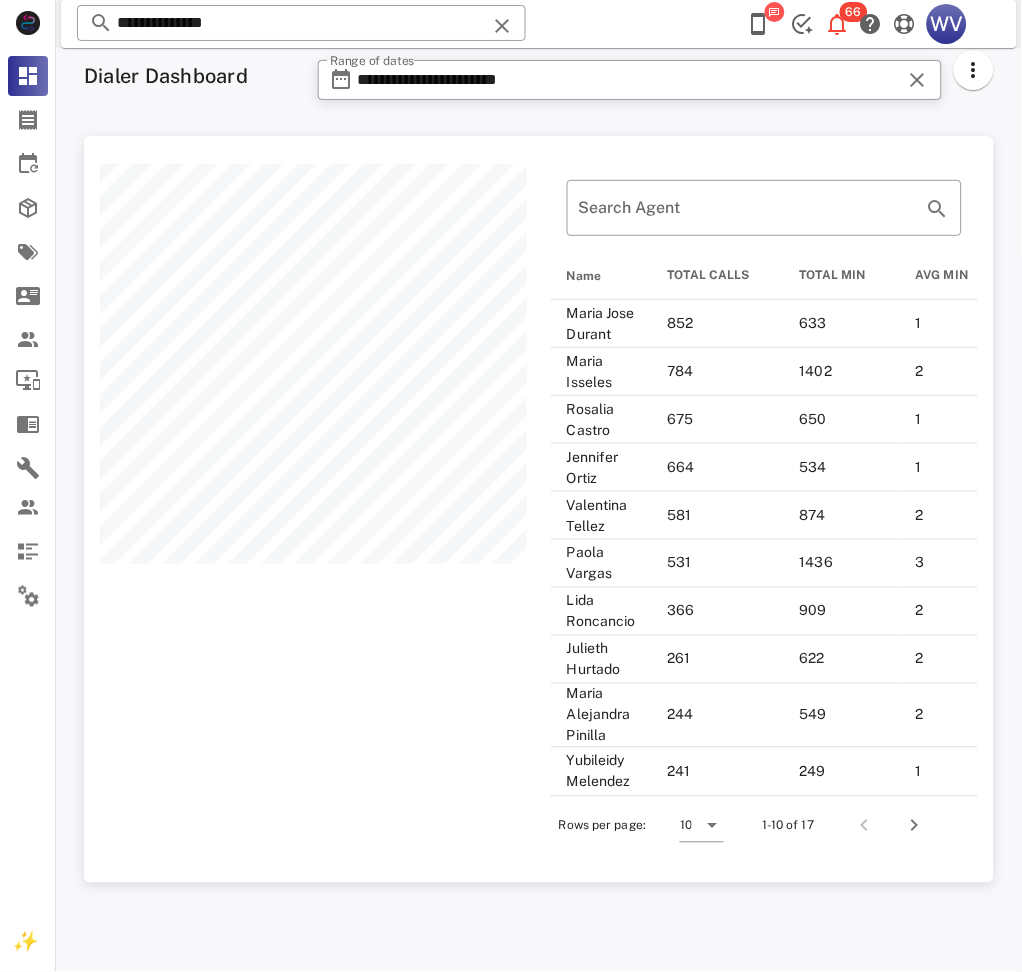 click on "**********" at bounding box center [301, 23] 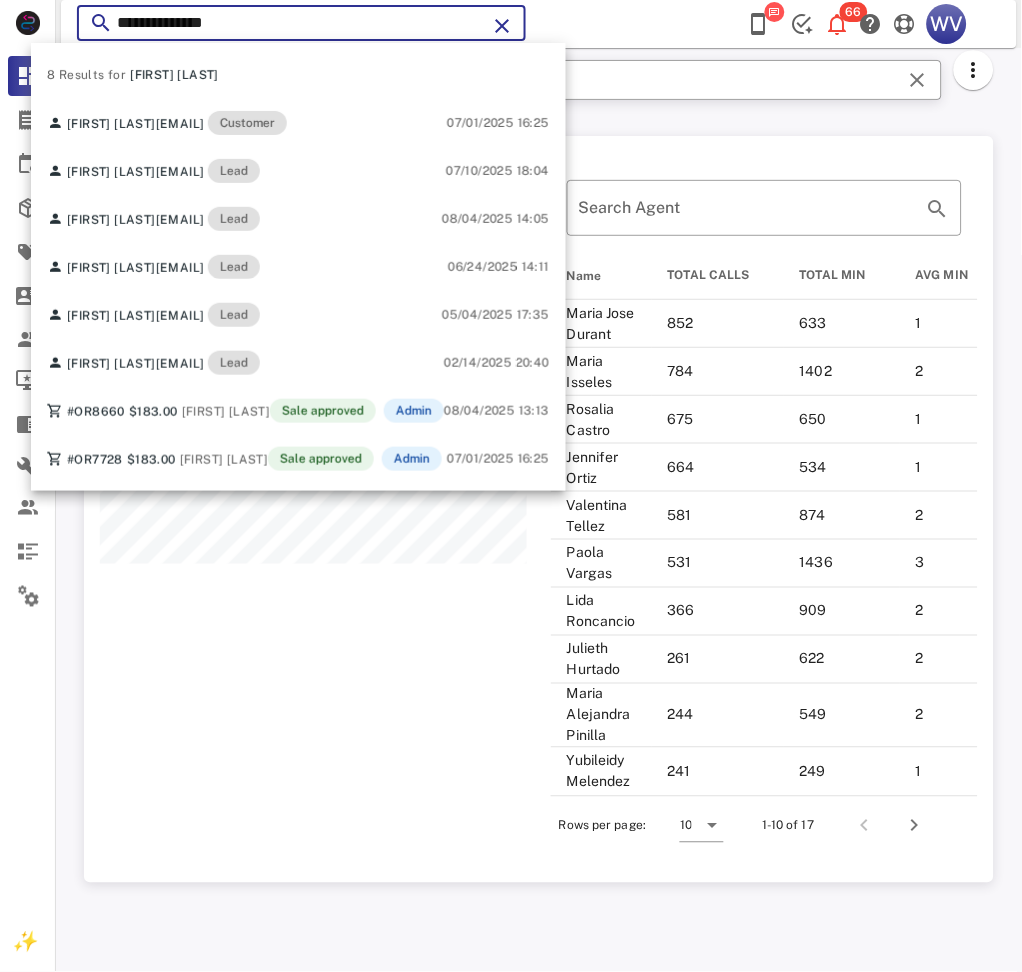 click on "**********" at bounding box center [301, 23] 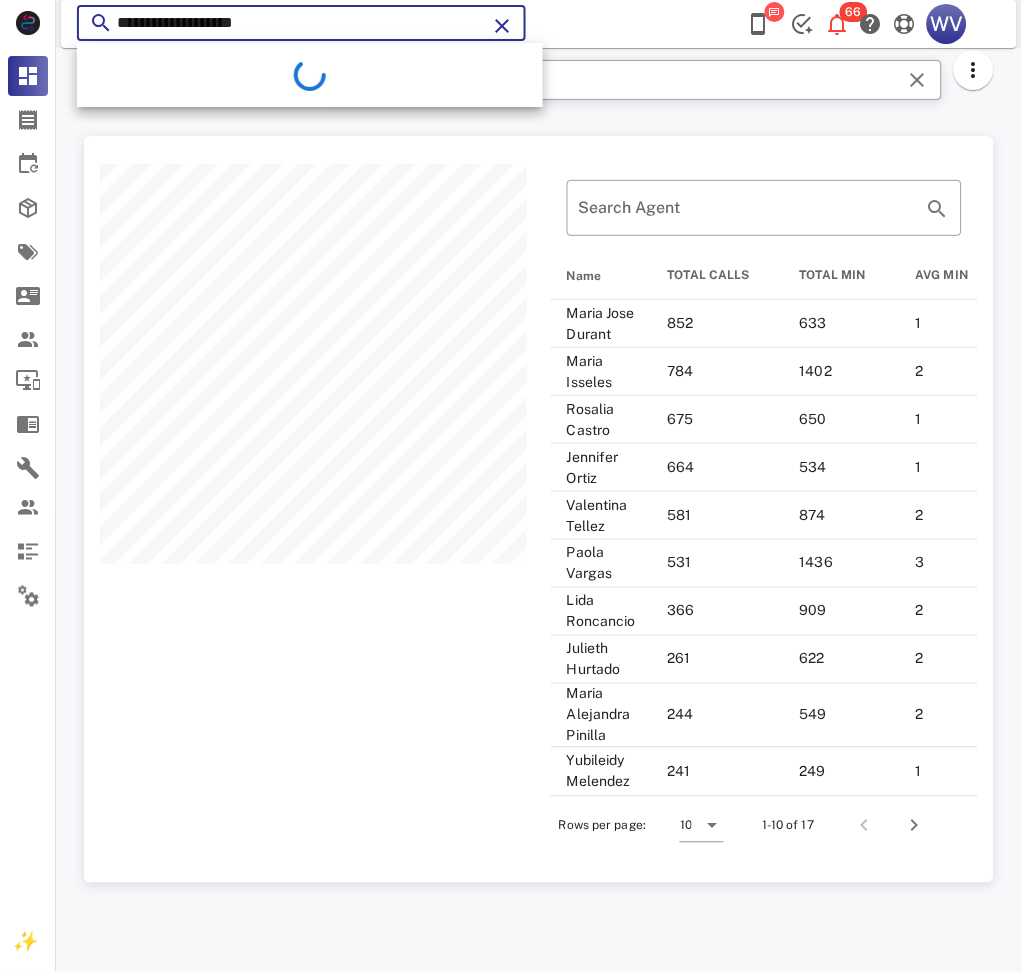drag, startPoint x: 238, startPoint y: 23, endPoint x: 294, endPoint y: 28, distance: 56.22277 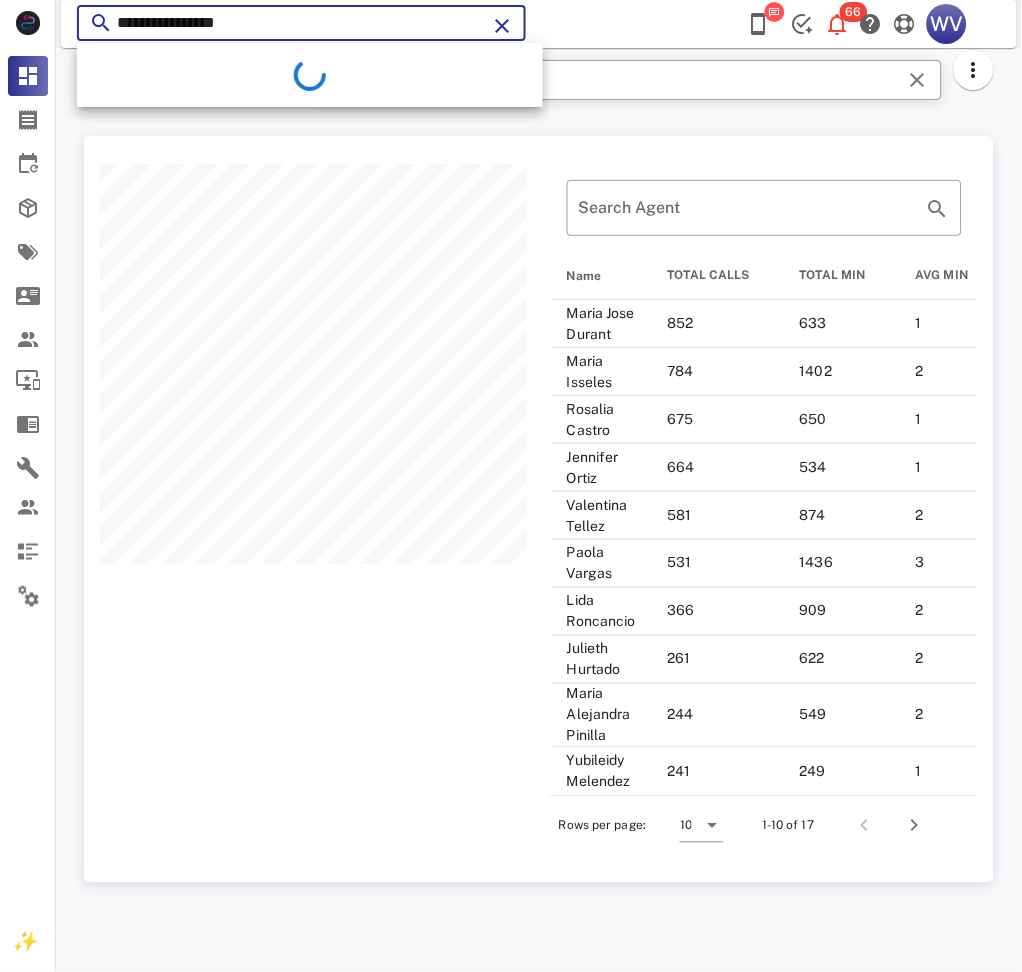 click on "**********" at bounding box center [301, 23] 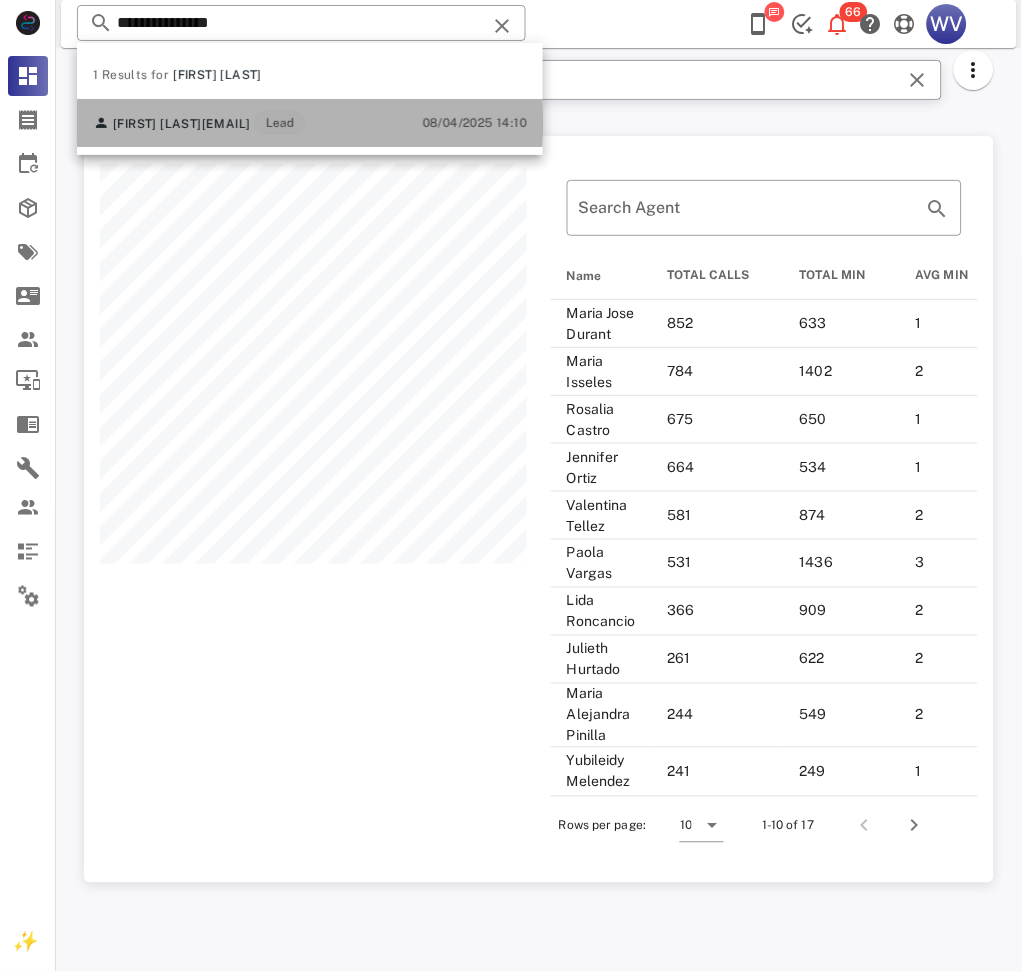 click on "xsfarfan@hotmail.com" at bounding box center [226, 124] 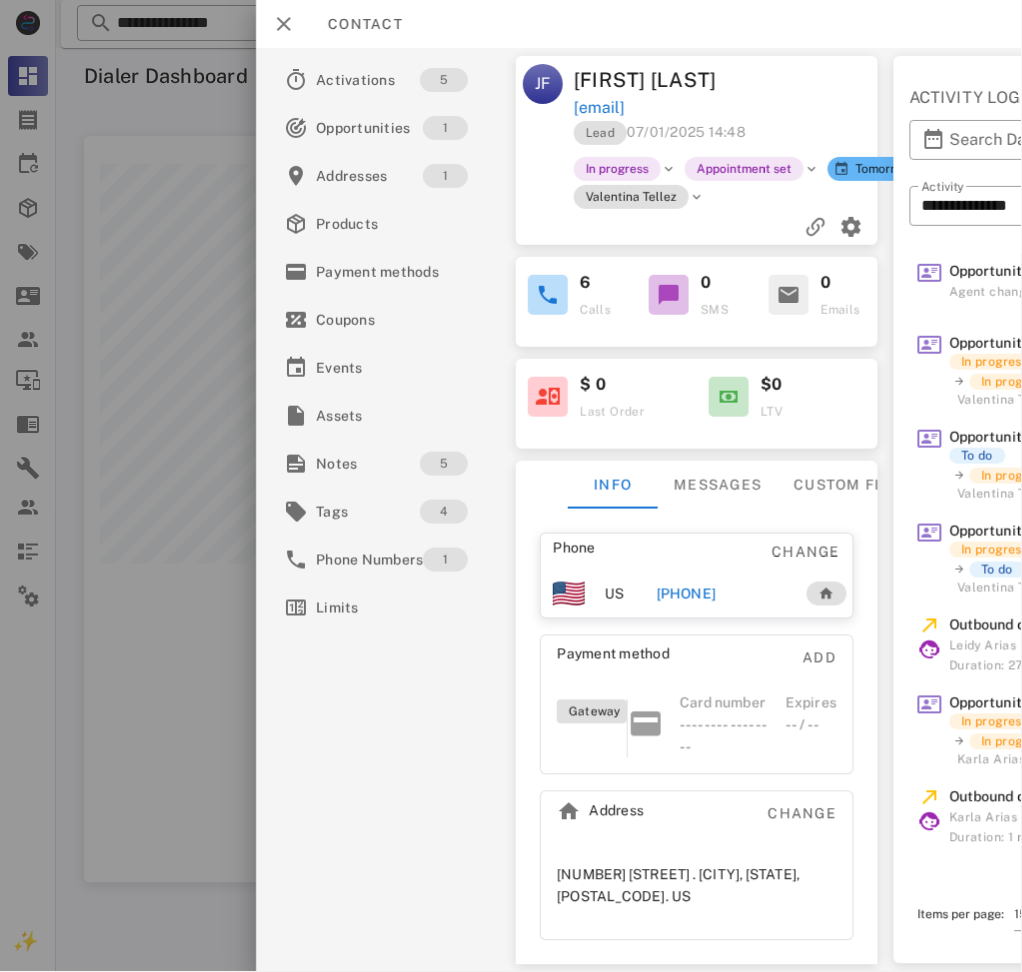 drag, startPoint x: 777, startPoint y: 72, endPoint x: 798, endPoint y: 102, distance: 36.619667 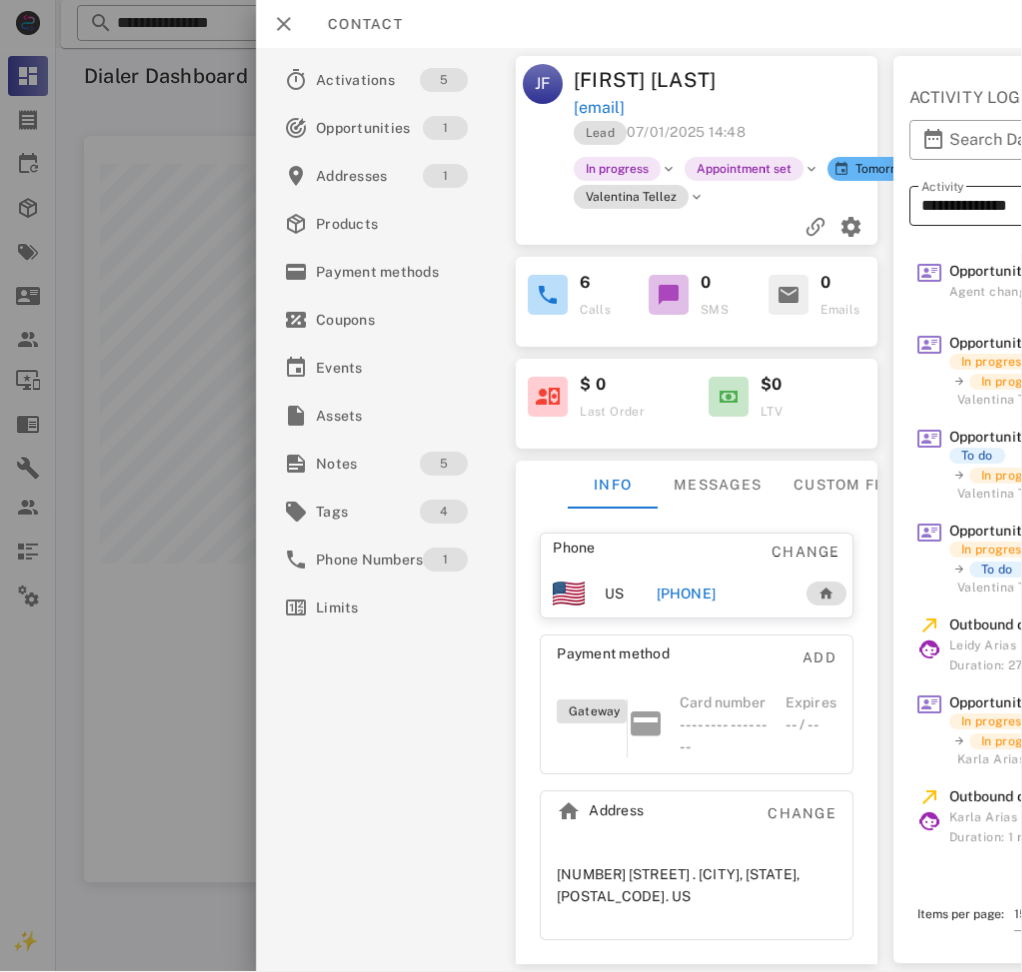 copy on "xsfarfan@hotmail.com" 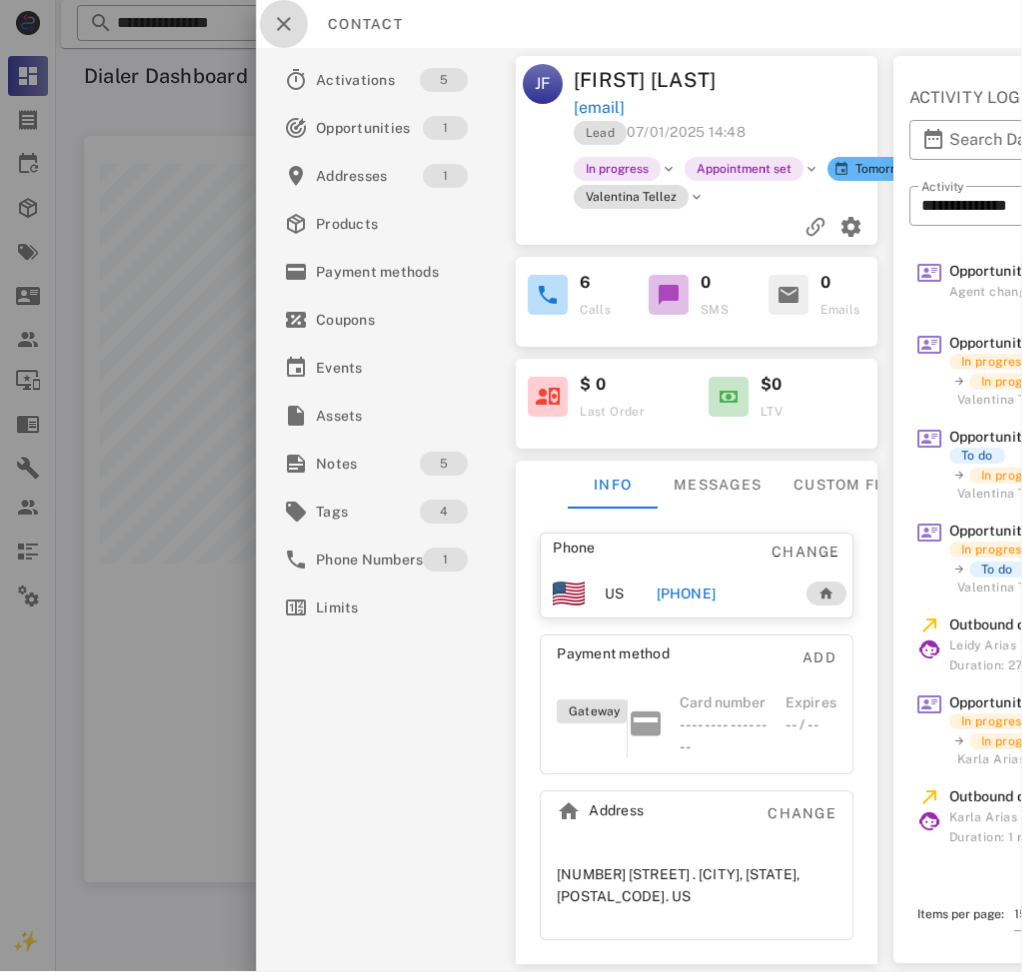 click at bounding box center [284, 24] 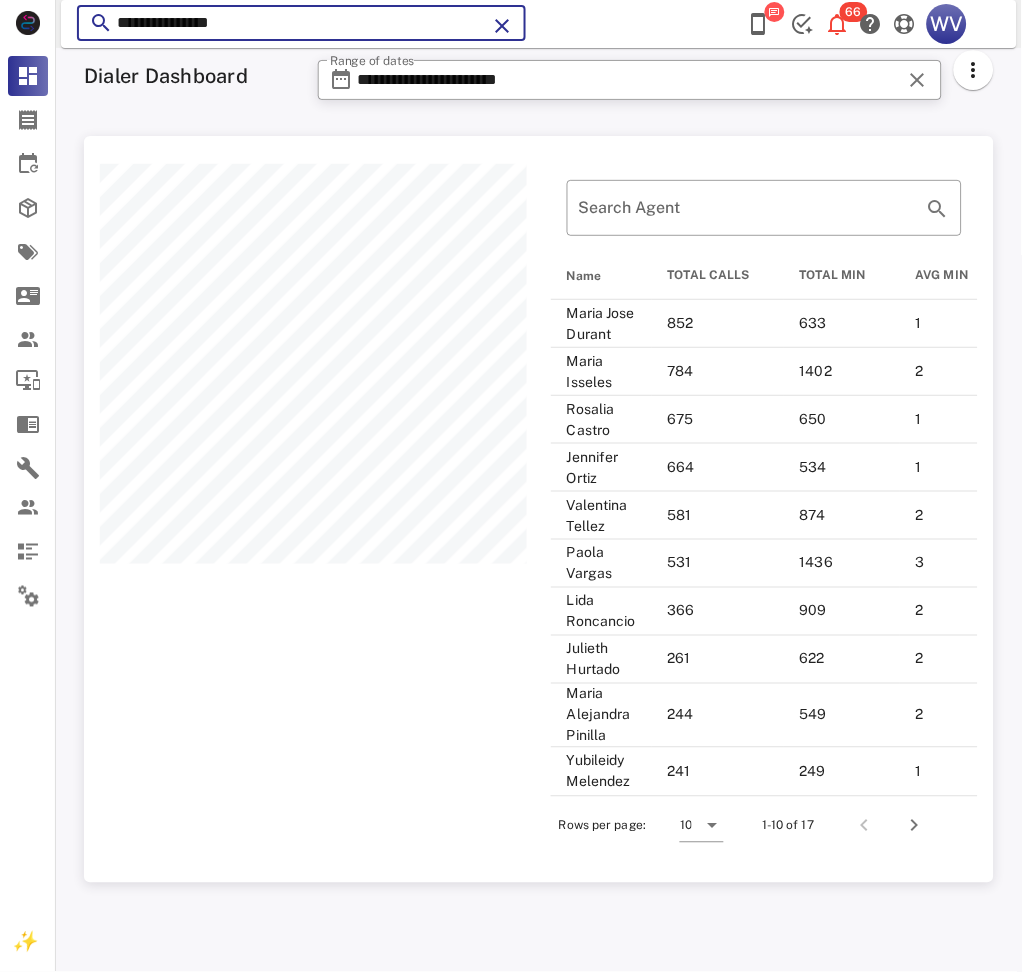click on "**********" at bounding box center [301, 23] 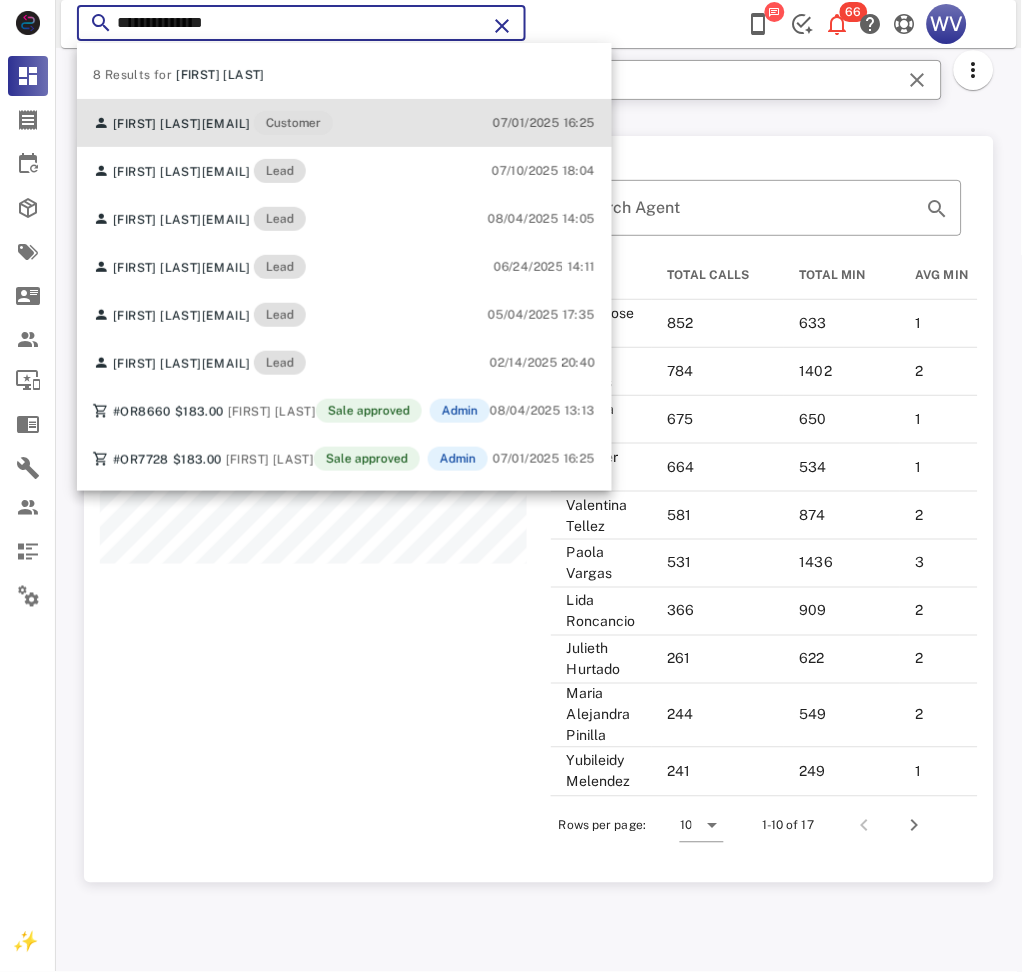 click on "Maria Santana   mariasantana353@yahoo.com   Customer" at bounding box center (213, 123) 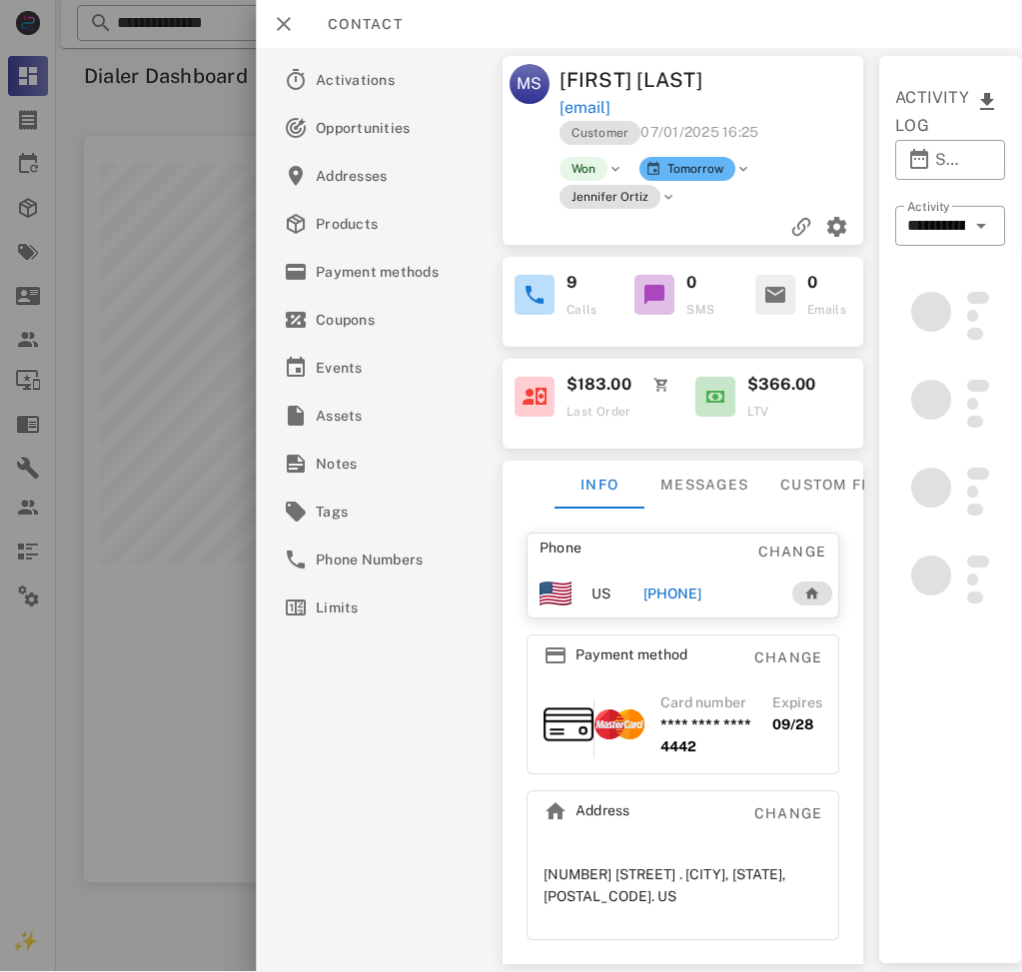 click on "Maria Santana" at bounding box center [637, 80] 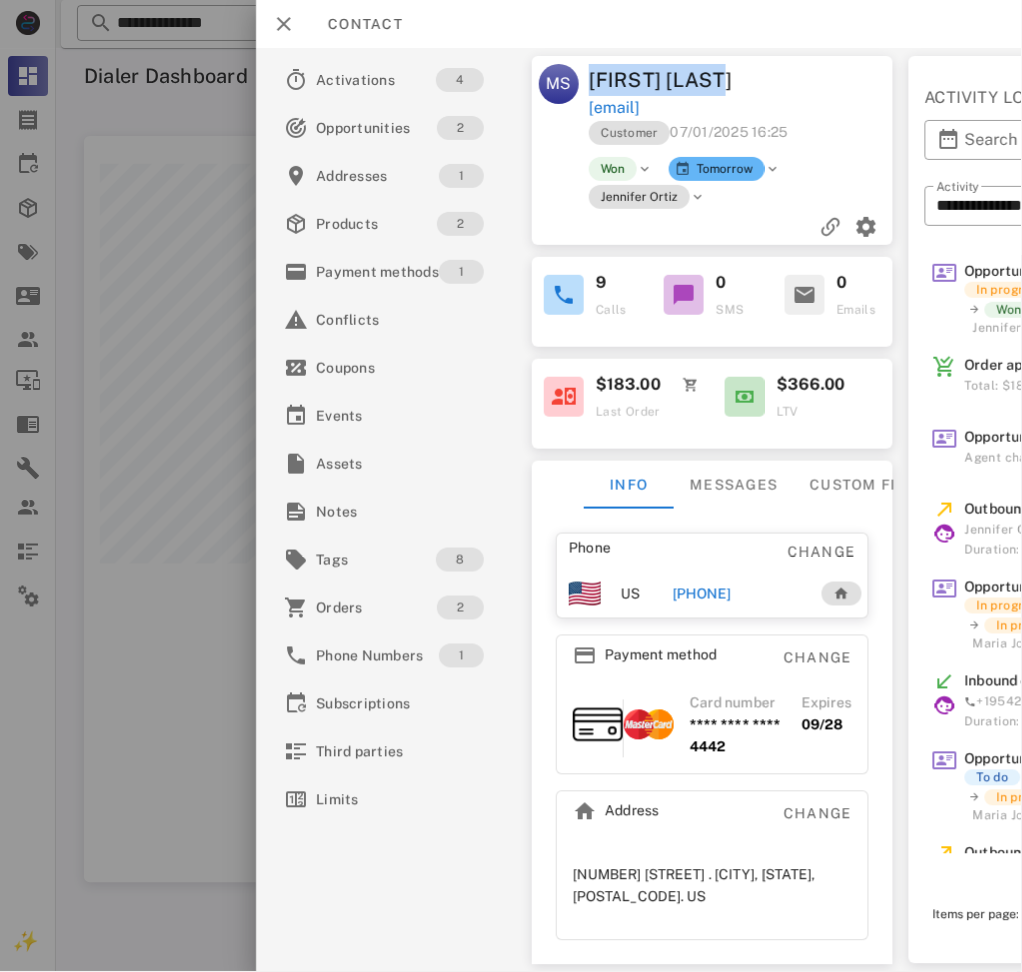 drag, startPoint x: 597, startPoint y: 80, endPoint x: 661, endPoint y: 87, distance: 64.381676 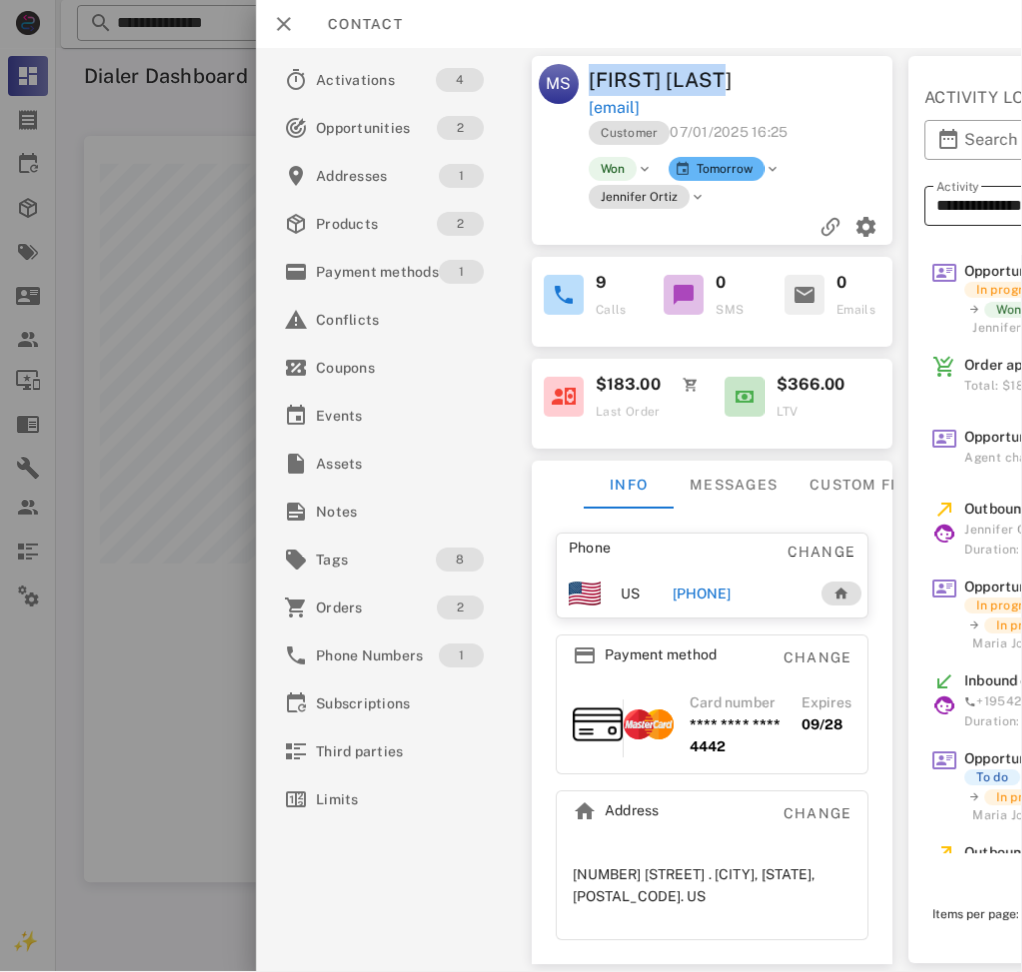 copy on "mariasantana353@yahoo.com" 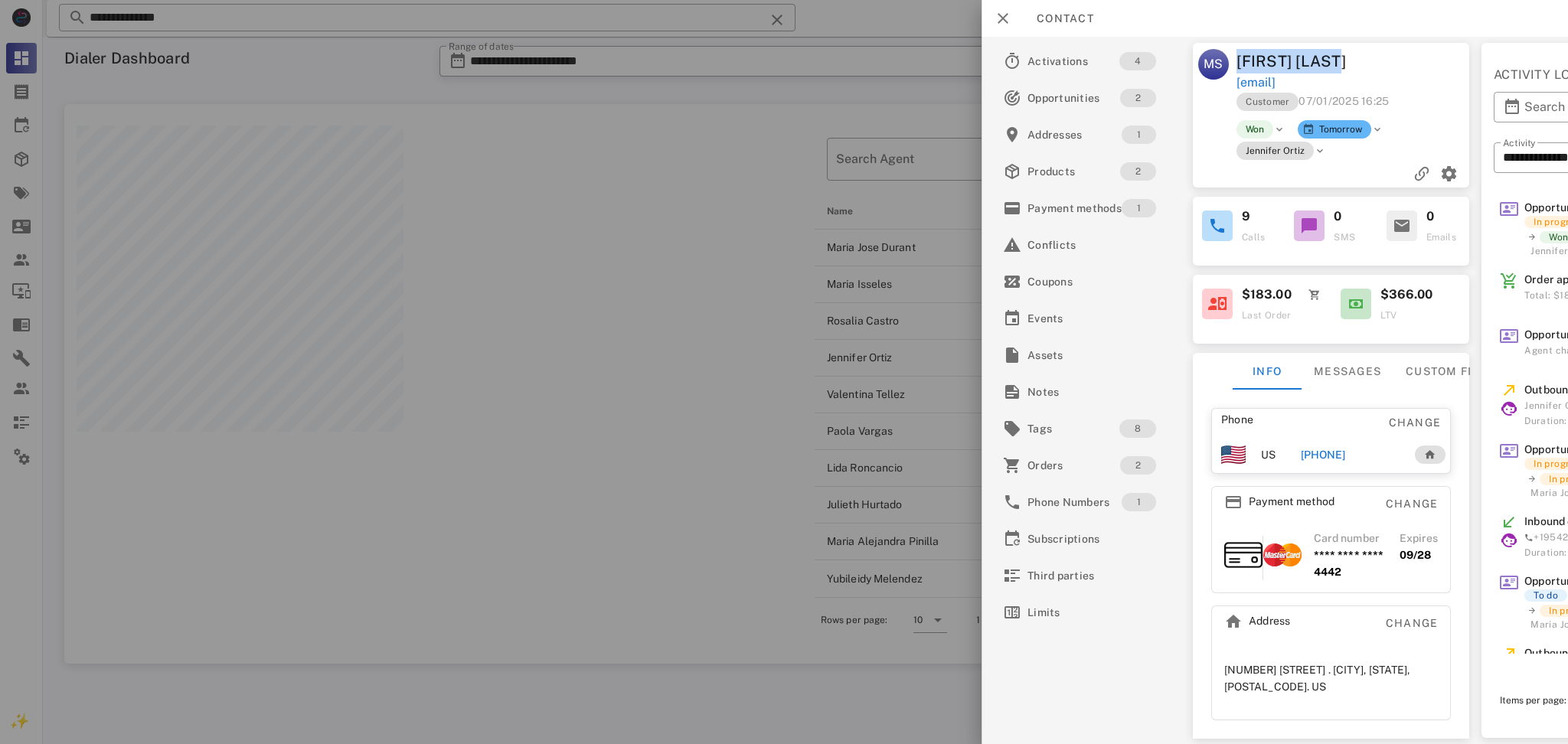scroll, scrollTop: 764873, scrollLeft: 764143, axis: both 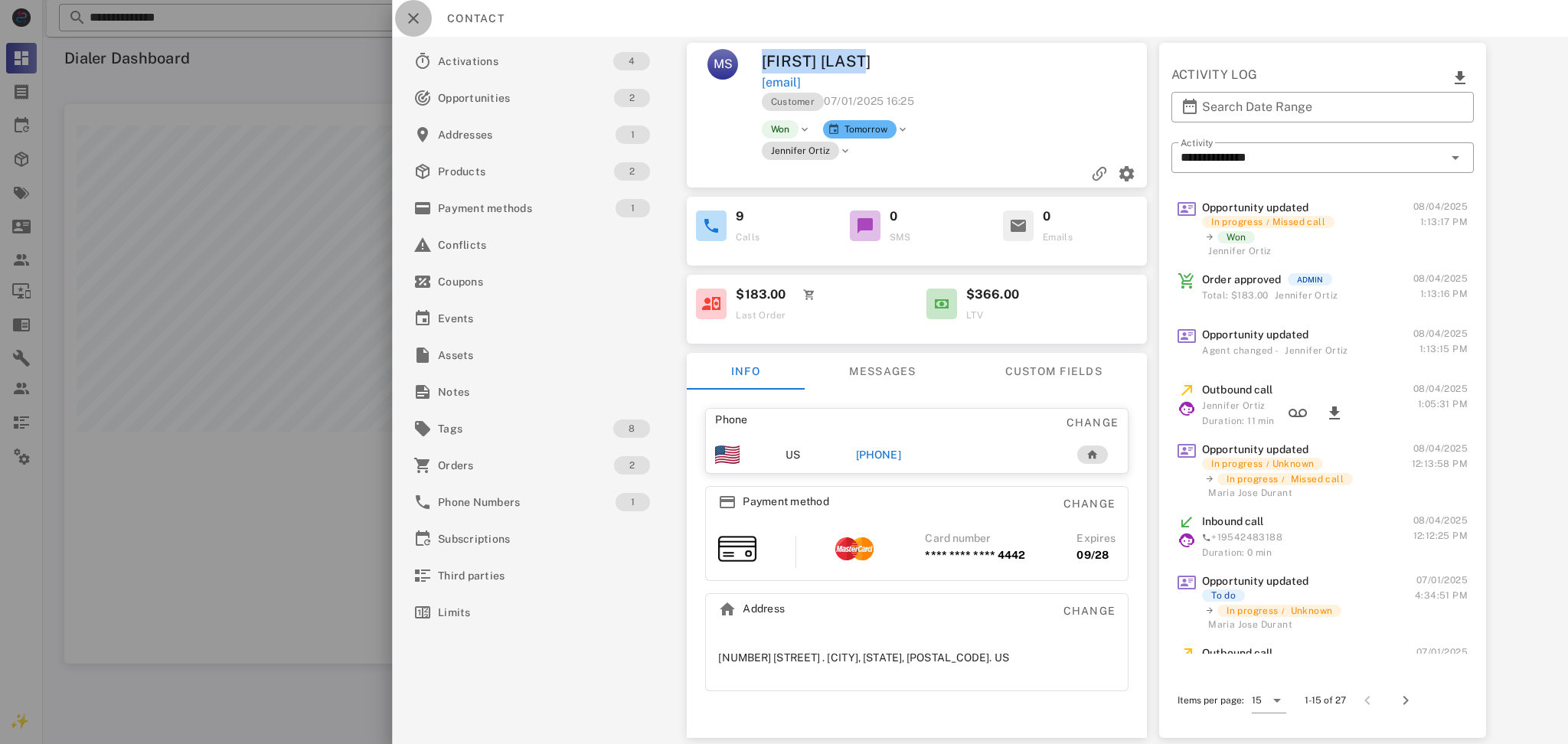 click at bounding box center [413, 18] 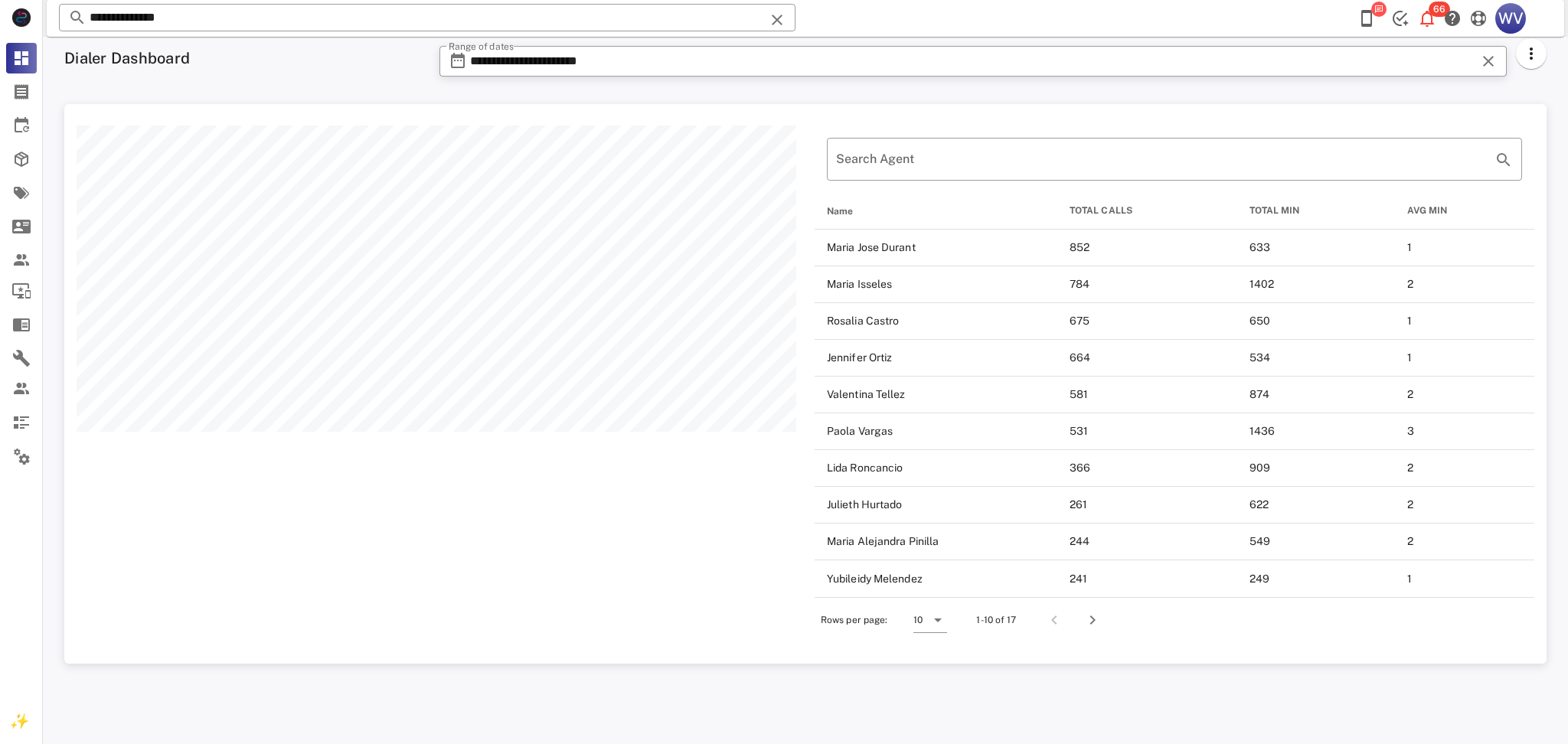 click on "**********" at bounding box center [427, 18] 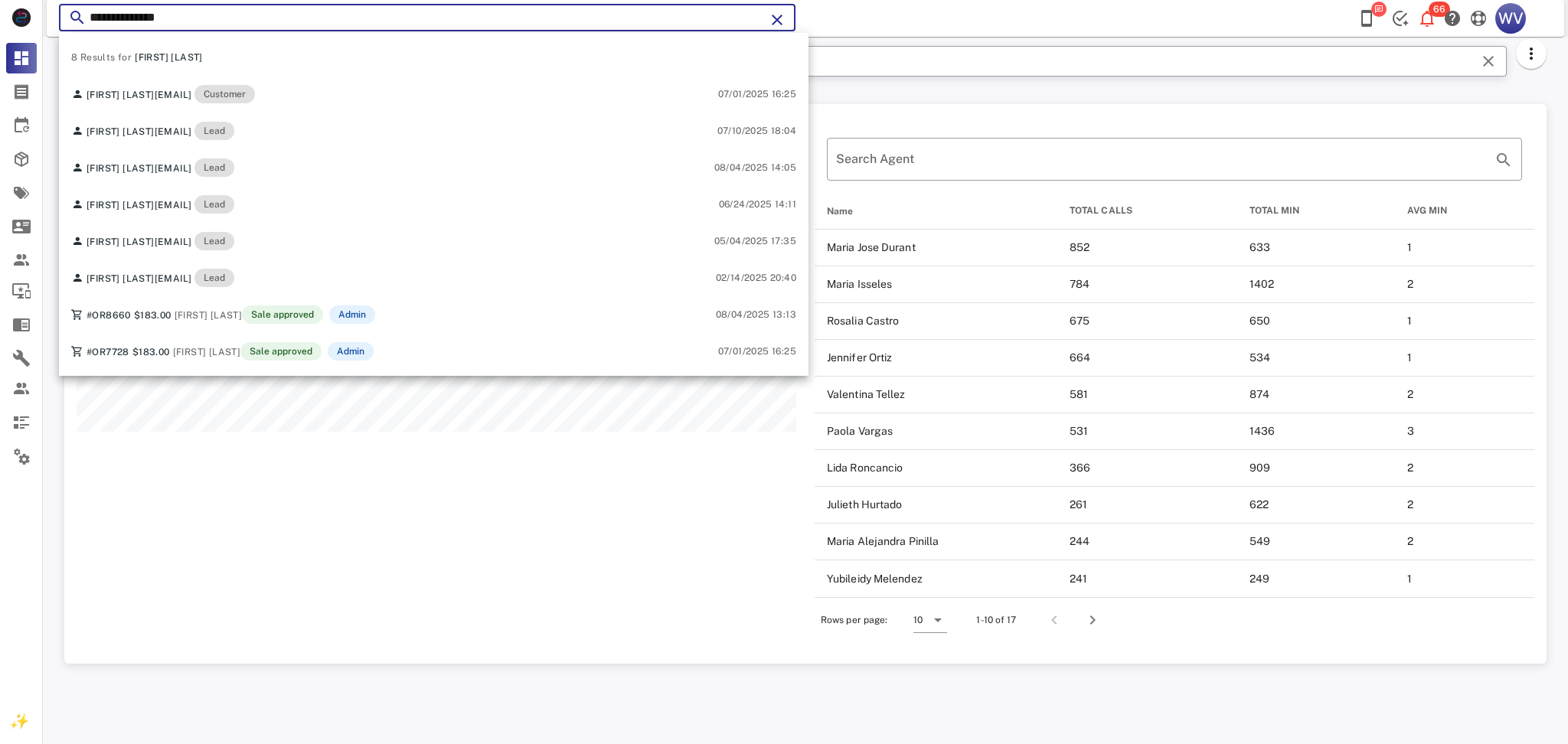 click on "**********" at bounding box center [427, 18] 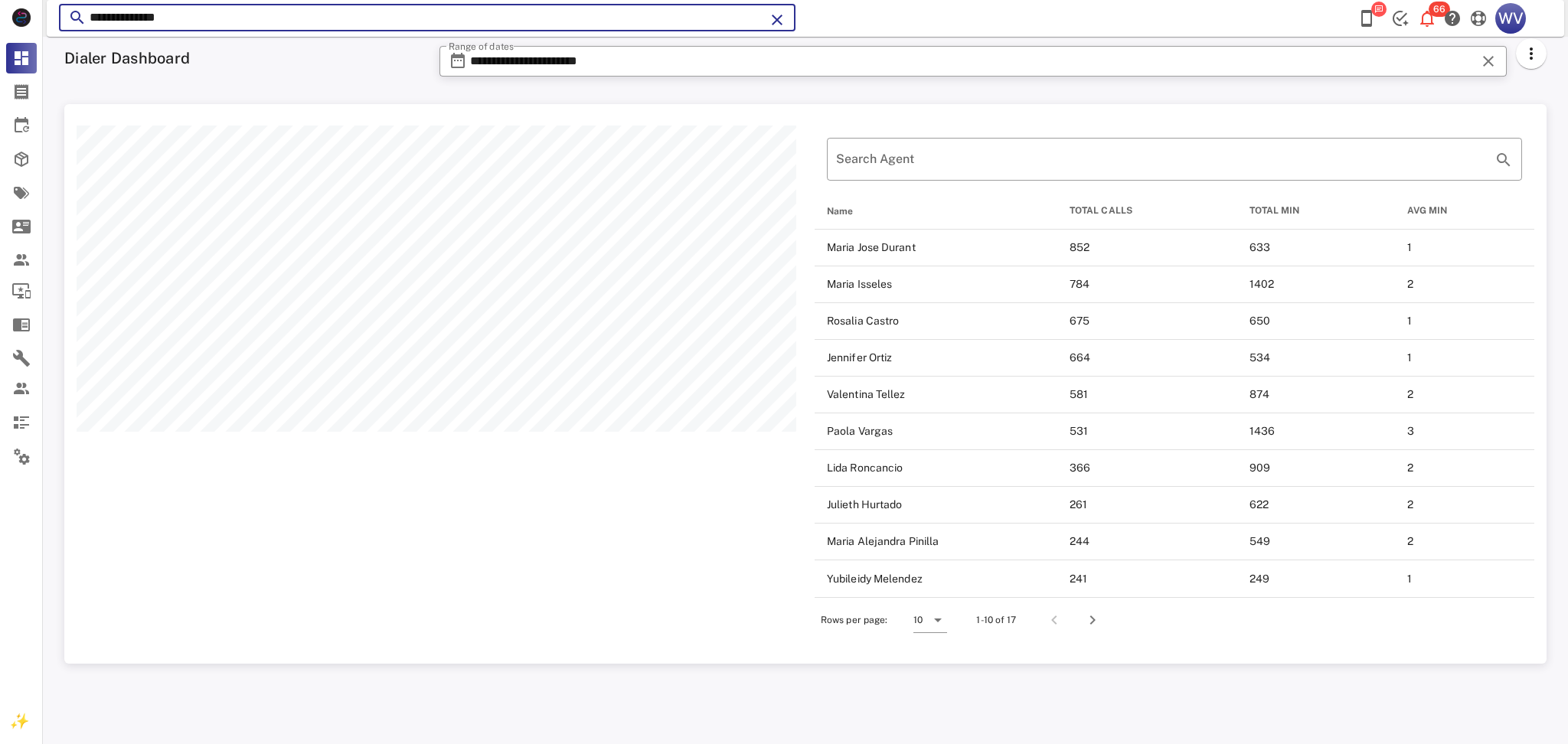 paste on "*****" 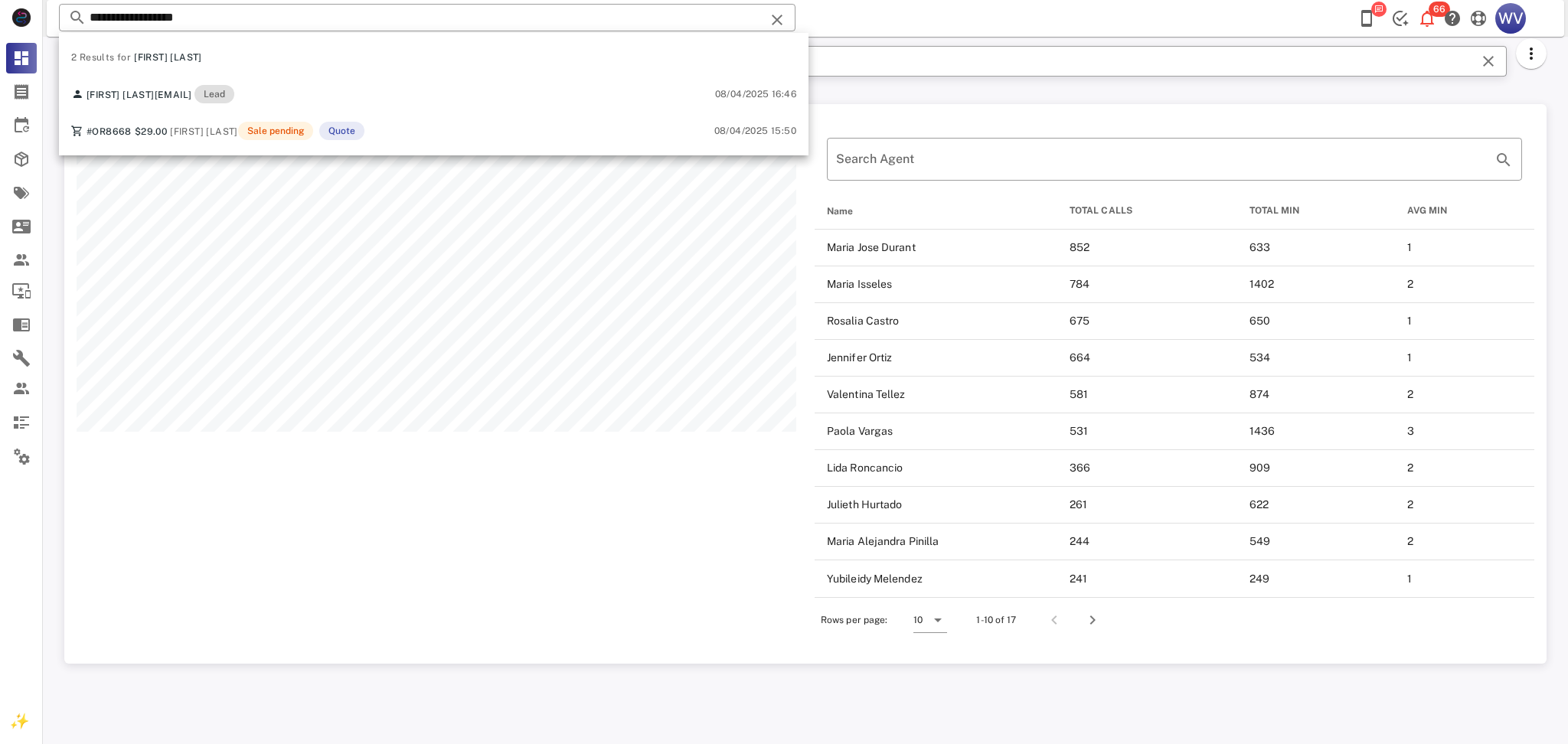 click on "2 Results for    Elizabeth Olivares" at bounding box center (433, 57) 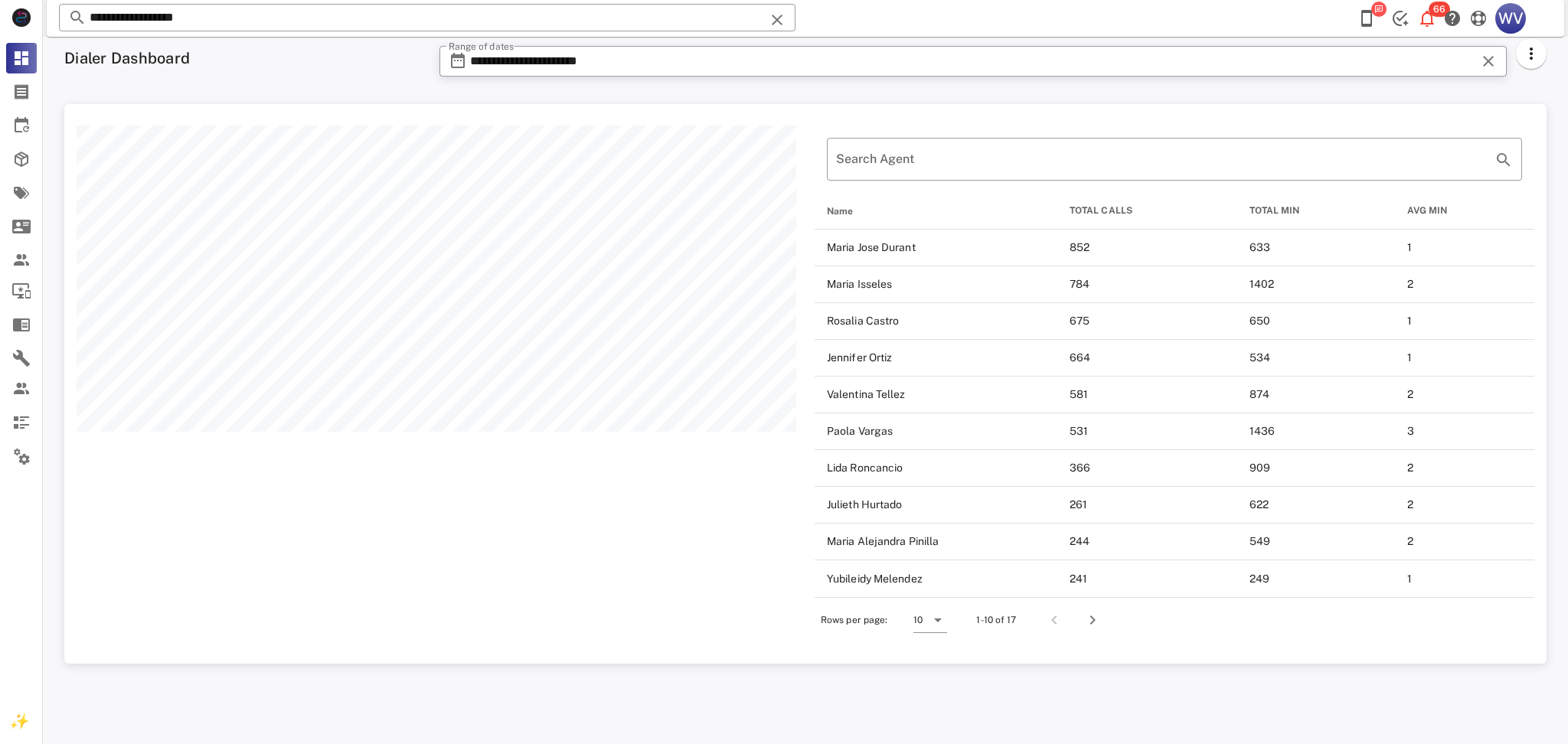 click on "**********" at bounding box center (805, 18) 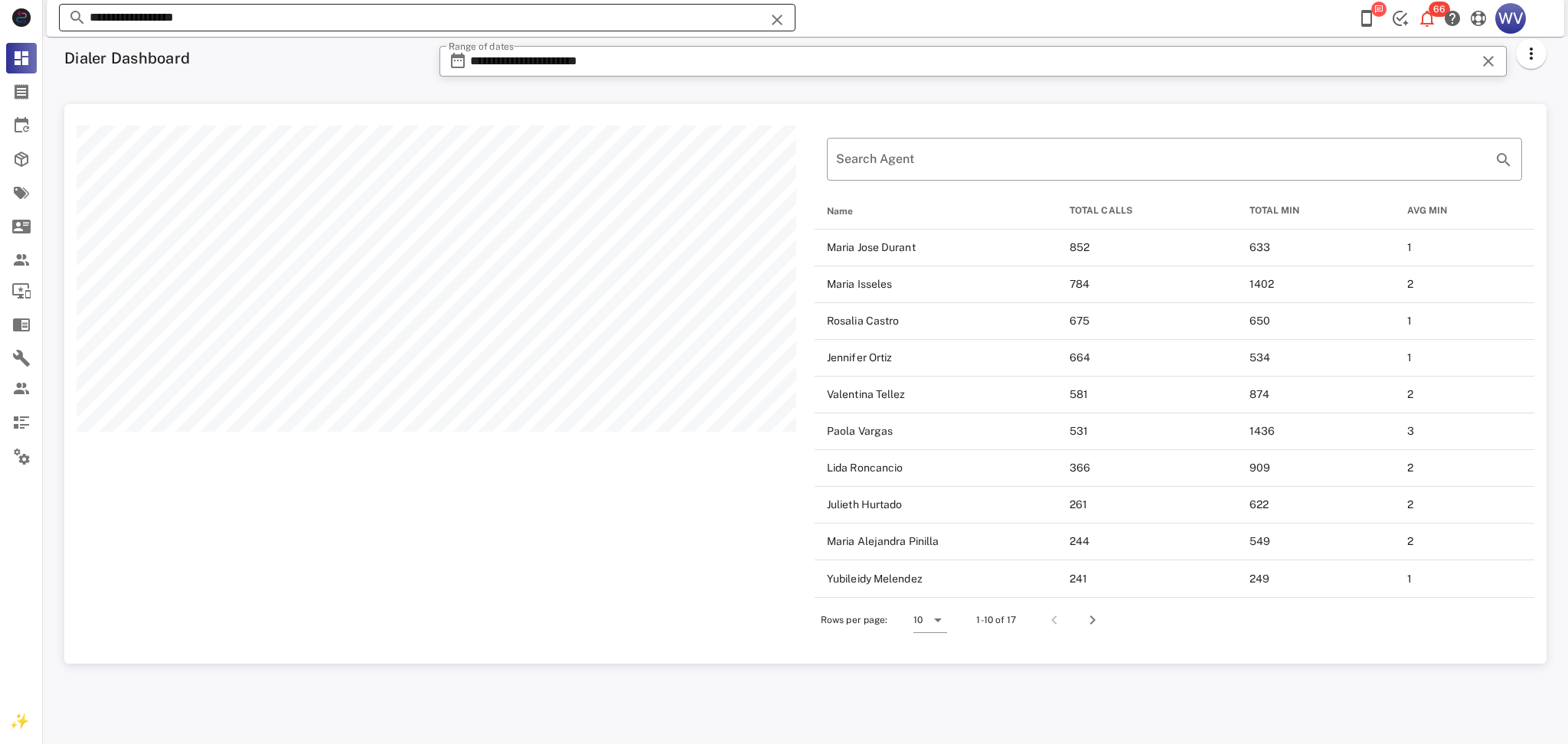 click on "**********" at bounding box center [427, 18] 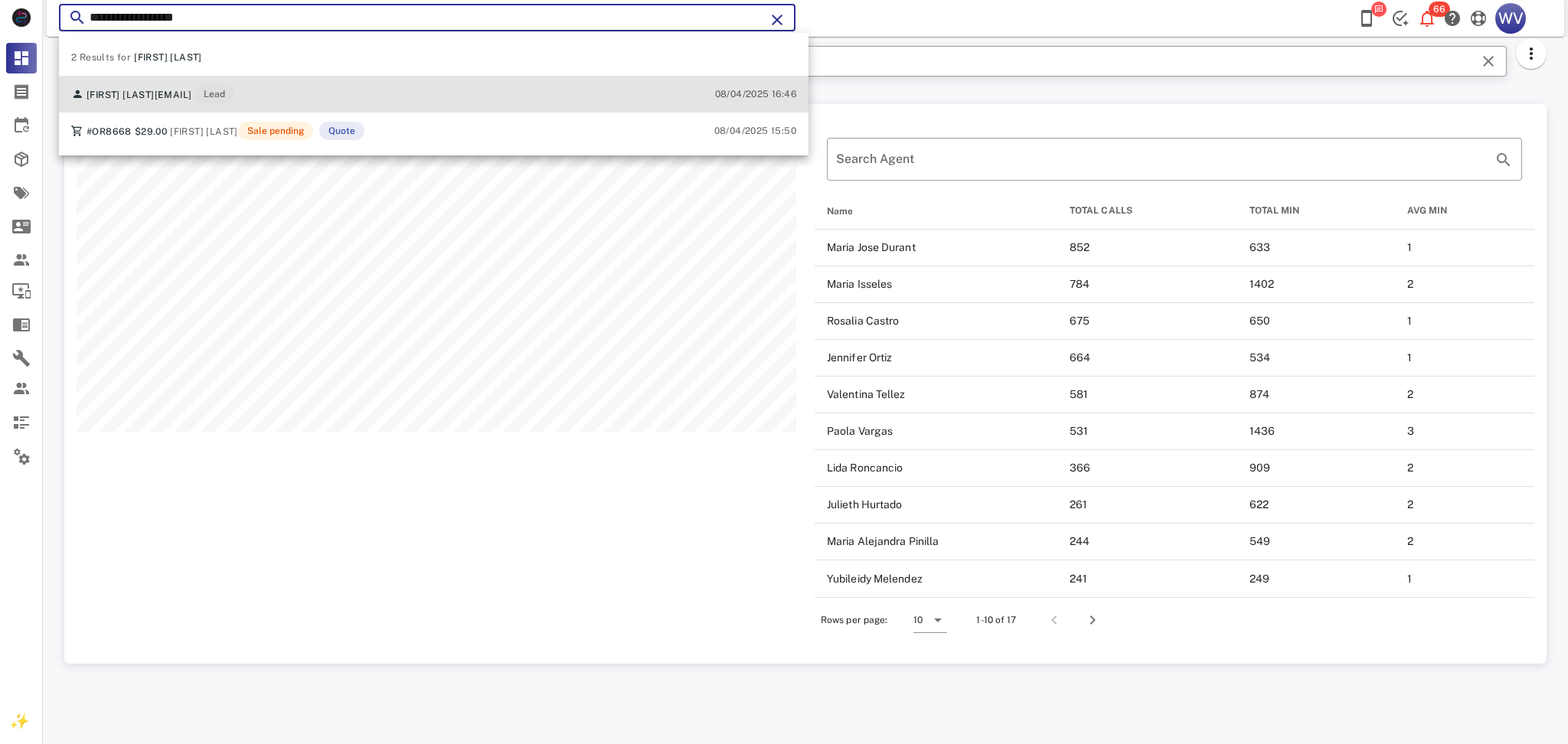 click on "Elizabeth Olivares   ely.luna55@gmail.com   Lead" at bounding box center (152, 94) 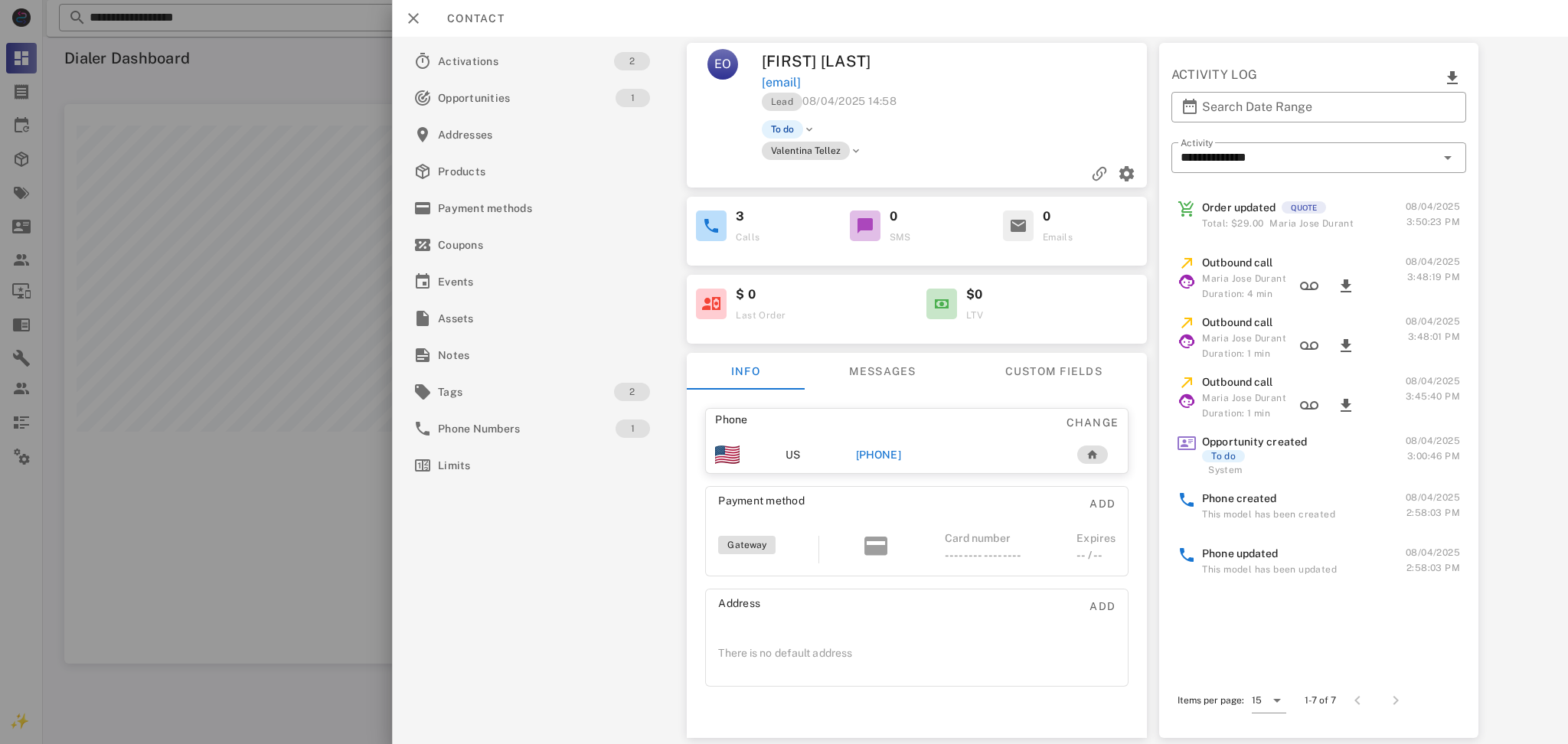 click on "Elizabeth Olivares" at bounding box center (859, 61) 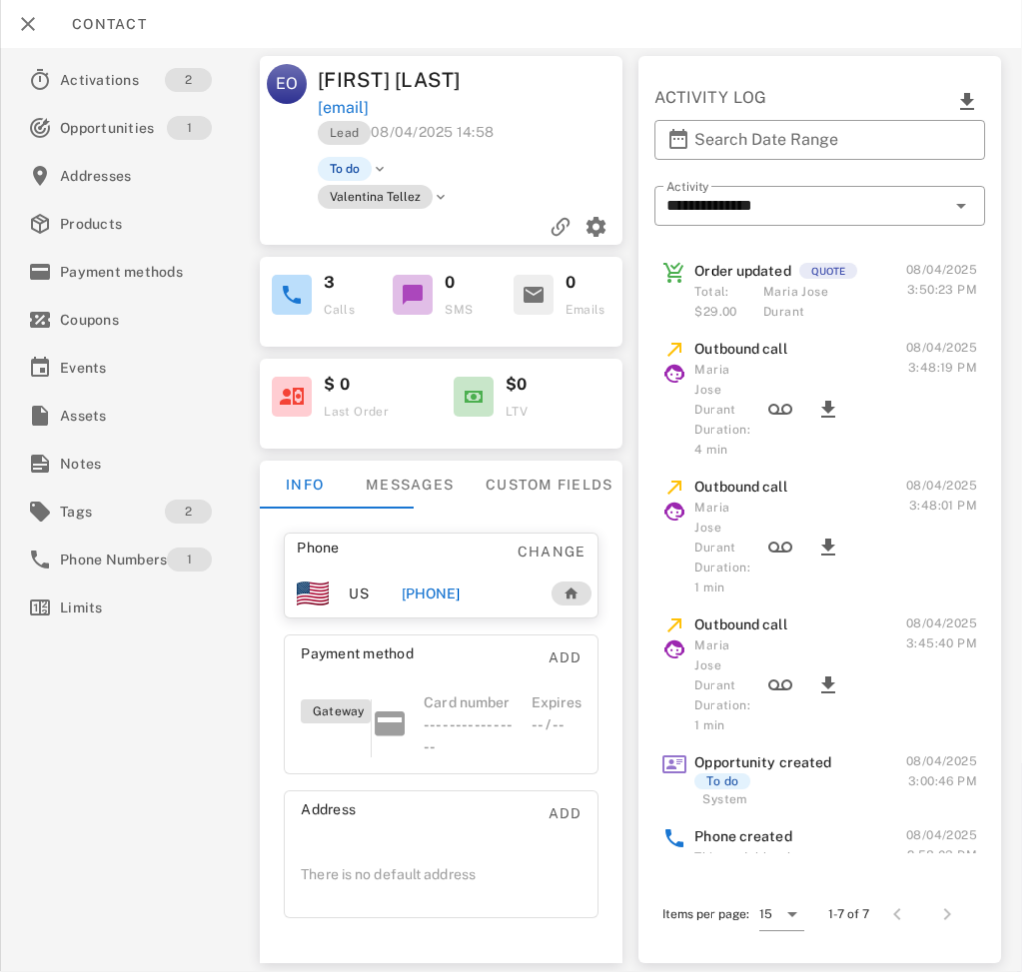 scroll, scrollTop: 999222, scrollLeft: 999089, axis: both 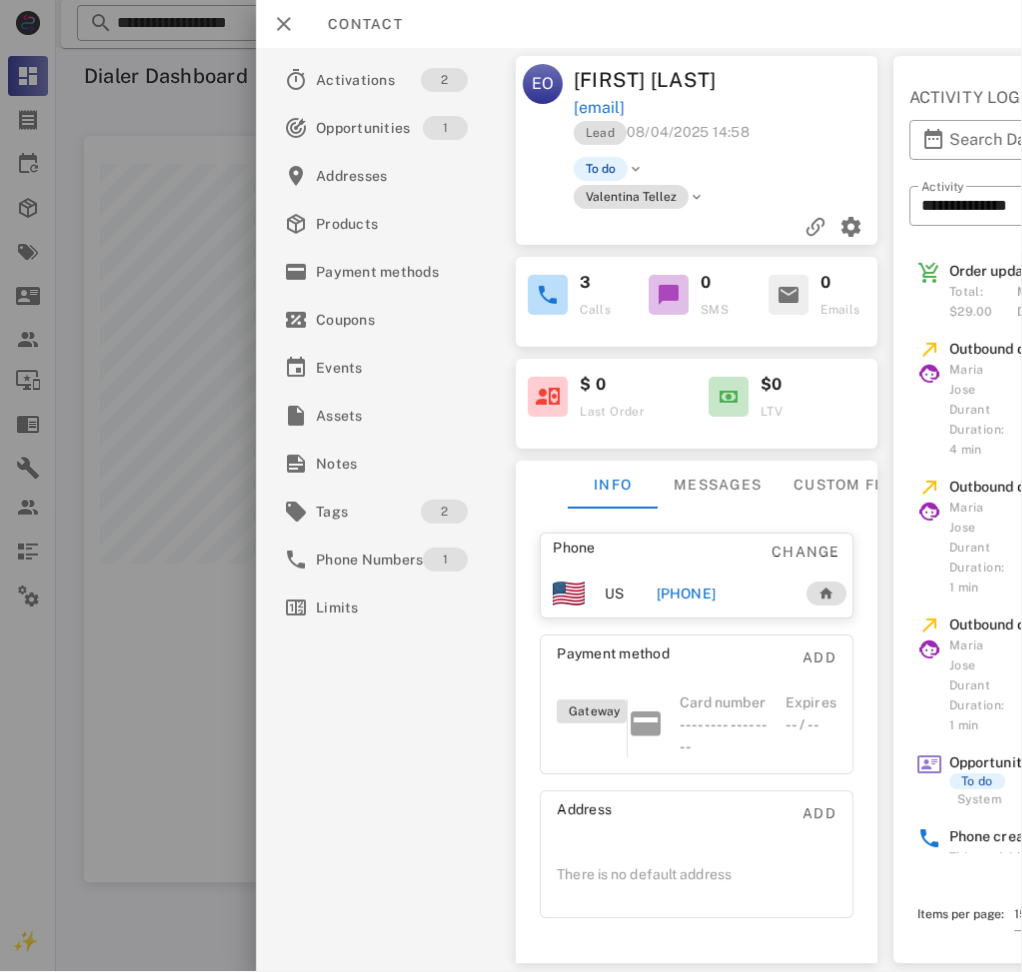 click on "Activations  2  Opportunities  1  Addresses Products Payment methods Coupons Events Assets Notes Tags  2  Phone Numbers  1  Limits" at bounding box center (388, 510) 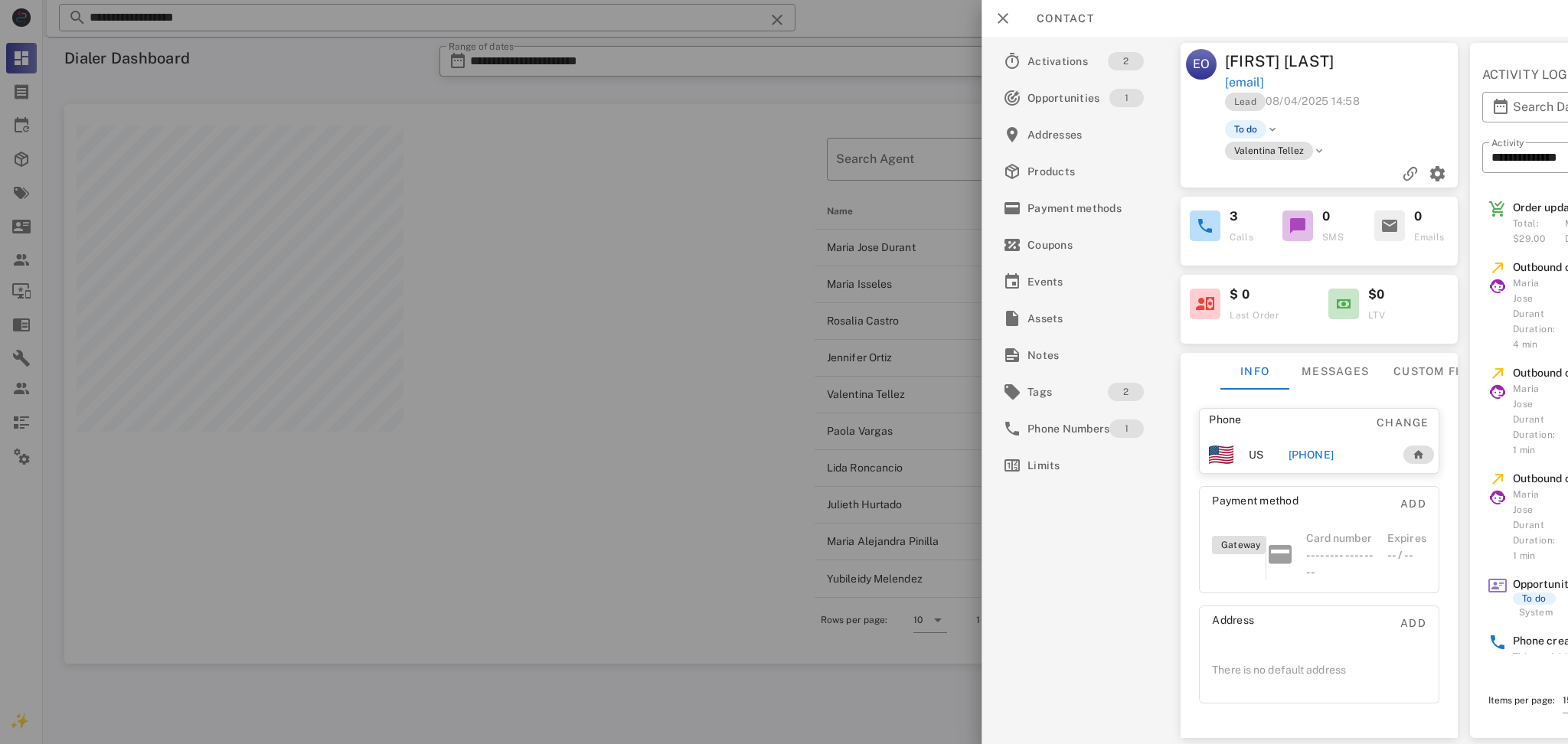 scroll, scrollTop: 764873, scrollLeft: 764143, axis: both 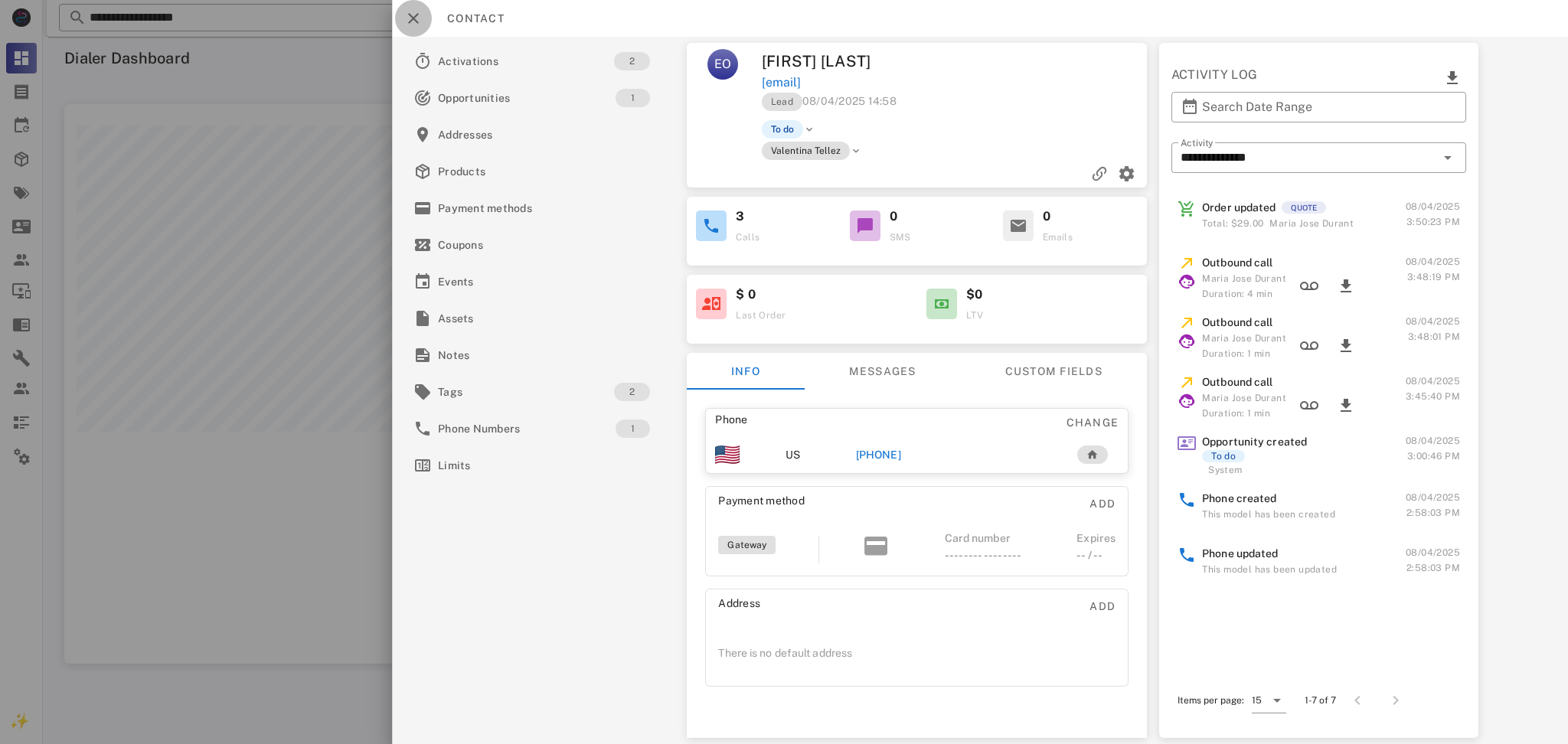 click at bounding box center (413, 18) 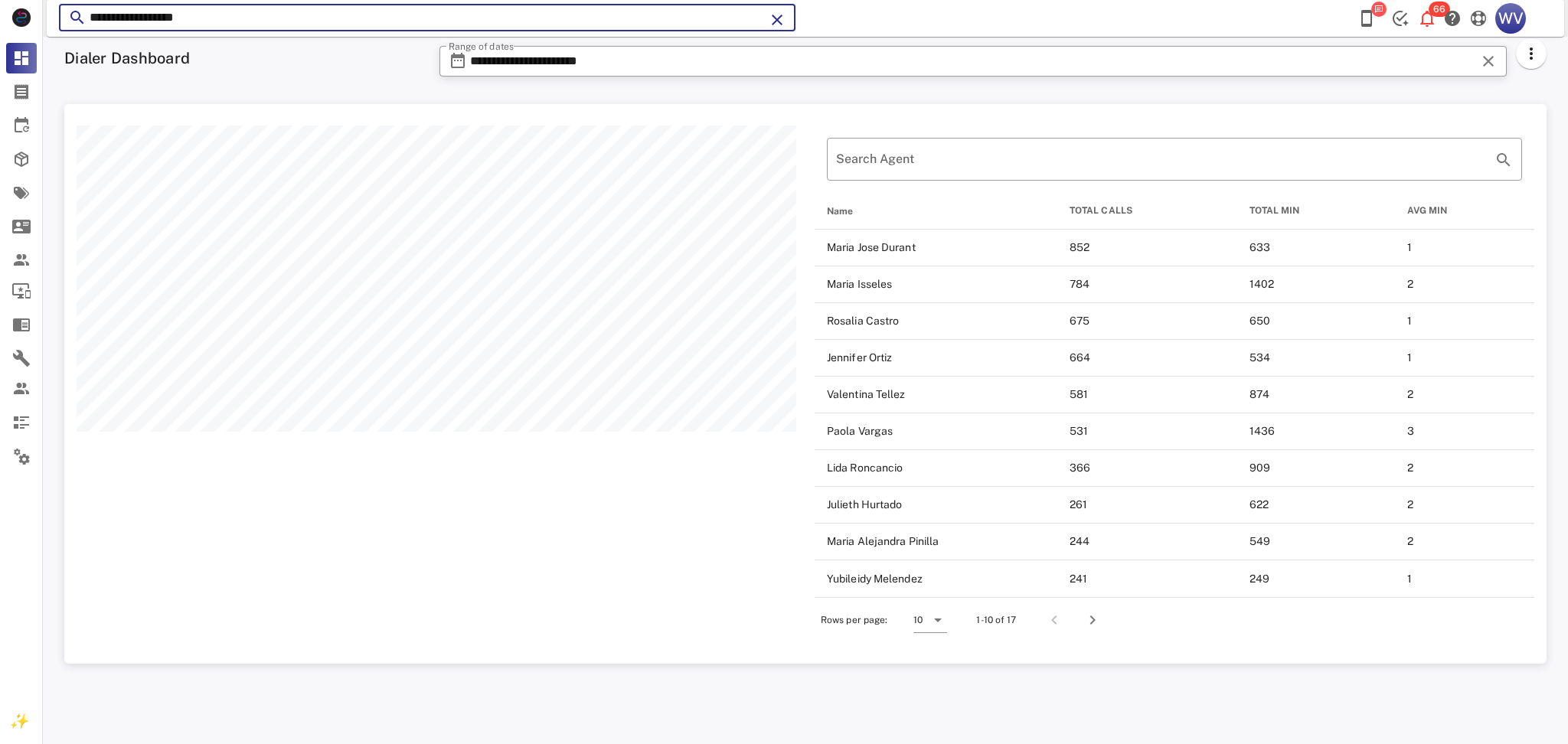 click on "**********" at bounding box center (427, 18) 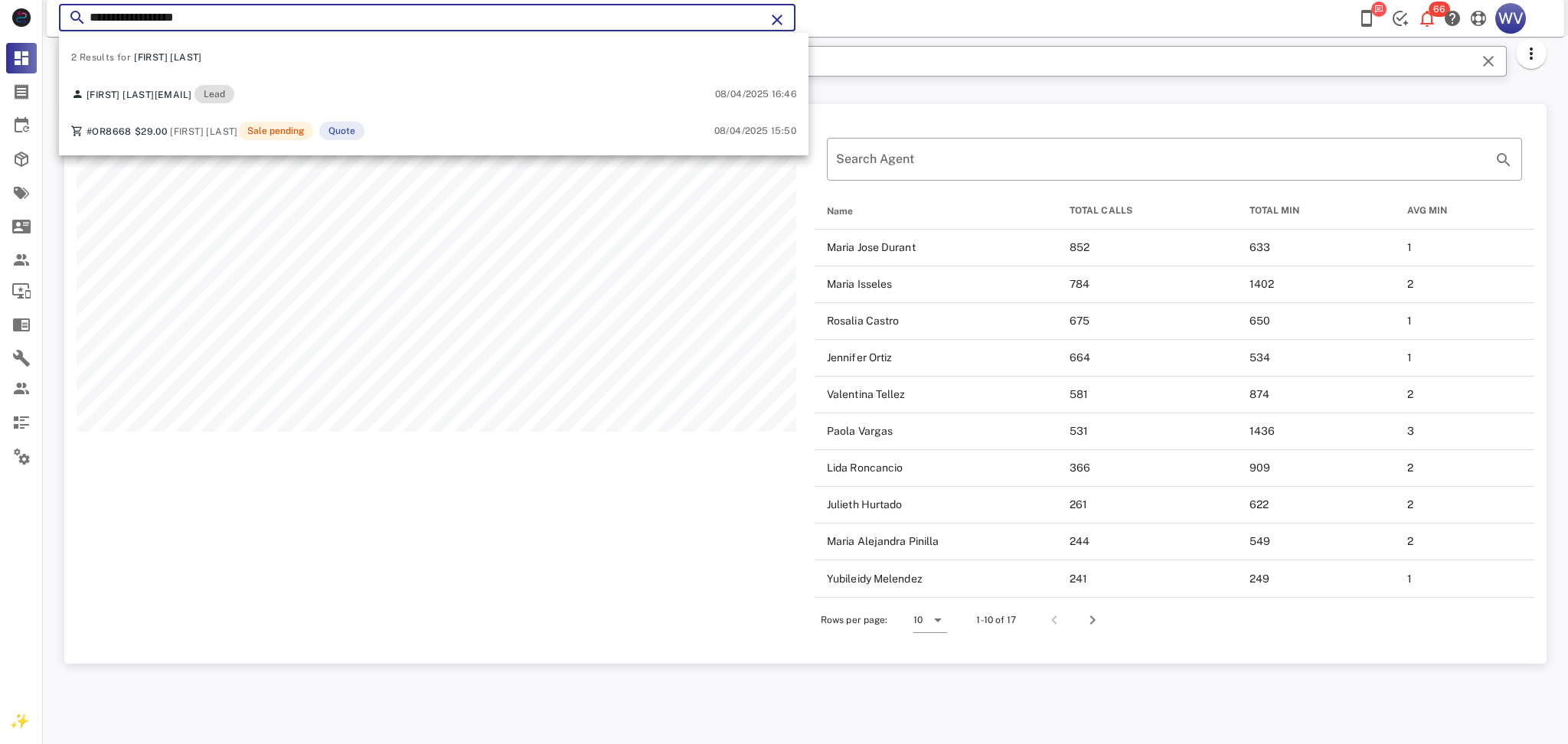 click on "**********" at bounding box center [427, 18] 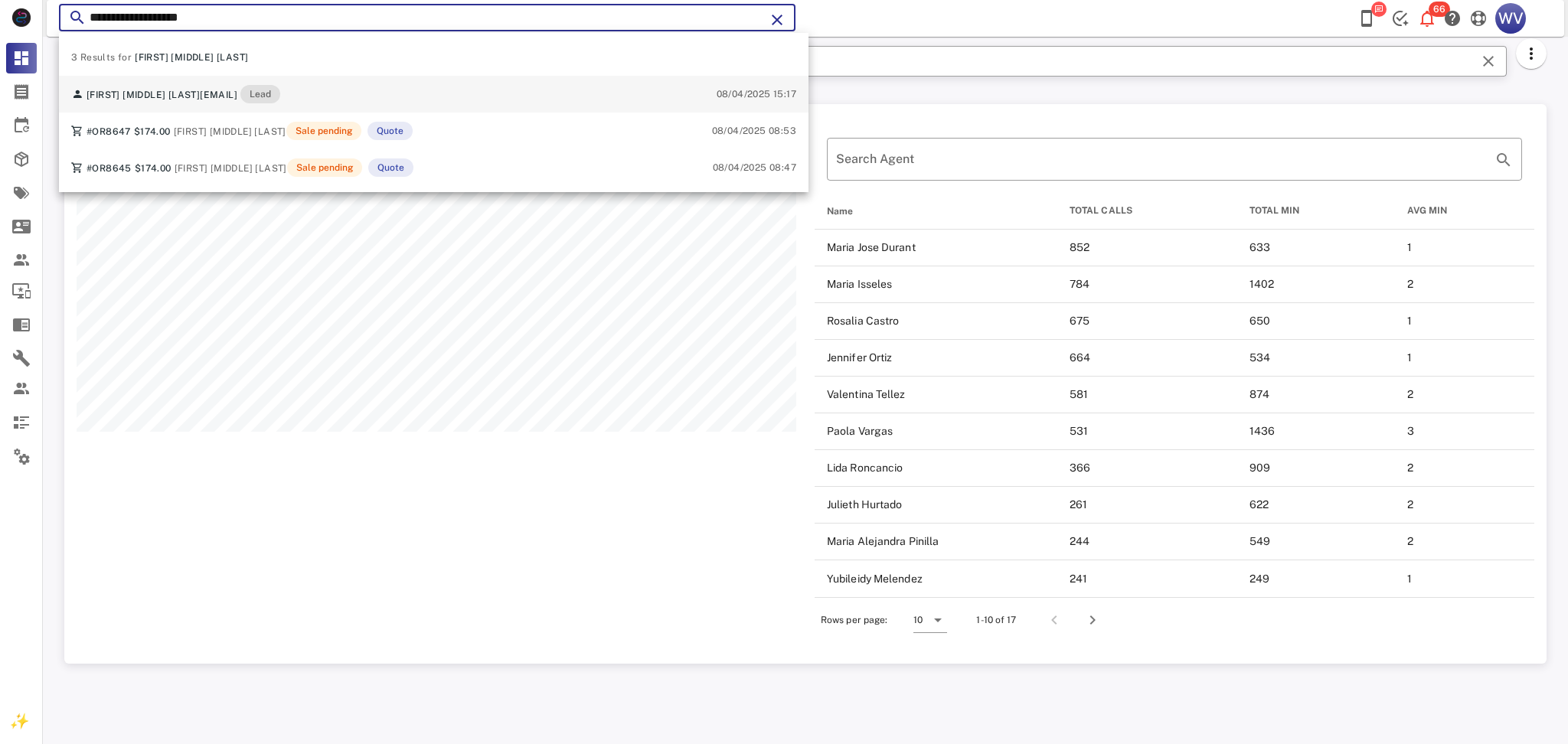 type on "**********" 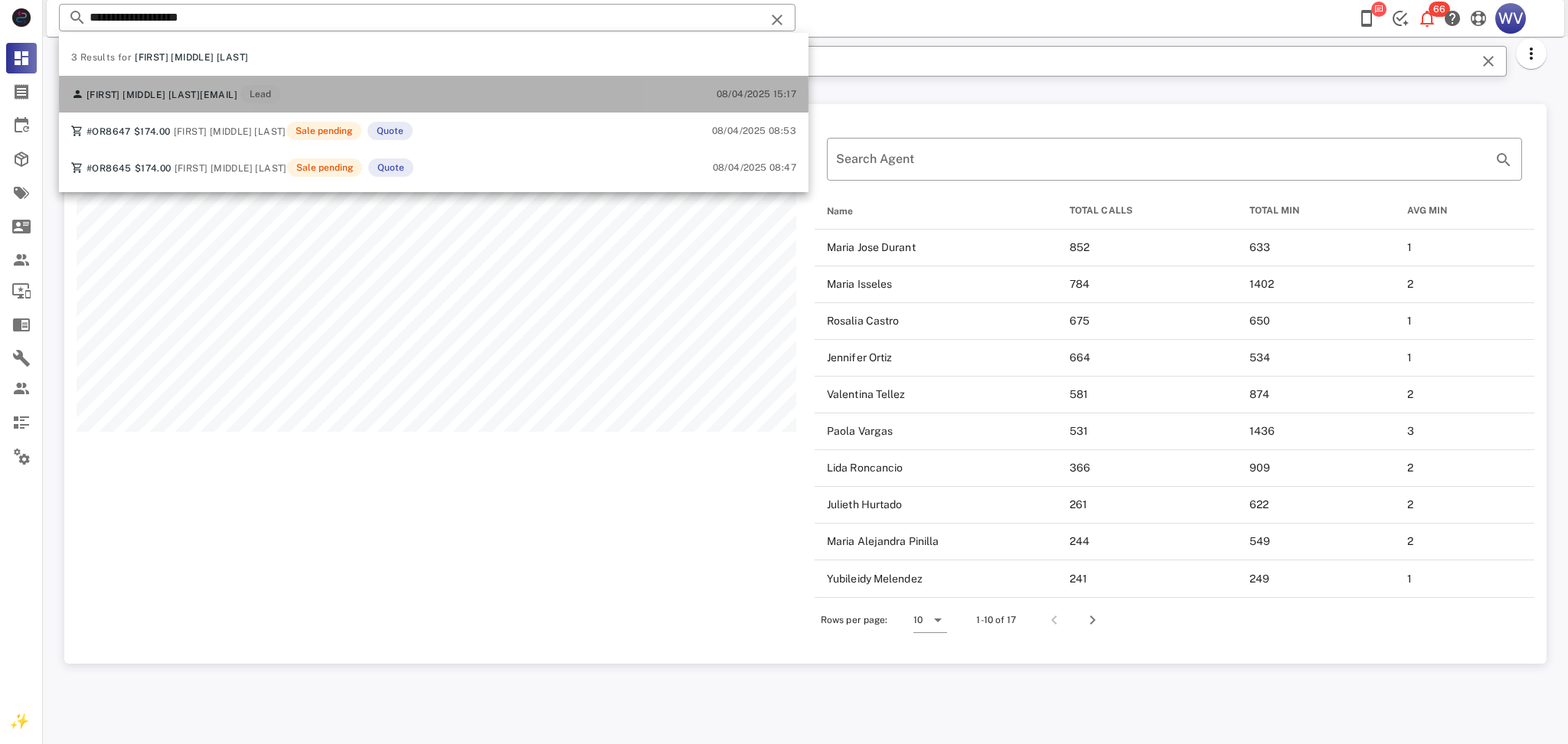 click on "felicianomaria932@gmail.com" at bounding box center (218, 95) 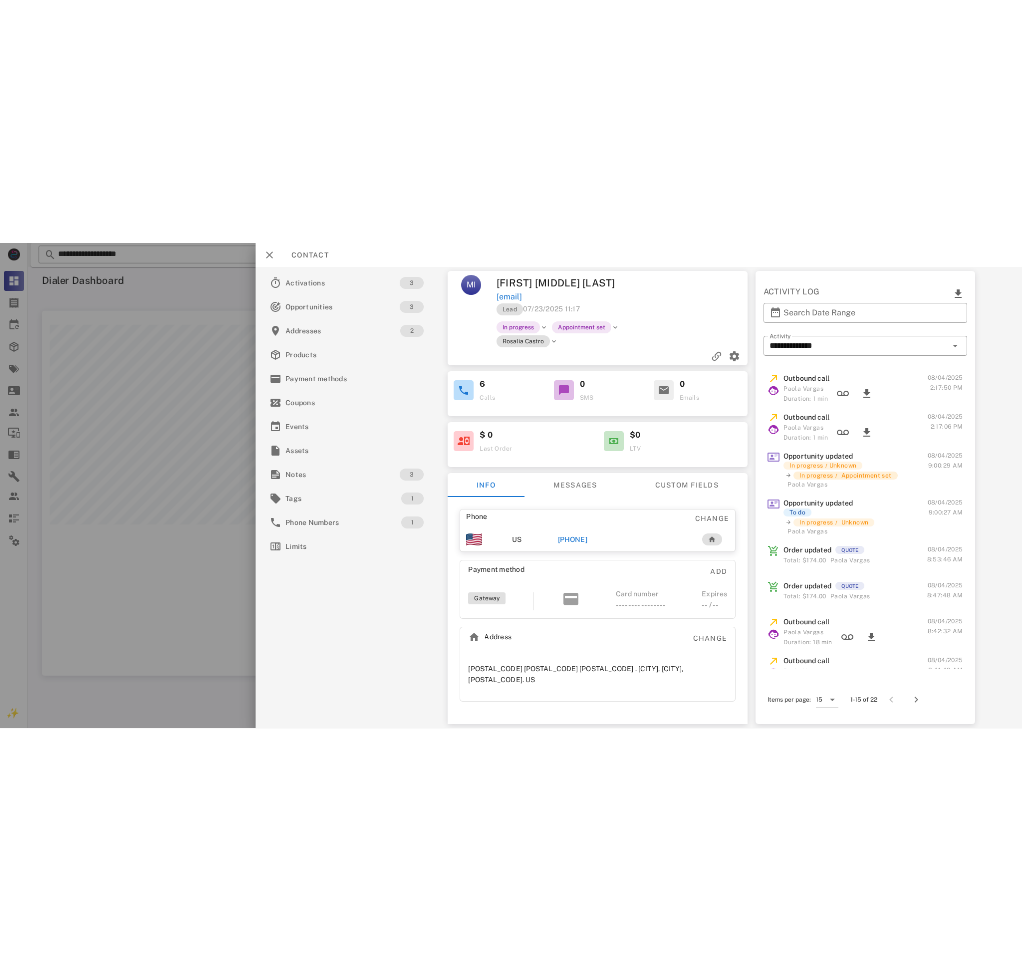 scroll, scrollTop: 266, scrollLeft: 0, axis: vertical 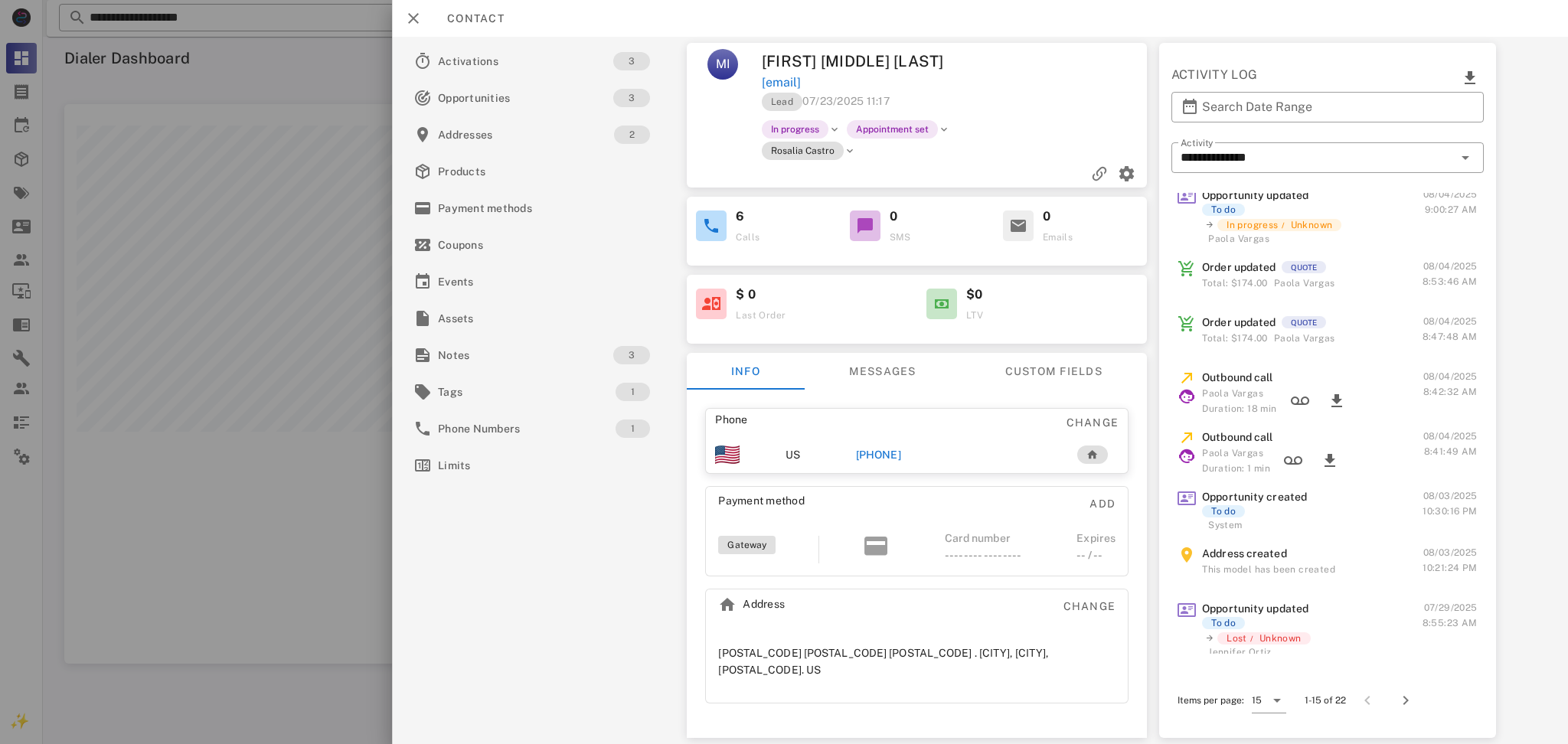 click on "+19399056658" at bounding box center (878, 455) 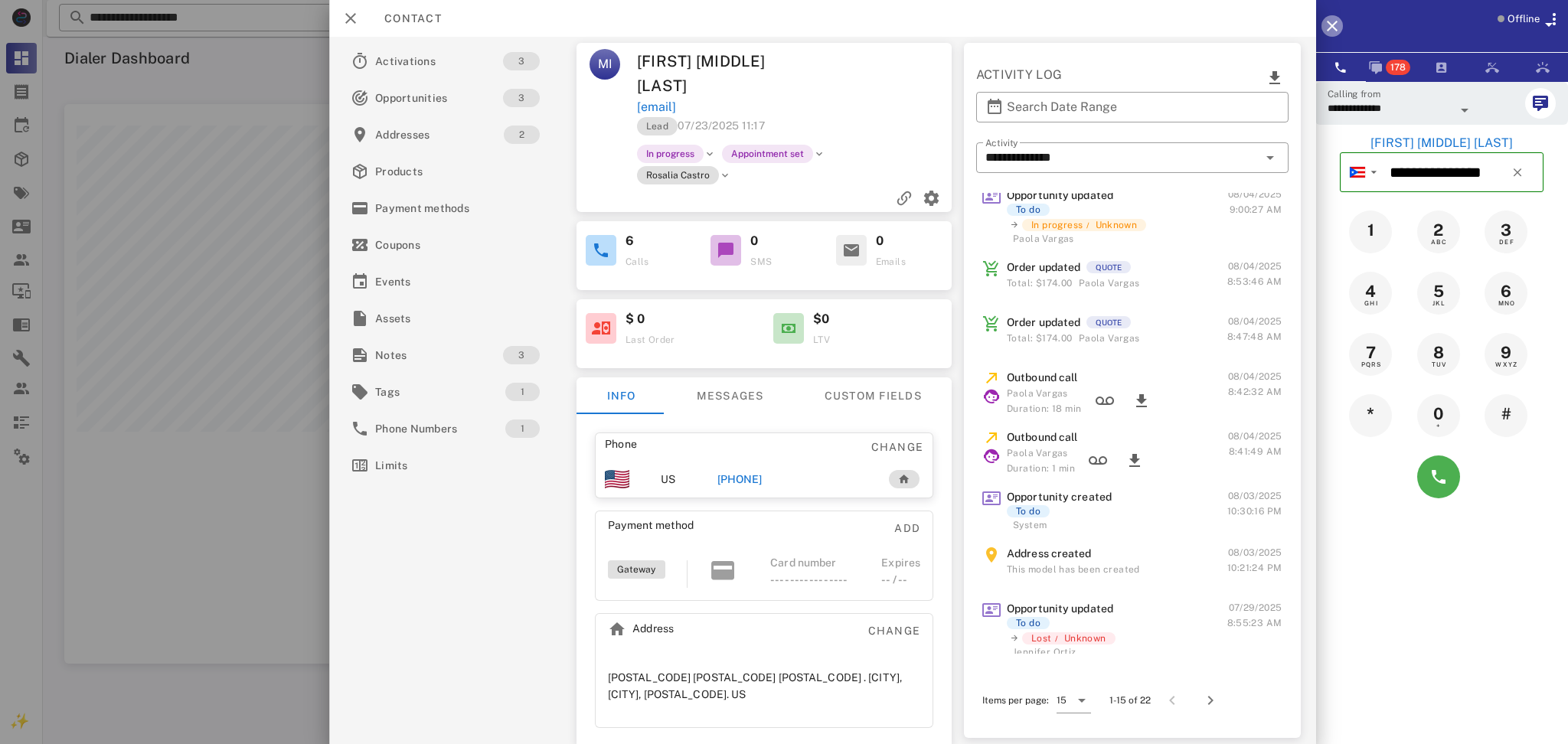 click at bounding box center [1332, 26] 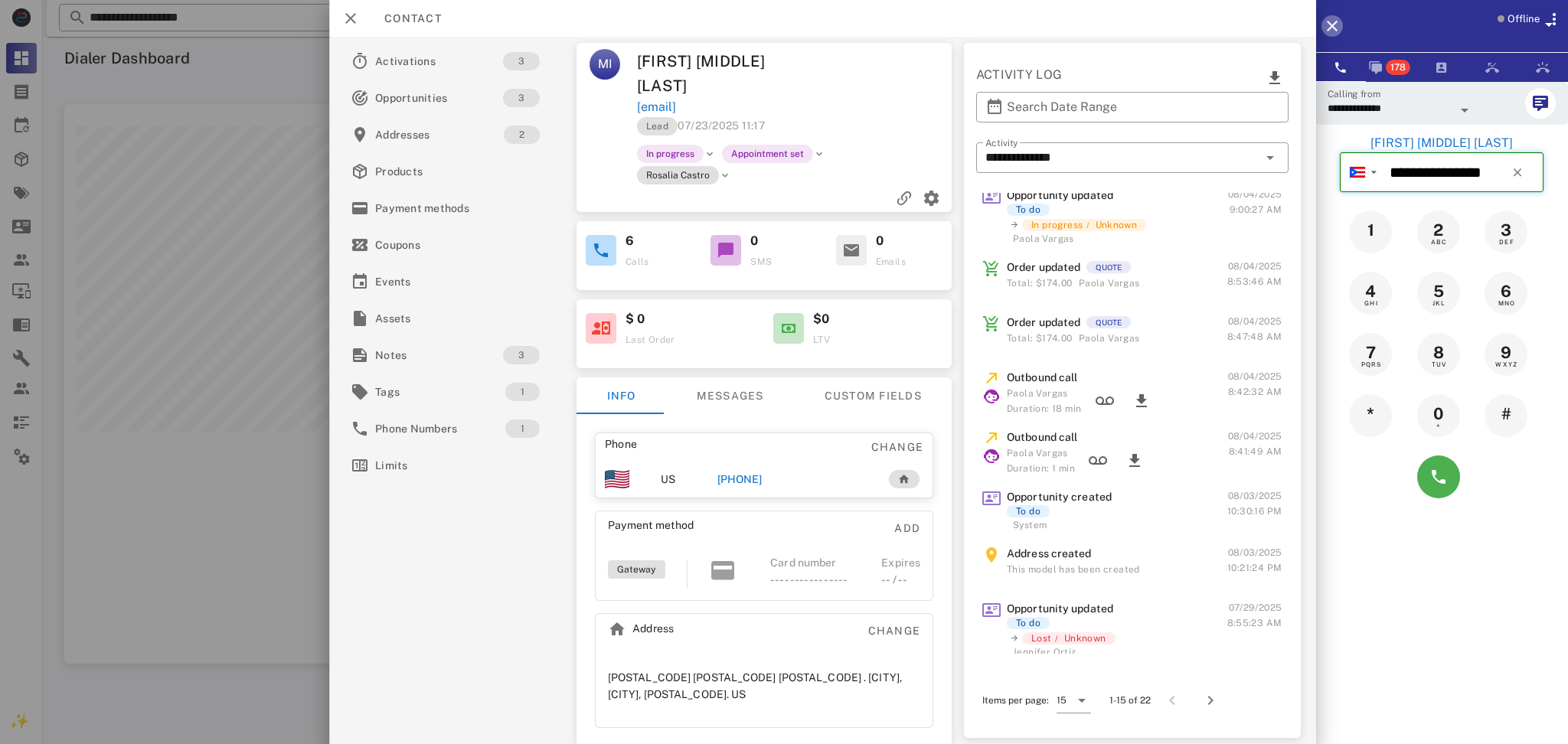 type 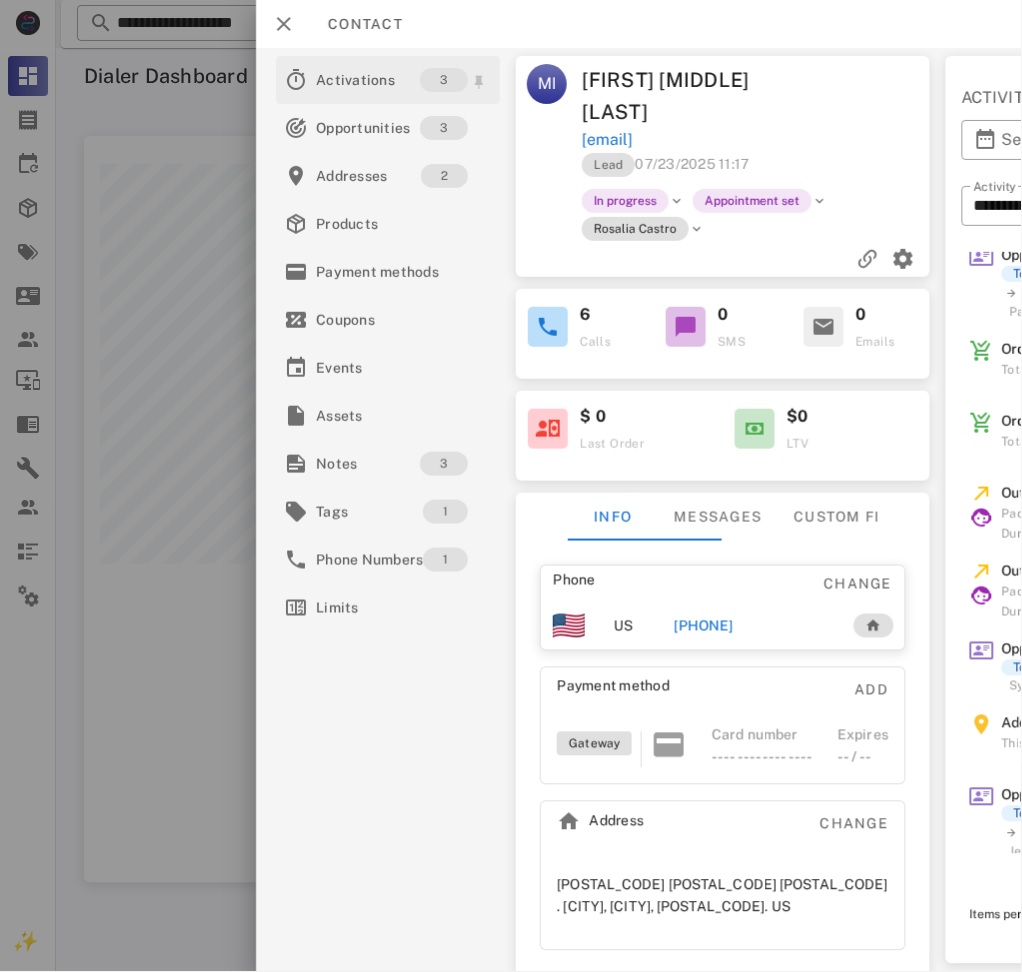 scroll, scrollTop: 999222, scrollLeft: 999089, axis: both 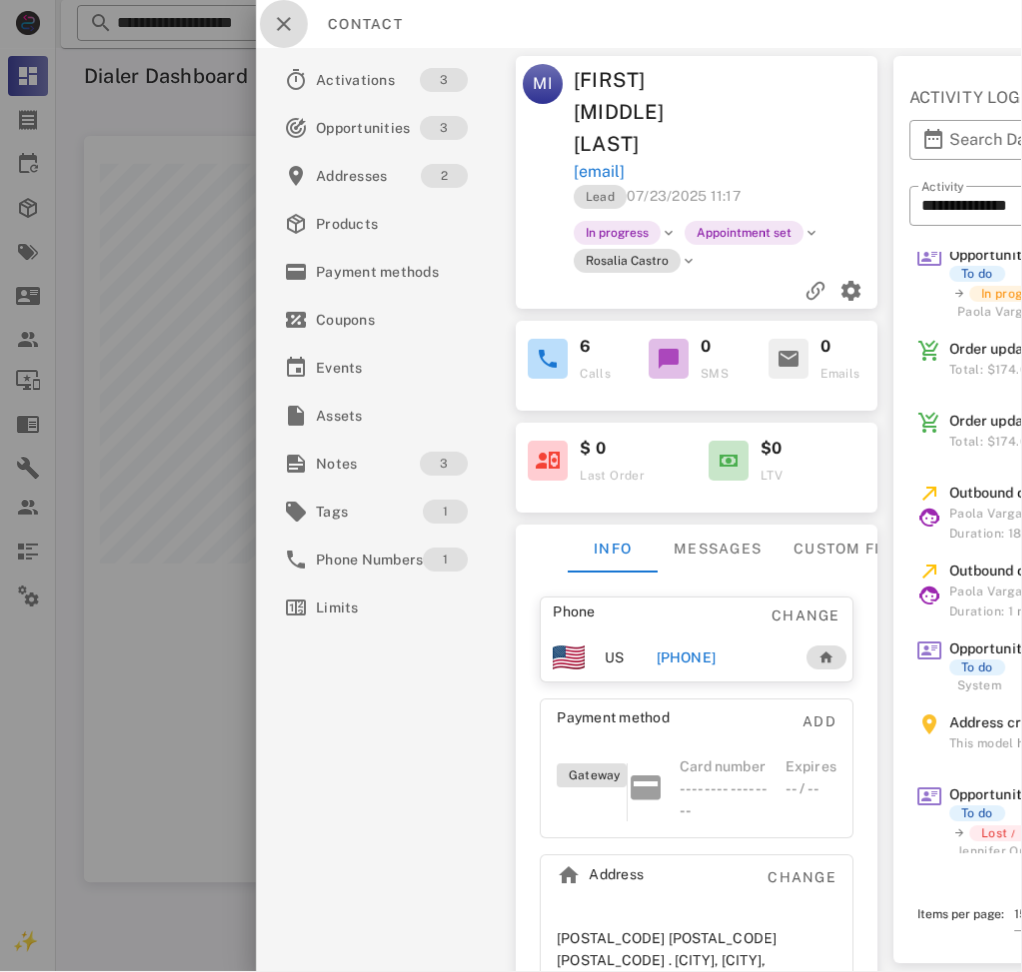 click at bounding box center (284, 24) 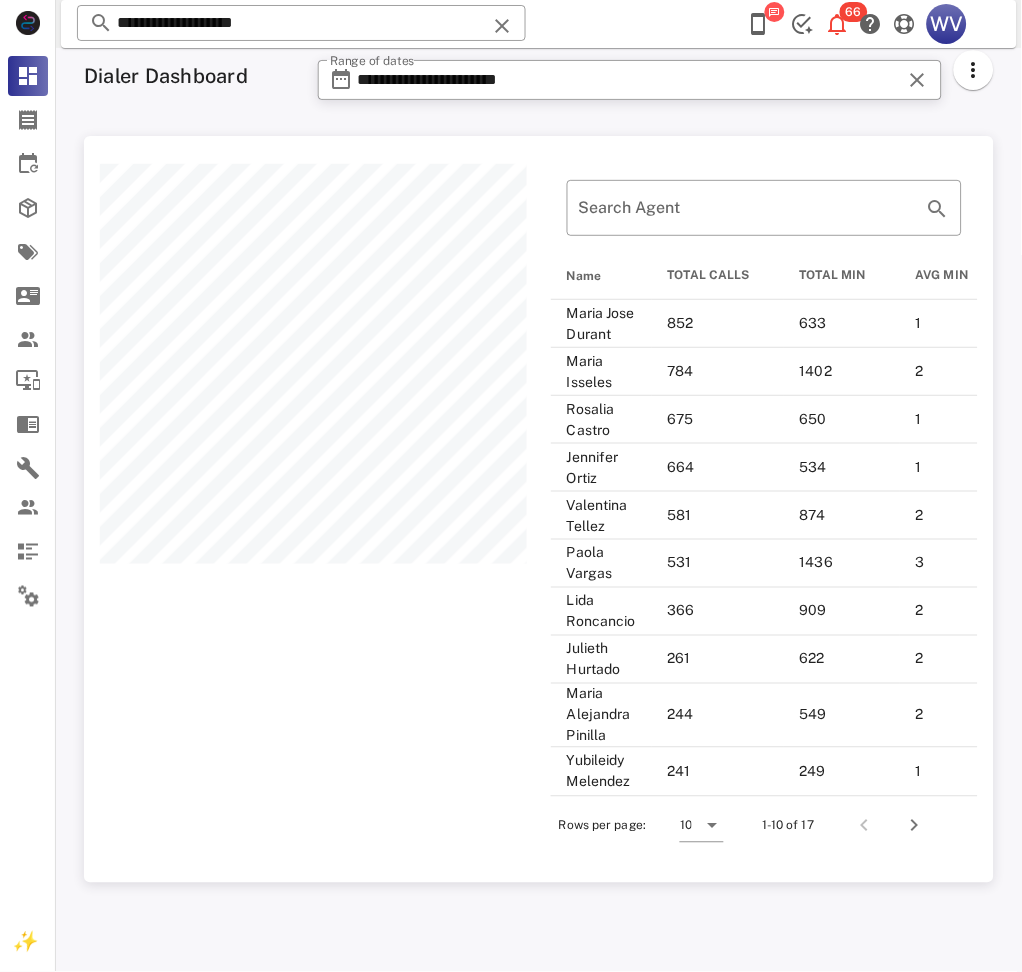 click on "**********" at bounding box center (301, 23) 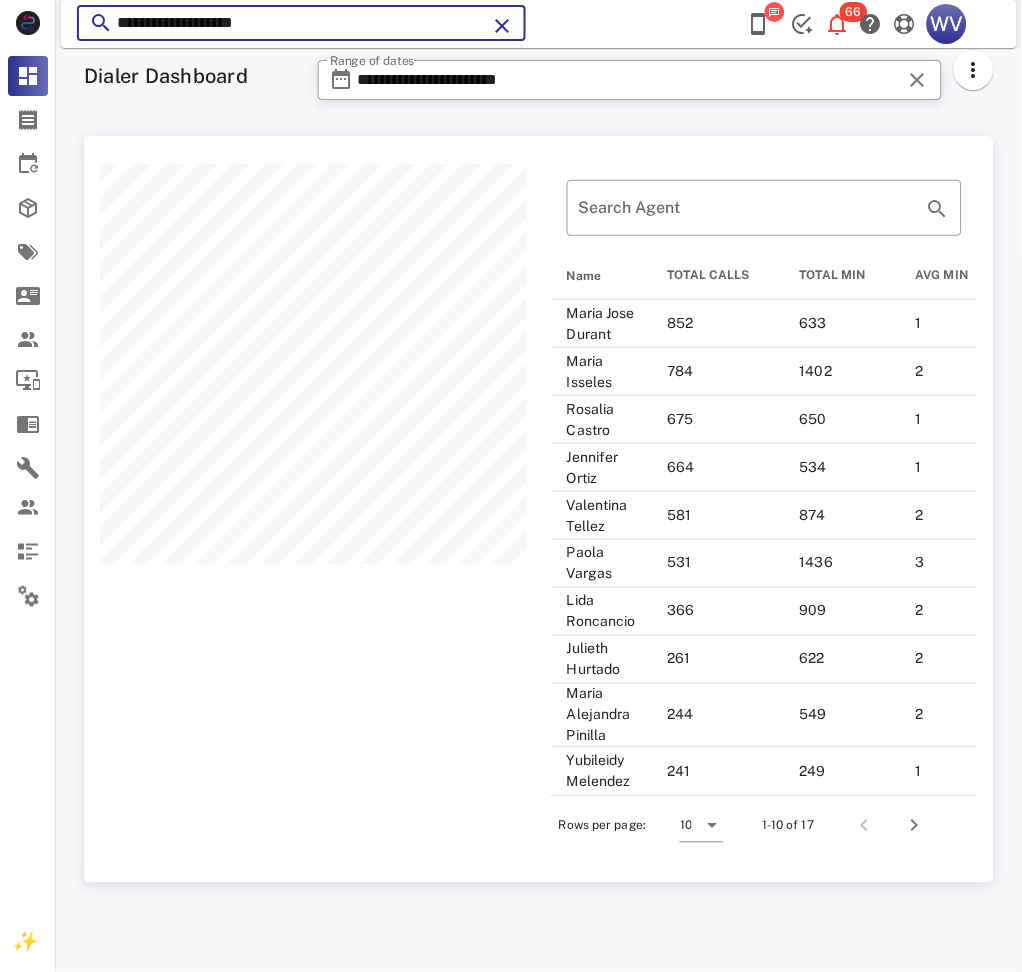 click on "**********" at bounding box center [301, 23] 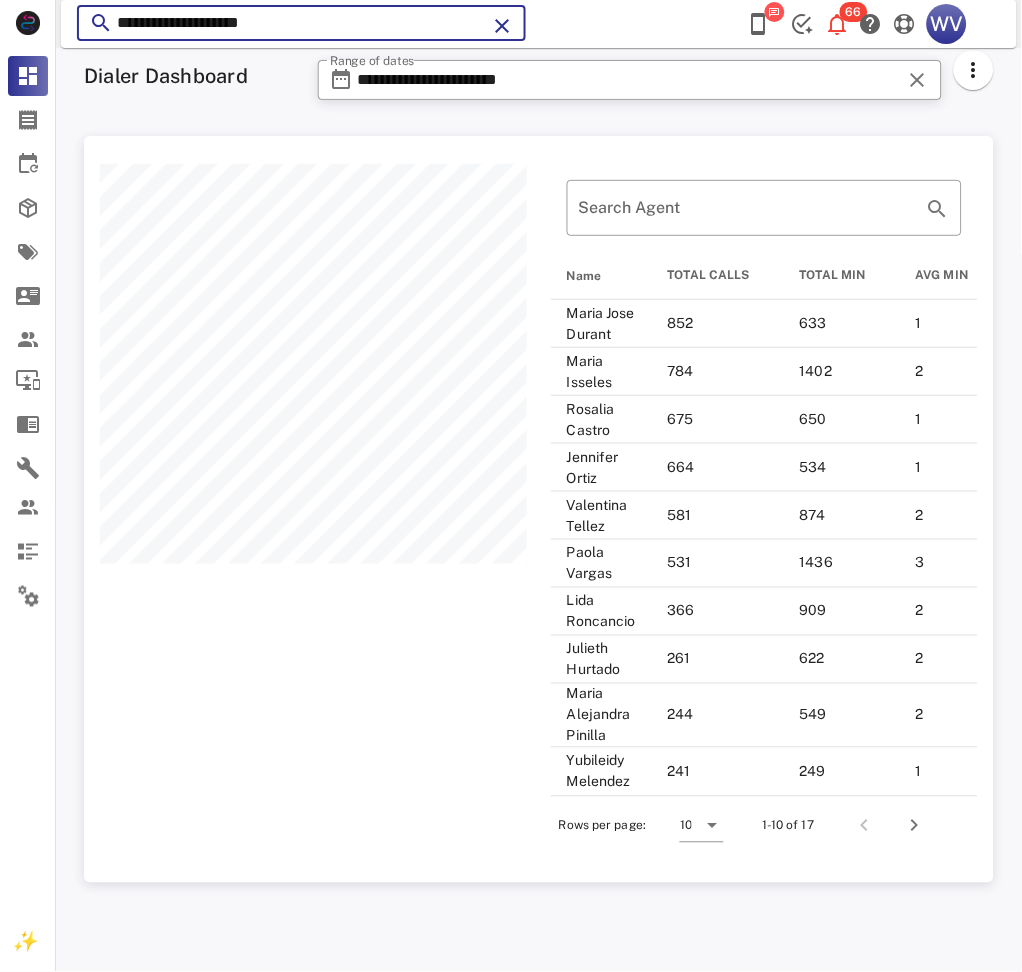 click on "**********" at bounding box center [301, 23] 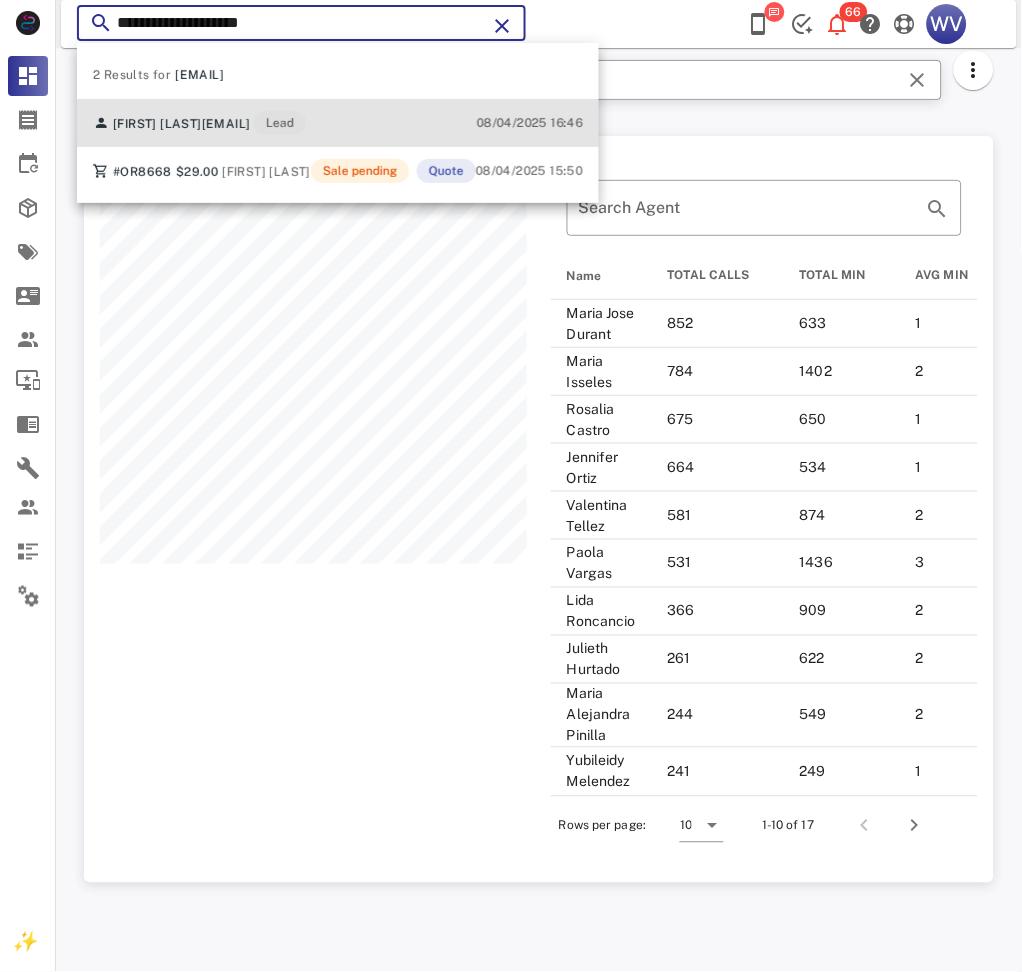 click on "ely.luna55@gmail.com" at bounding box center (226, 124) 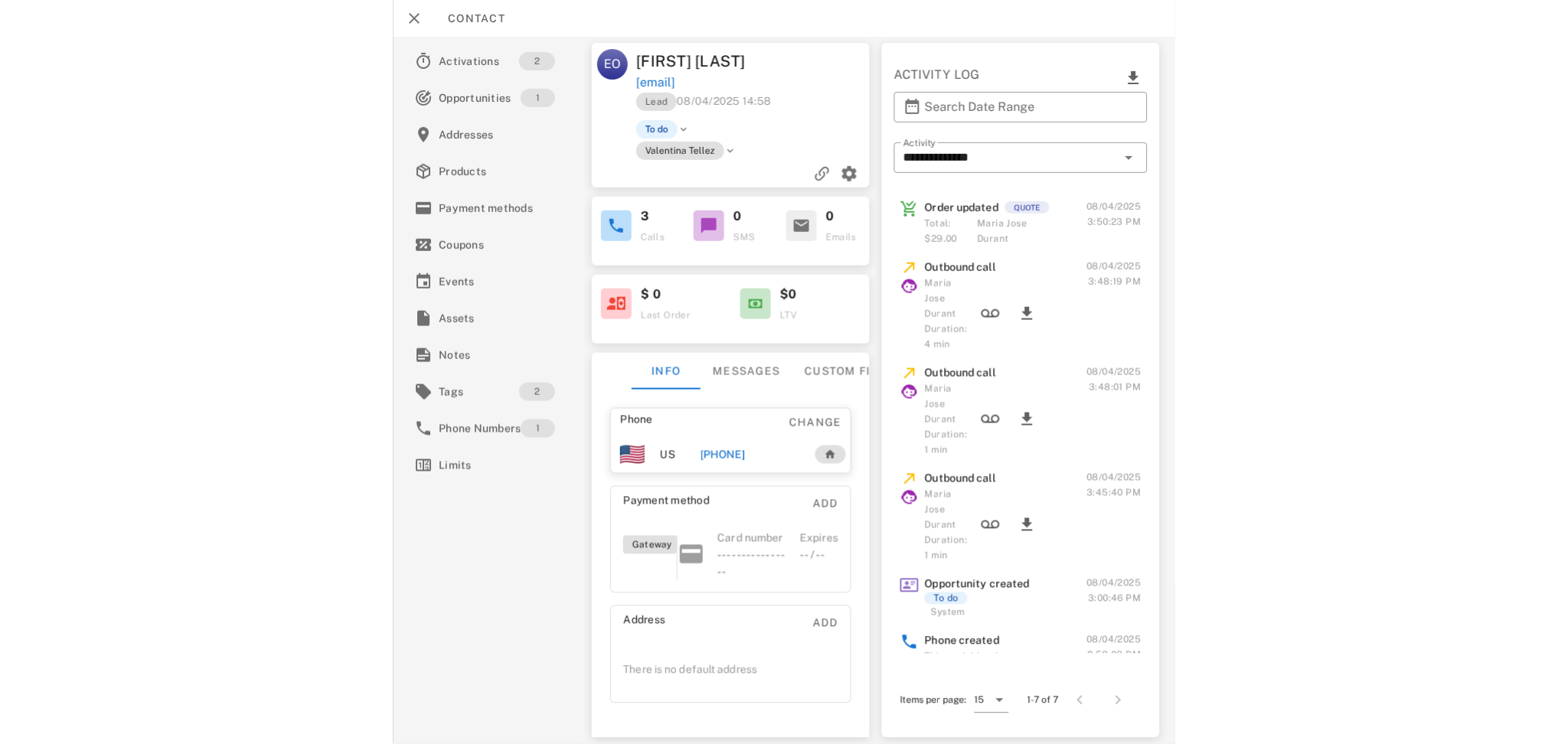 scroll, scrollTop: 764873, scrollLeft: 764143, axis: both 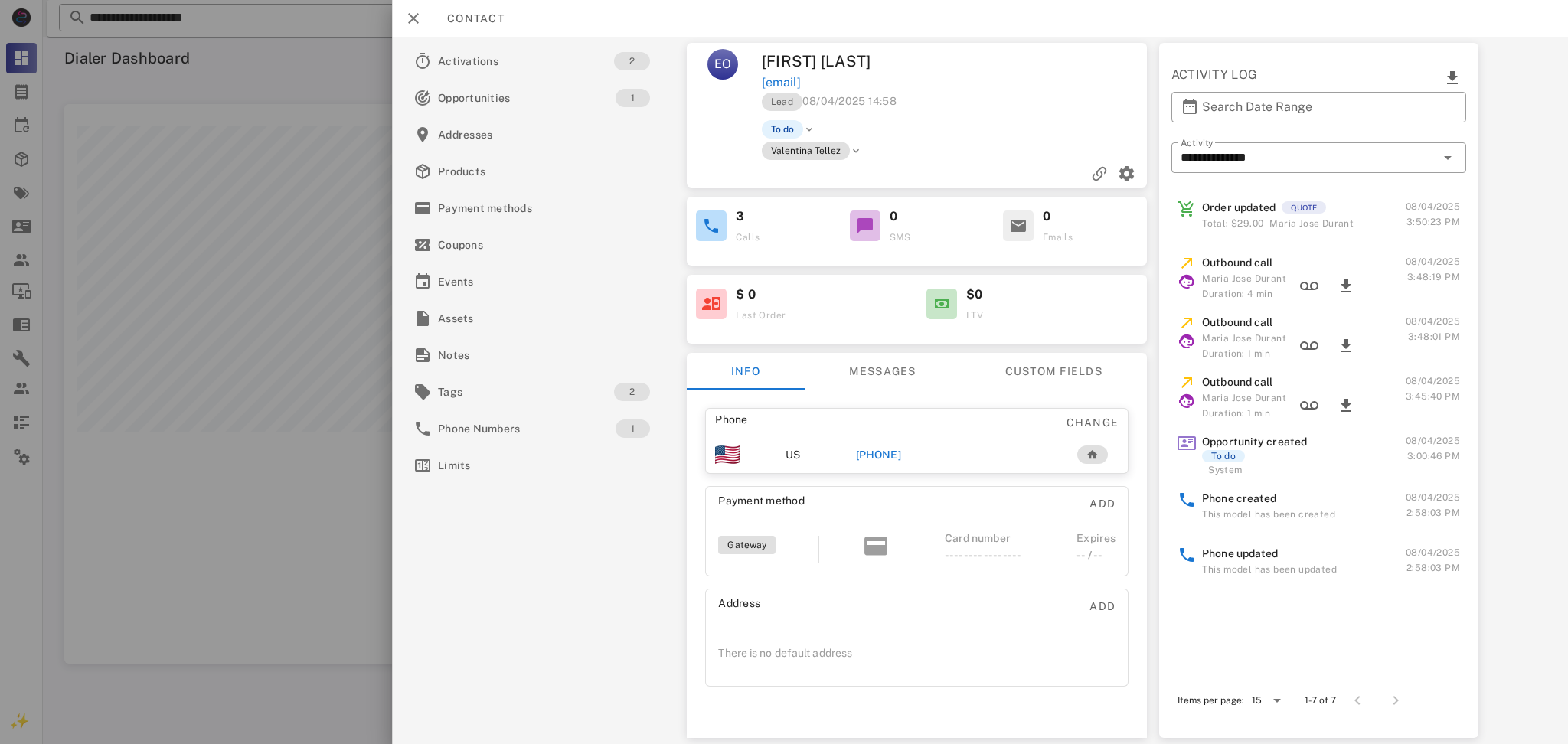 click on "Order updated" at bounding box center [1239, 207] 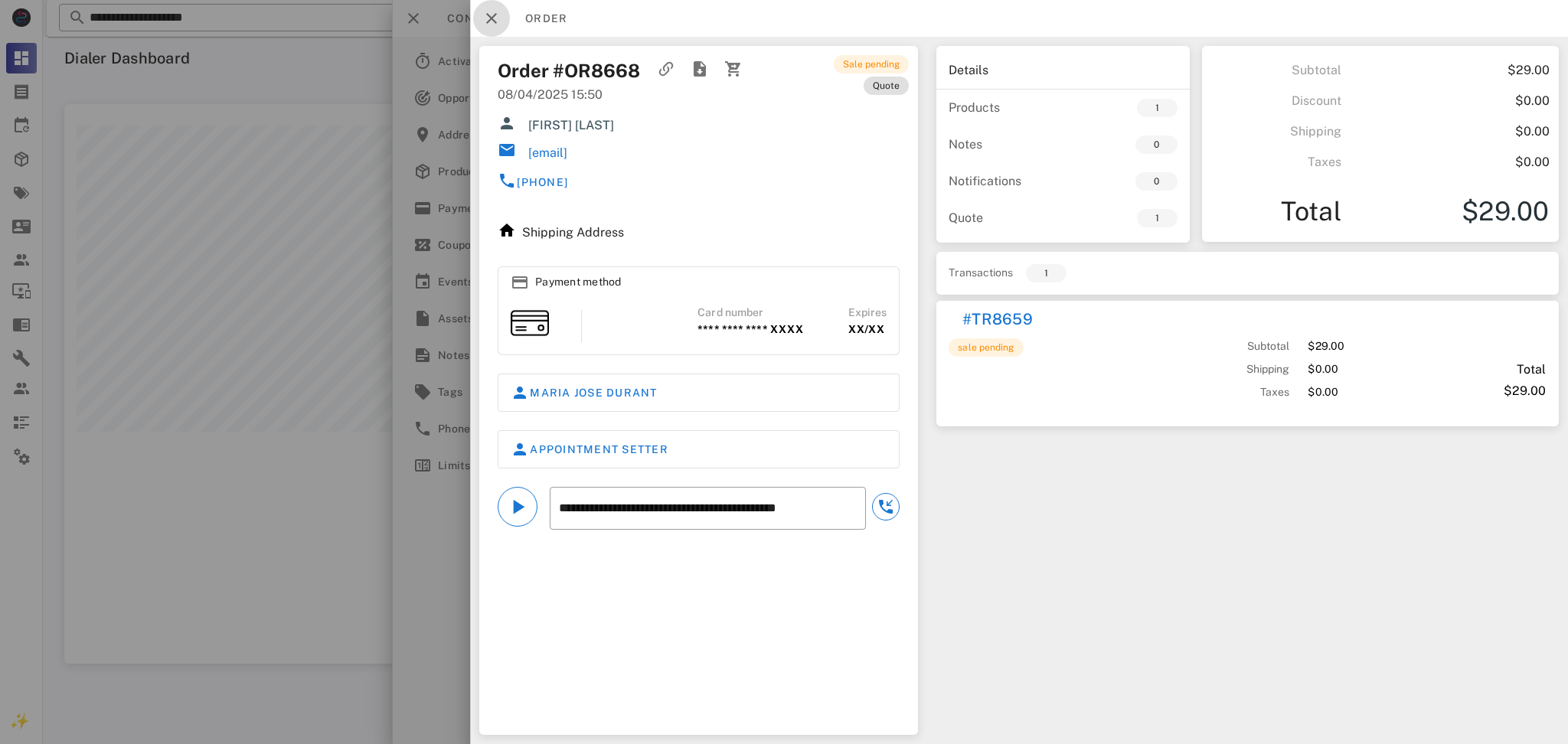 click at bounding box center [492, 18] 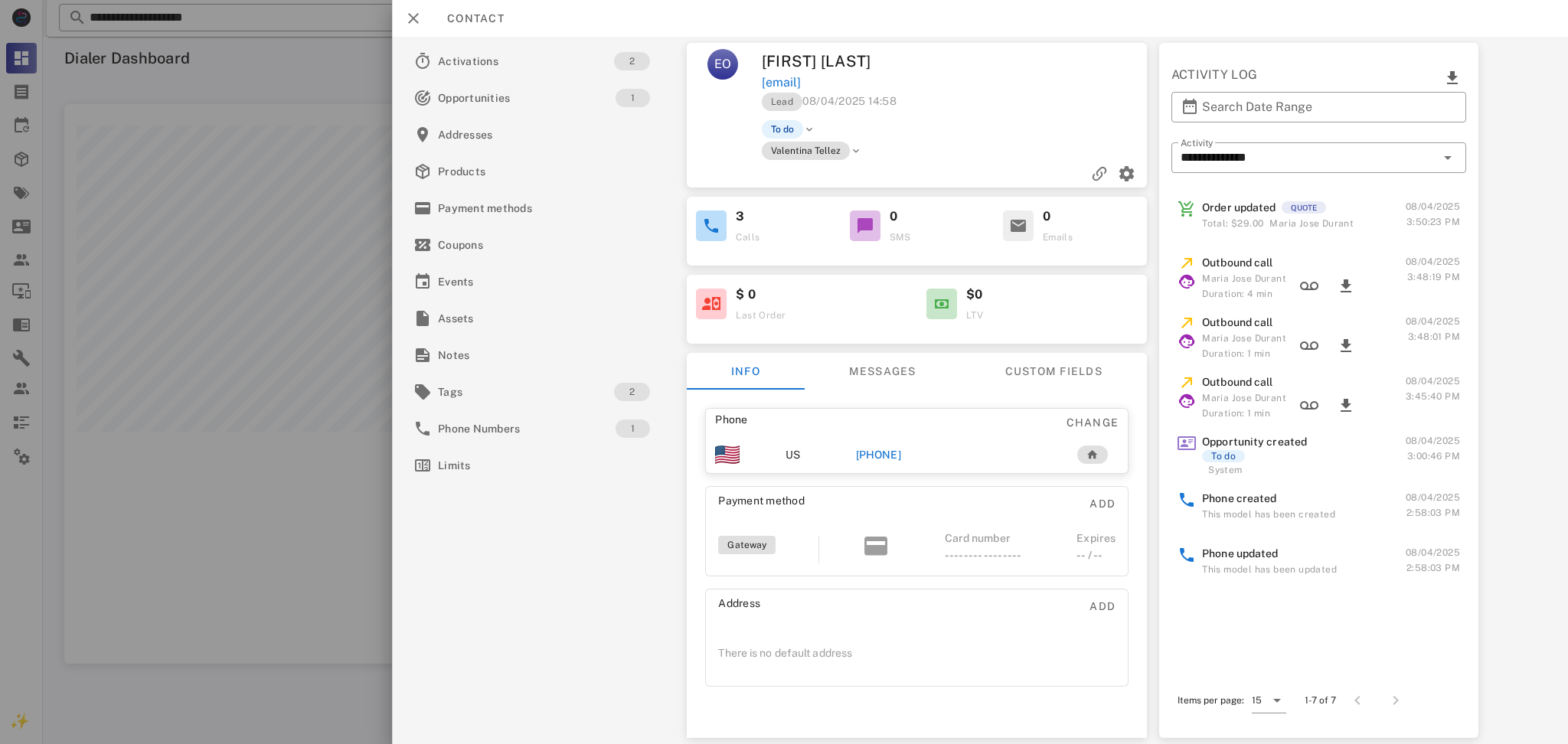 click on "Order updated" at bounding box center [1239, 207] 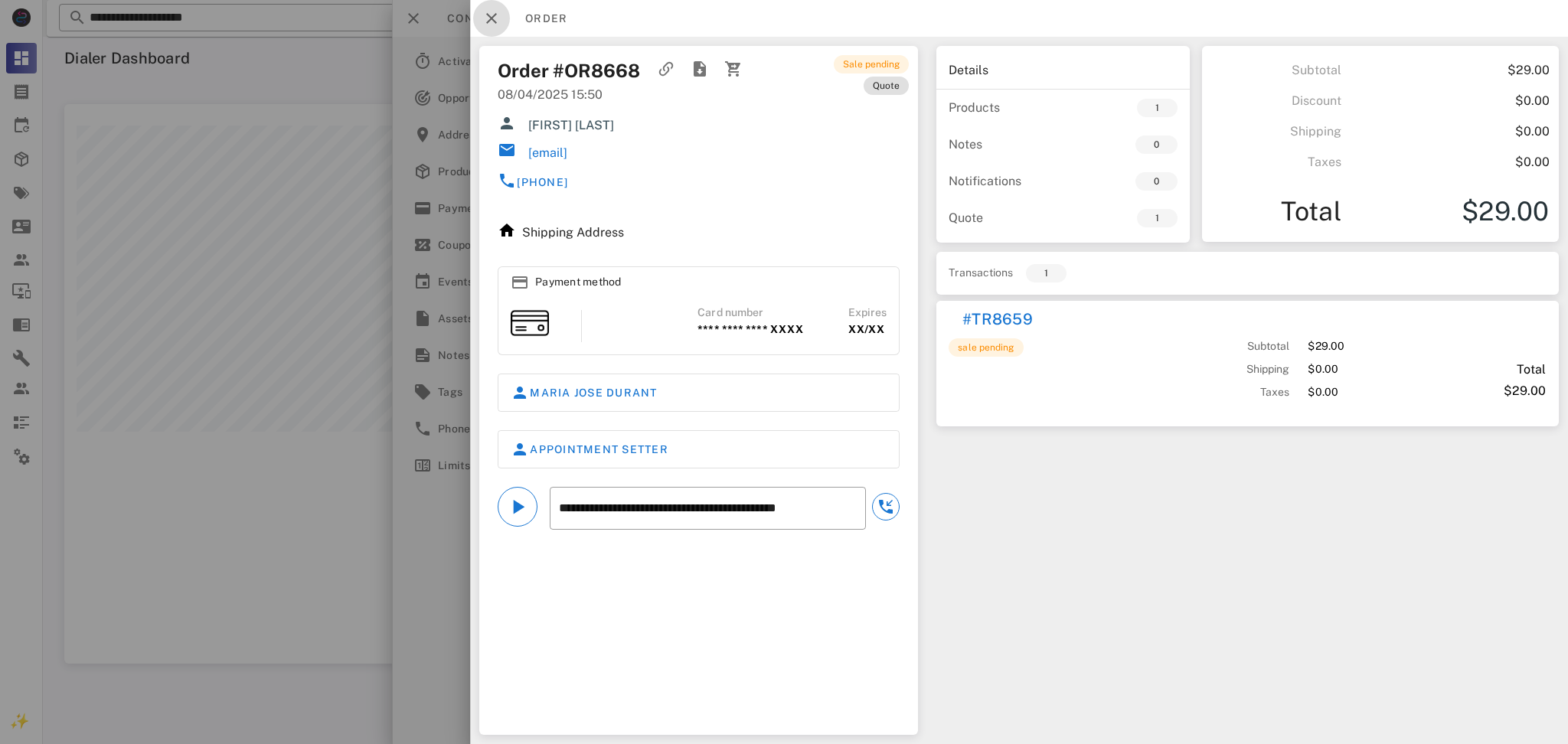 click at bounding box center (492, 18) 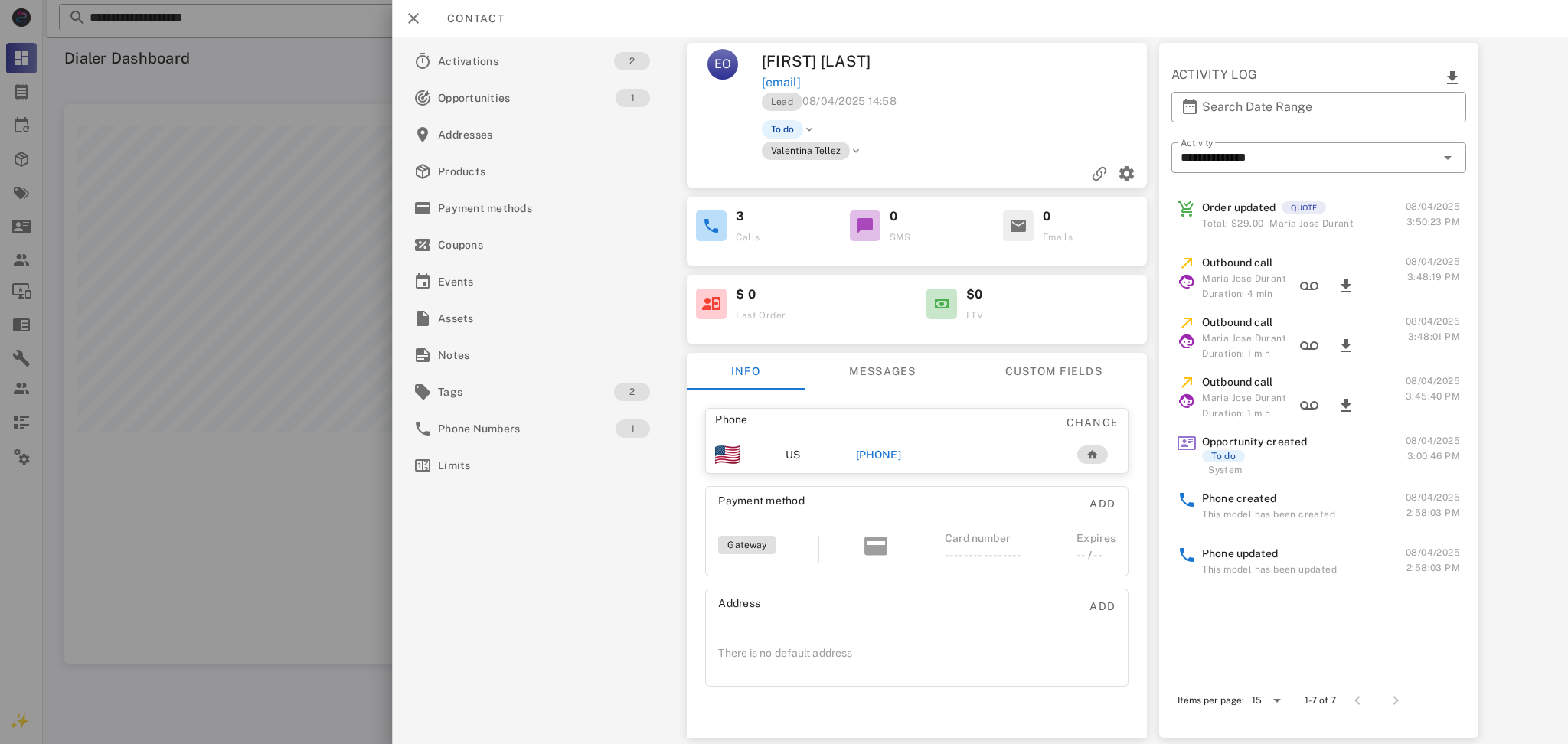 click on "Contact" at bounding box center (468, 18) 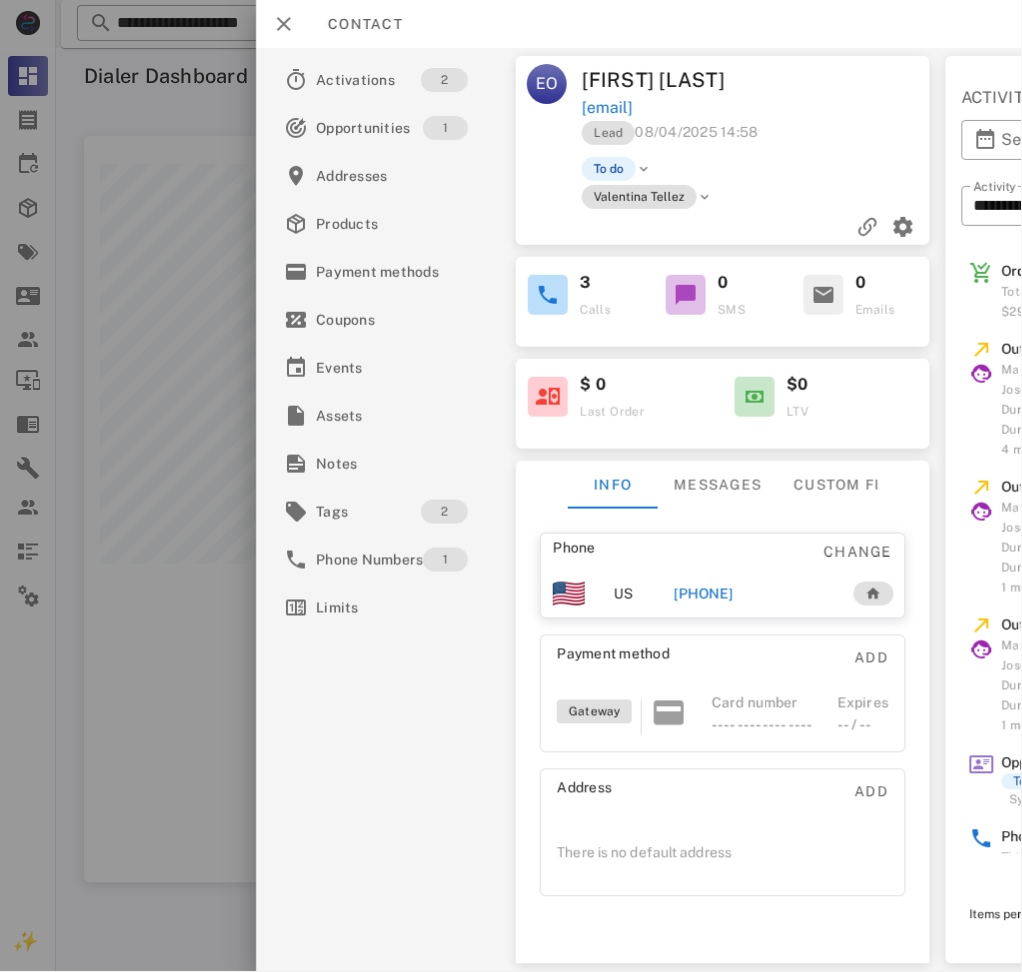 scroll, scrollTop: 999222, scrollLeft: 999089, axis: both 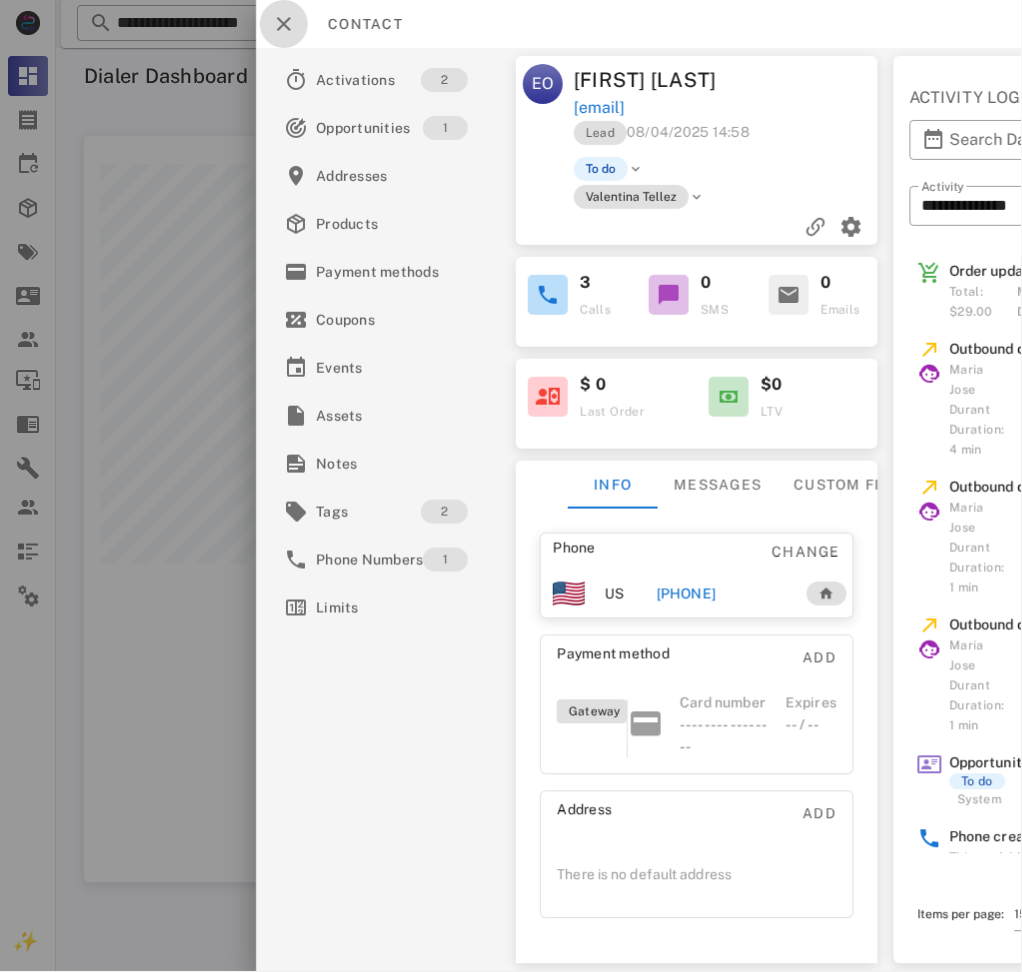 click at bounding box center [284, 24] 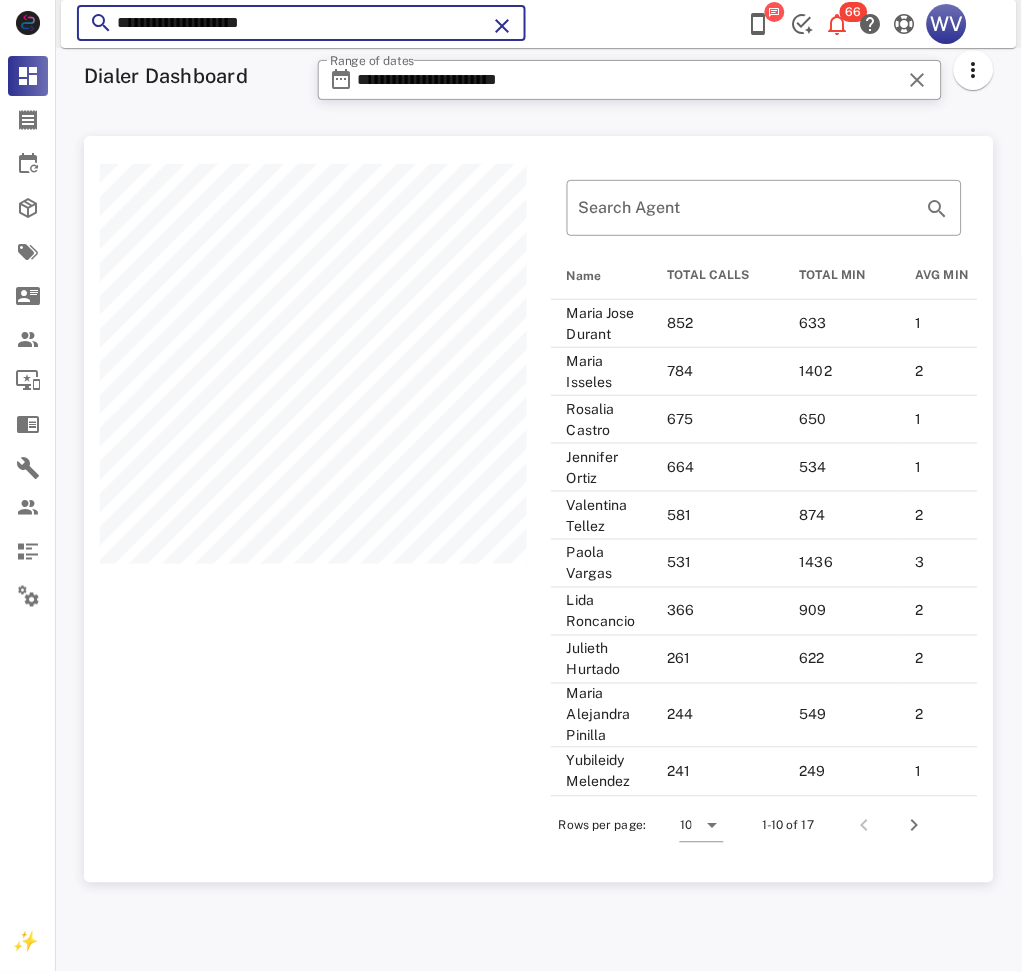 click on "**********" at bounding box center [301, 23] 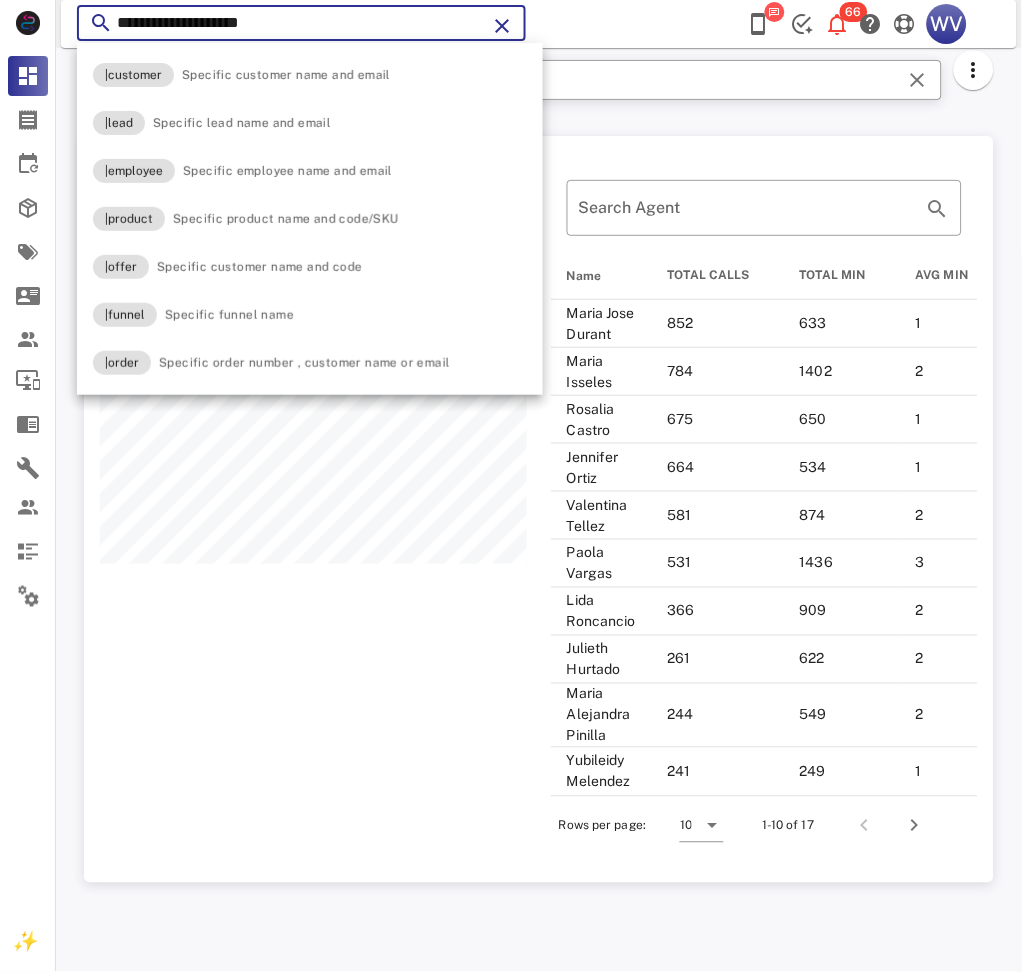 paste 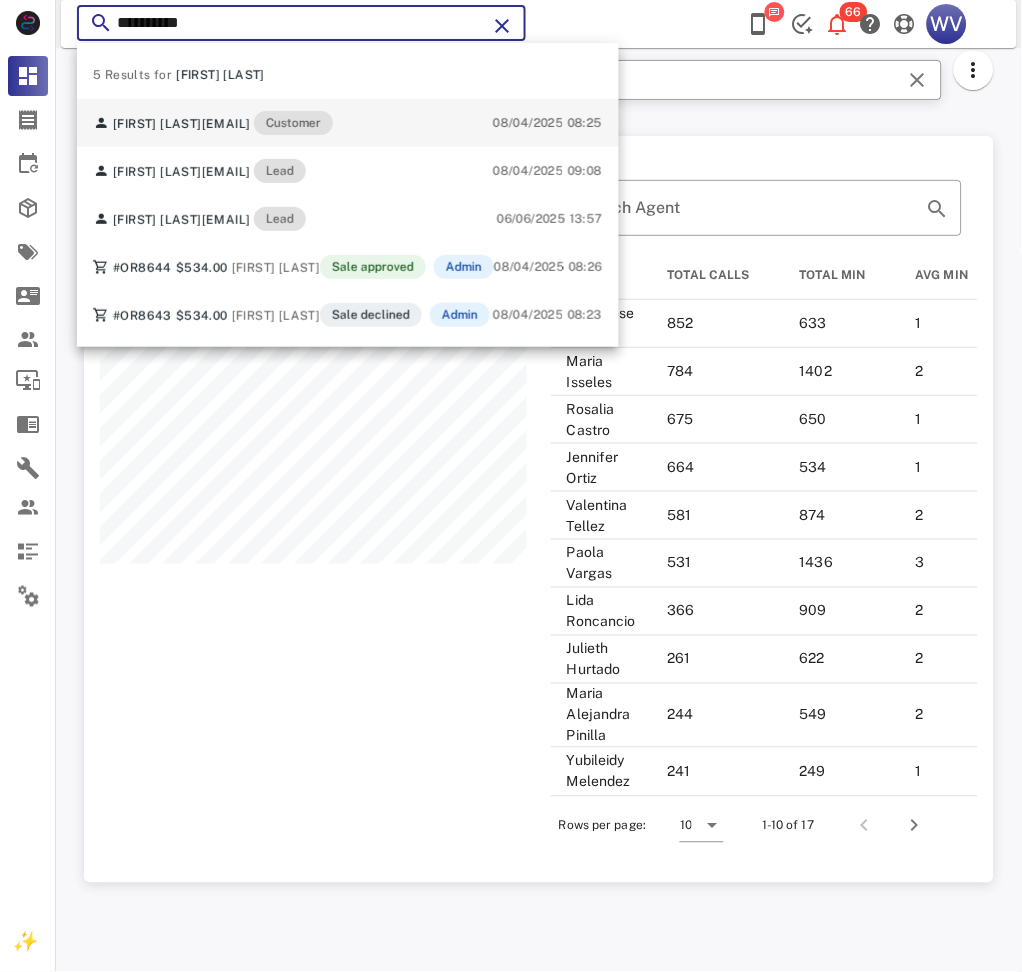 type on "**********" 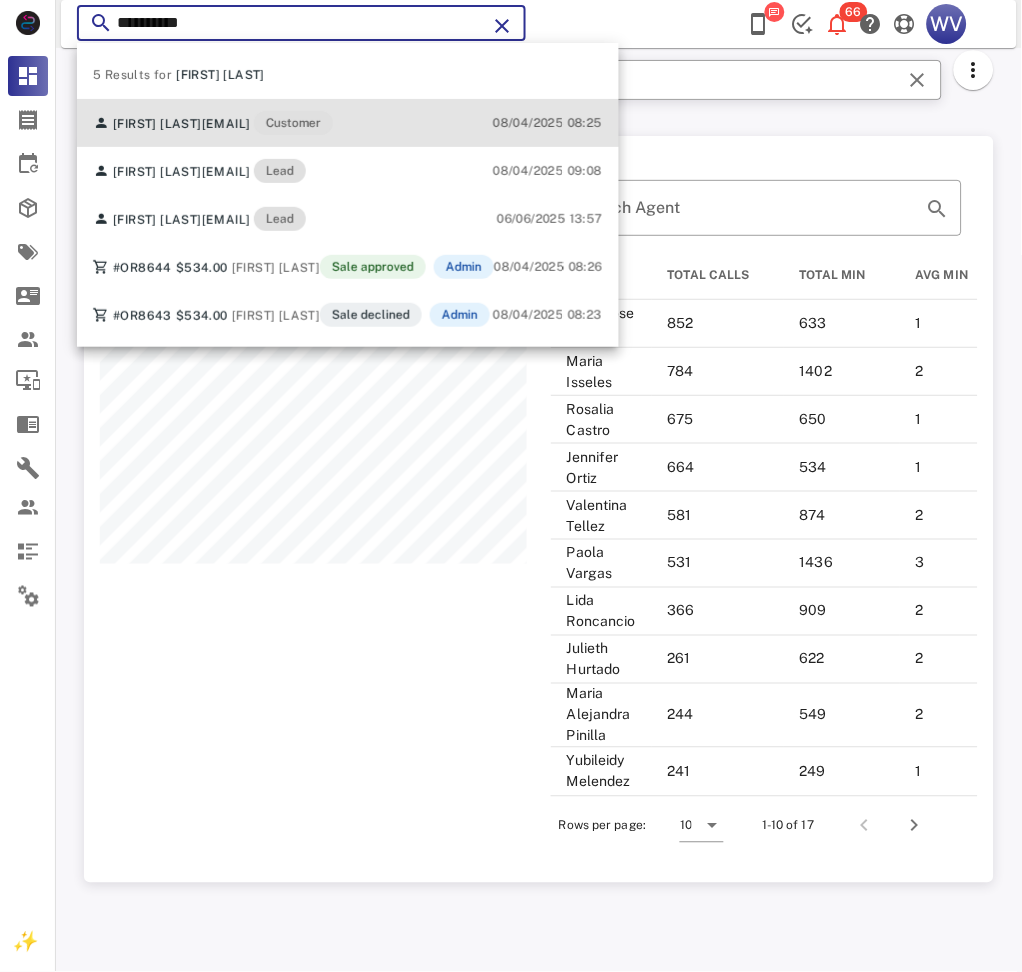 click on "cortesyolandaramirez@gmail.com" at bounding box center [226, 124] 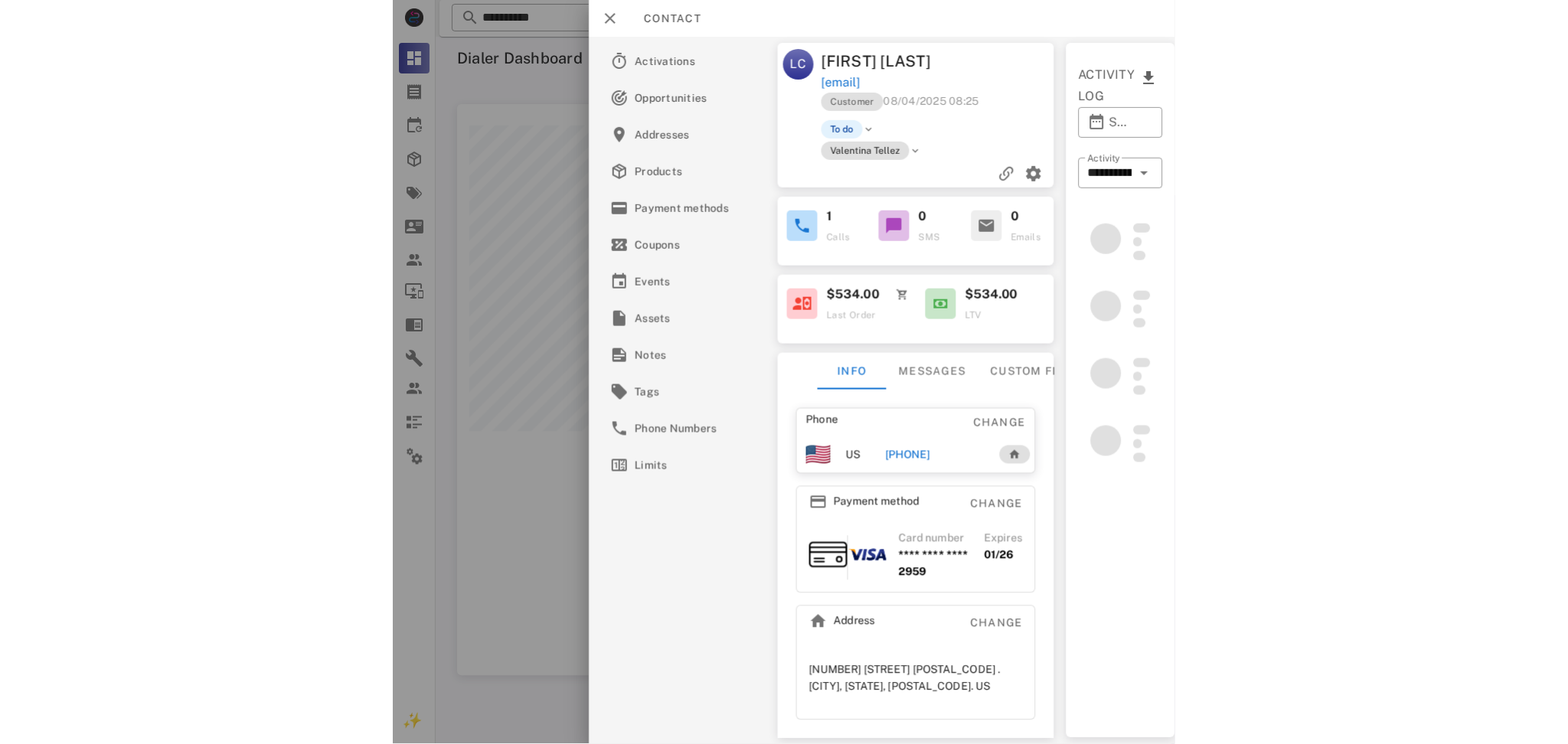 scroll, scrollTop: 764873, scrollLeft: 764143, axis: both 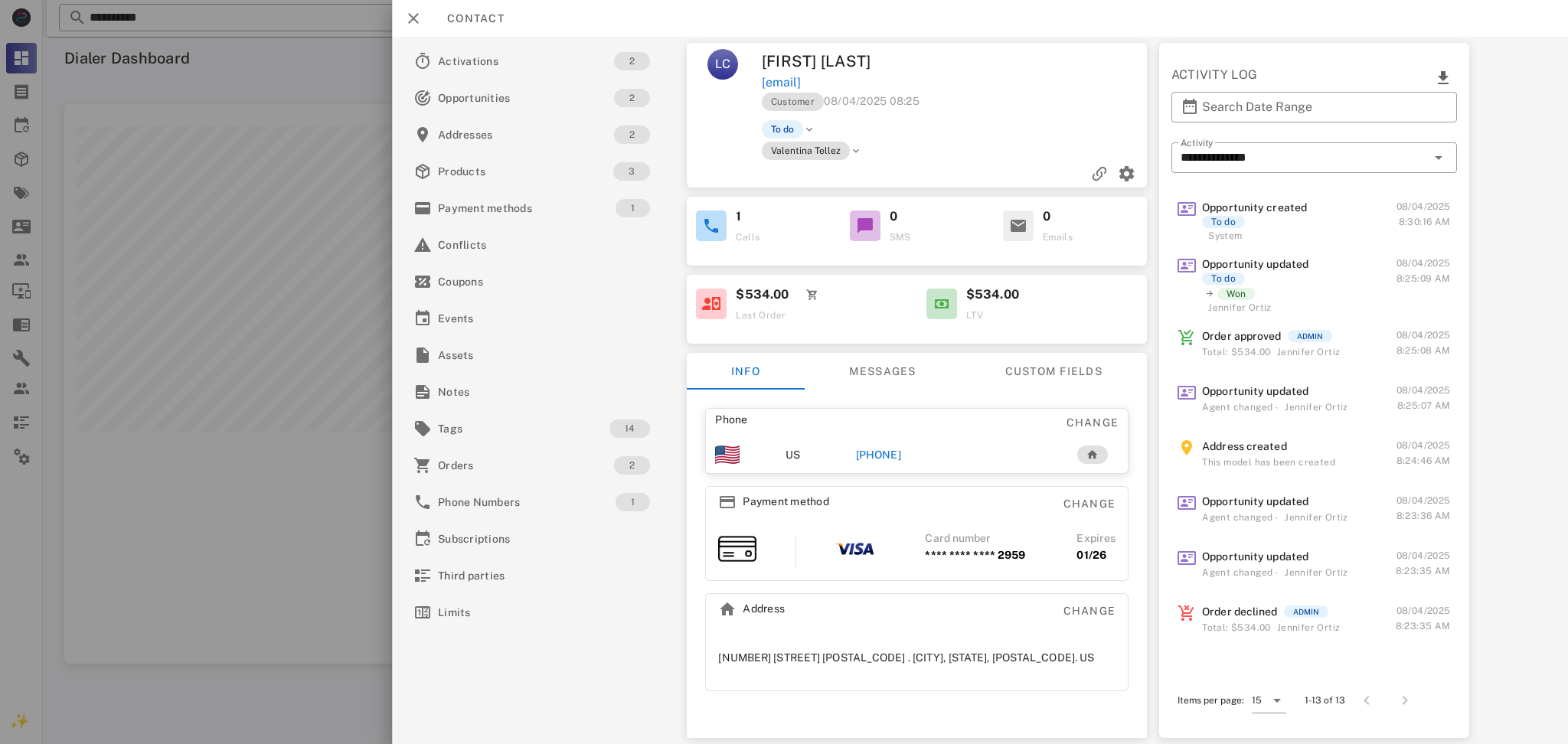 click on "Order approved" at bounding box center (1241, 336) 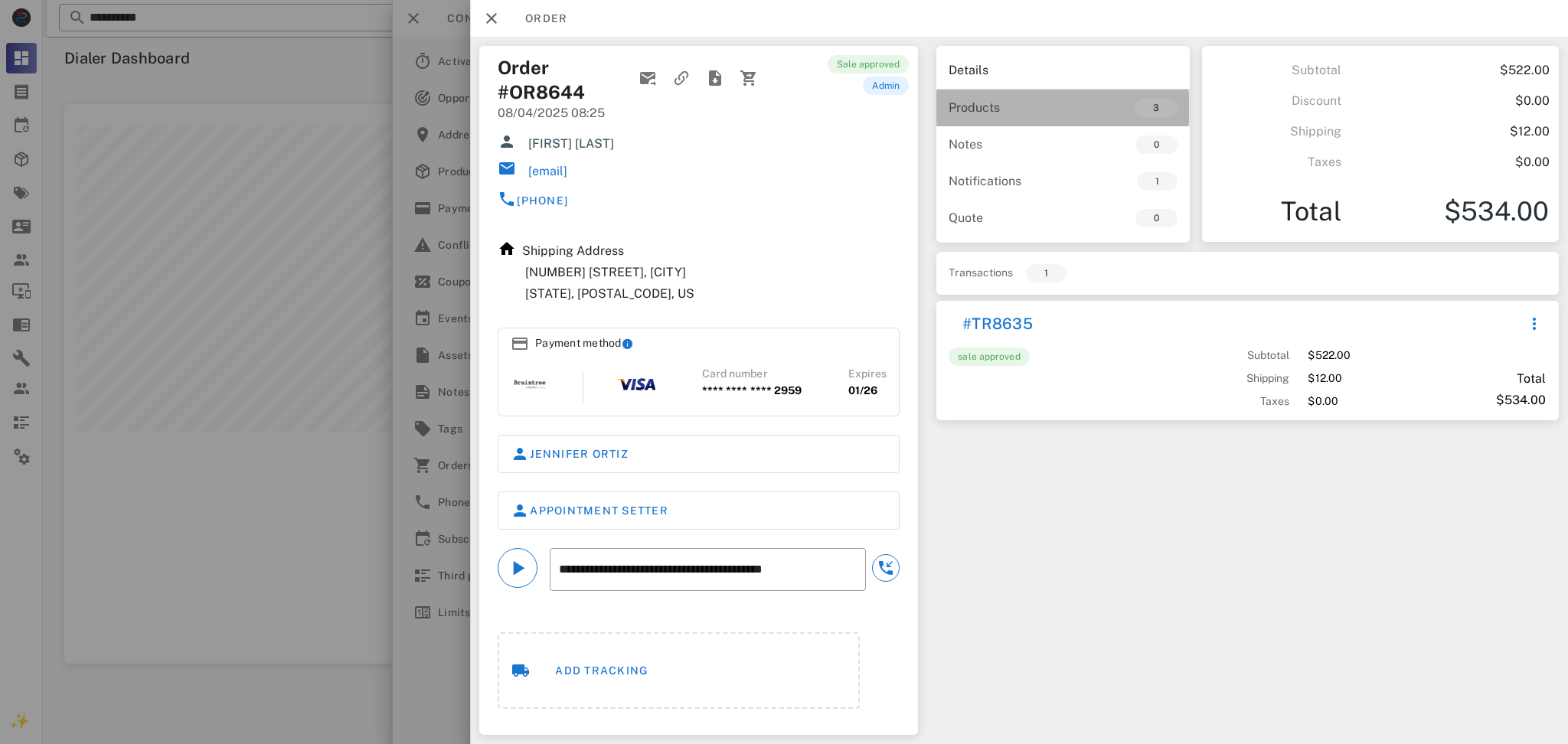 click on "3" at bounding box center [1156, 108] 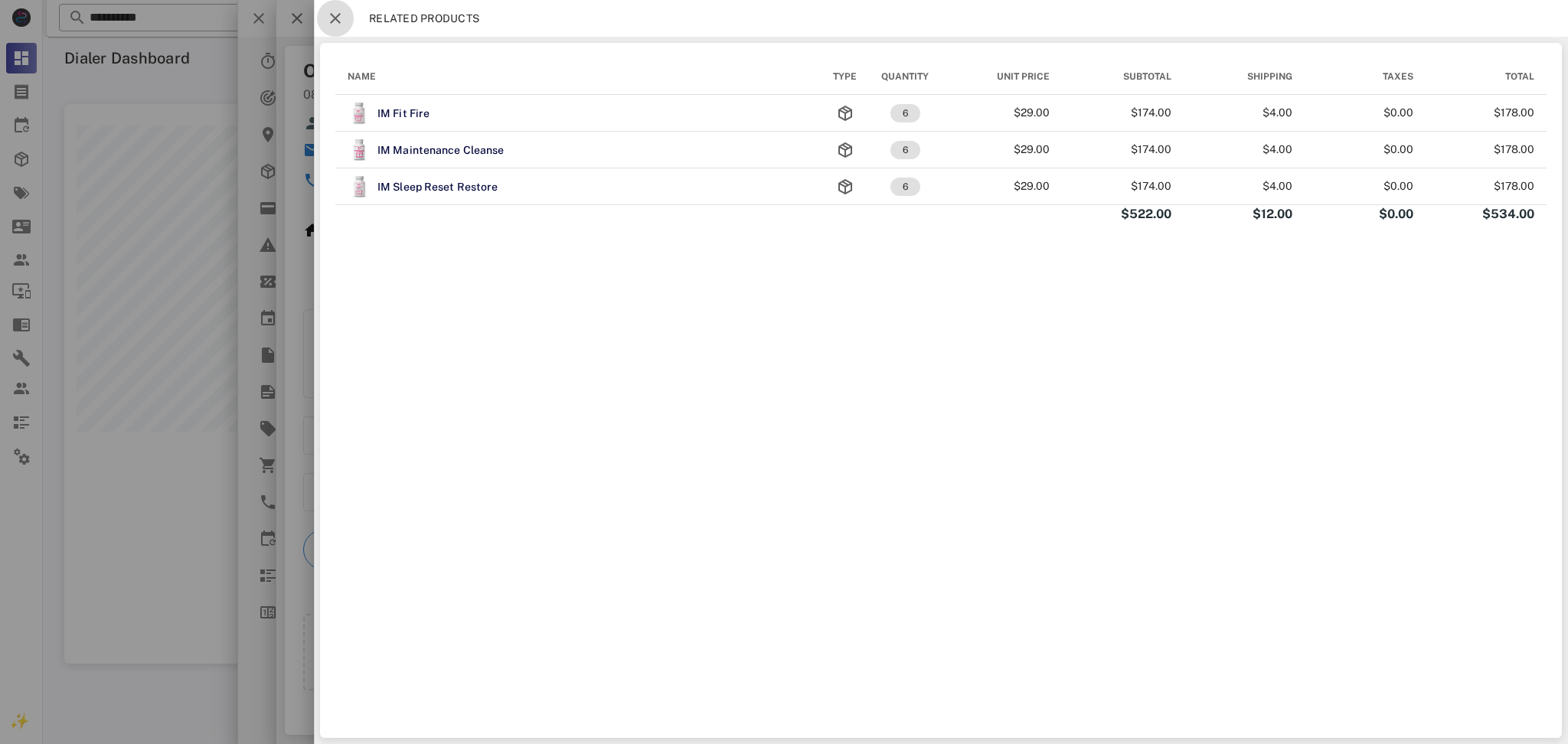 click at bounding box center [335, 18] 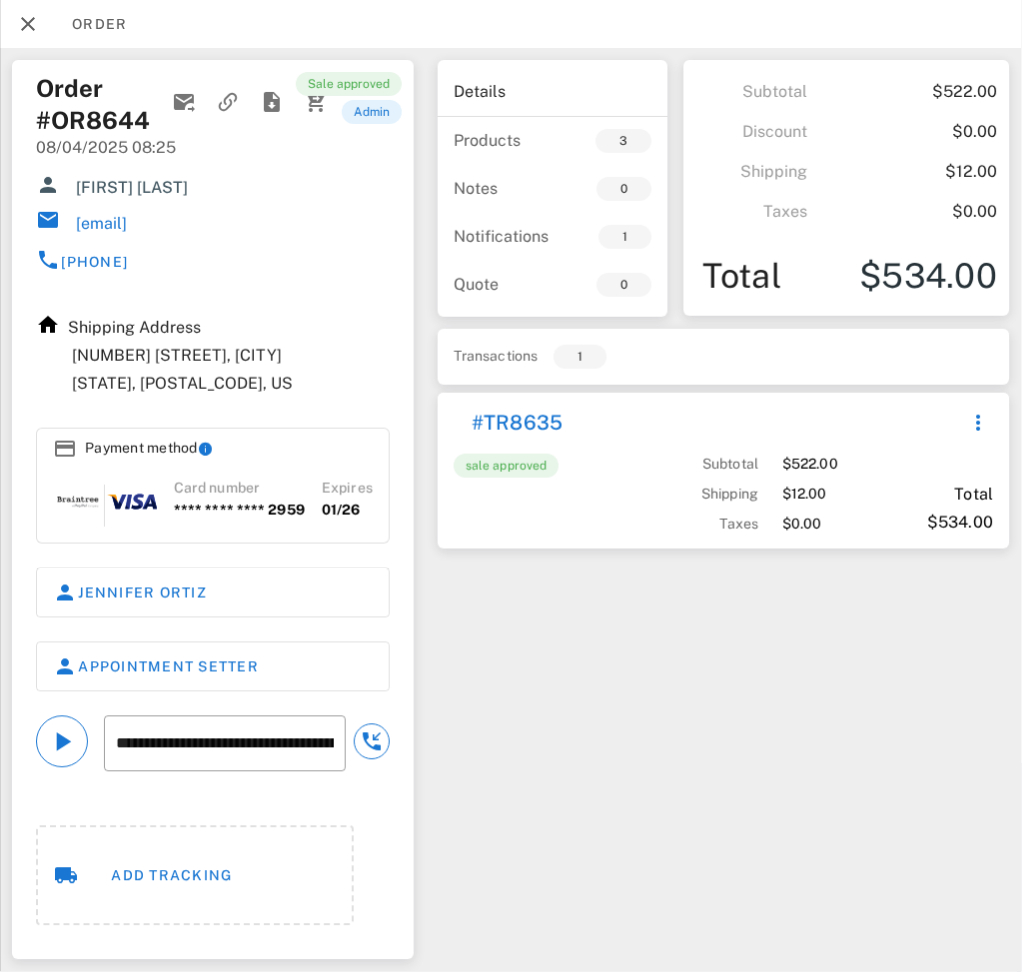 scroll, scrollTop: 999222, scrollLeft: 999089, axis: both 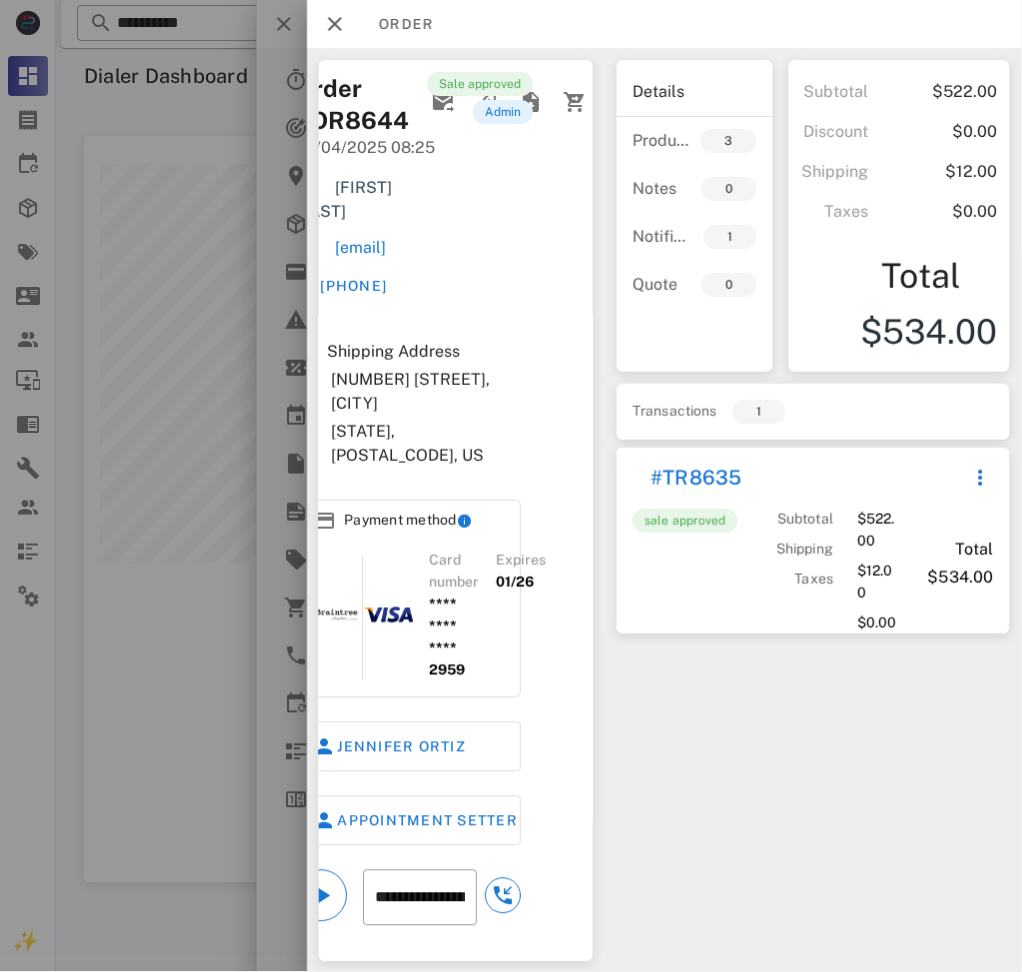 drag, startPoint x: 510, startPoint y: 229, endPoint x: 568, endPoint y: 241, distance: 59.22837 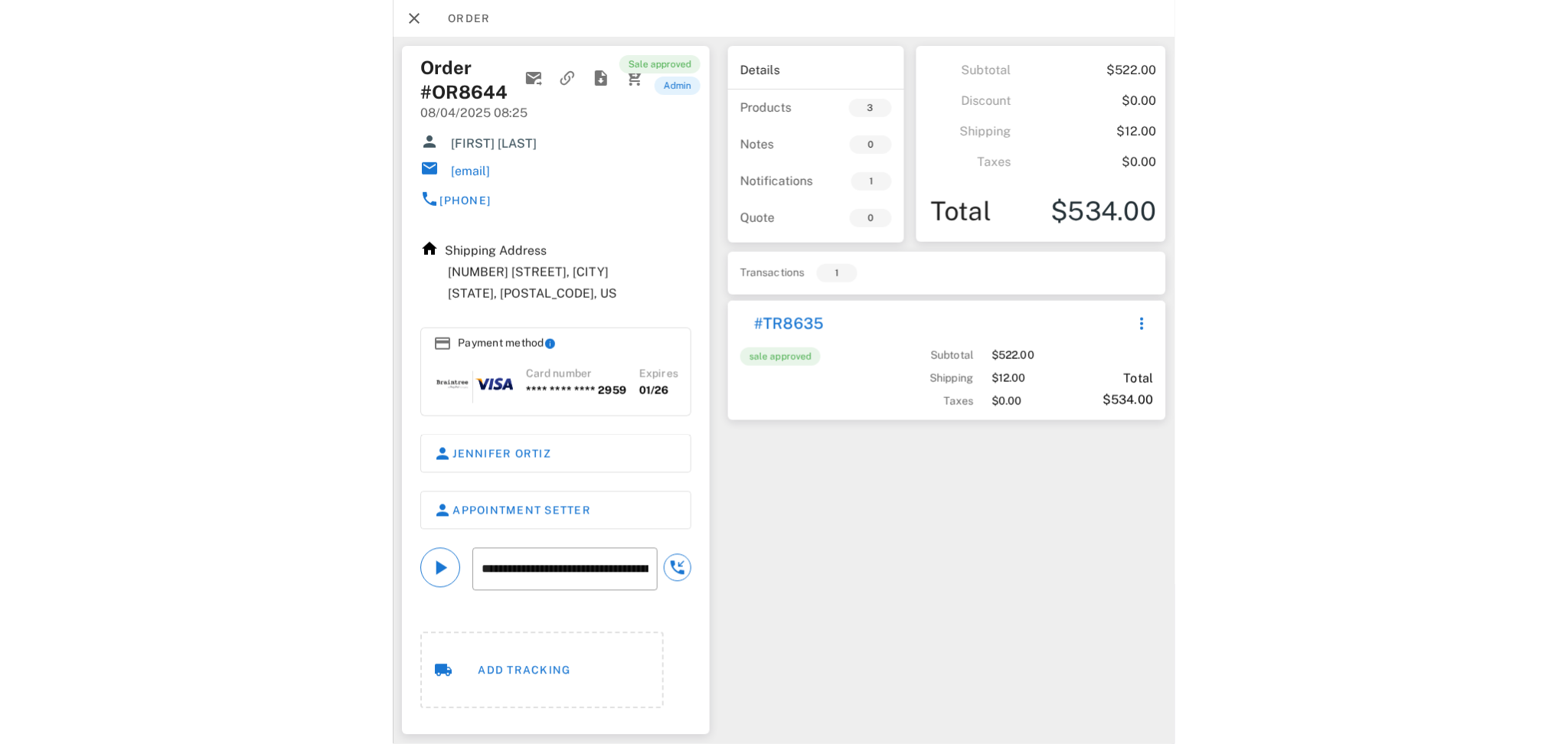 scroll, scrollTop: 764873, scrollLeft: 764143, axis: both 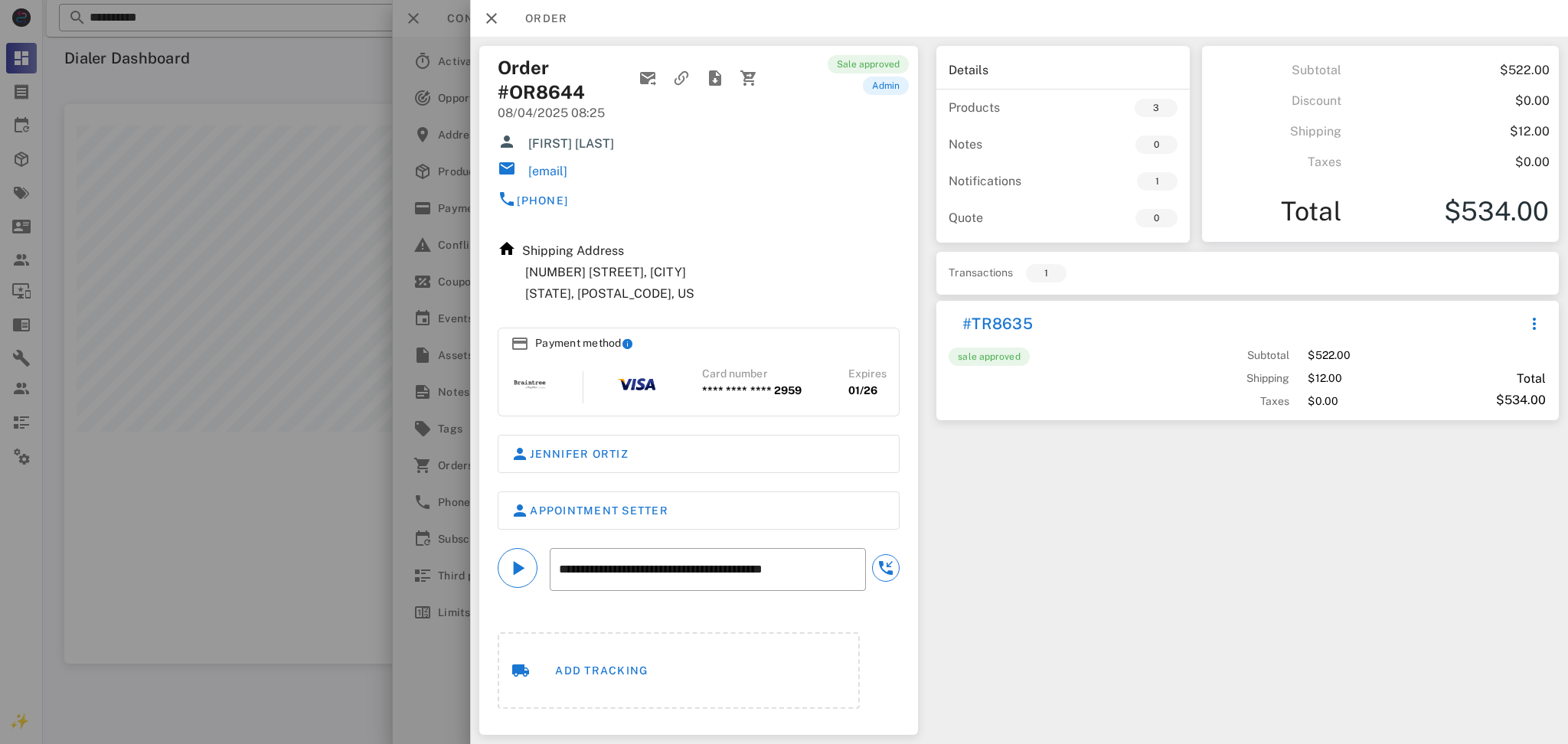 click on "Order #OR8644   08/04/2025 08:25   Luz Cortes   cortesyolandaramirez@gmail.com   +12677305442" at bounding box center (626, 139) 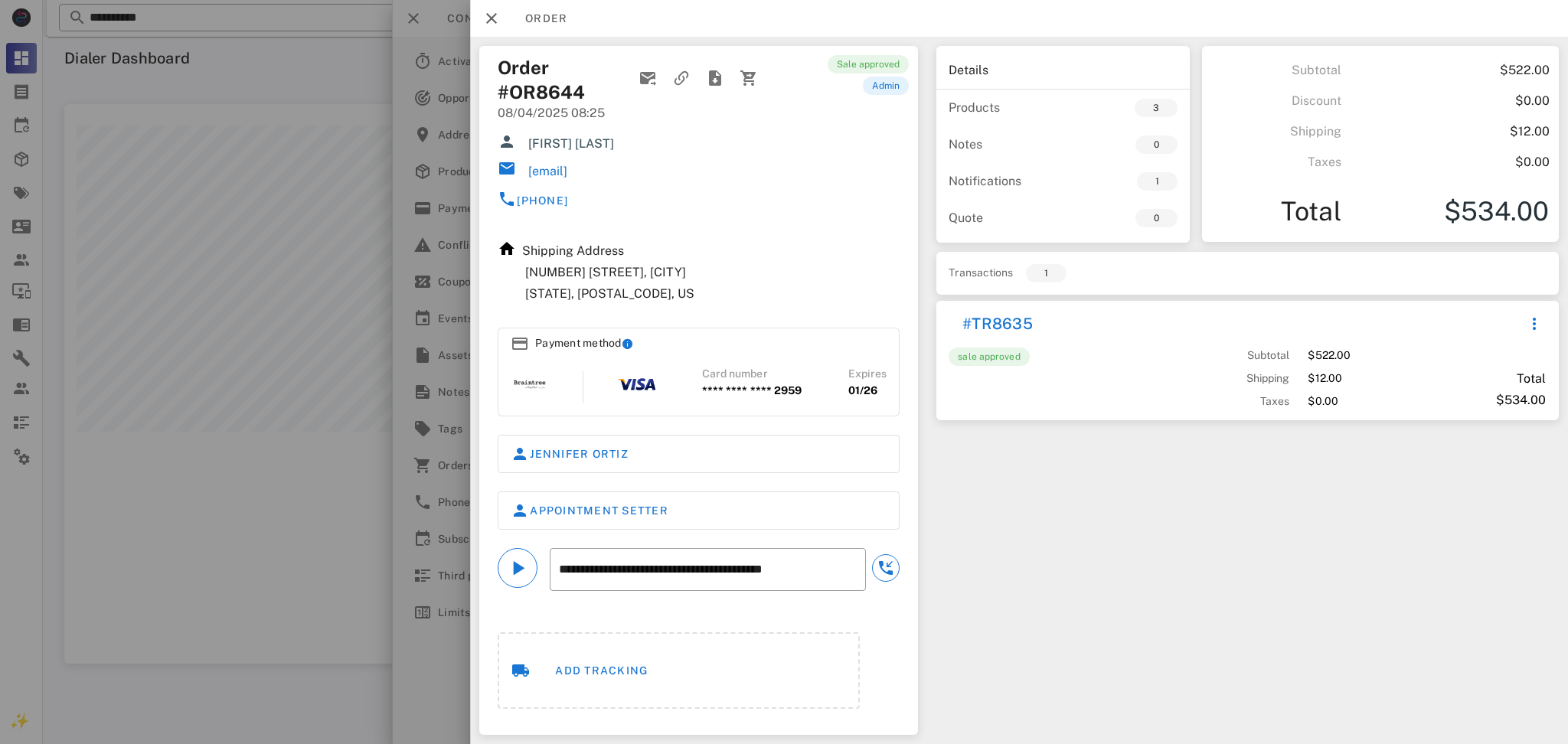 drag, startPoint x: 748, startPoint y: 171, endPoint x: 530, endPoint y: 171, distance: 218 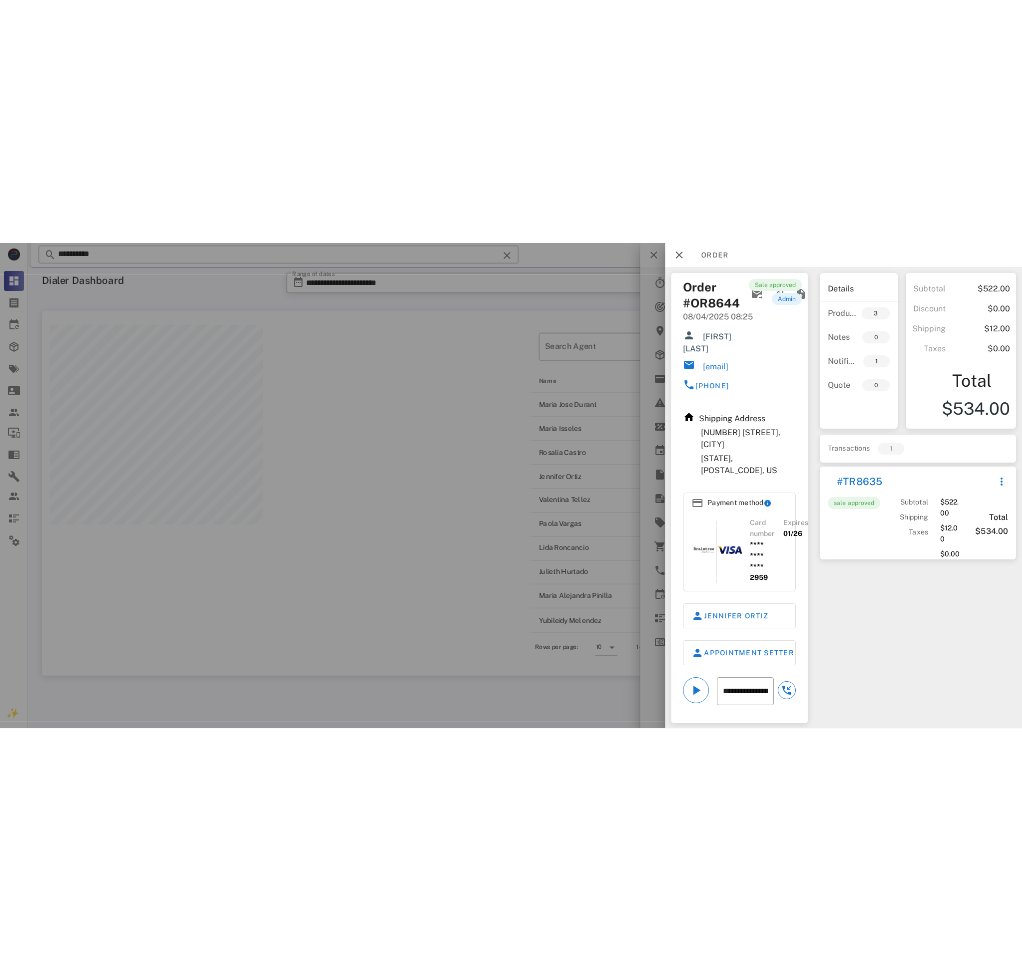 scroll, scrollTop: 999222, scrollLeft: 999089, axis: both 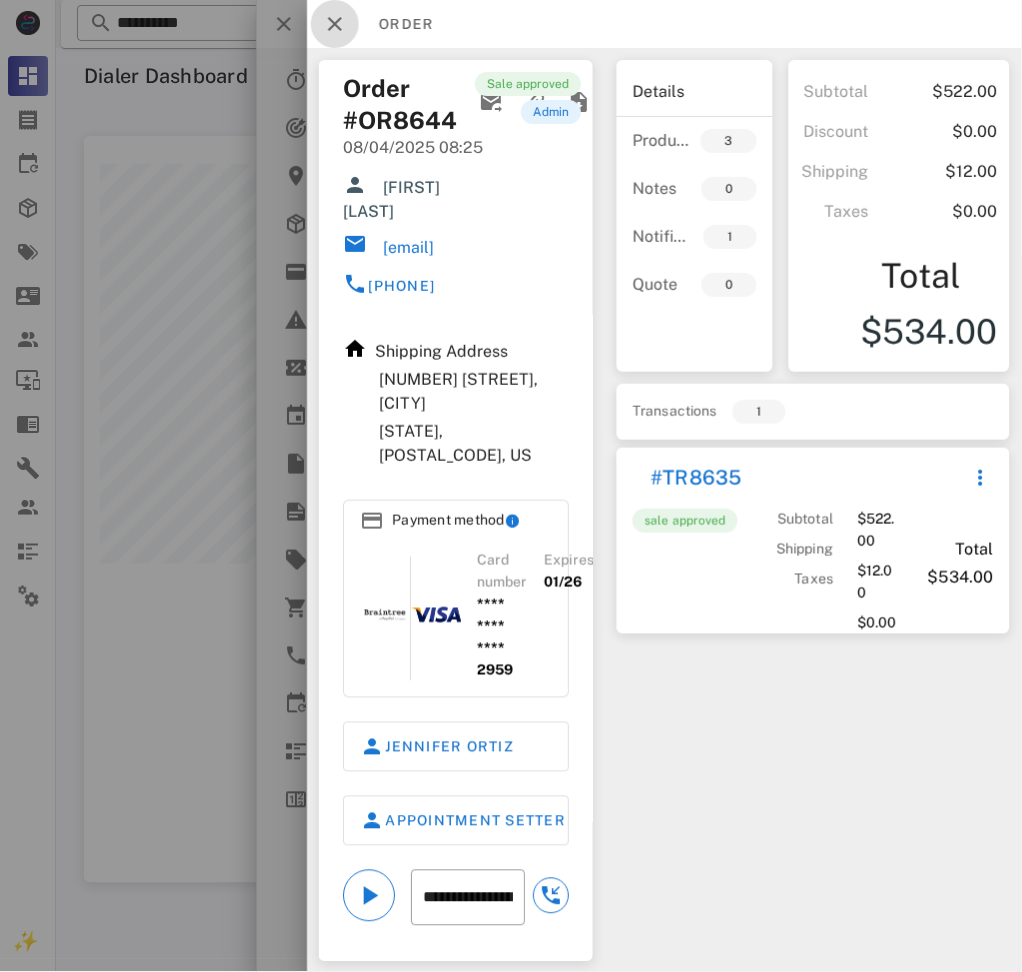 click at bounding box center (335, 24) 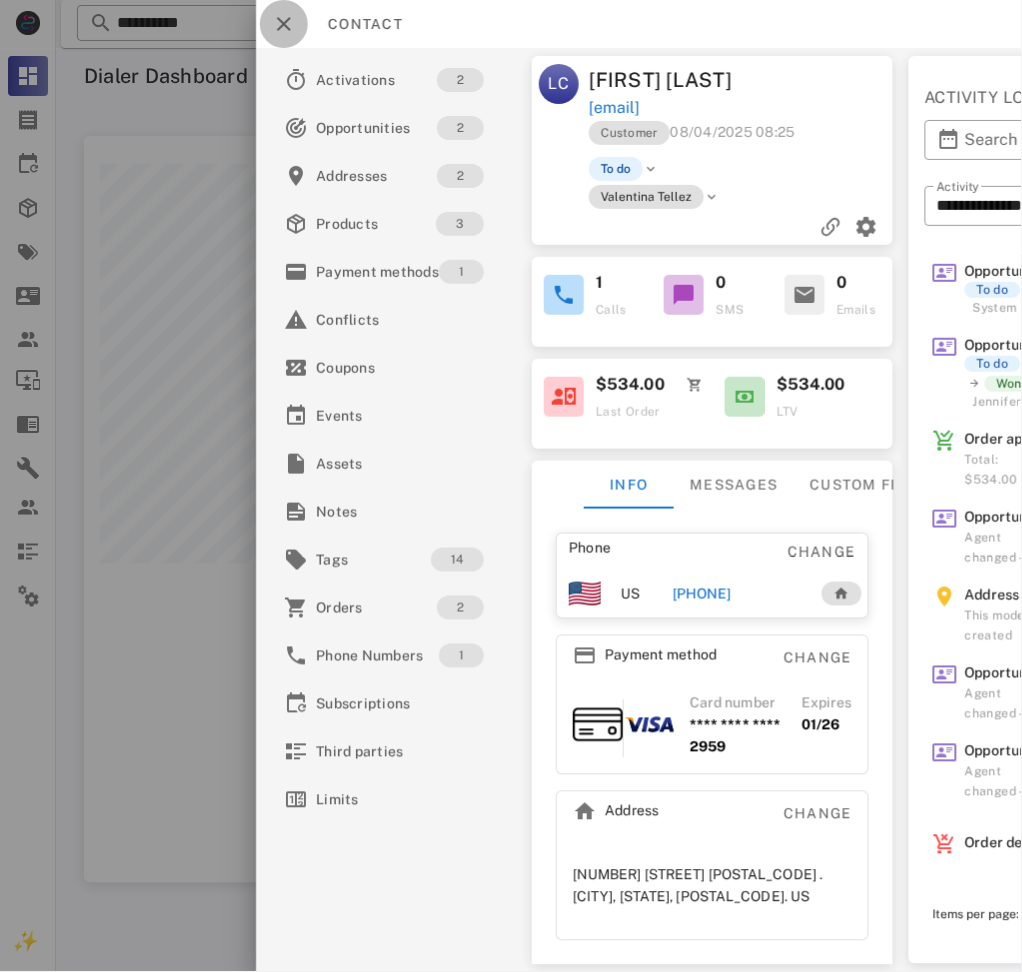 click at bounding box center [284, 24] 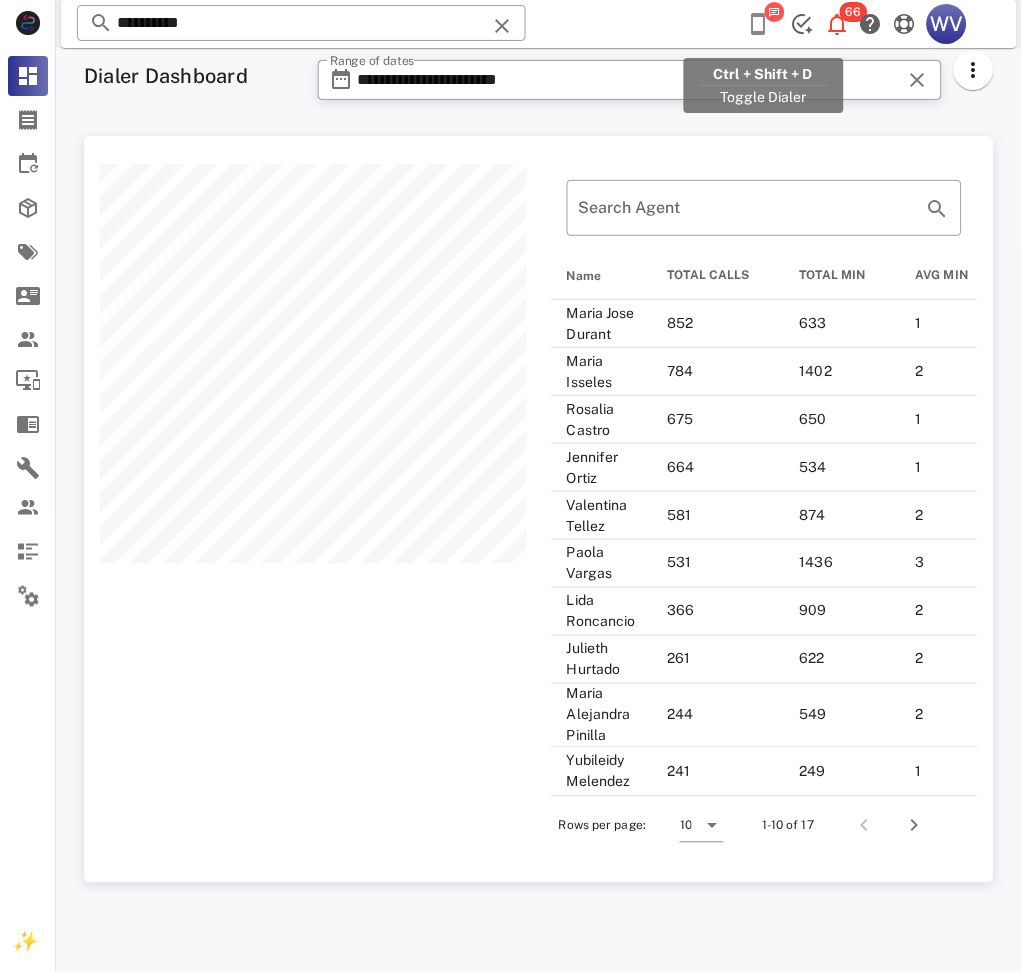 click at bounding box center (759, 24) 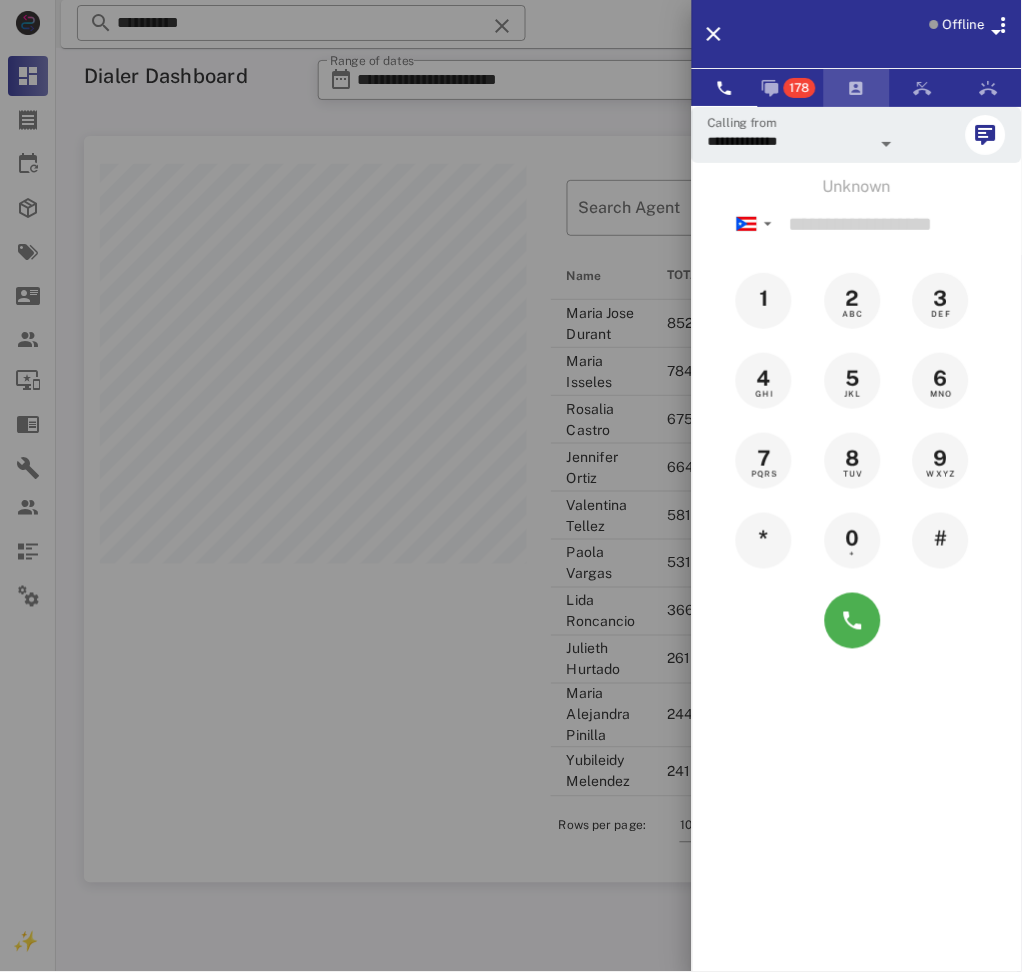 click at bounding box center (857, 88) 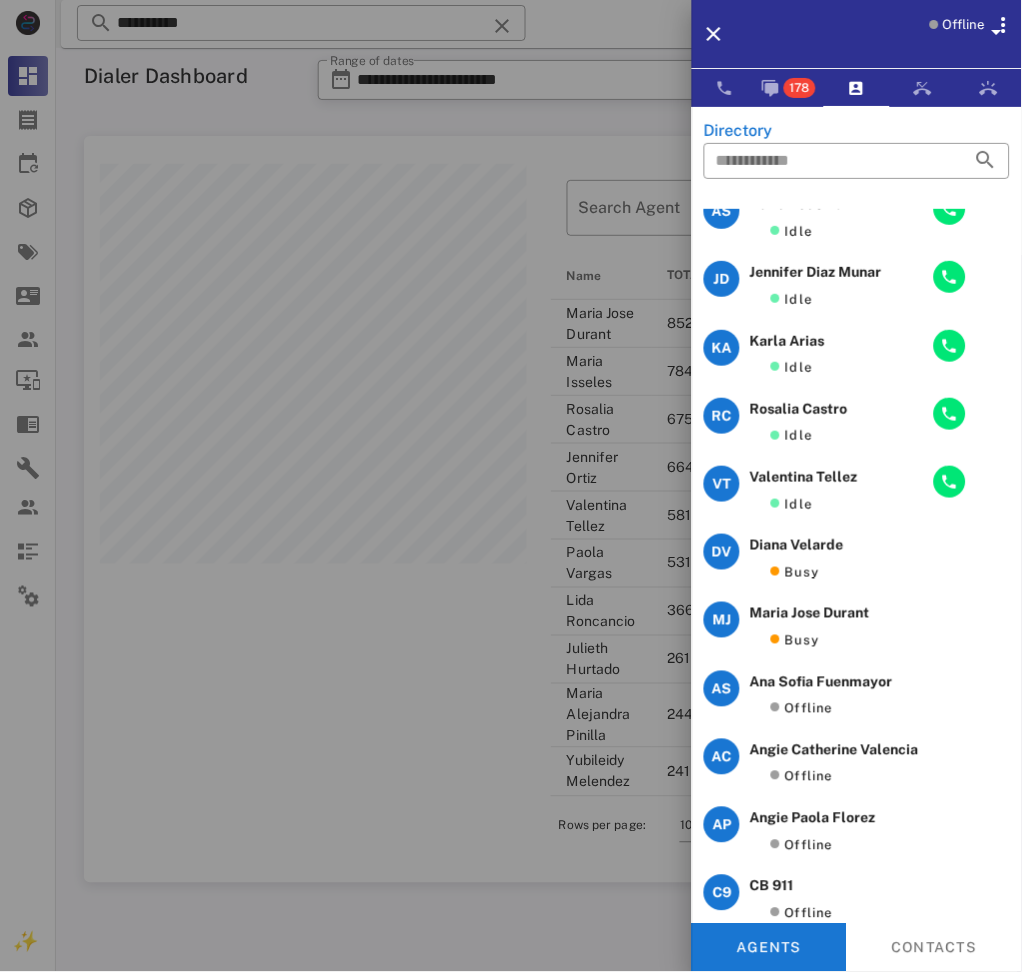 scroll, scrollTop: 0, scrollLeft: 0, axis: both 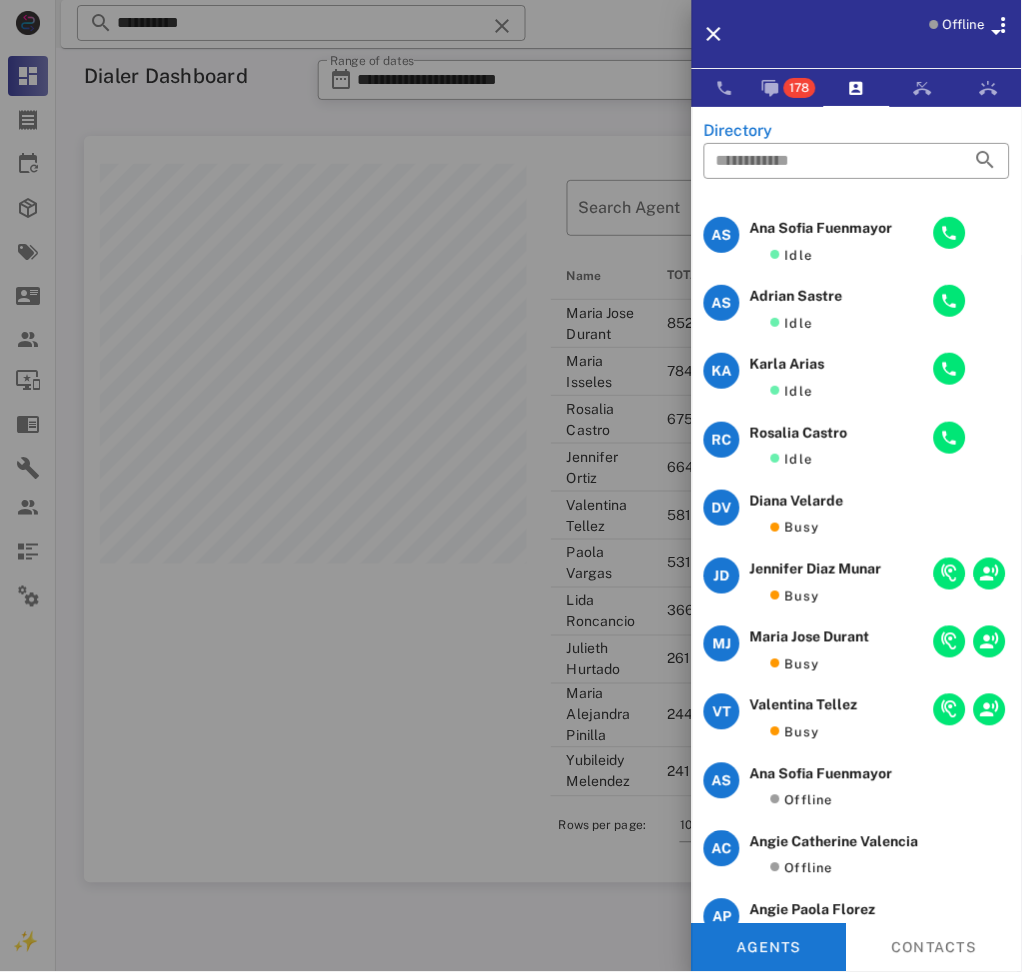 click at bounding box center [511, 486] 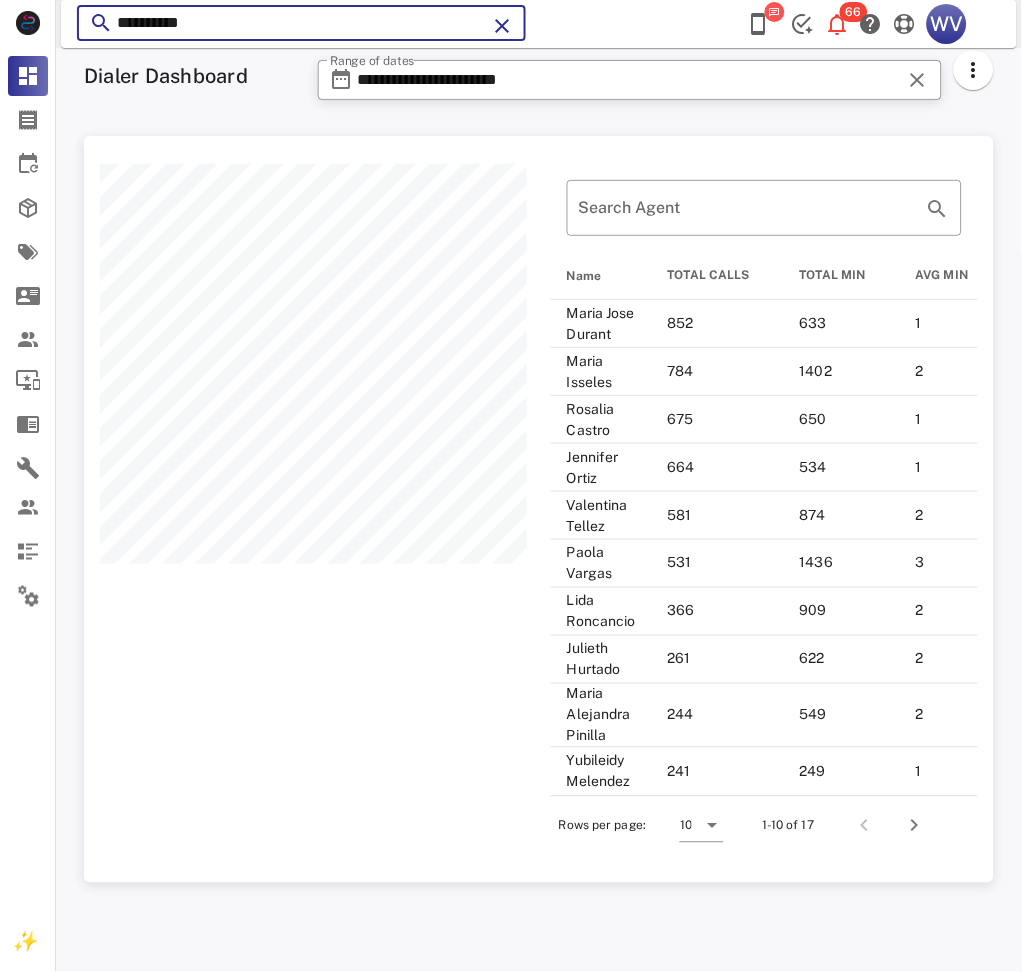 click on "**********" at bounding box center [301, 23] 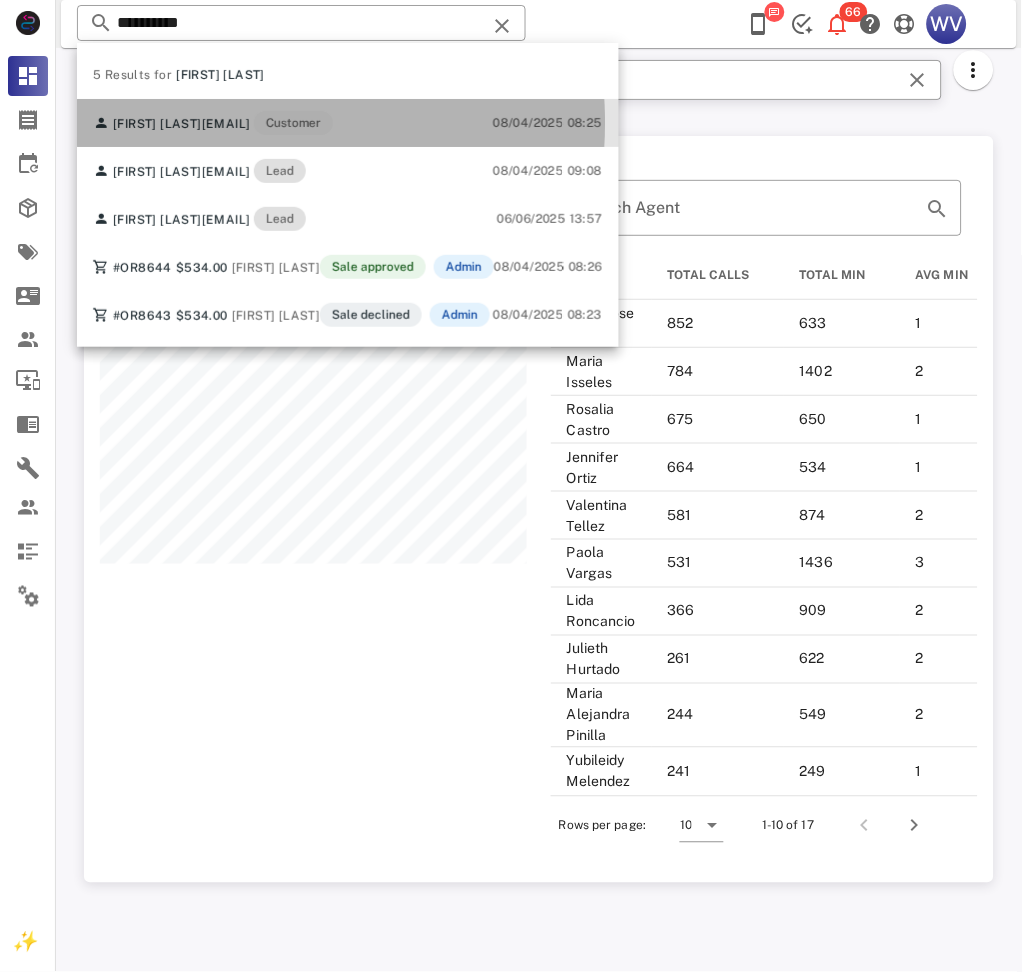 click on "Luz Cortes   cortesyolandaramirez@gmail.com   Customer   08/04/2025 08:25" at bounding box center [348, 123] 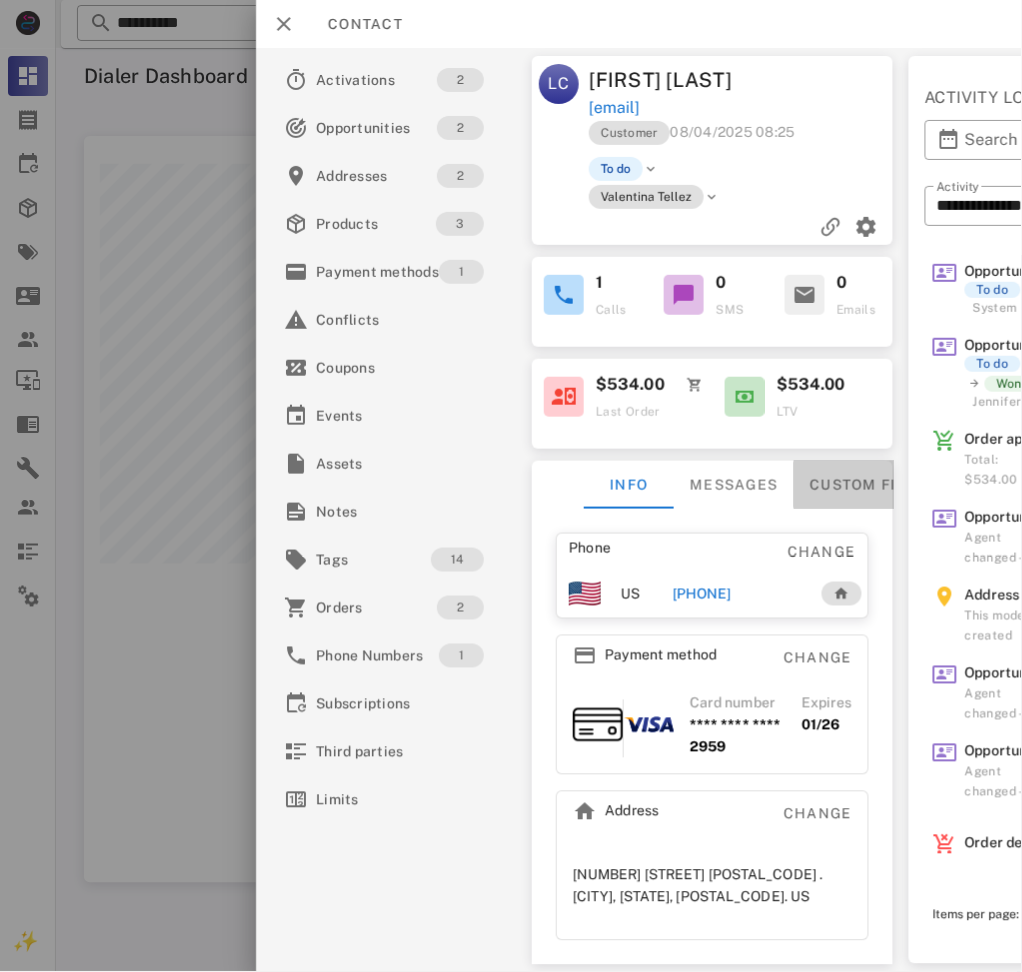 click on "Custom fields" at bounding box center (872, 485) 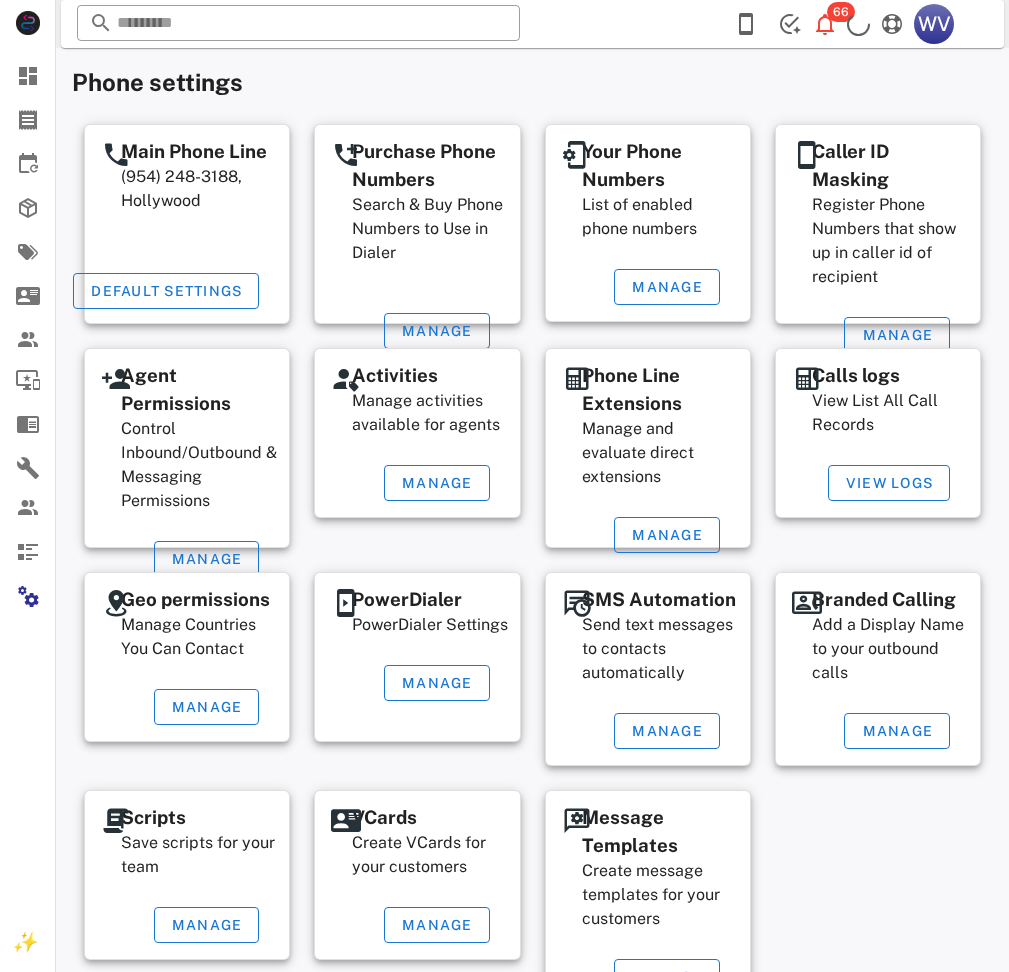 scroll, scrollTop: 0, scrollLeft: 0, axis: both 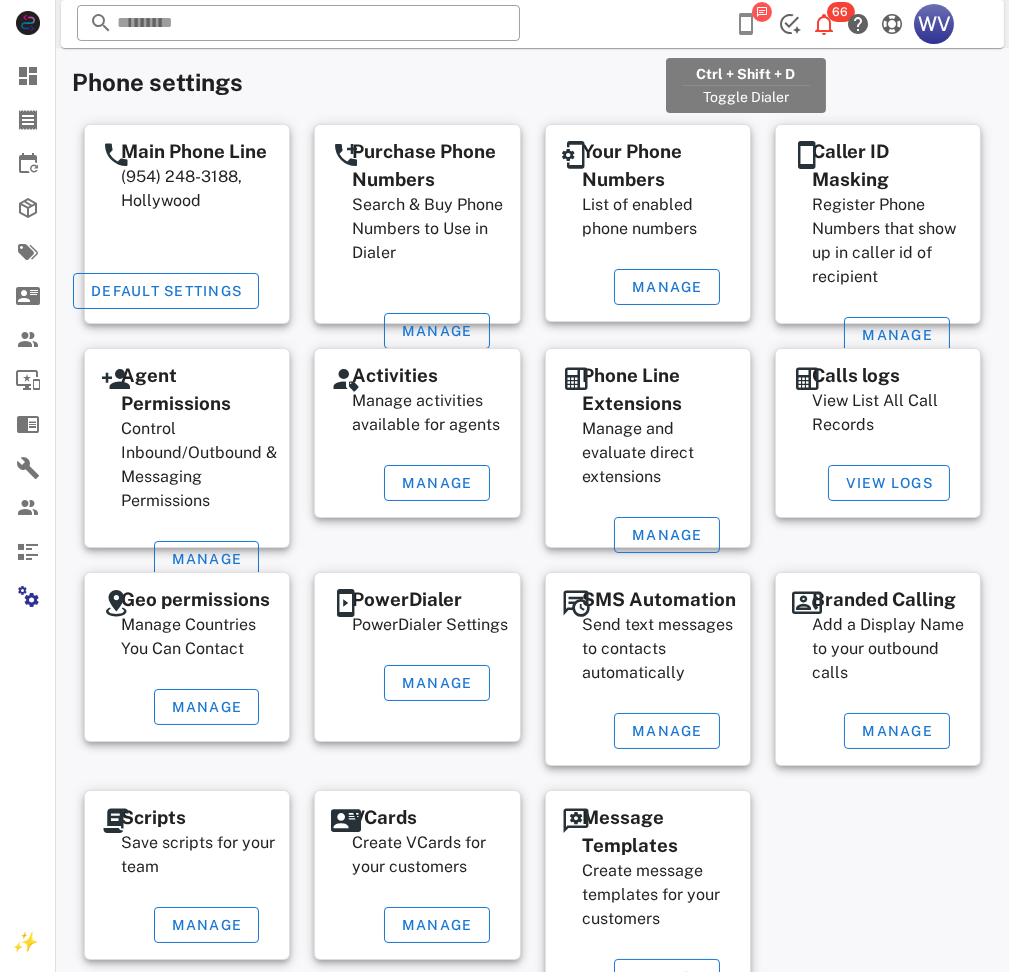 click at bounding box center (746, 24) 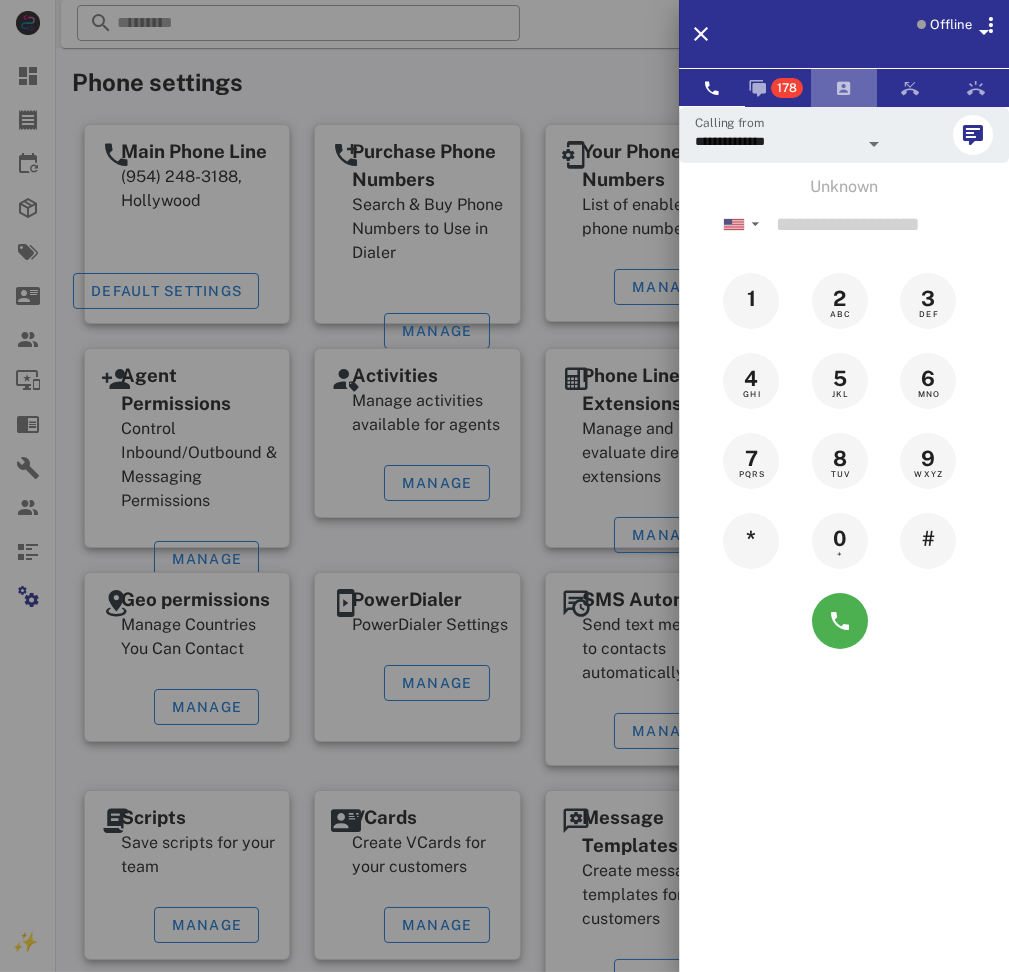 click at bounding box center [844, 88] 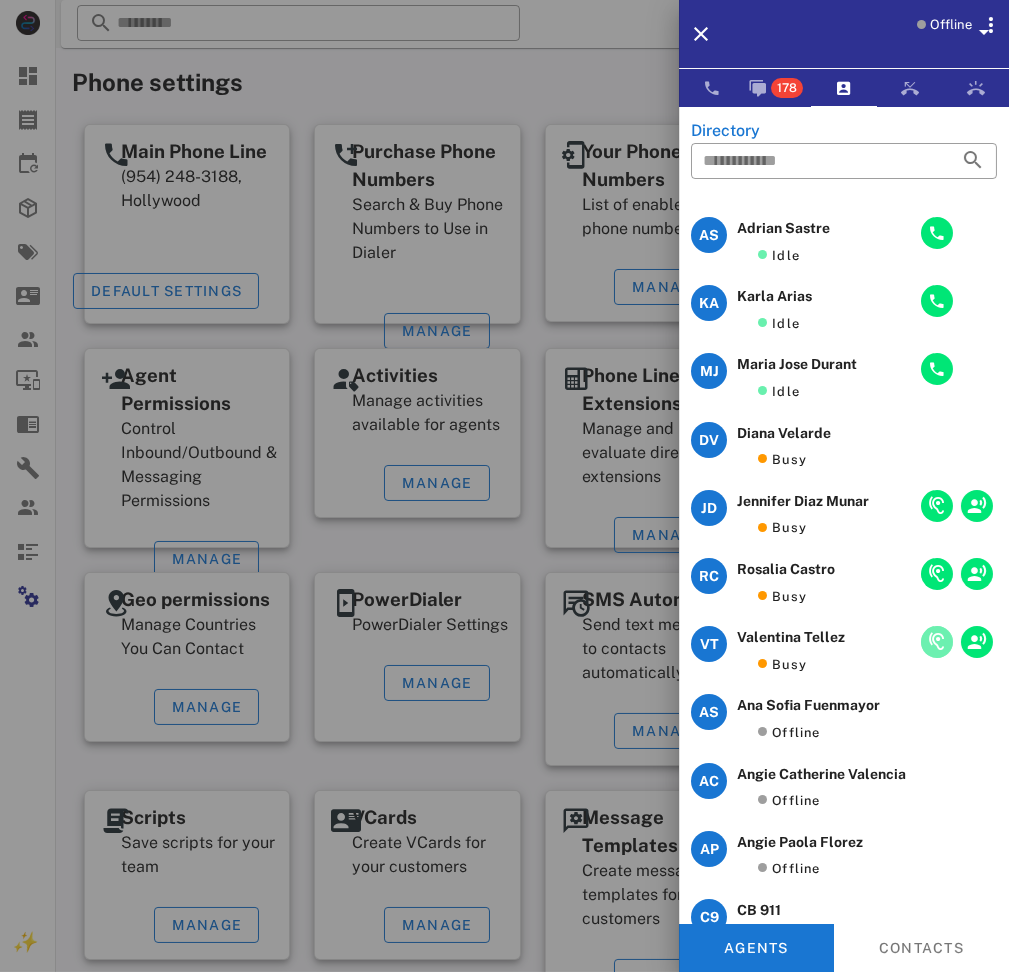 click at bounding box center (937, 642) 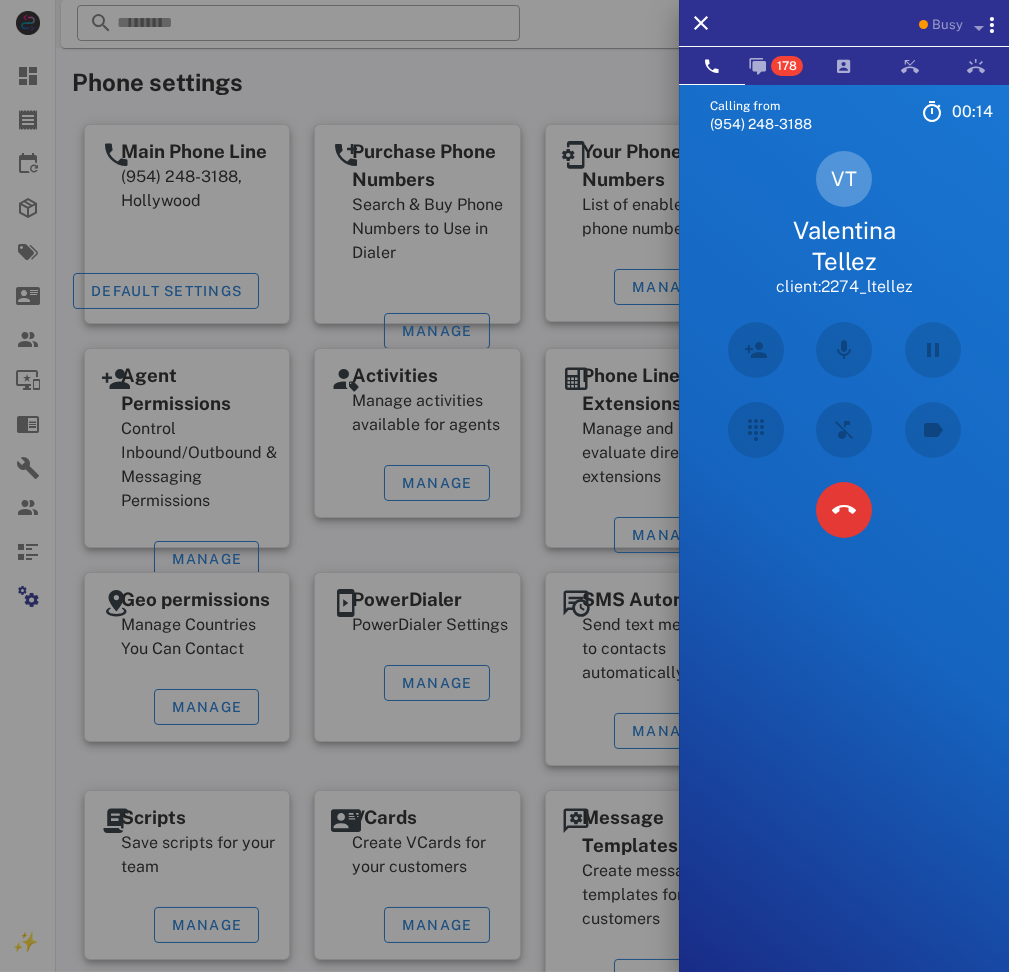 click on "Calling from [PHONE] 00: 14  Unknown      ▼     [COUNTRY]
+376
[COUNTRY]
+54
[COUNTRY]
+297
[COUNTRY]
+61
[COUNTRY]
+32
[COUNTRY]
+591
[COUNTRY]
+55
[COUNTRY]
+1
[COUNTRY]
+56
[COUNTRY]
+57
[COUNTRY]
+506
[COUNTRY]
+1
[COUNTRY]
+593
[COUNTRY]
+503
[COUNTRY]
+33
[COUNTRY]
+49
[COUNTRY]
+590
[COUNTRY]
+502
[COUNTRY]
+504
[COUNTRY]
+354
[COUNTRY]
+91
[COUNTRY]
+972
[COUNTRY]
+39" at bounding box center (844, 570) 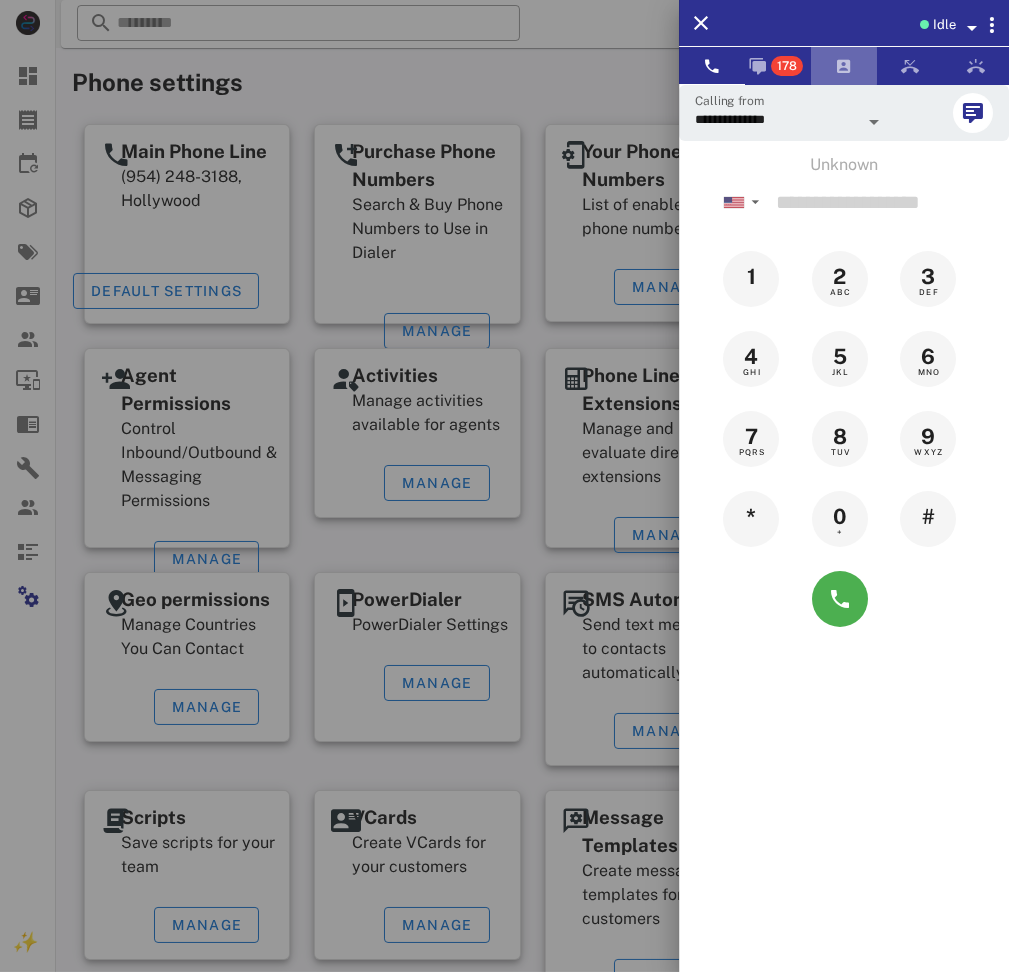 click at bounding box center [844, 66] 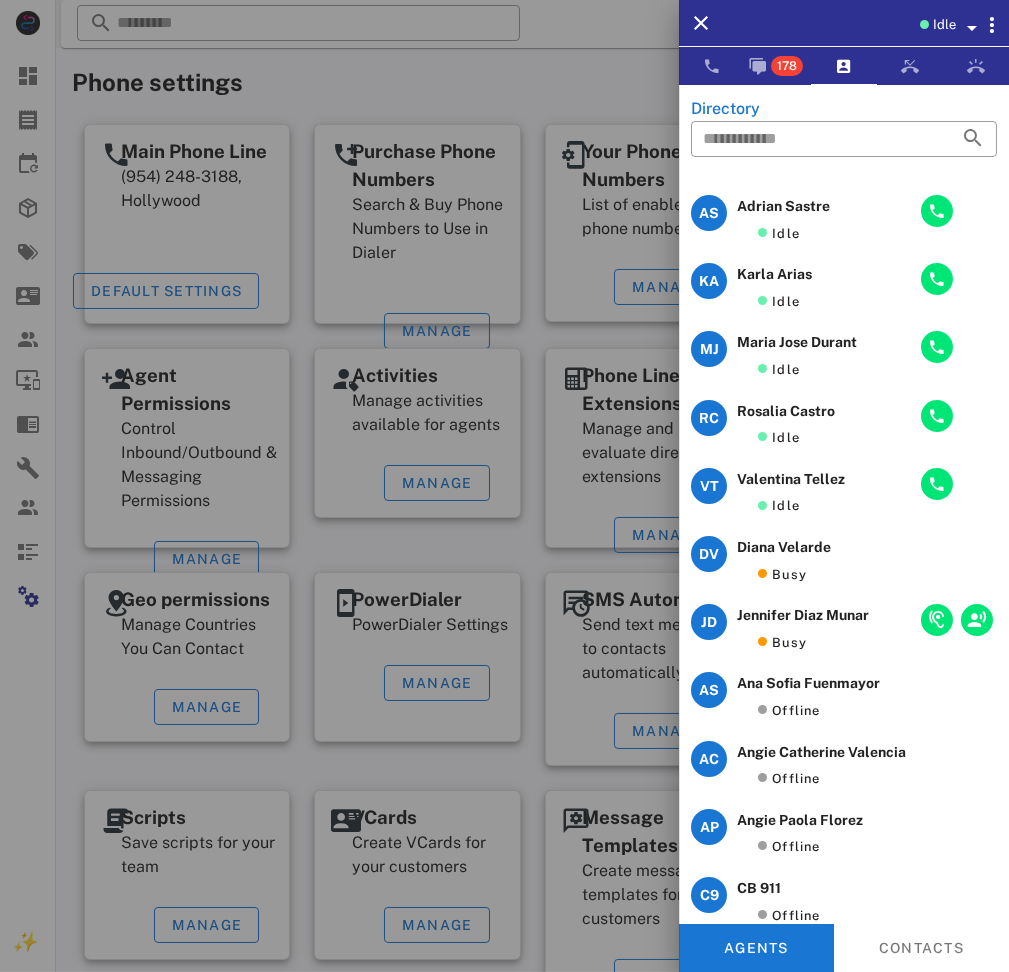 click on "Idle" at bounding box center (874, 23) 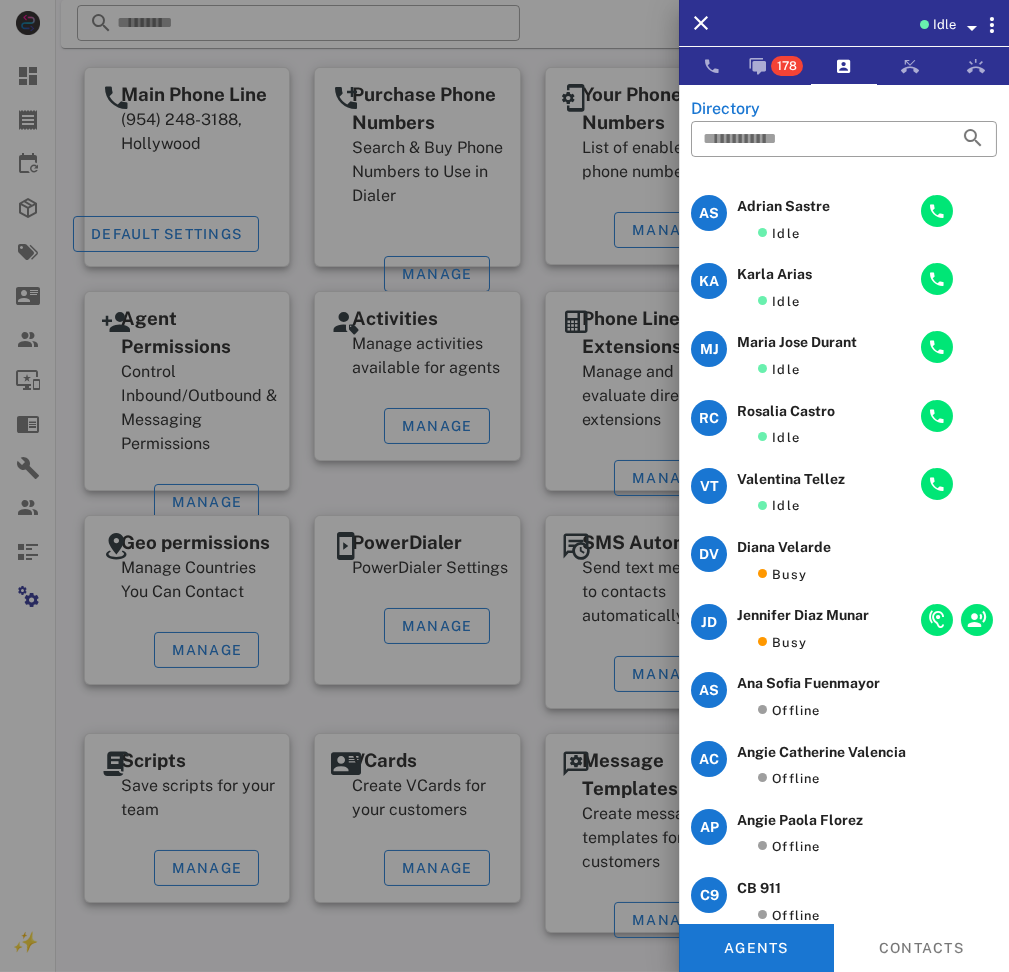 click on "Idle" at bounding box center [874, 23] 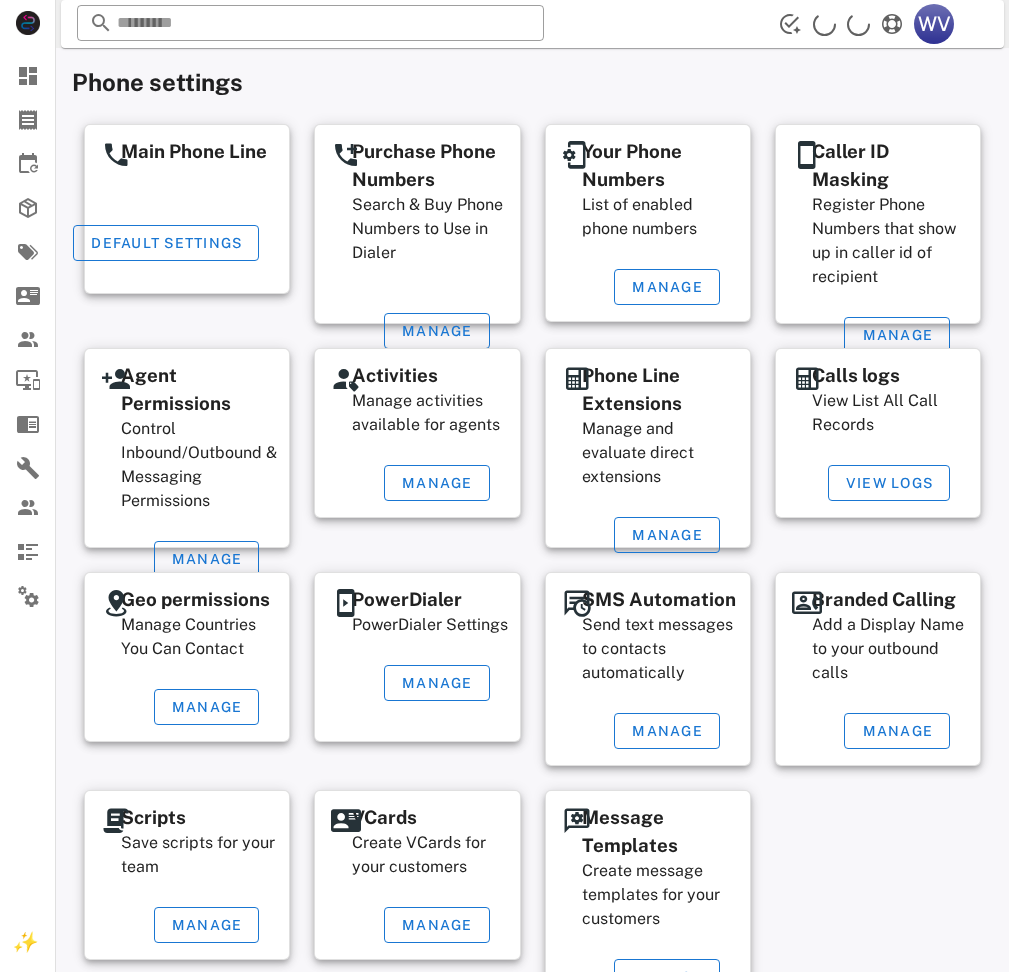 scroll, scrollTop: 57, scrollLeft: 0, axis: vertical 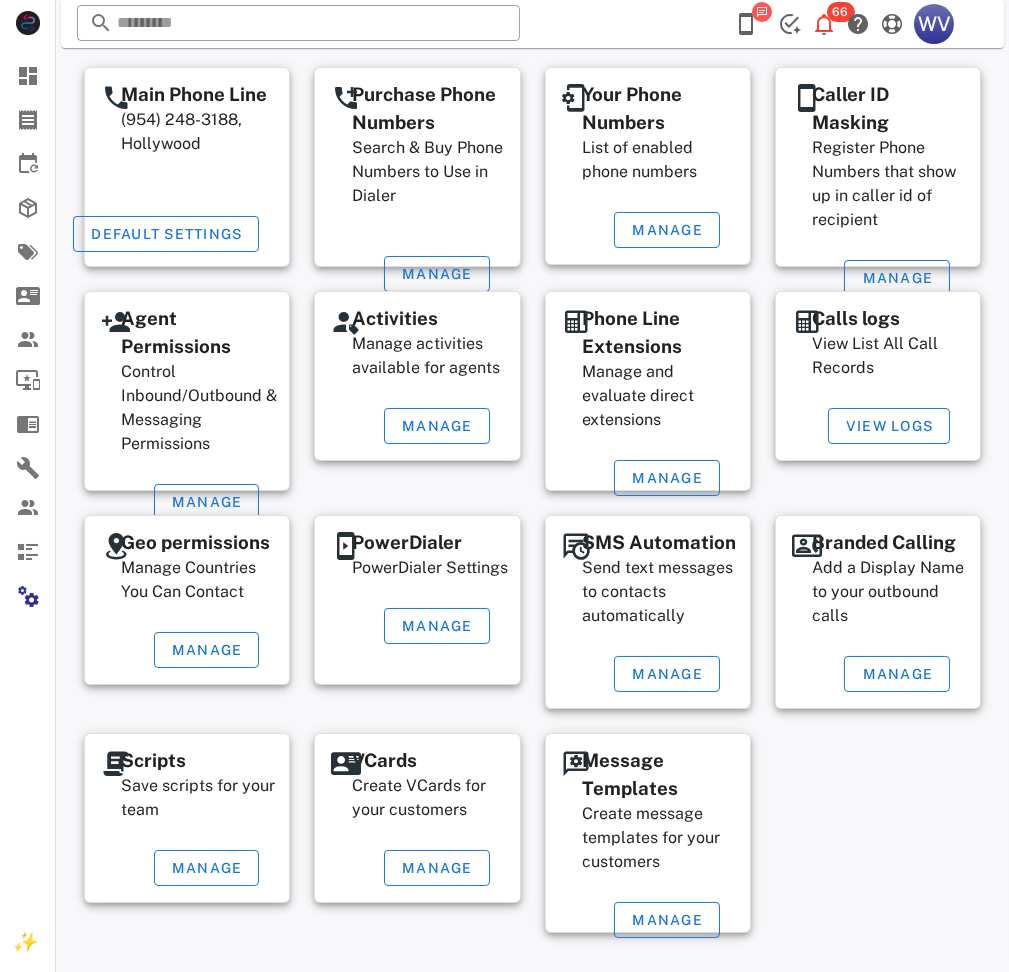 click at bounding box center [746, 24] 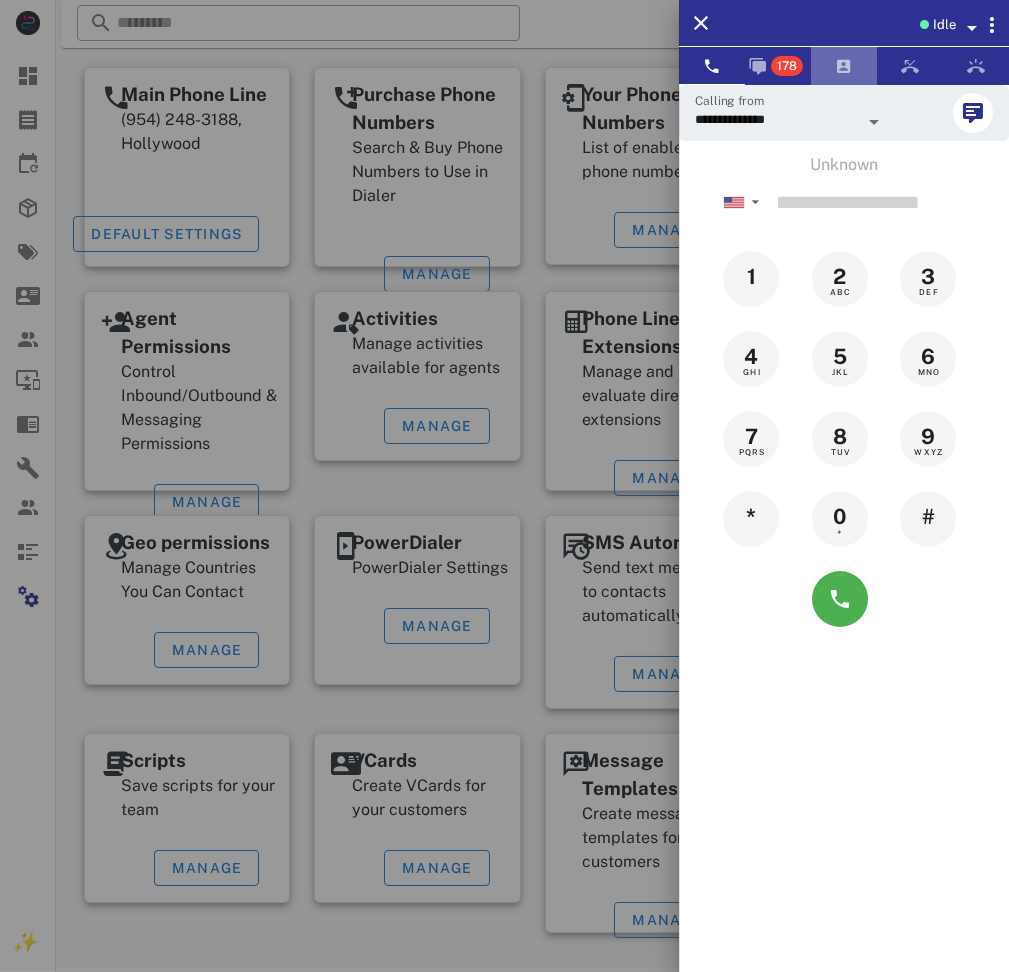click at bounding box center [844, 66] 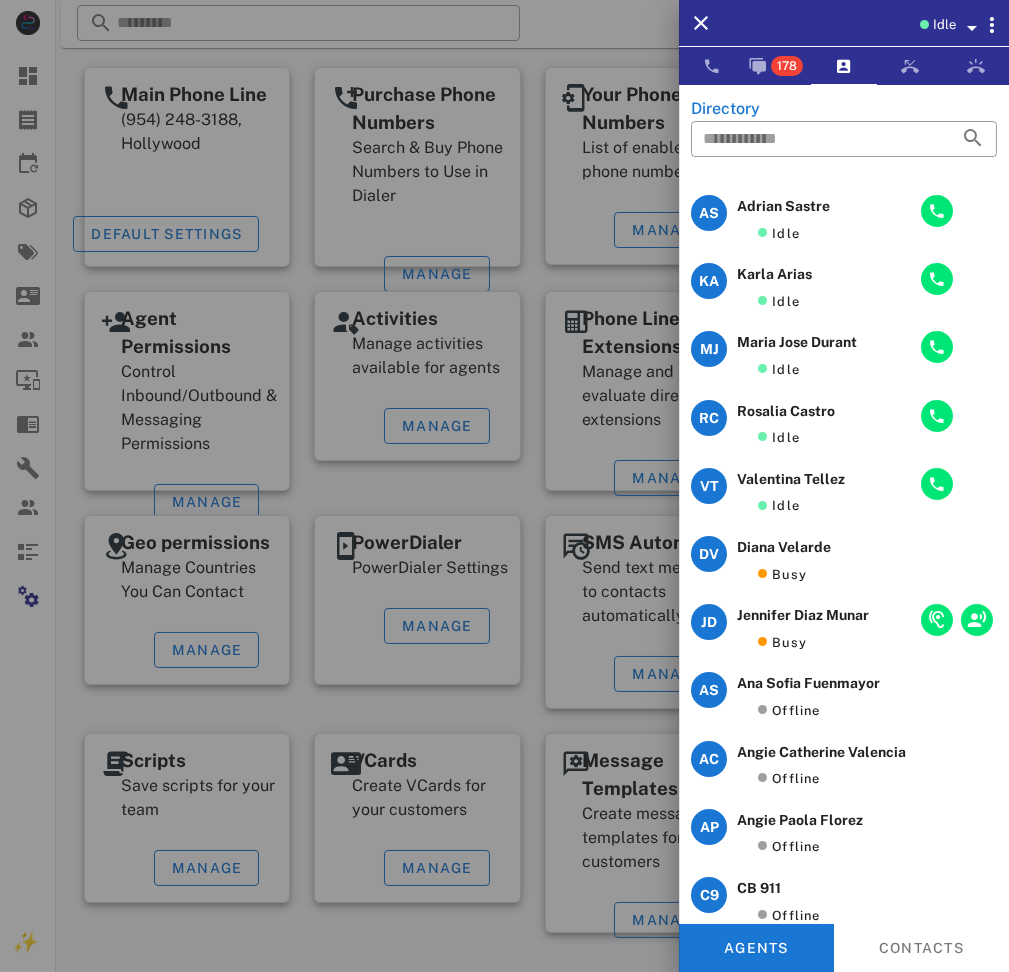 click on "Idle" at bounding box center (874, 23) 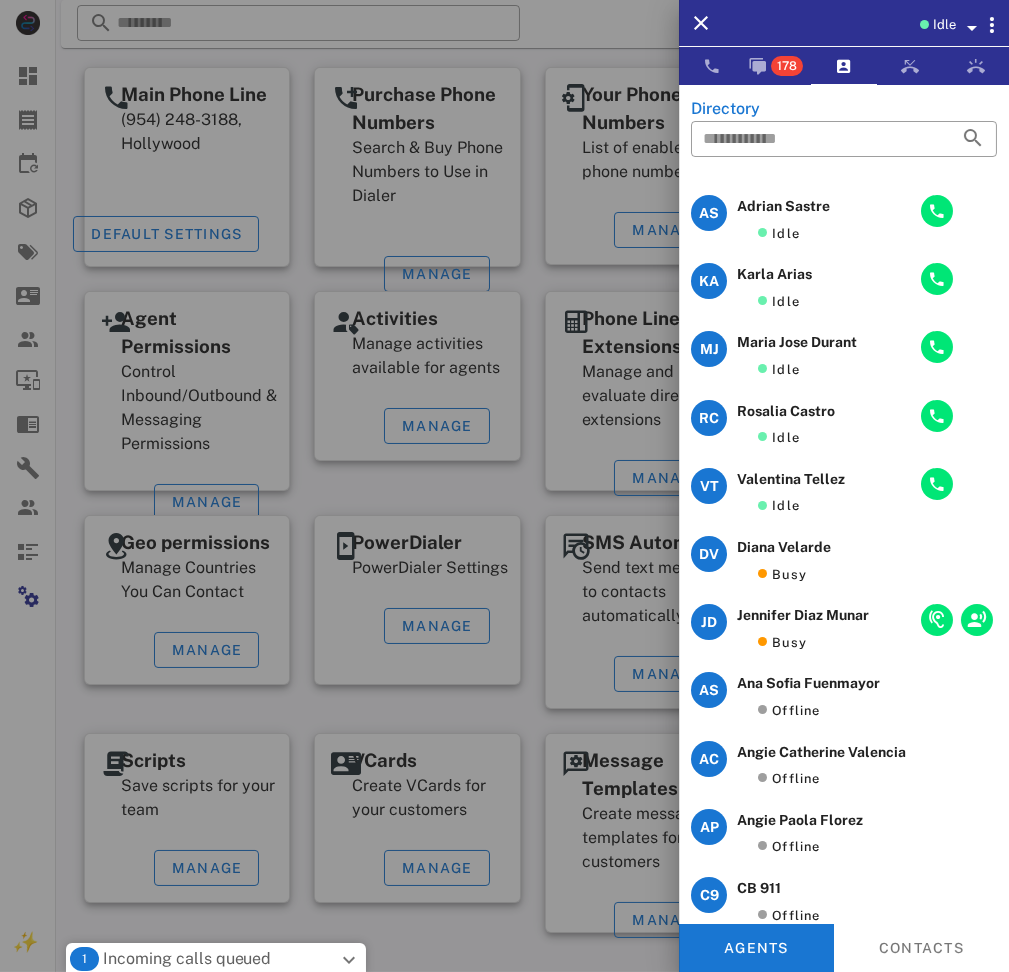 click on "1   Incoming calls queued" at bounding box center [204, 967] 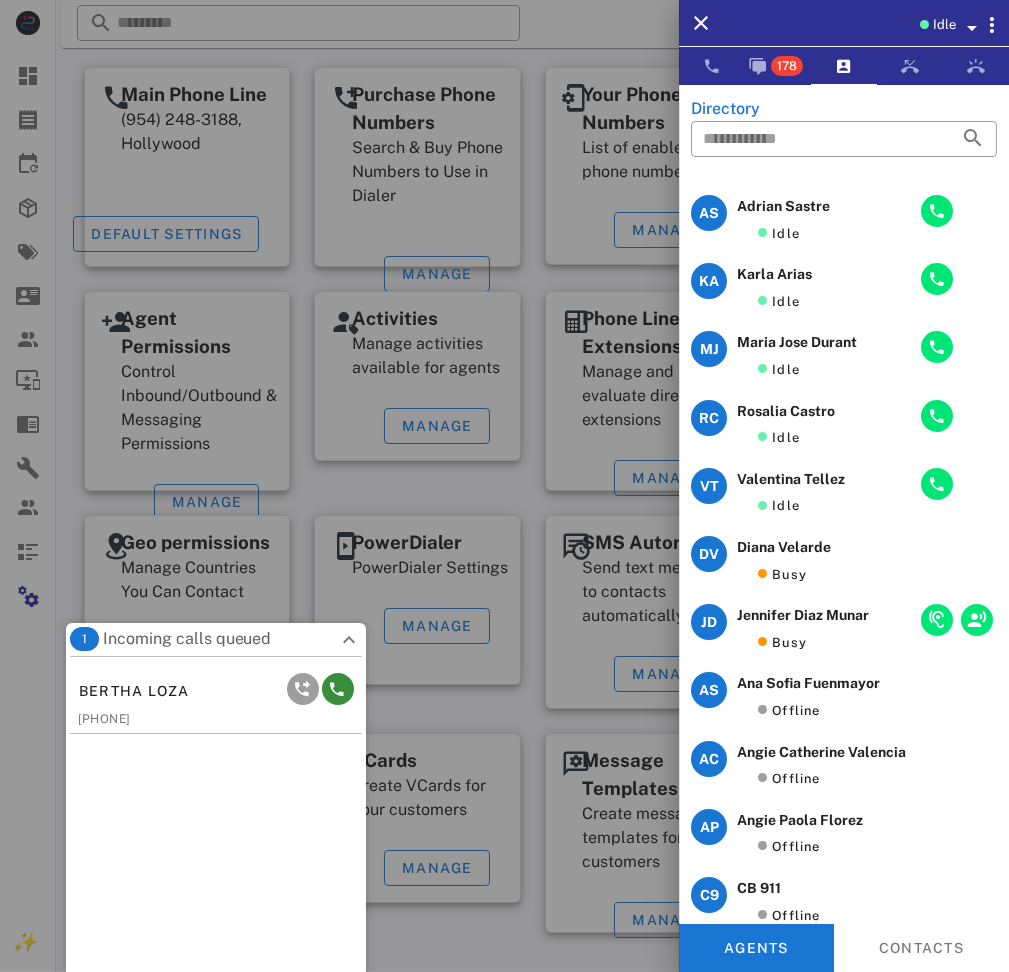 click on "Idle" at bounding box center (874, 23) 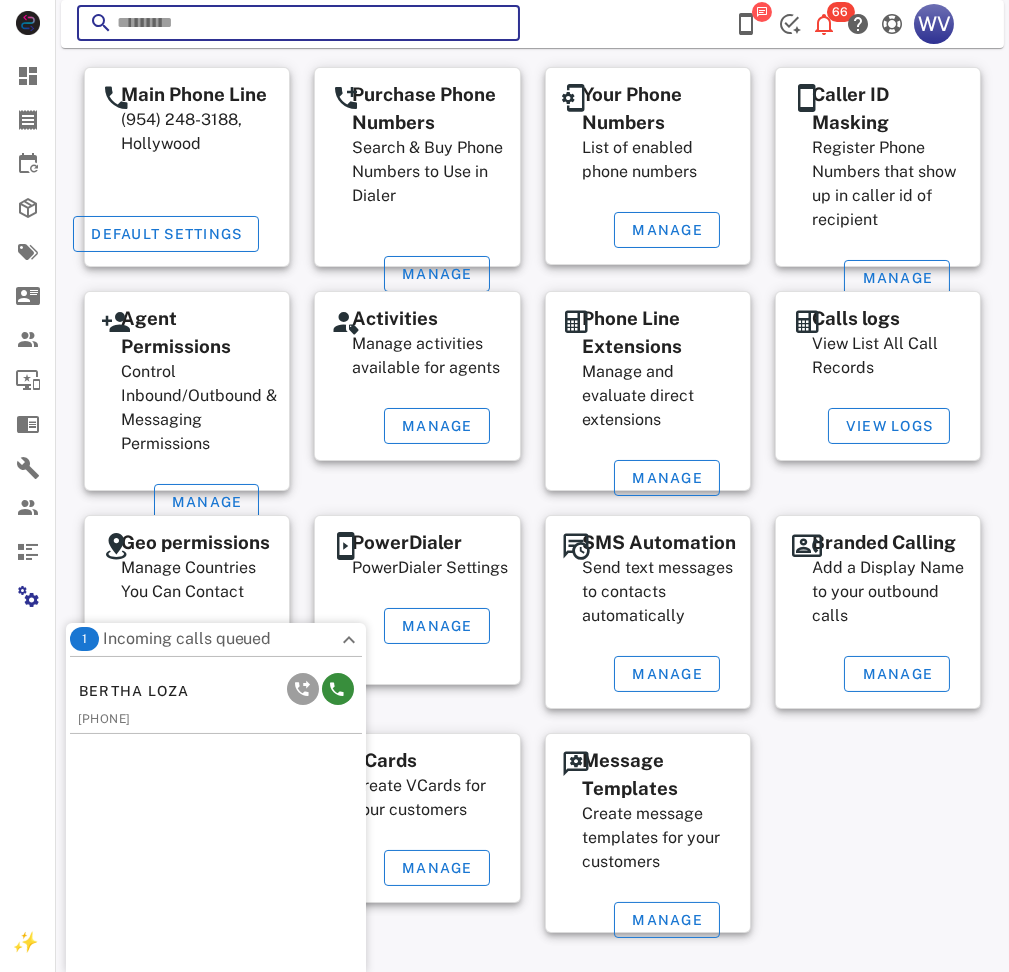 click at bounding box center (298, 23) 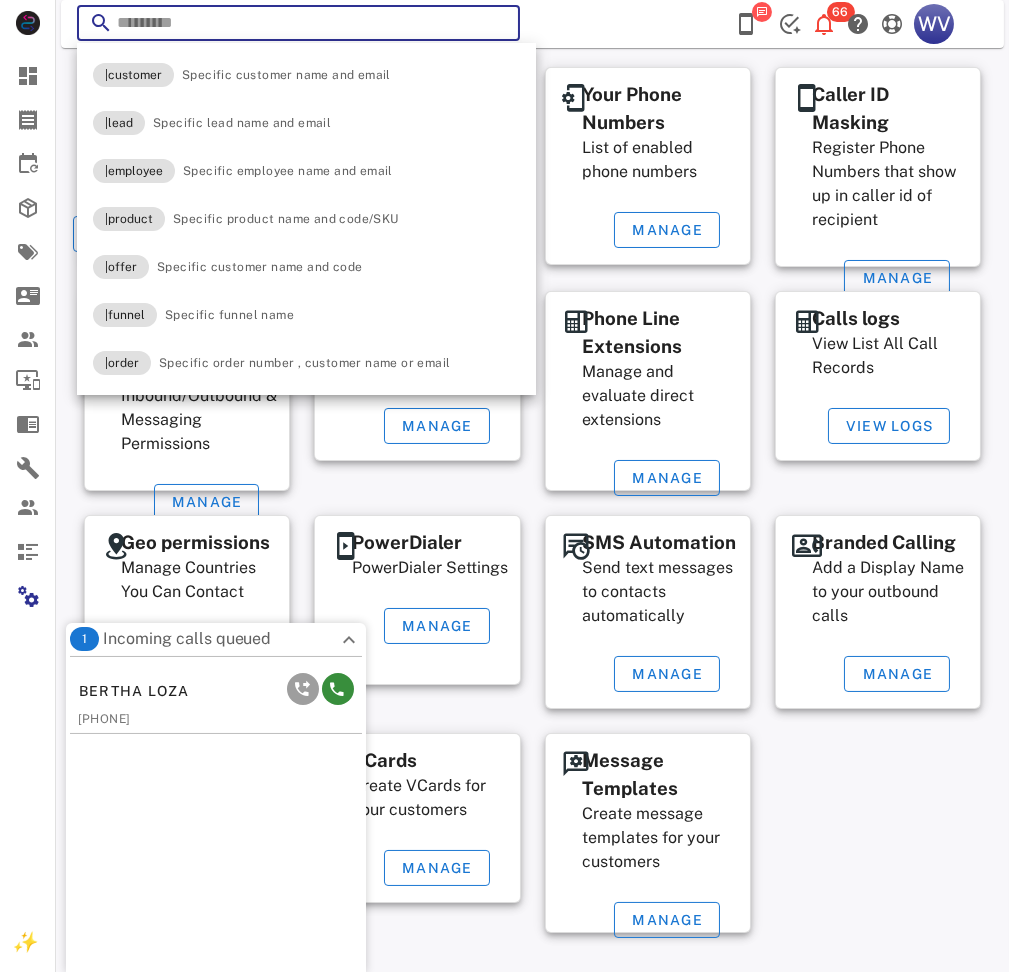 click at bounding box center [298, 23] 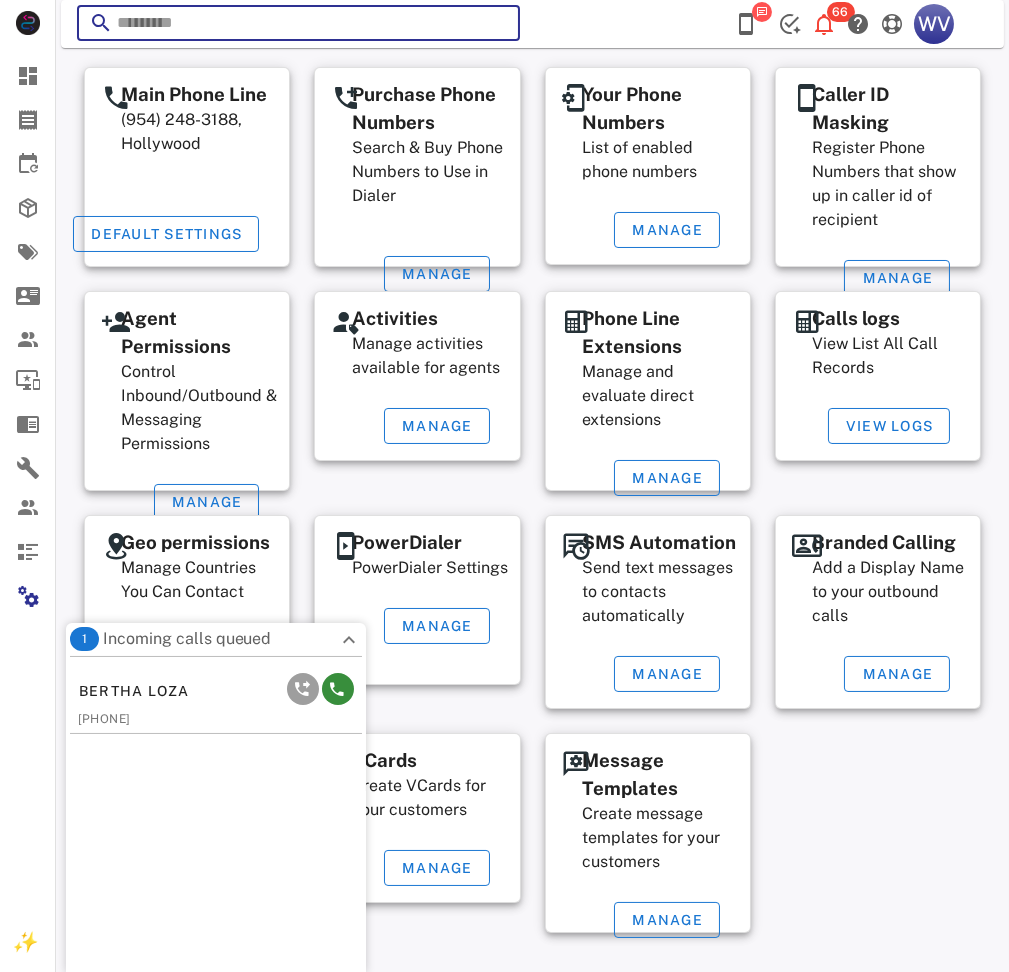 paste on "**********" 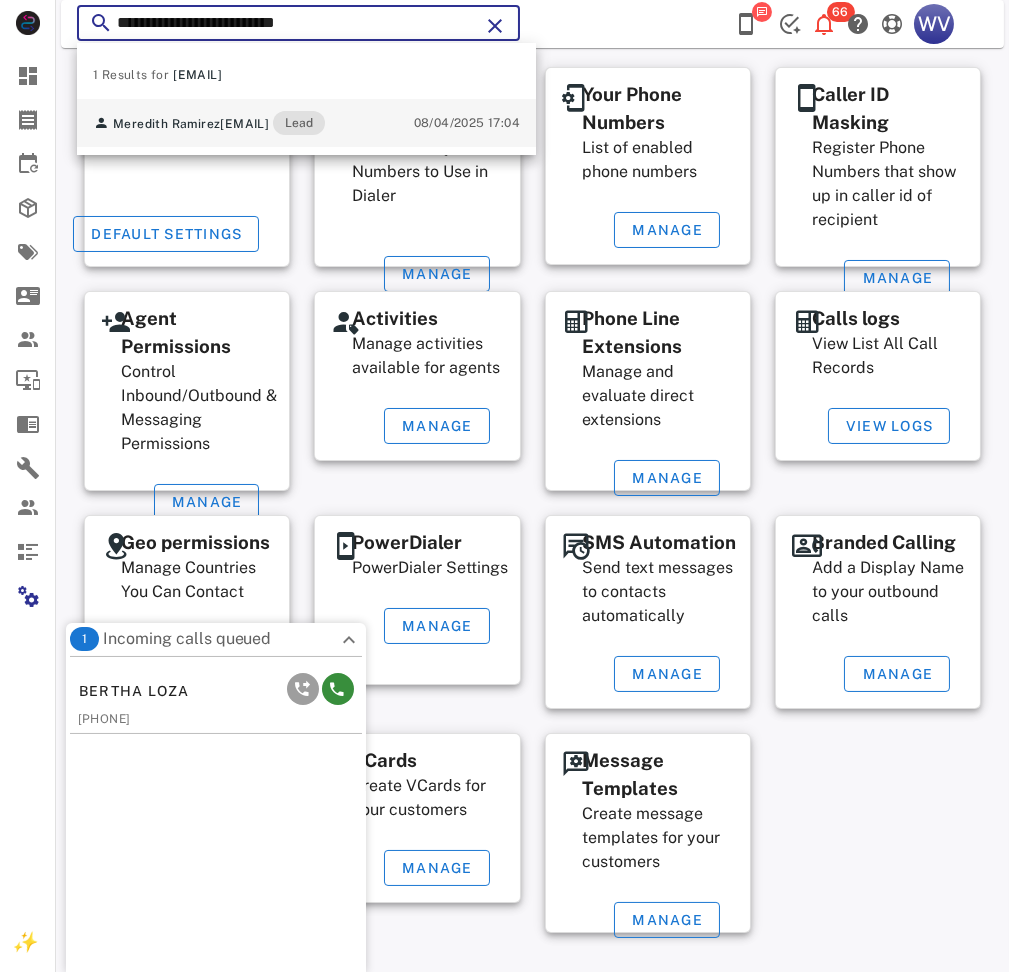 type on "**********" 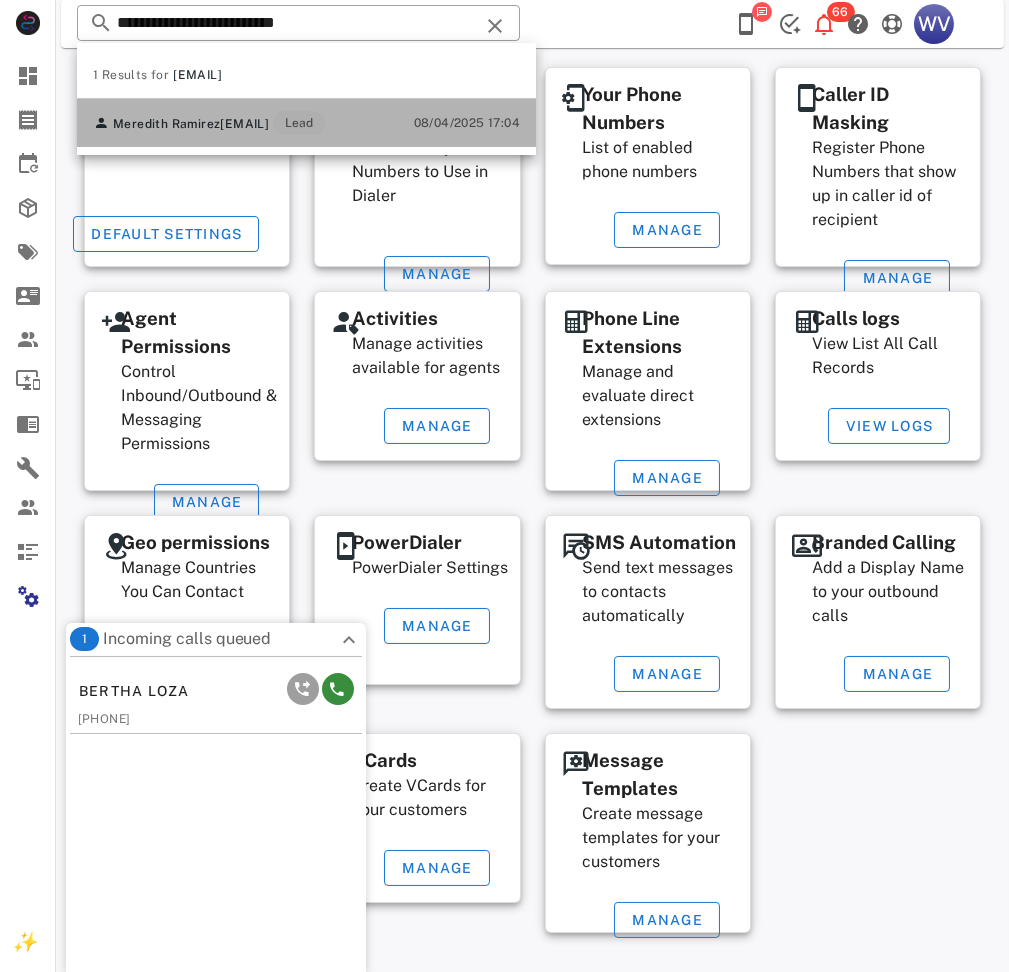 click on "Meredith Ramirez   lopez.meredith@yahoo.com   Lead   08/04/2025 17:04" at bounding box center [306, 123] 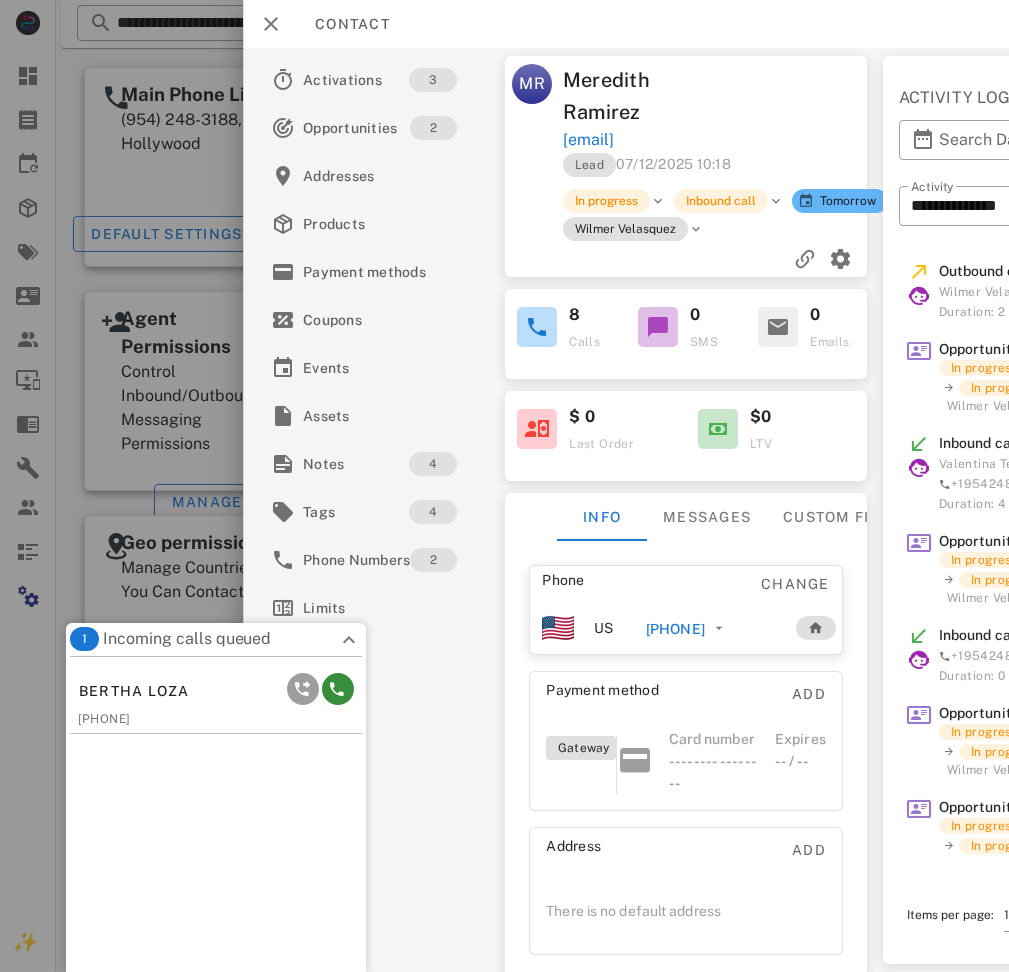 click on "+16025036140" at bounding box center [675, 629] 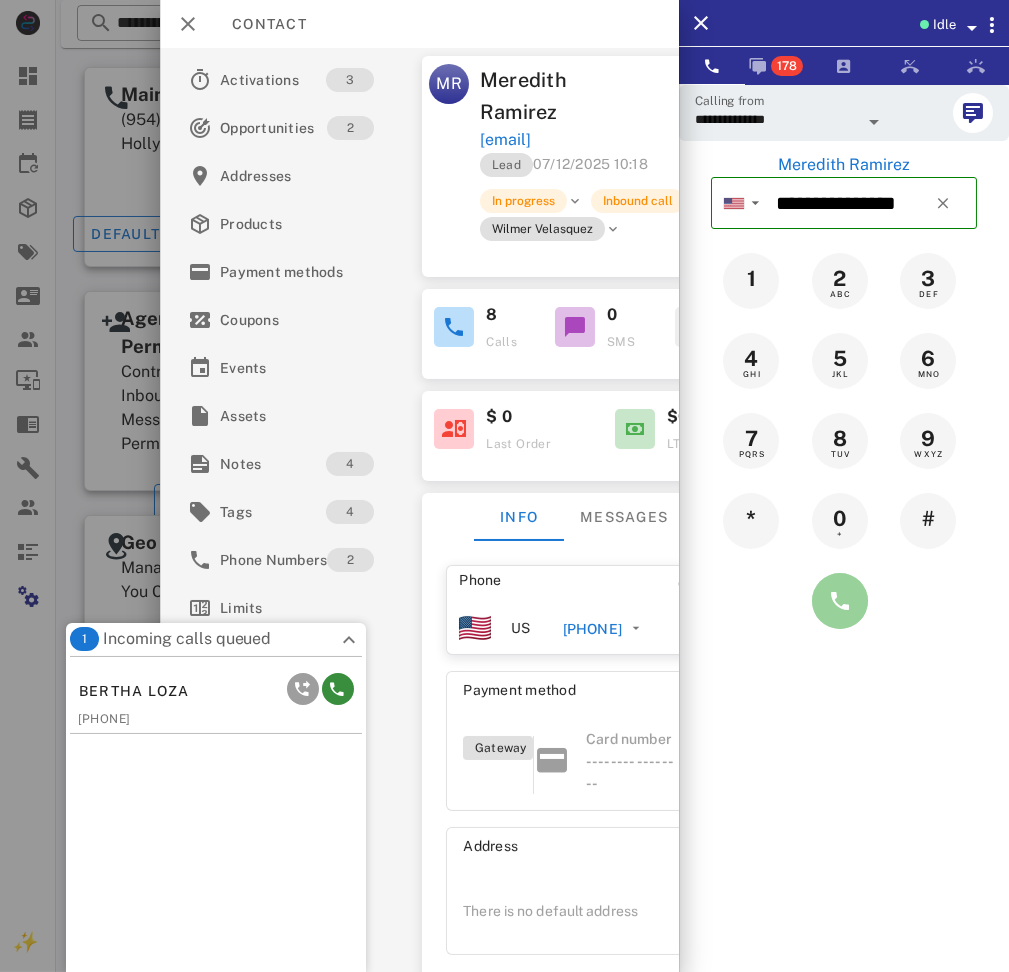 click at bounding box center [840, 601] 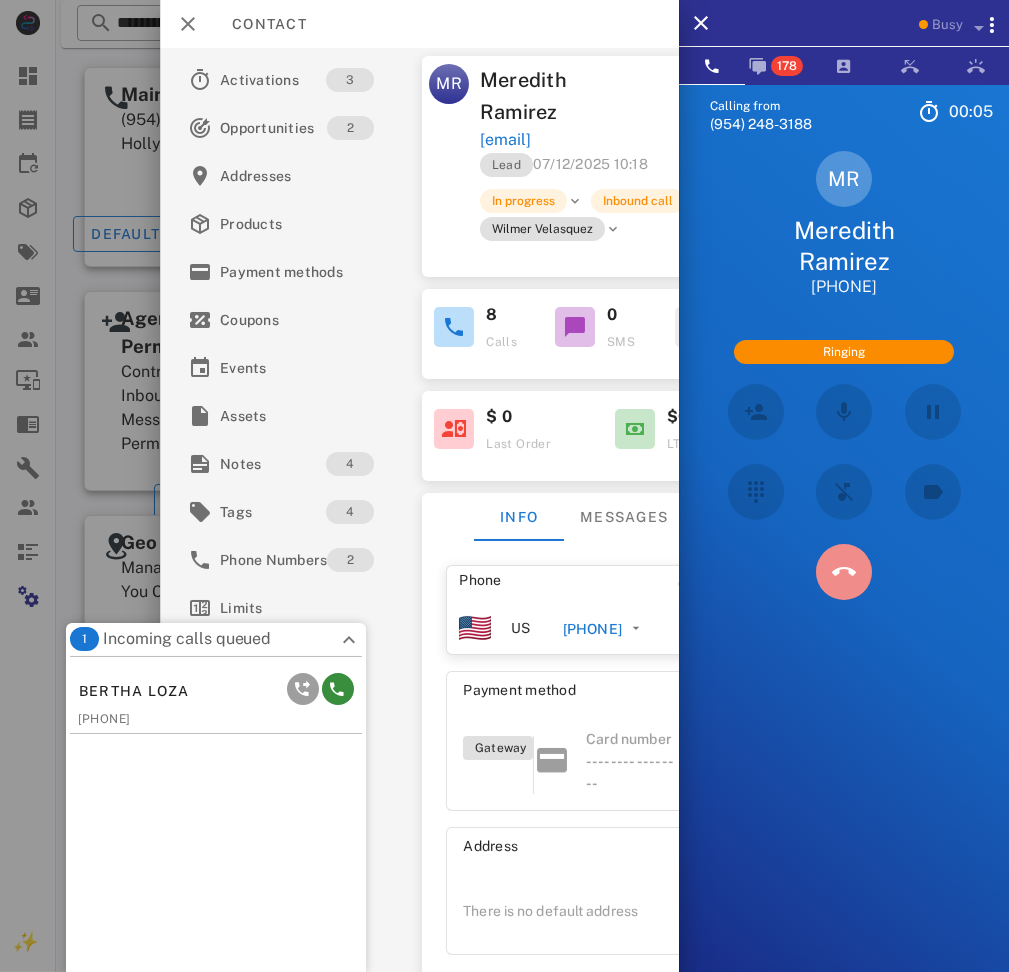 click at bounding box center (844, 572) 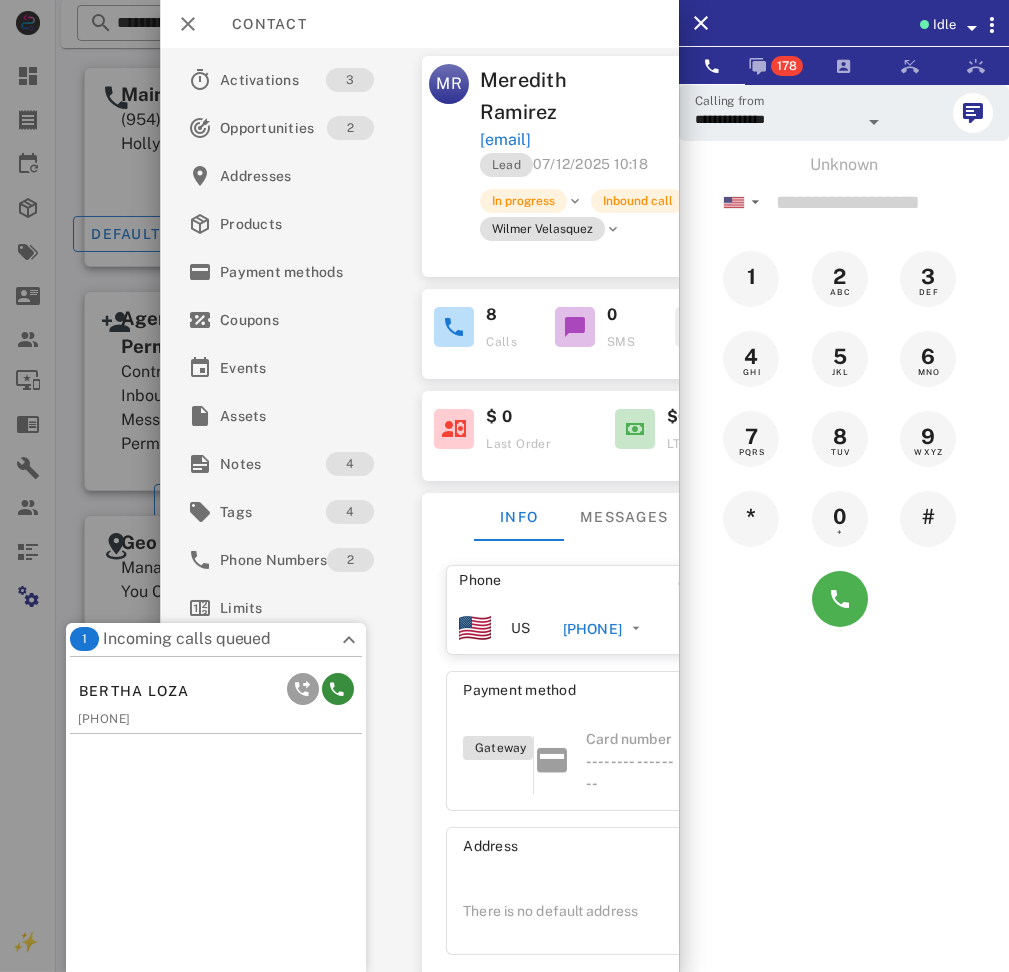 click on "+16025036140" at bounding box center [592, 629] 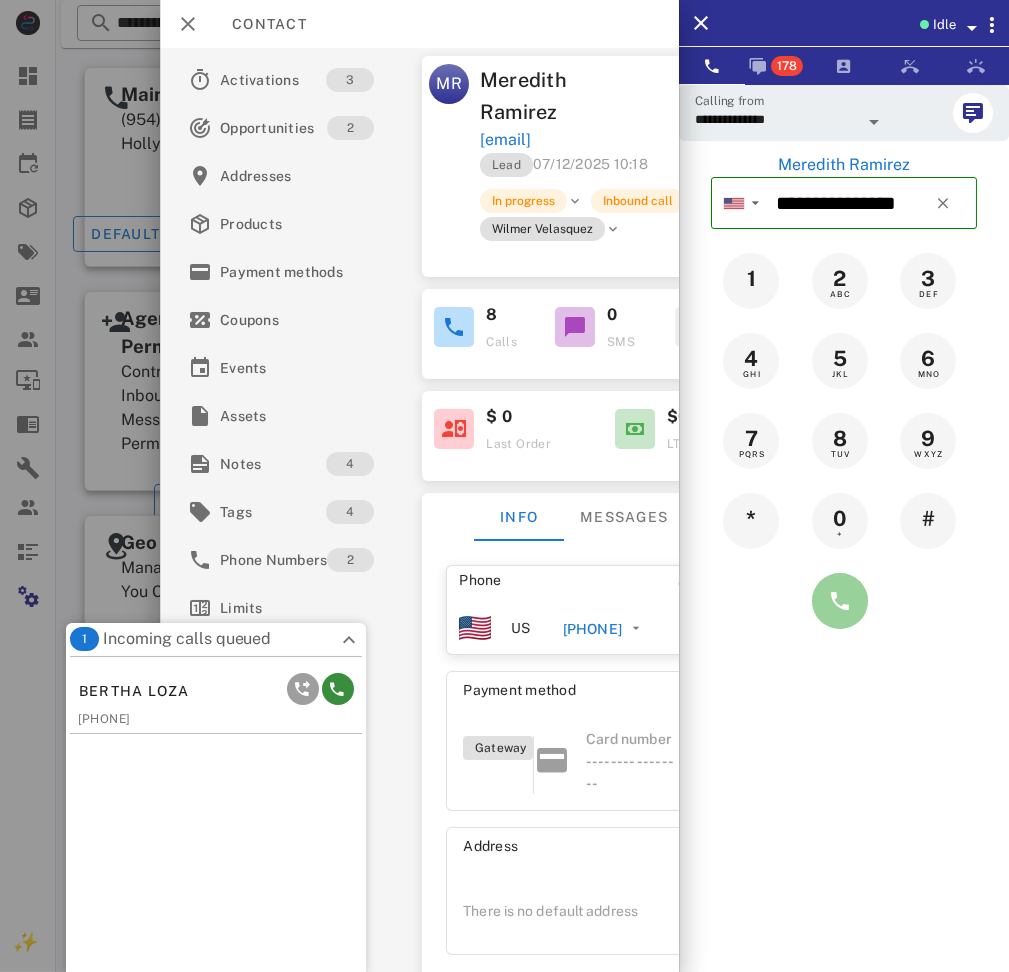 click at bounding box center [840, 601] 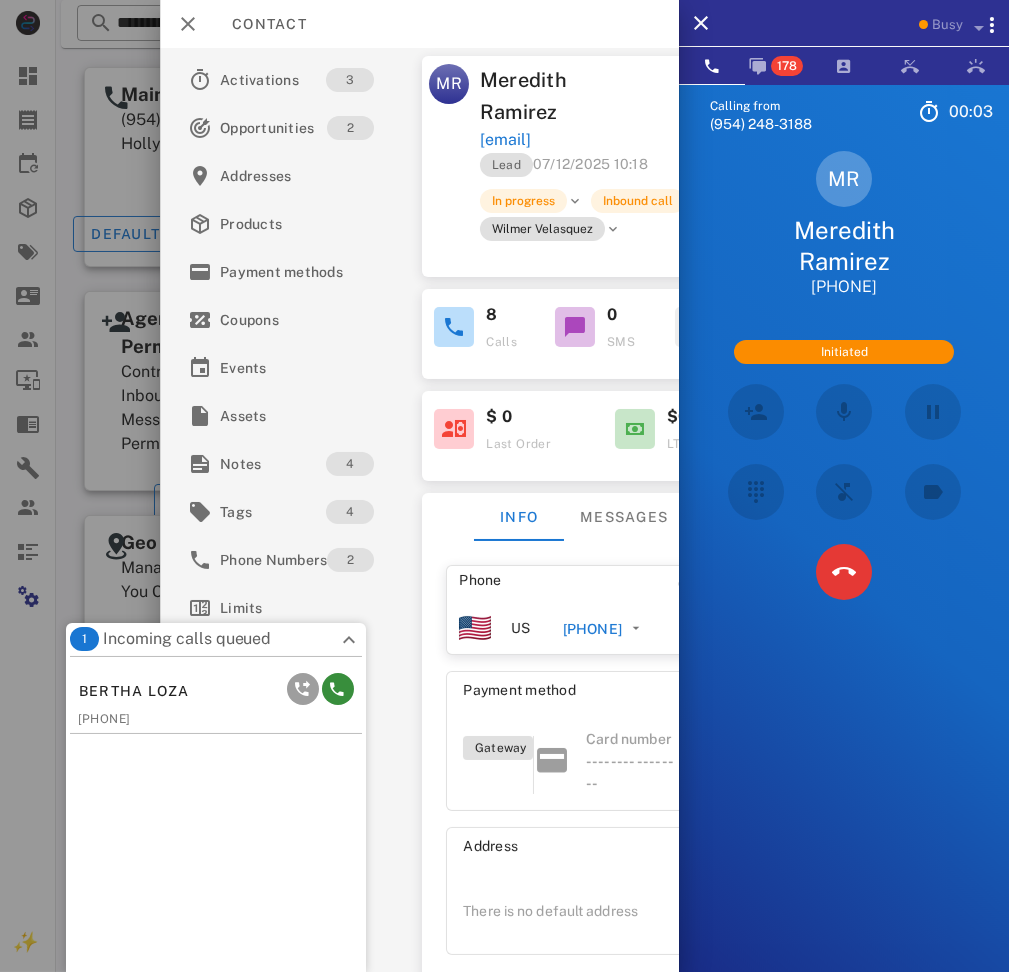click on "Meredith Ramirez" at bounding box center [557, 96] 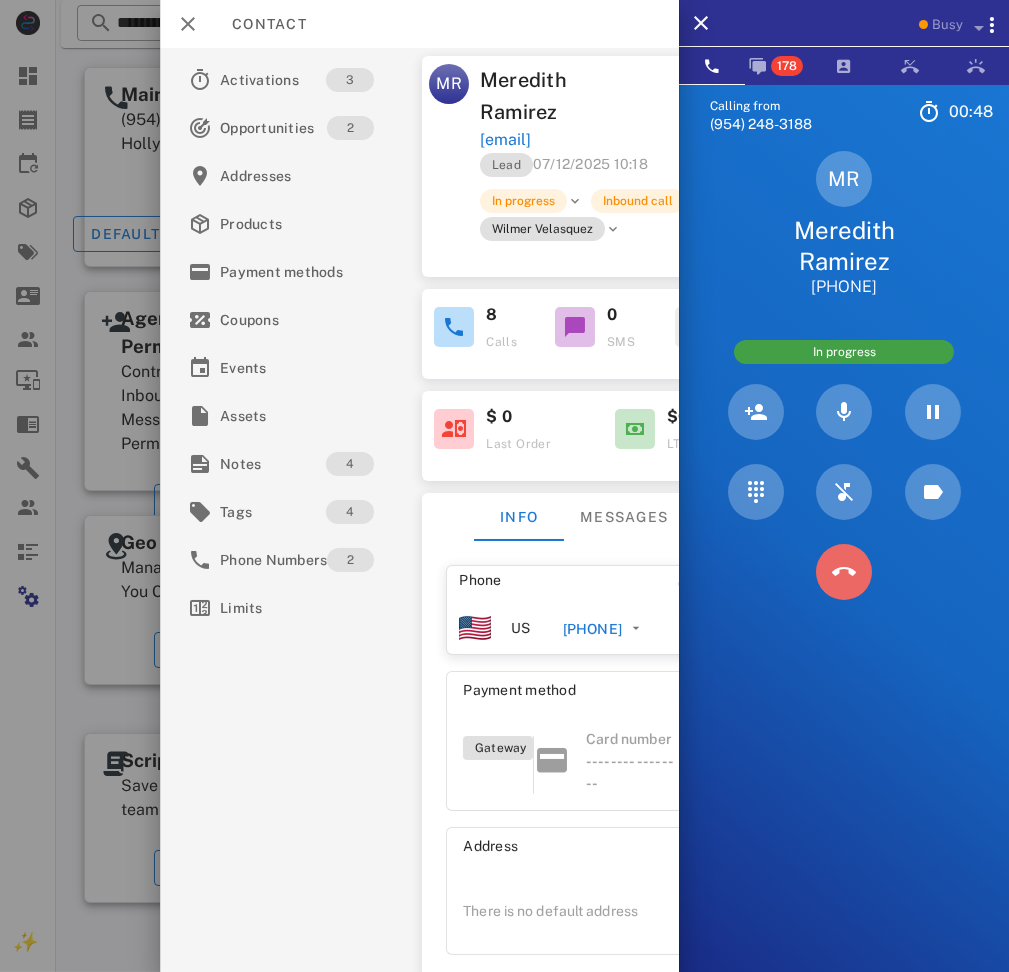 click at bounding box center (844, 572) 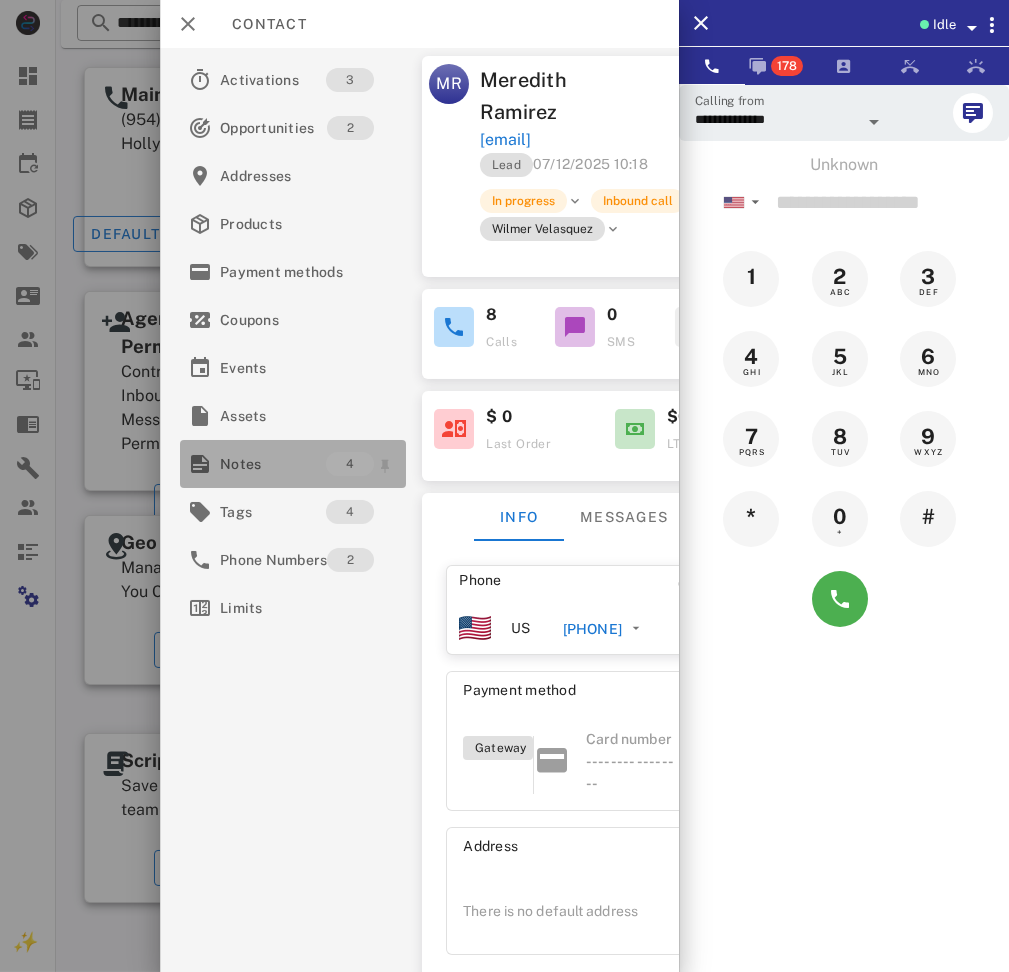 click on "Notes" at bounding box center (273, 464) 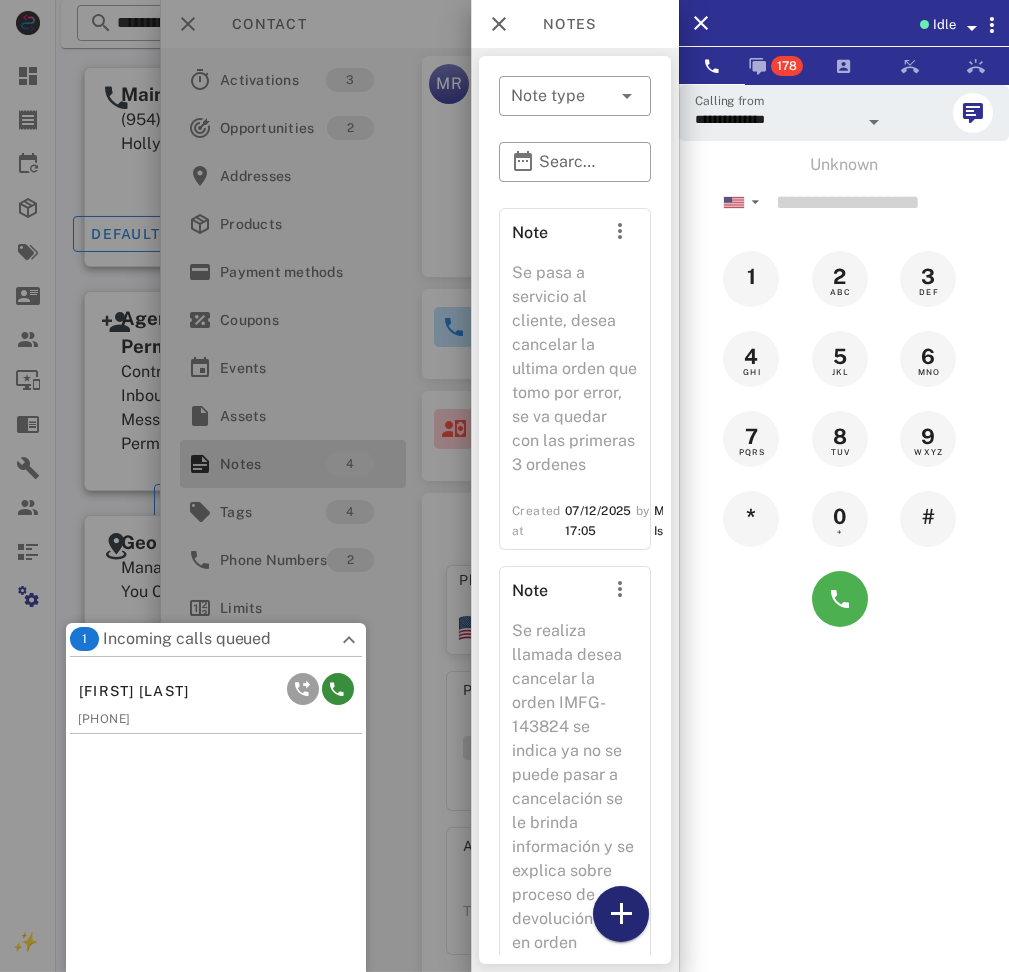 click at bounding box center (621, 914) 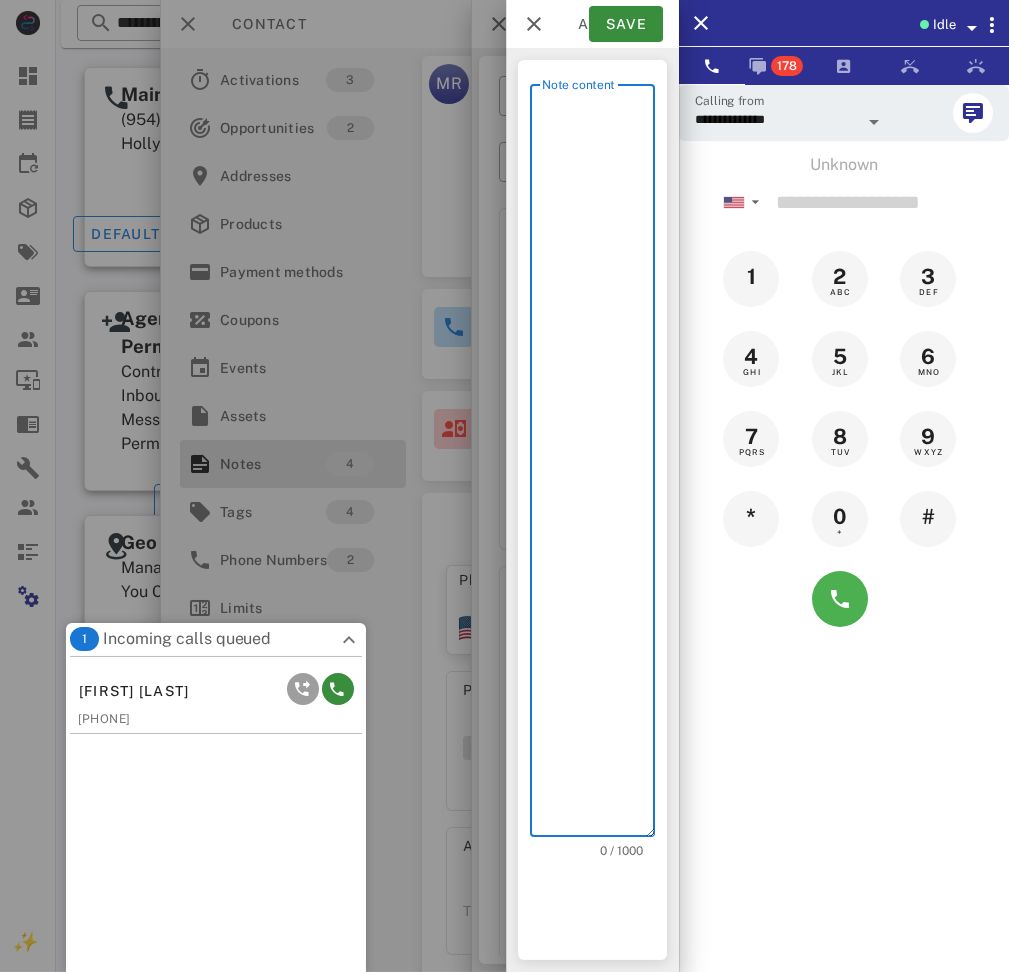click on "Note content" at bounding box center [598, 465] 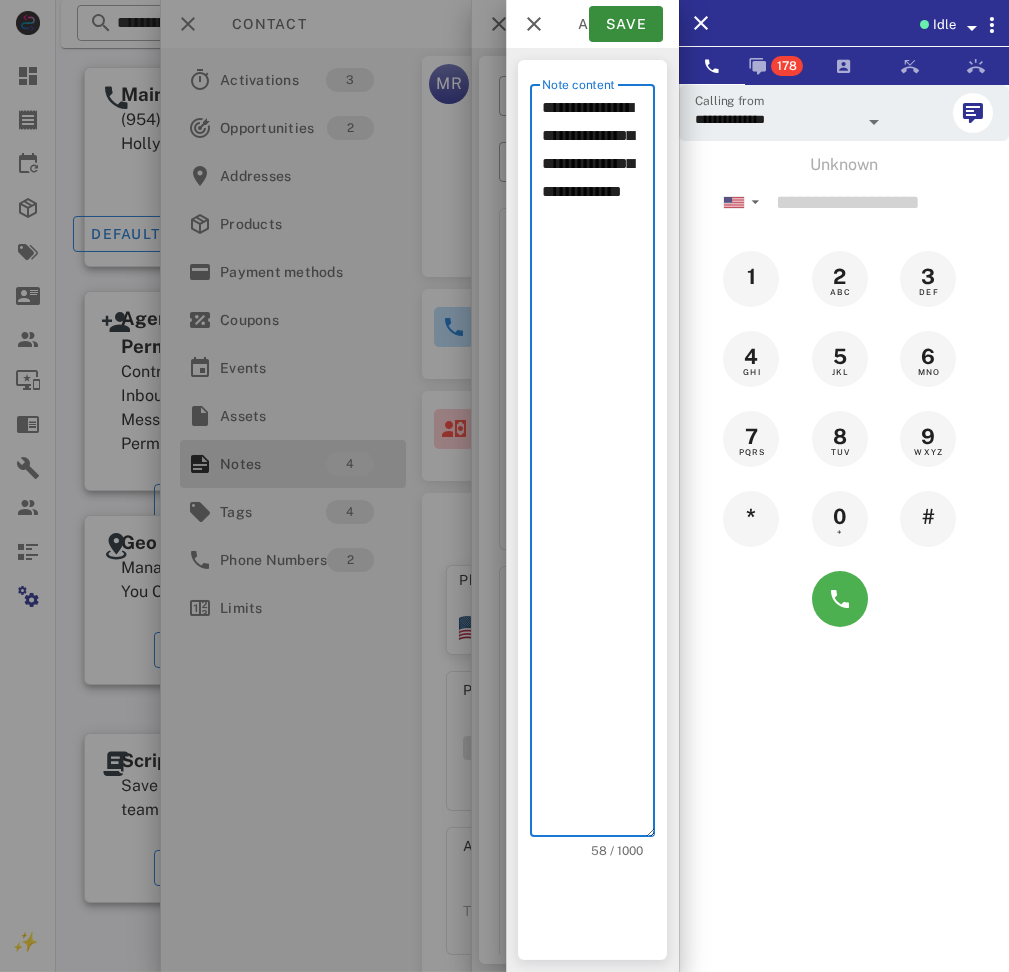 click on "**********" at bounding box center (598, 465) 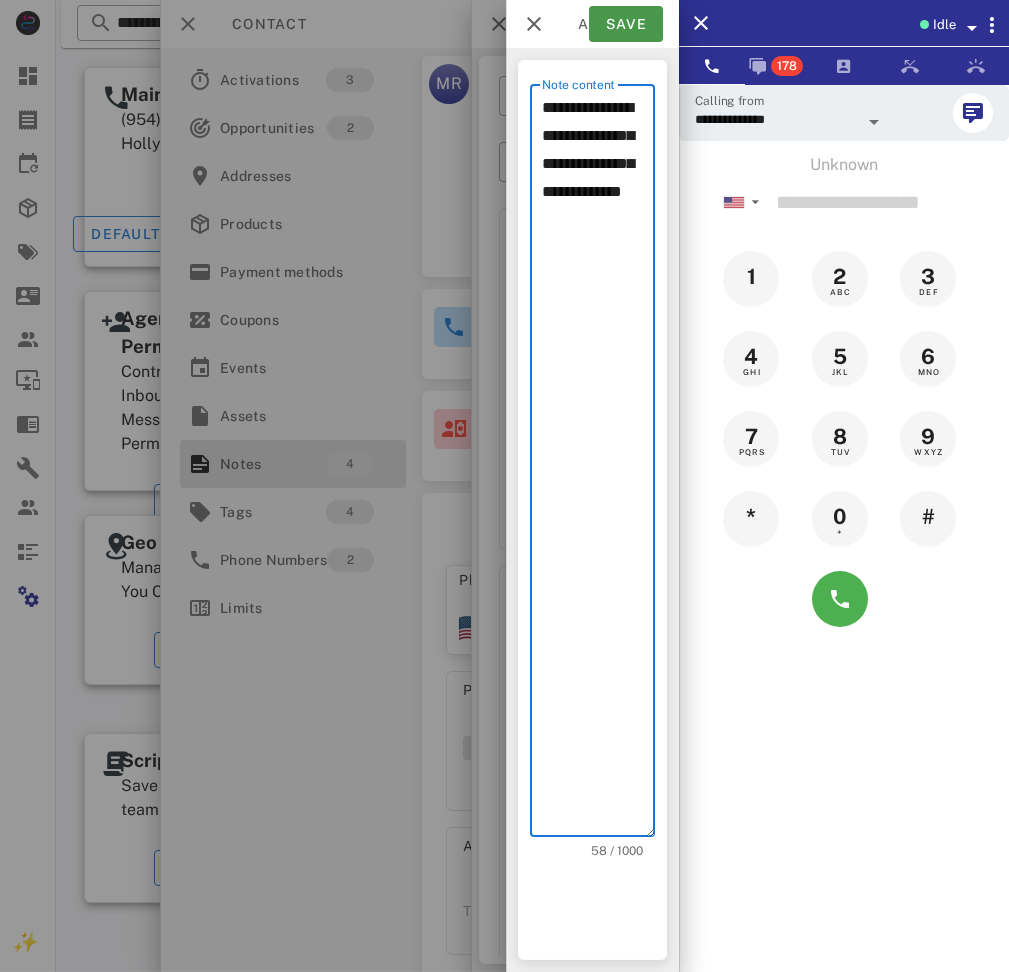 type on "**********" 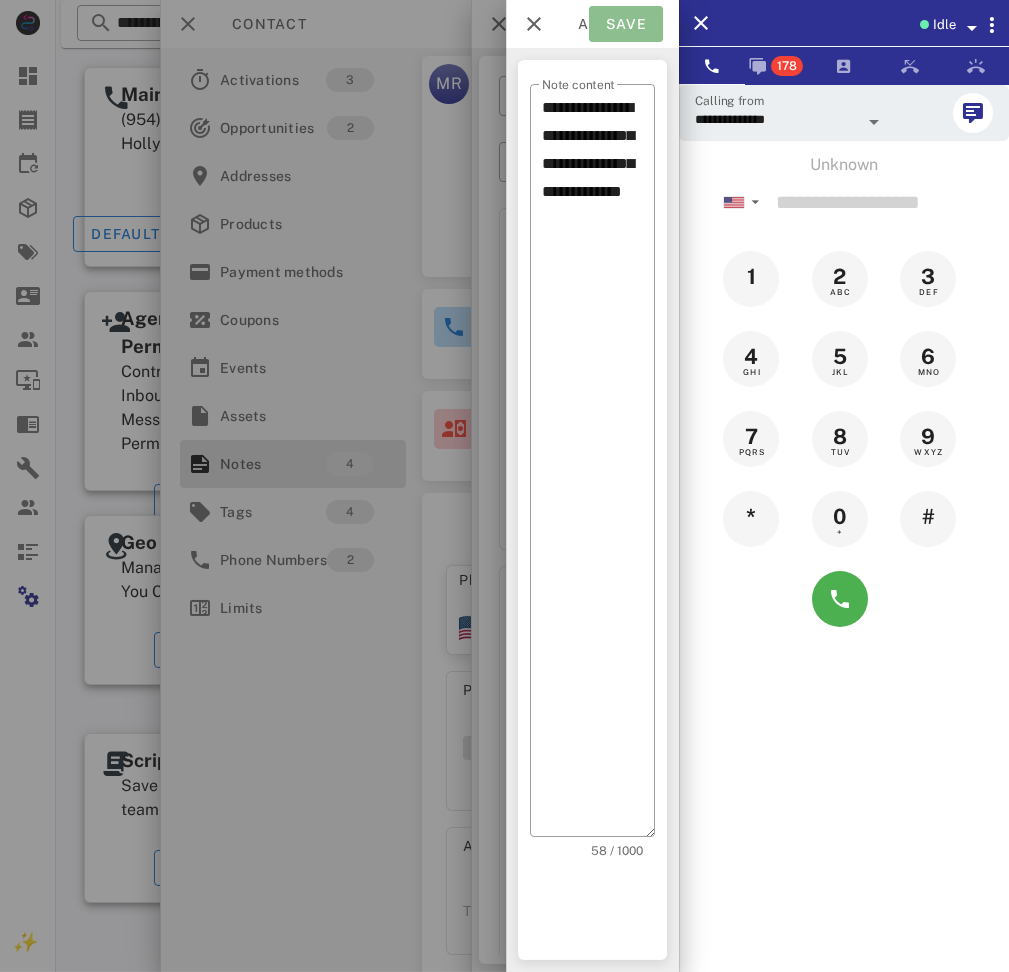 click on "Save" at bounding box center [626, 24] 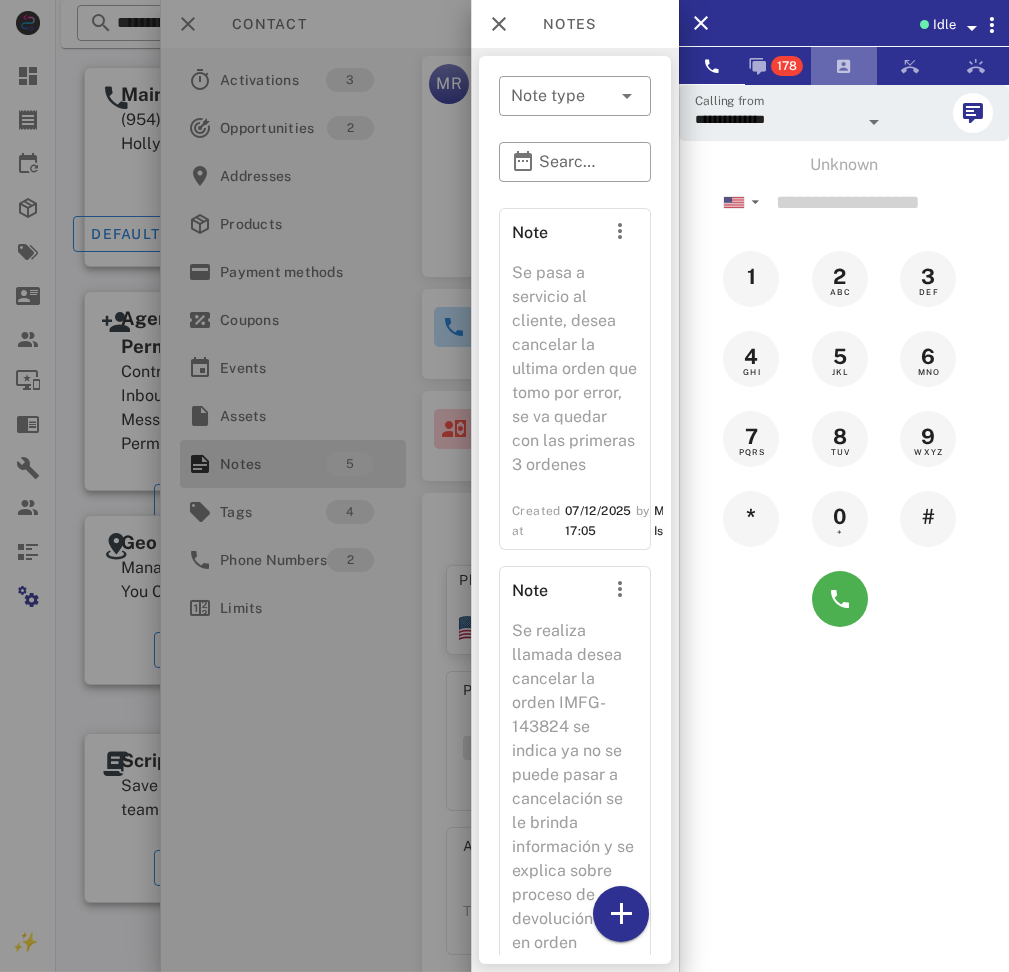 click at bounding box center (844, 66) 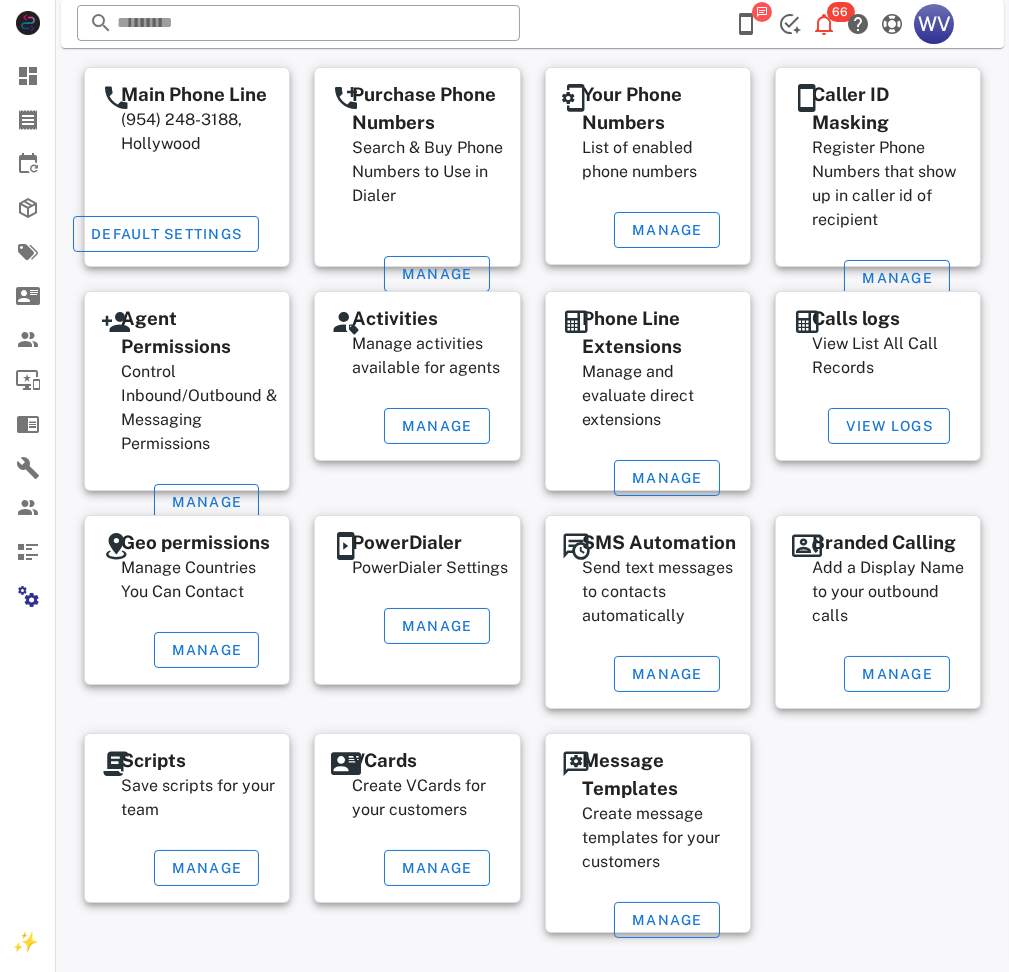 scroll, scrollTop: 57, scrollLeft: 0, axis: vertical 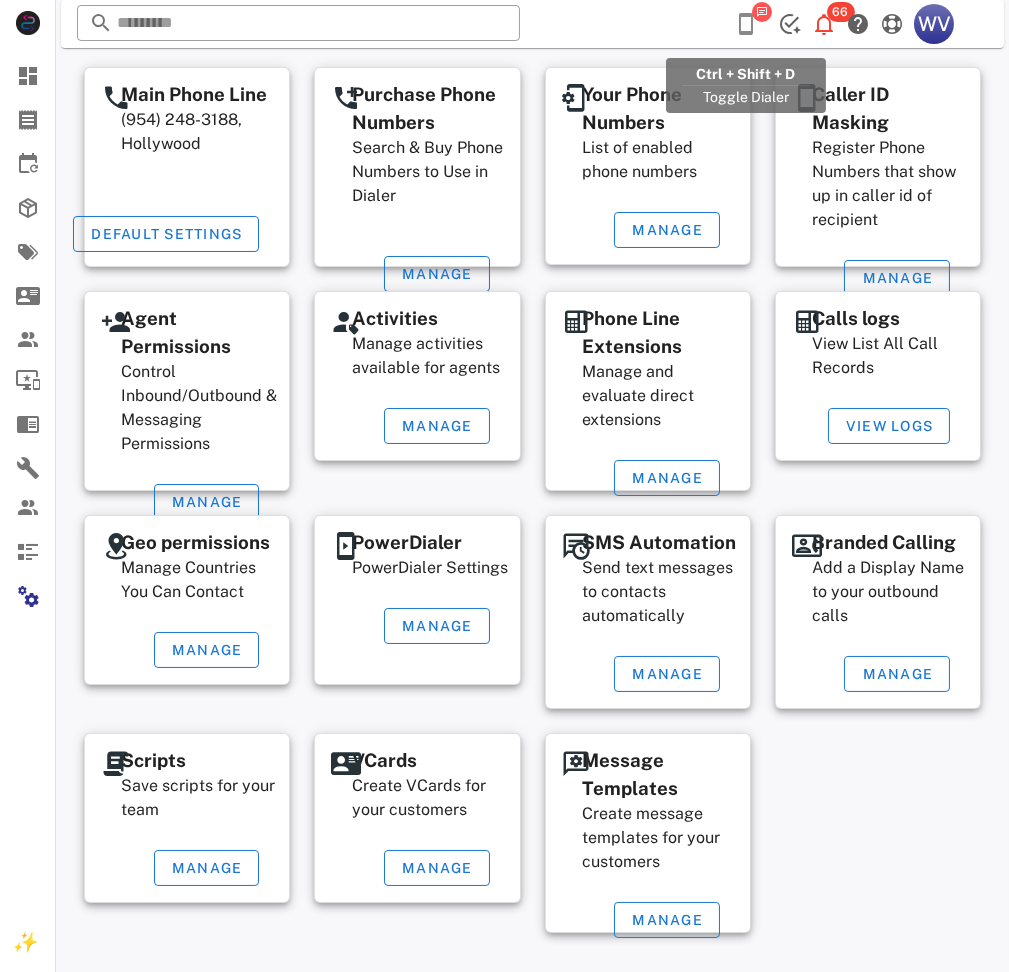 click at bounding box center [746, 24] 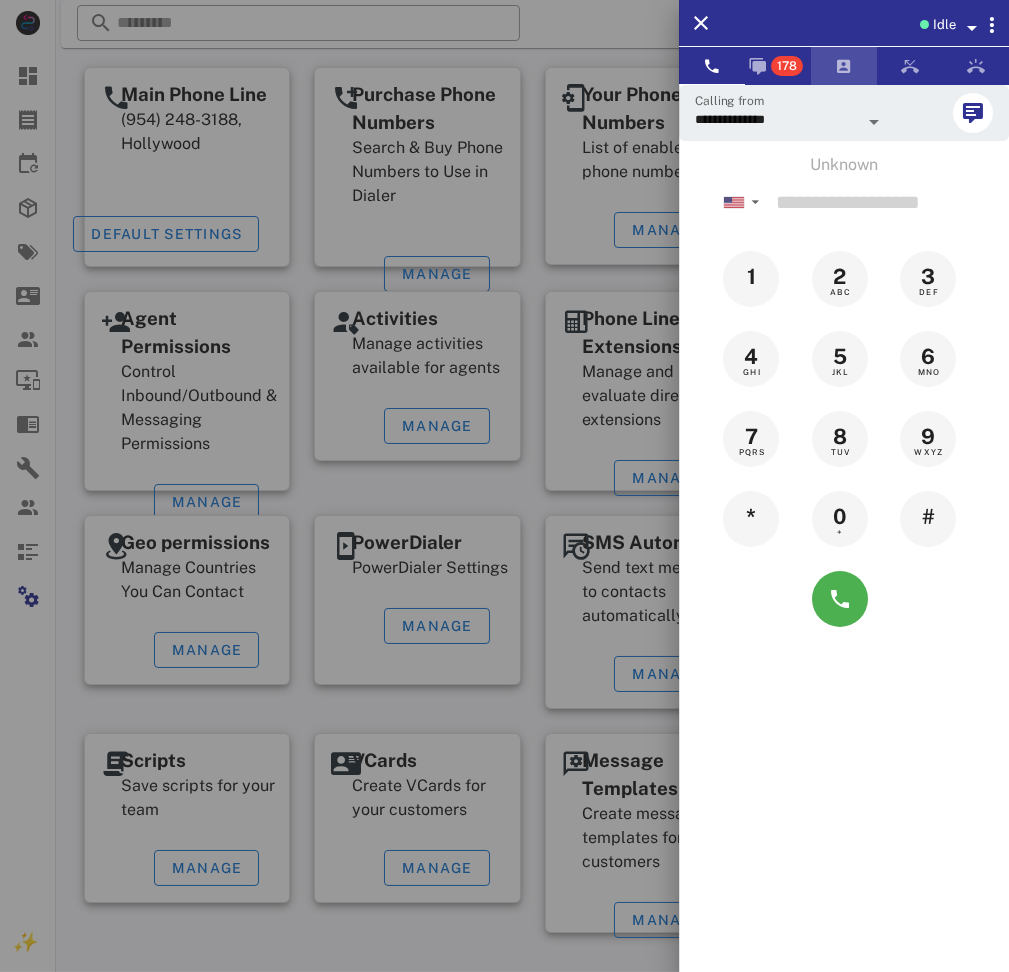 click at bounding box center (844, 66) 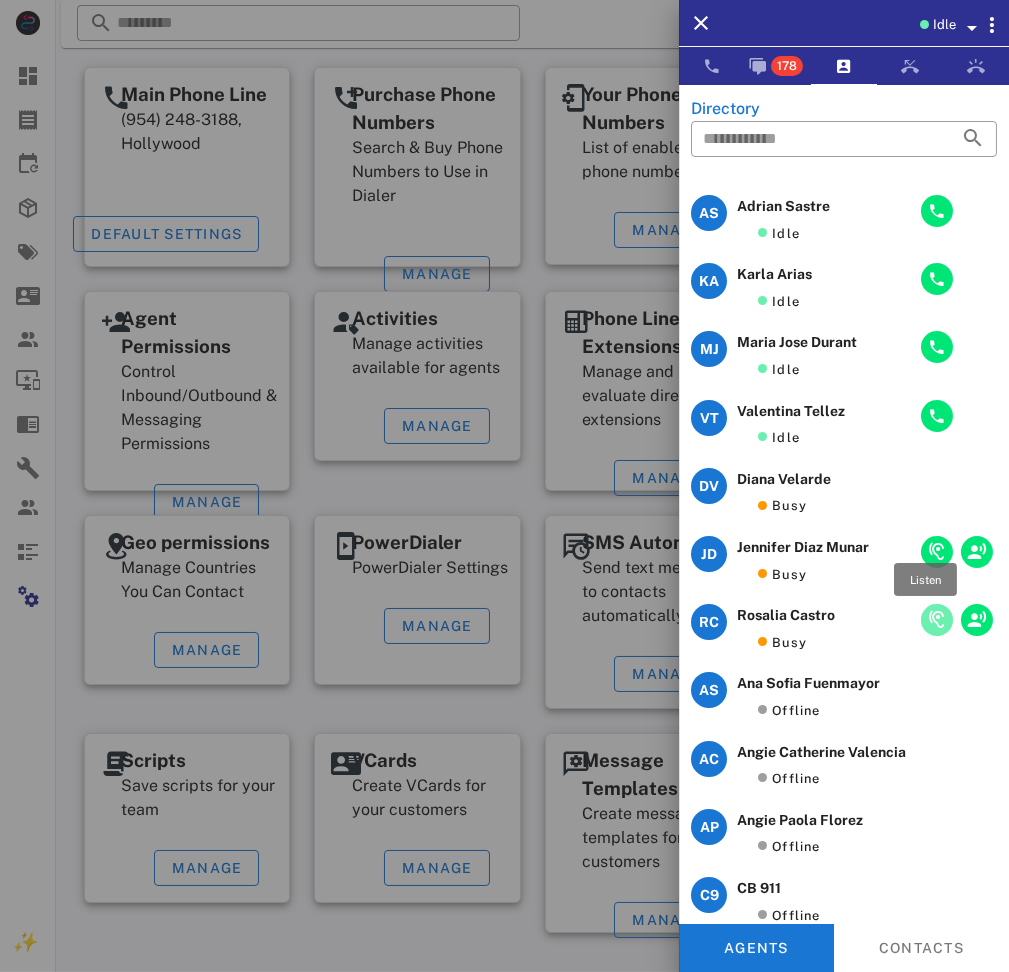 click at bounding box center (937, 620) 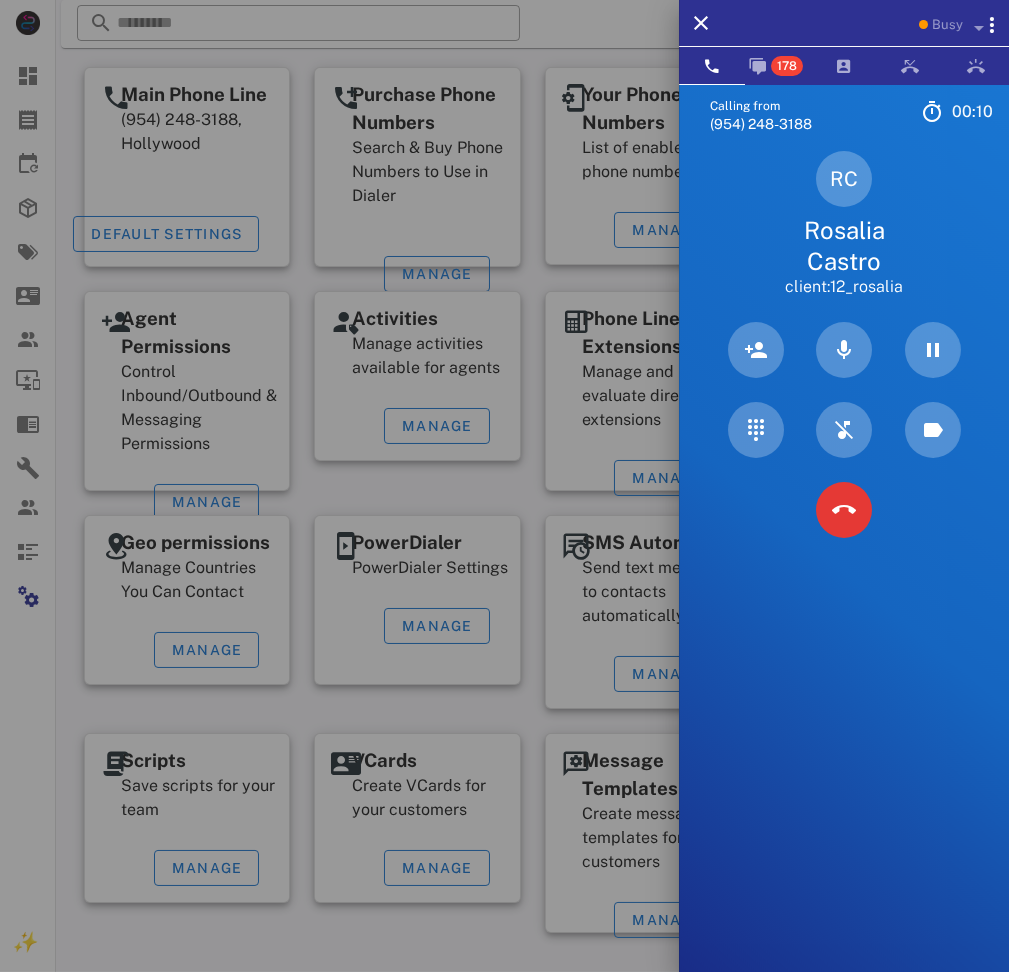 click on "Calling from [PHONE] 00: 10  Unknown      ▼     [COUNTRY]
+376
[COUNTRY]
+54
[COUNTRY]
+297
[COUNTRY]
+61
[COUNTRY] (België)
+32
[COUNTRY]
+591
[COUNTRY] (Brasil)
+55
[COUNTRY]
+1
[COUNTRY]
+56
[COUNTRY]
+57
[COUNTRY]
+506
[COUNTRY] (República Dominicana)
+1
[COUNTRY]
+593
[COUNTRY]
+503
[COUNTRY]
+33
[COUNTRY] (Deutschland)
+49
[COUNTRY]
+590
[COUNTRY]
+502
[COUNTRY]
+504
[COUNTRY] (Ísland)
+354
[COUNTRY] (भारत)
+91
[COUNTRY] (‫ישראל‬‎)
+972
[COUNTRY] (Italia)
+39" at bounding box center [844, 570] 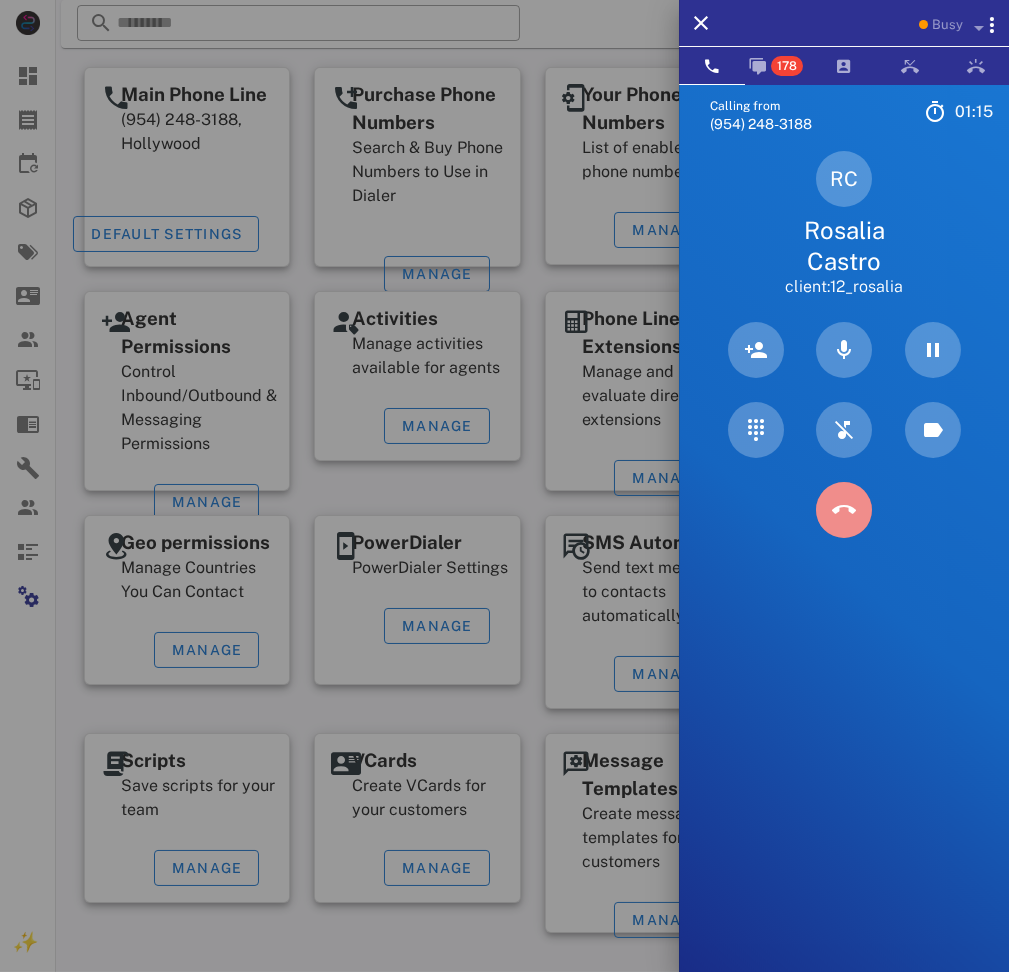 click at bounding box center (844, 510) 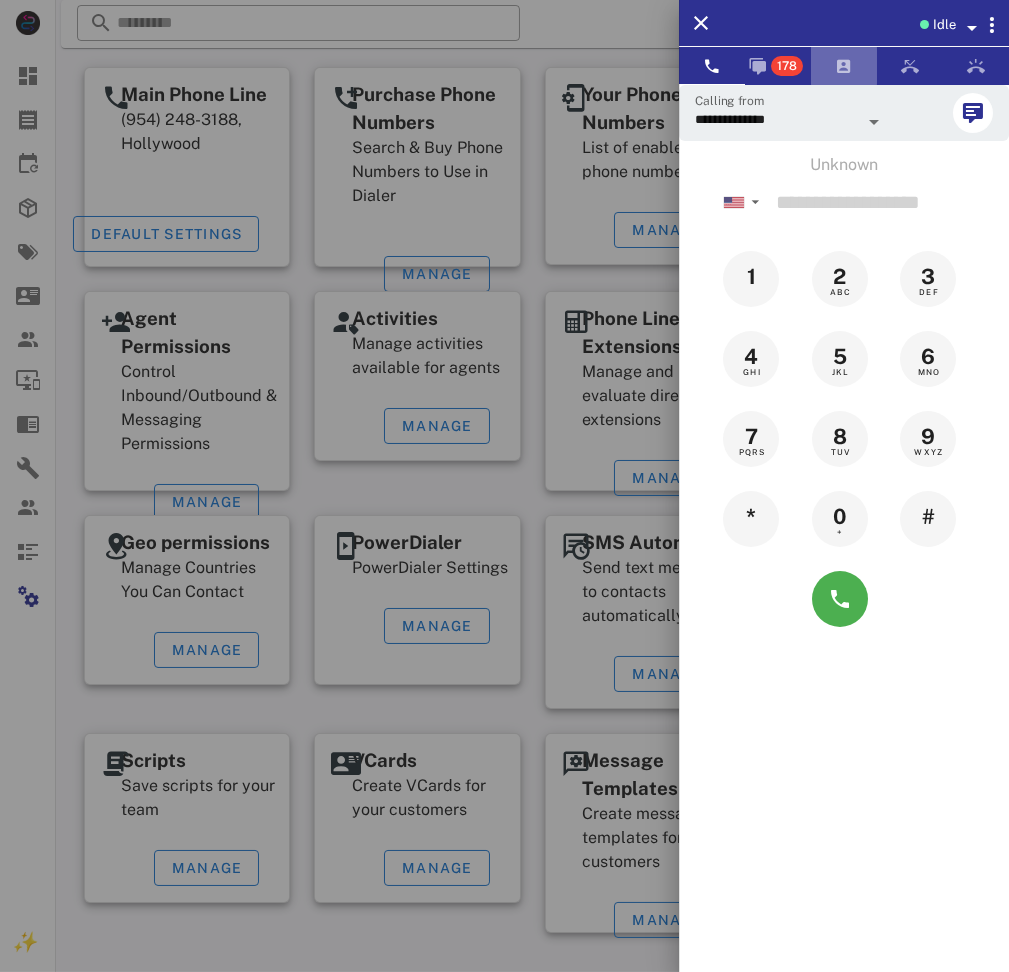 click at bounding box center [844, 66] 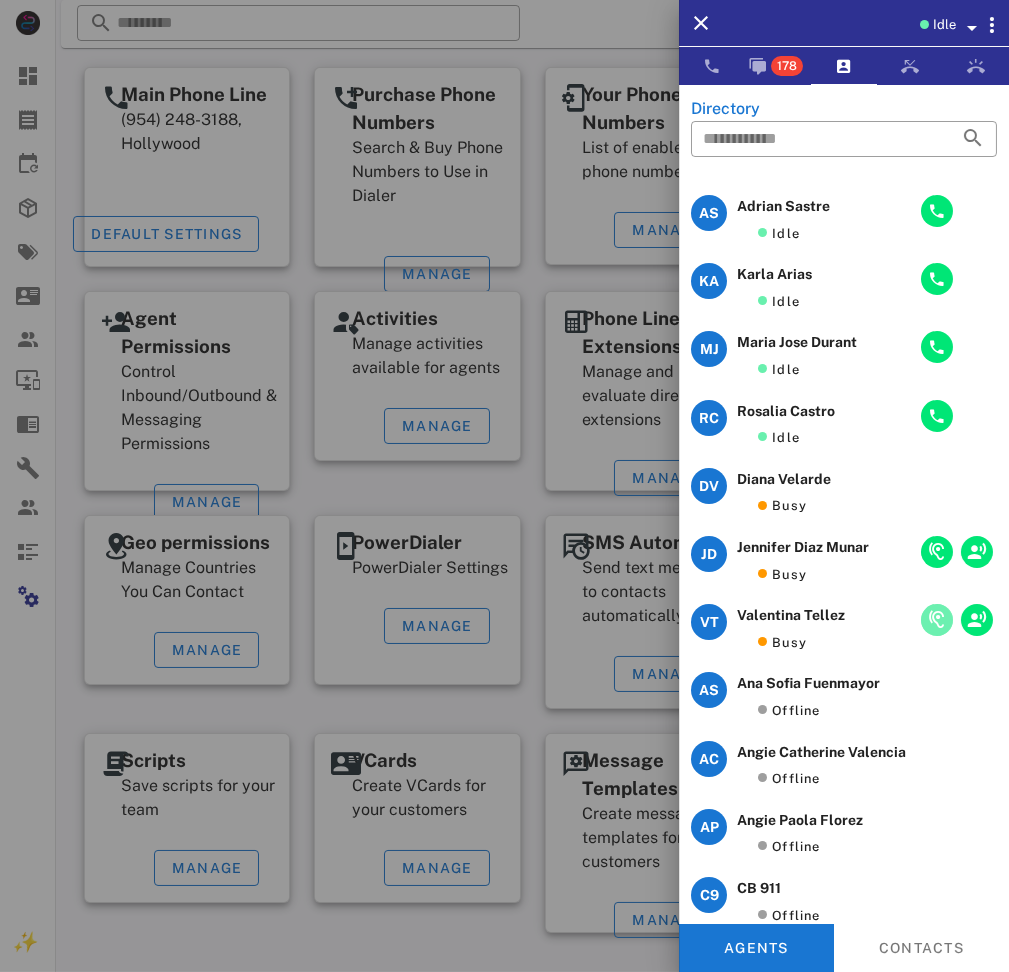 click at bounding box center (937, 620) 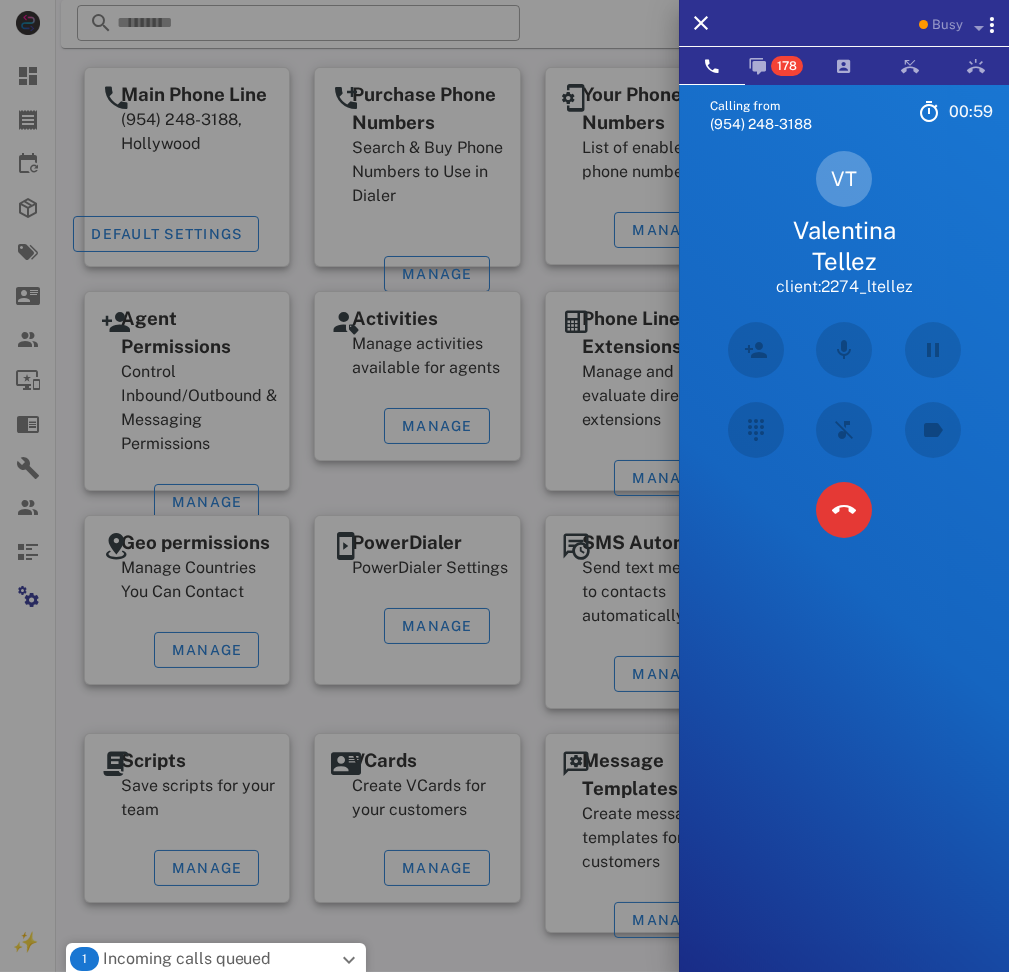 click on "Calling from [PHONE] 00: 59  Unknown      ▼     [COUNTRY]
+376
[COUNTRY]
+54
[COUNTRY]
+297
[COUNTRY]
+61
[COUNTRY] (België)
+32
[COUNTRY]
+591
[COUNTRY] (Brasil)
+55
[COUNTRY]
+1
[COUNTRY]
+56
[COUNTRY]
+57
[COUNTRY]
+506
[COUNTRY] (República Dominicana)
+1
[COUNTRY]
+593
[COUNTRY]
+503
[COUNTRY]
+33
[COUNTRY] (Deutschland)
+49
[COUNTRY]
+590
[COUNTRY]
+502
[COUNTRY]
+504
[COUNTRY] (Ísland)
+354
[COUNTRY] (भारत)
+91
[COUNTRY] (‫ישראל‬‎)
+972
[COUNTRY] (Italia)
+39" at bounding box center [844, 570] 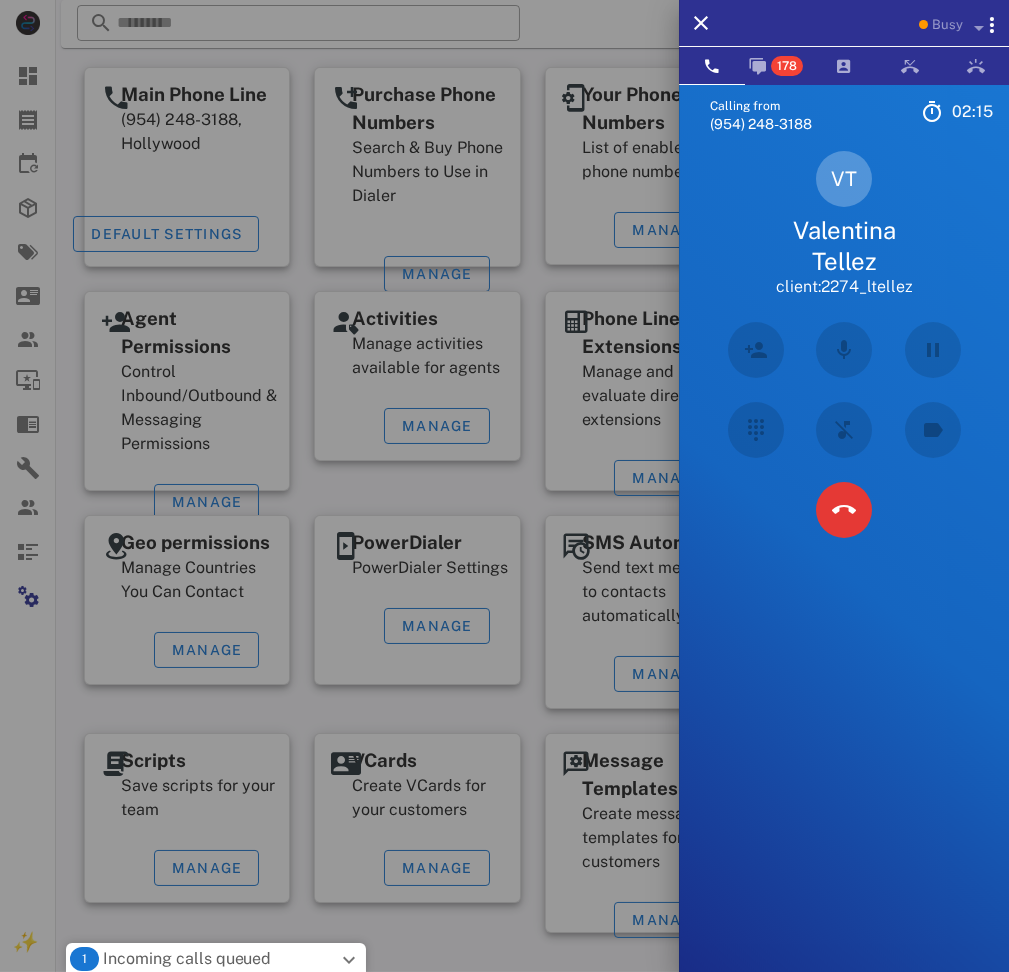 click on "Calling from [PHONE] 02: 15  Unknown      ▼     [COUNTRY]
+376
[COUNTRY]
+54
[COUNTRY]
+297
[COUNTRY]
+61
[COUNTRY] (België)
+32
[COUNTRY]
+591
[COUNTRY] (Brasil)
+55
[COUNTRY]
+1
[COUNTRY]
+56
[COUNTRY]
+57
[COUNTRY]
+506
[COUNTRY] (República Dominicana)
+1
[COUNTRY]
+593
[COUNTRY]
+503
[COUNTRY]
+33
[COUNTRY] (Deutschland)
+49
[COUNTRY]
+590
[COUNTRY]
+502
[COUNTRY]
+504
[COUNTRY] (Ísland)
+354
[COUNTRY] (भारत)
+91
[COUNTRY] (‫ישראל‬‎)
+972
[COUNTRY] (Italia)
+39" at bounding box center (844, 570) 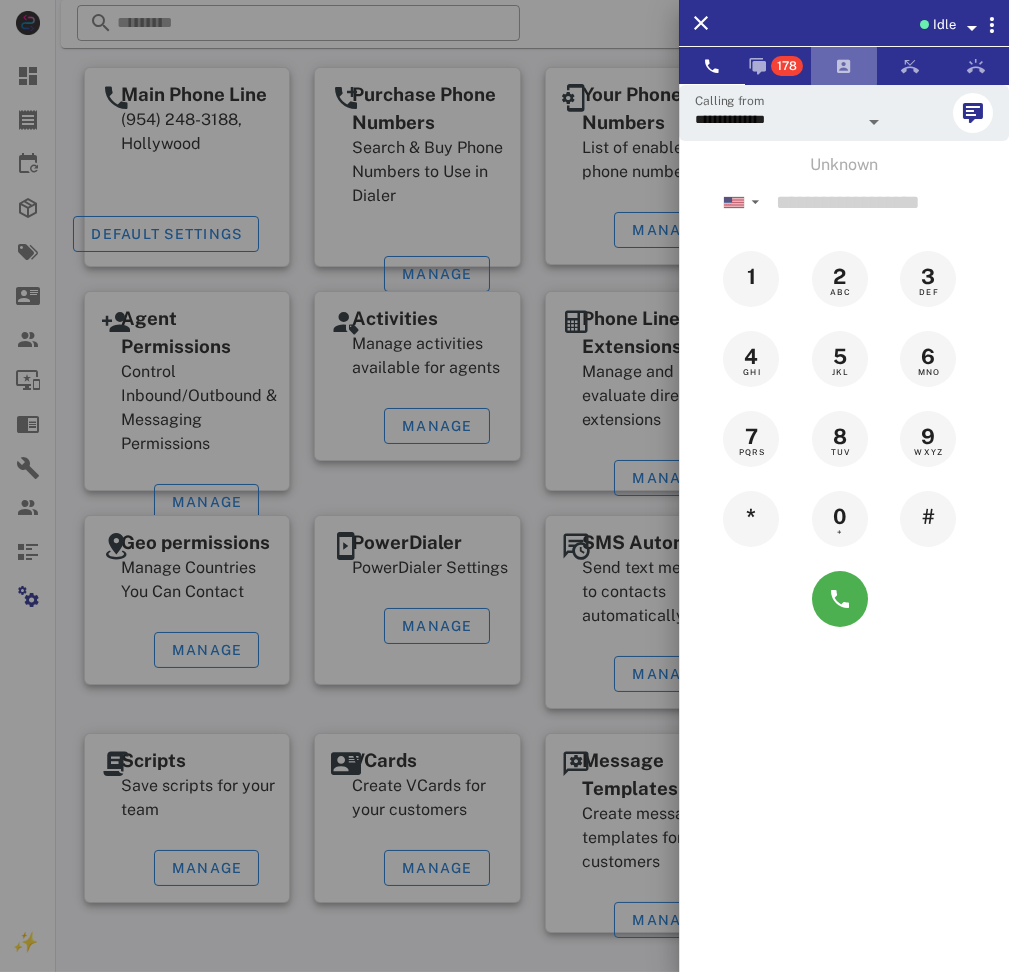 click at bounding box center (844, 66) 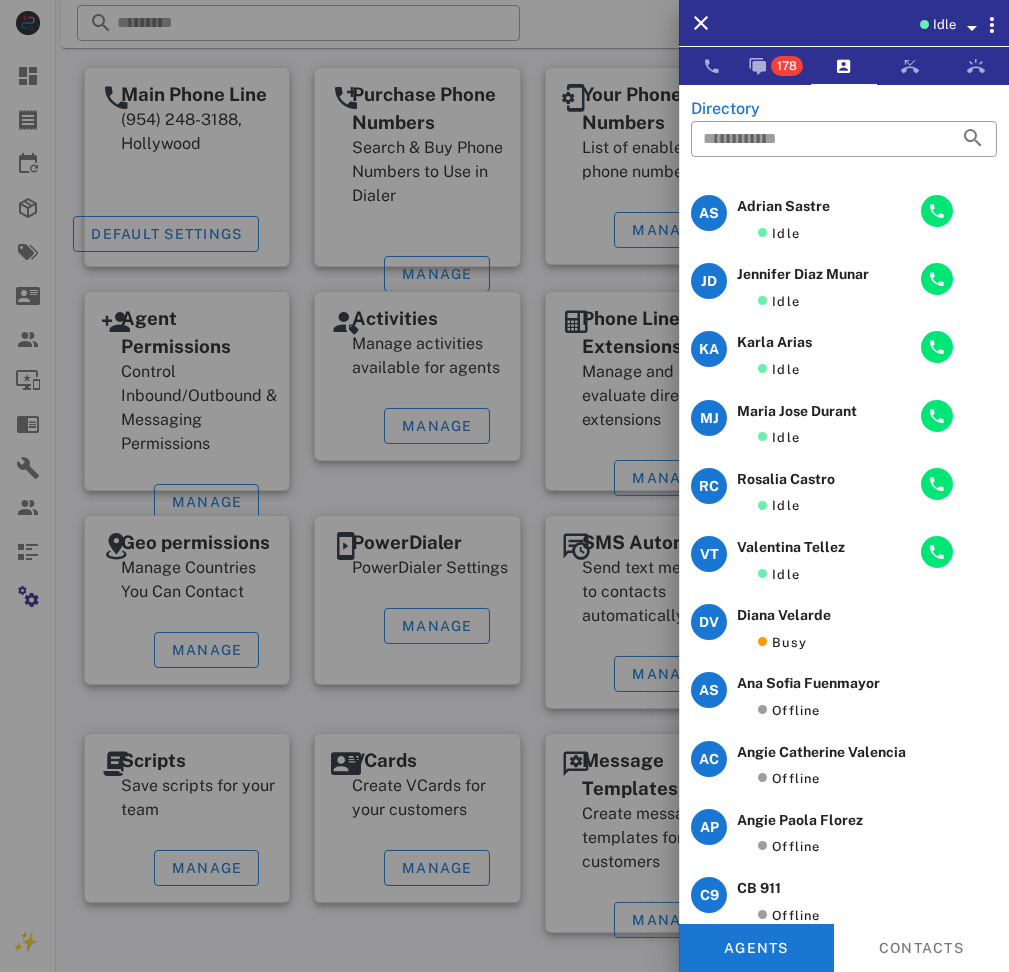 click on "Idle" at bounding box center [874, 23] 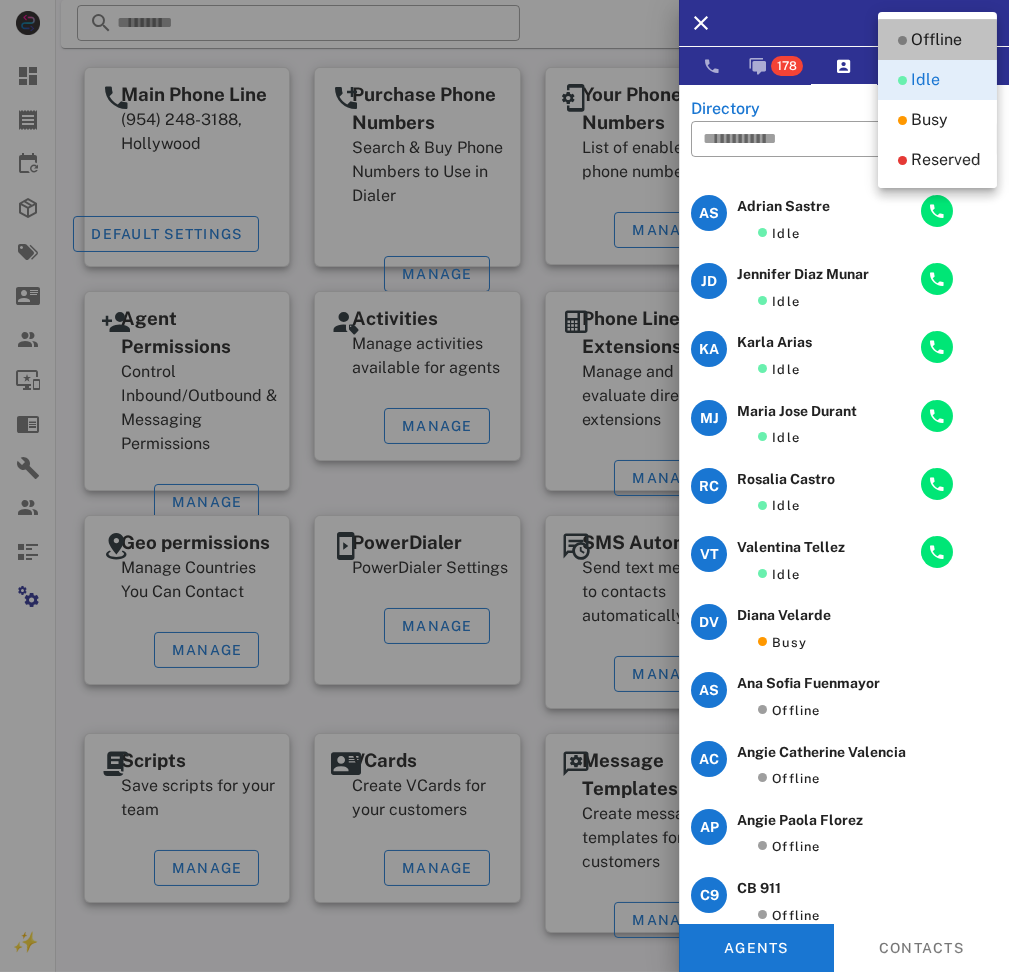 click on "Offline" at bounding box center (936, 40) 